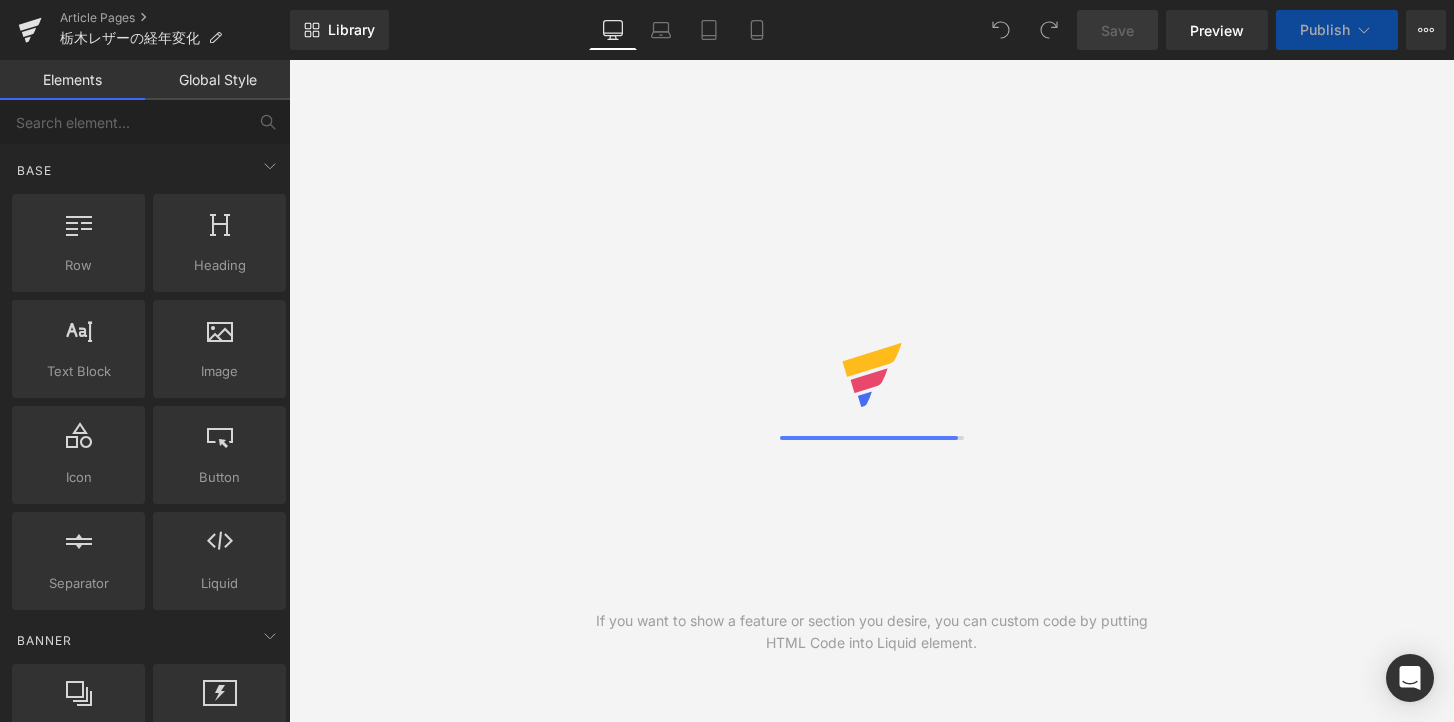 scroll, scrollTop: 0, scrollLeft: 0, axis: both 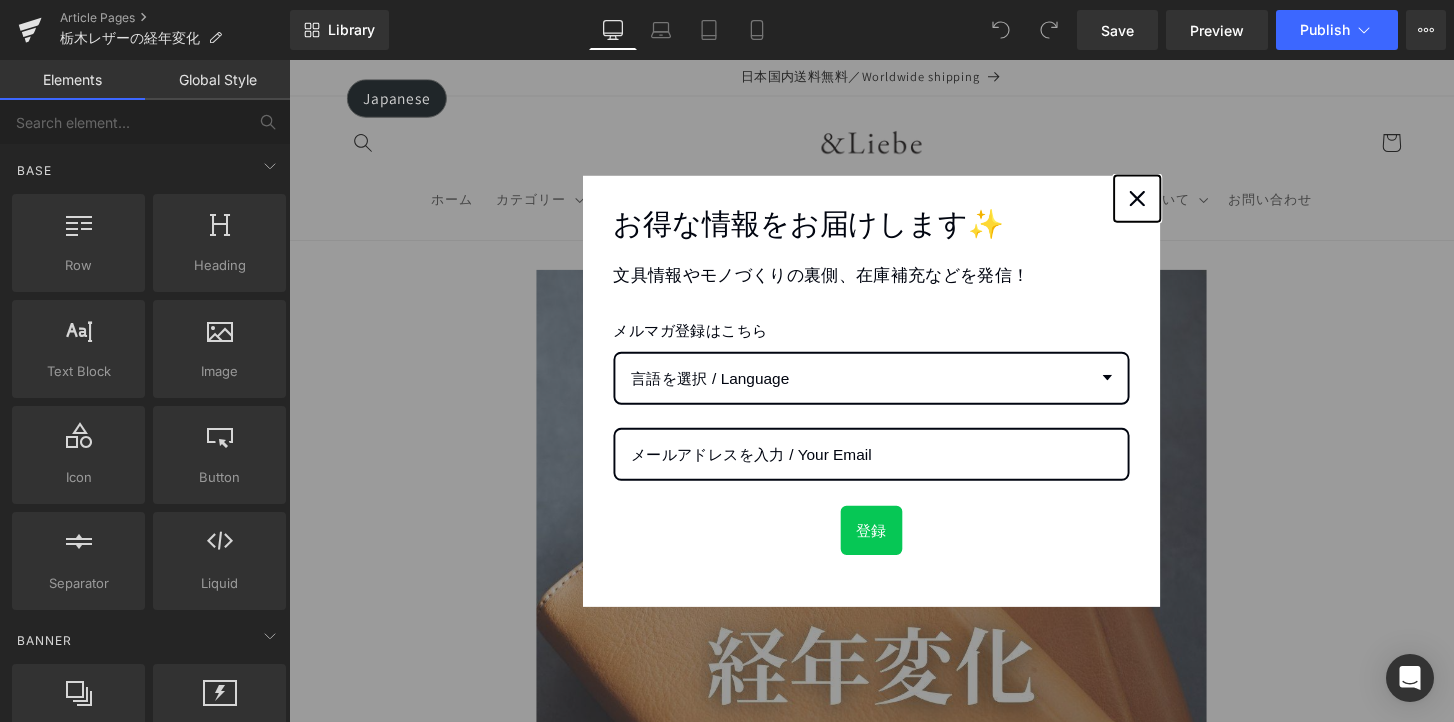 click at bounding box center [1170, 204] 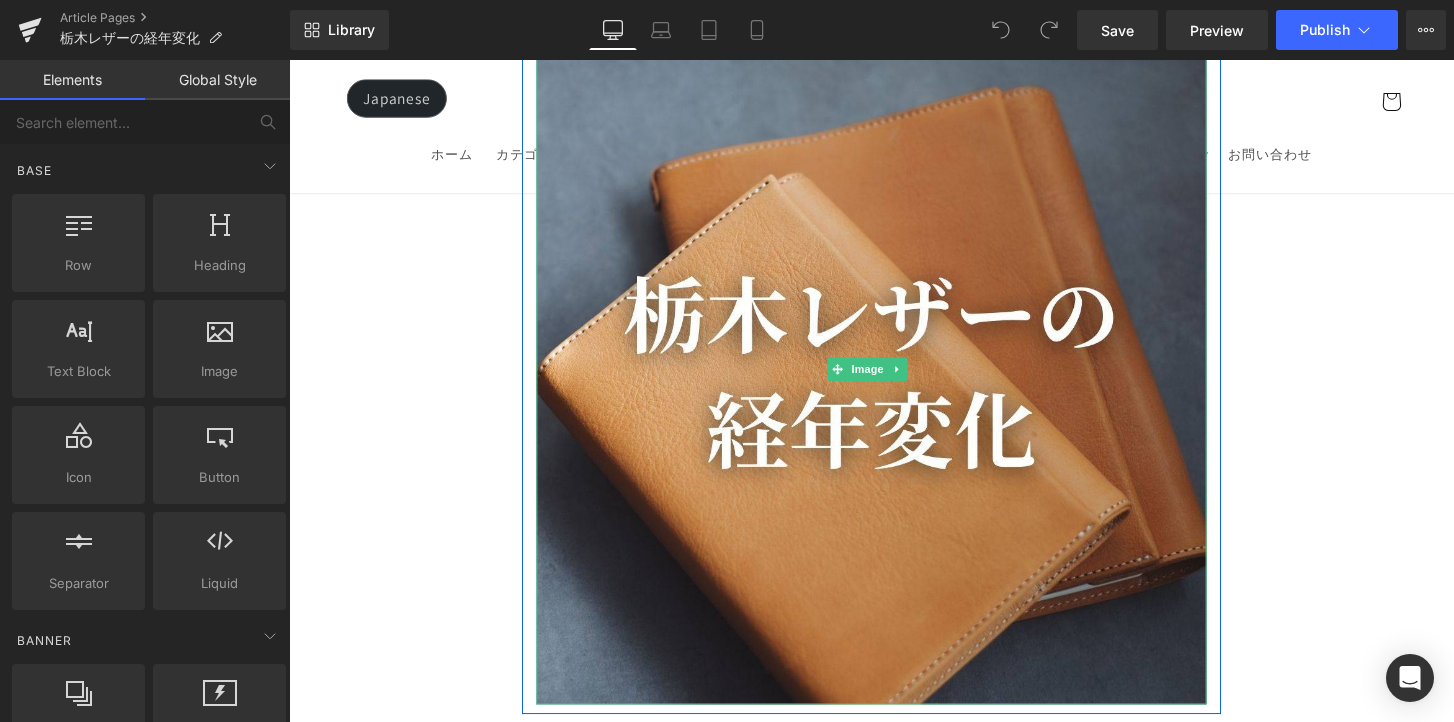 scroll, scrollTop: 110, scrollLeft: 0, axis: vertical 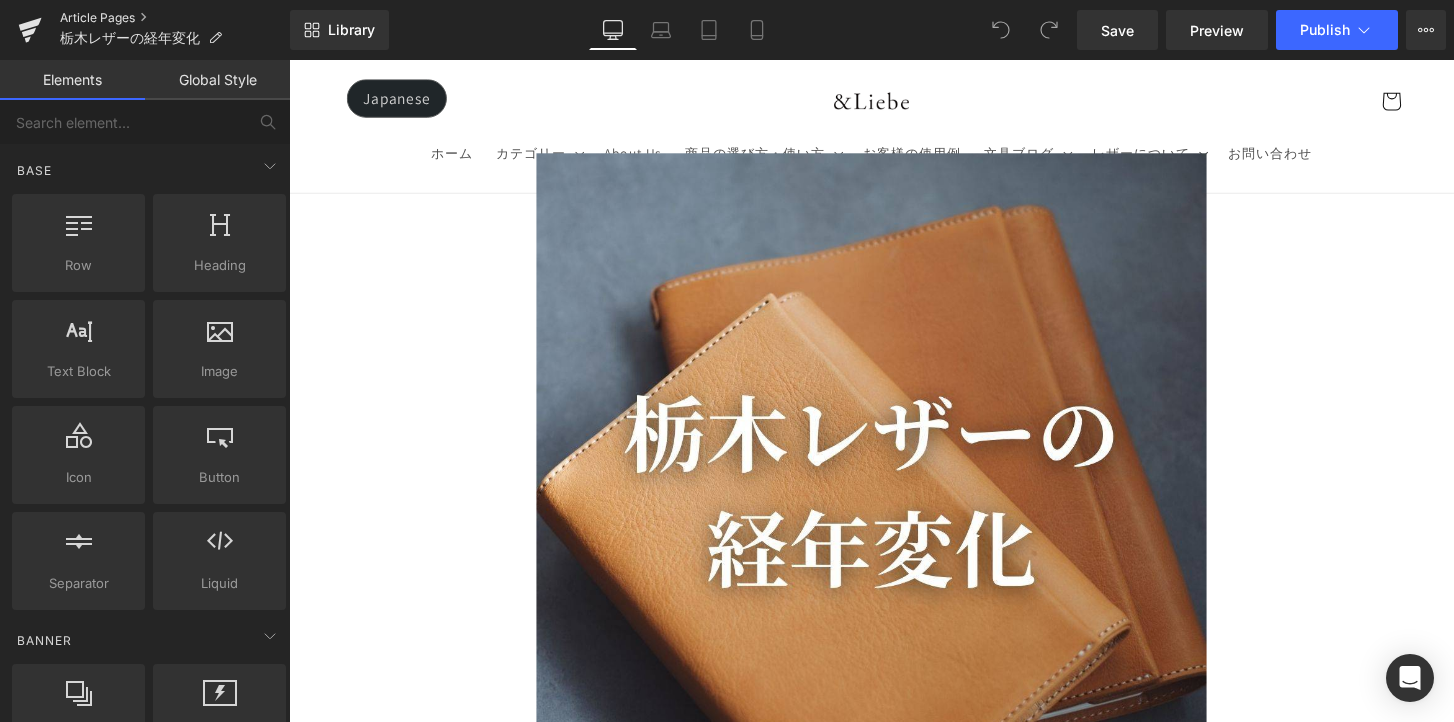 click on "Article Pages" at bounding box center [175, 18] 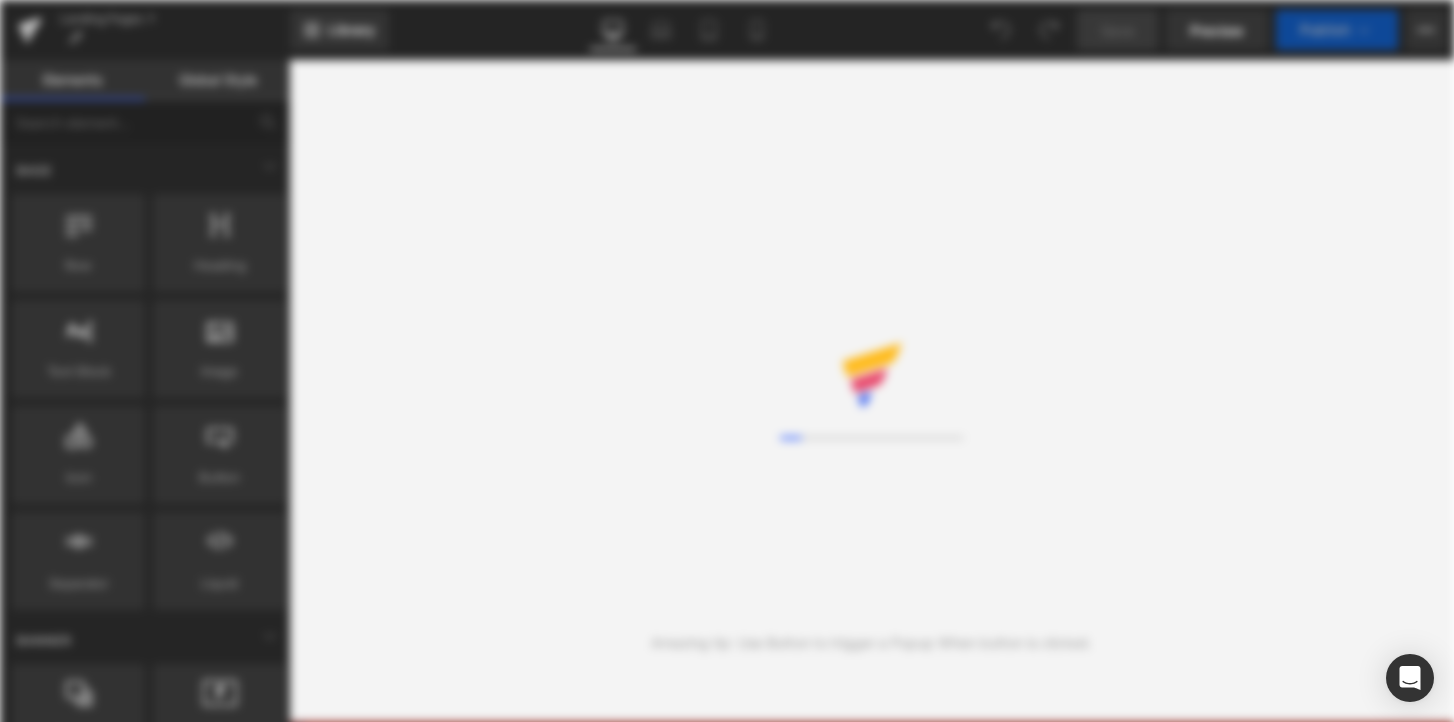 scroll, scrollTop: 0, scrollLeft: 0, axis: both 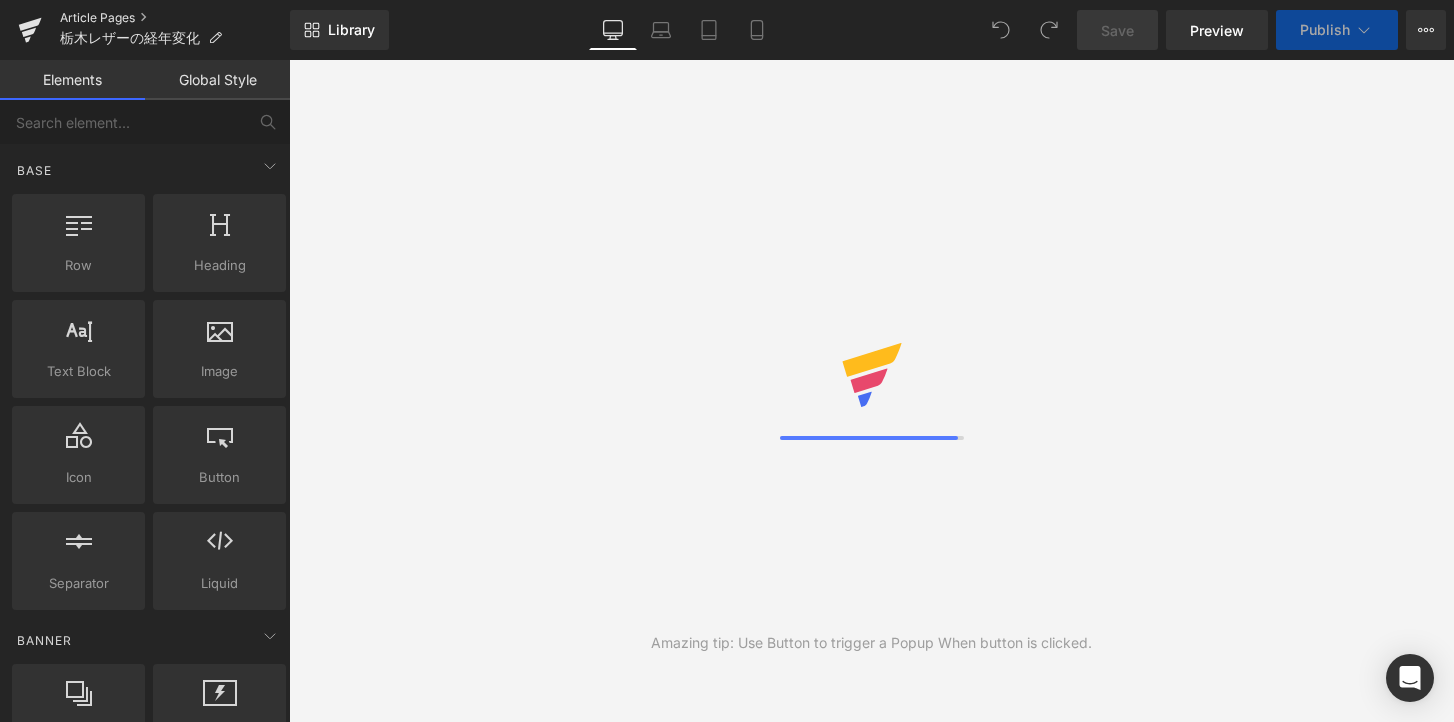 click on "Article Pages" at bounding box center (175, 18) 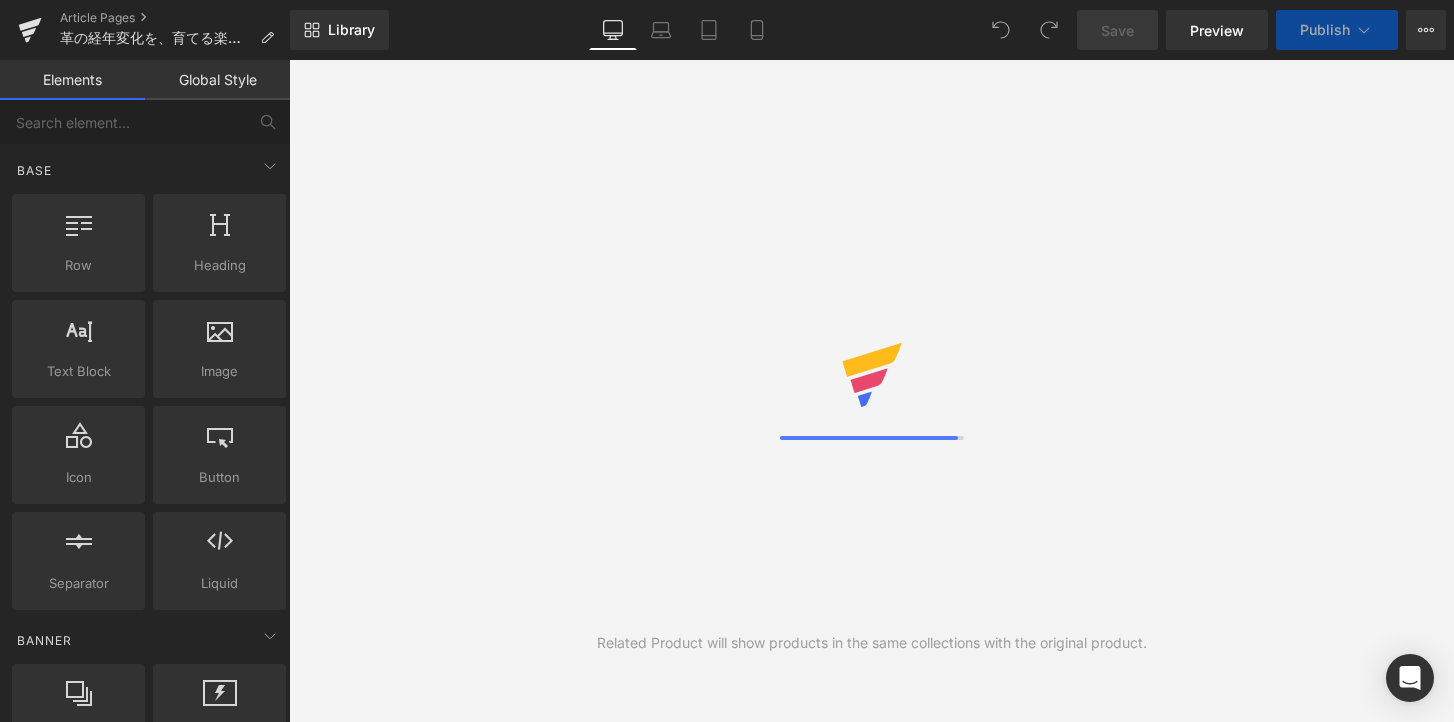 scroll, scrollTop: 0, scrollLeft: 0, axis: both 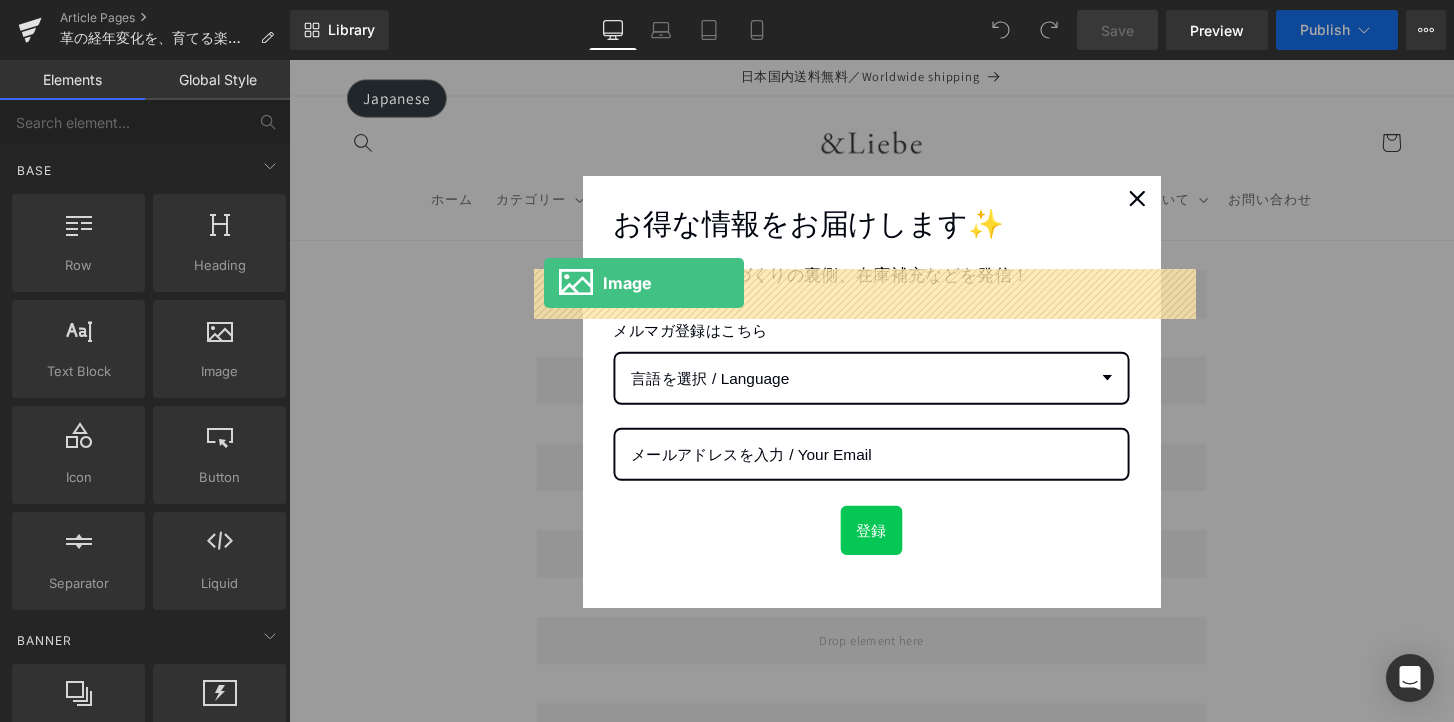 drag, startPoint x: 568, startPoint y: 411, endPoint x: 554, endPoint y: 292, distance: 119.8207 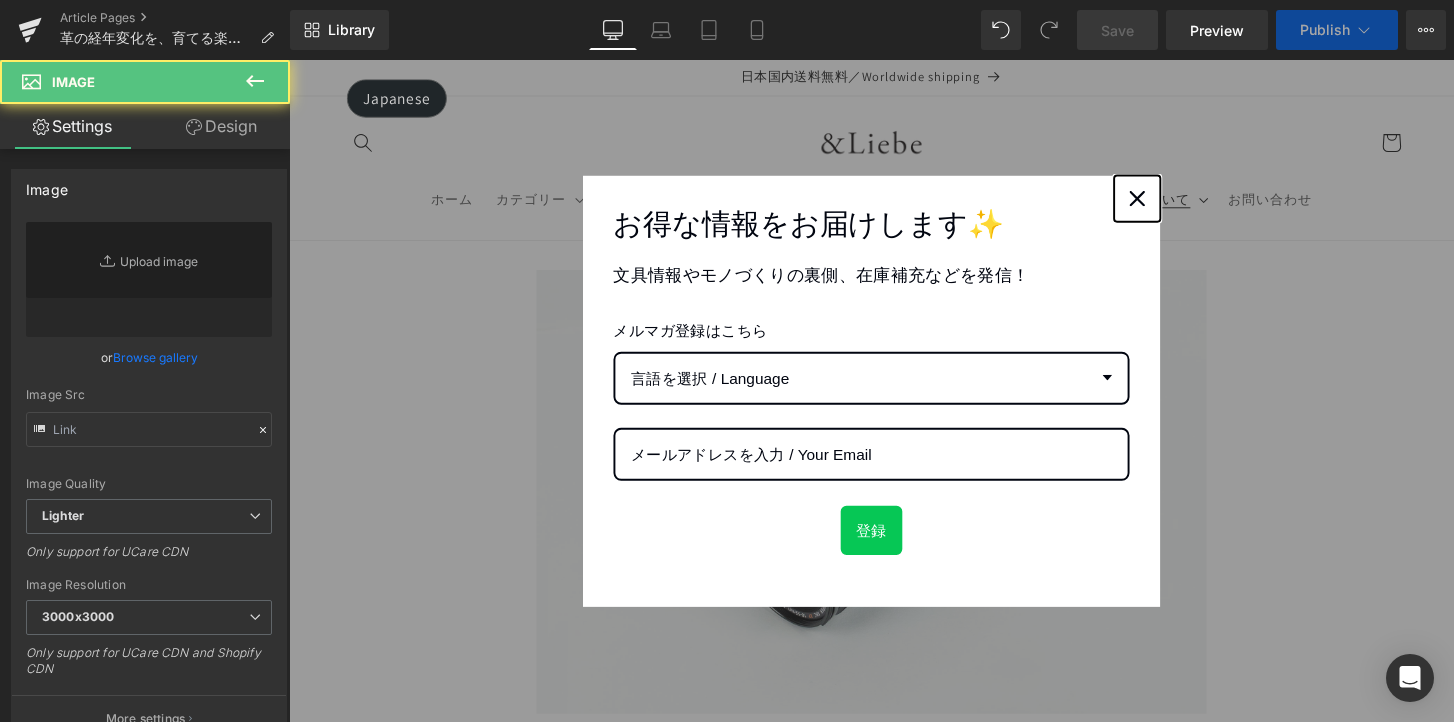 click 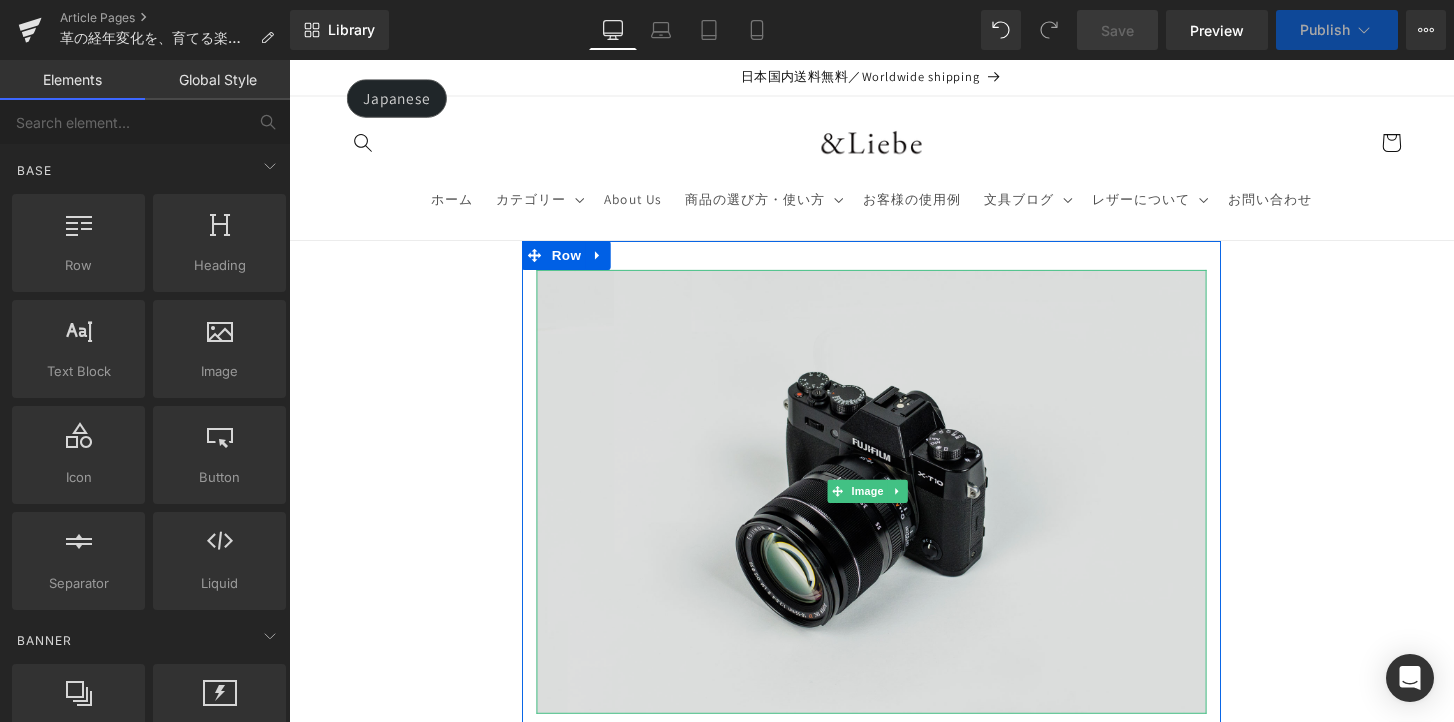 click at bounding box center [894, 508] 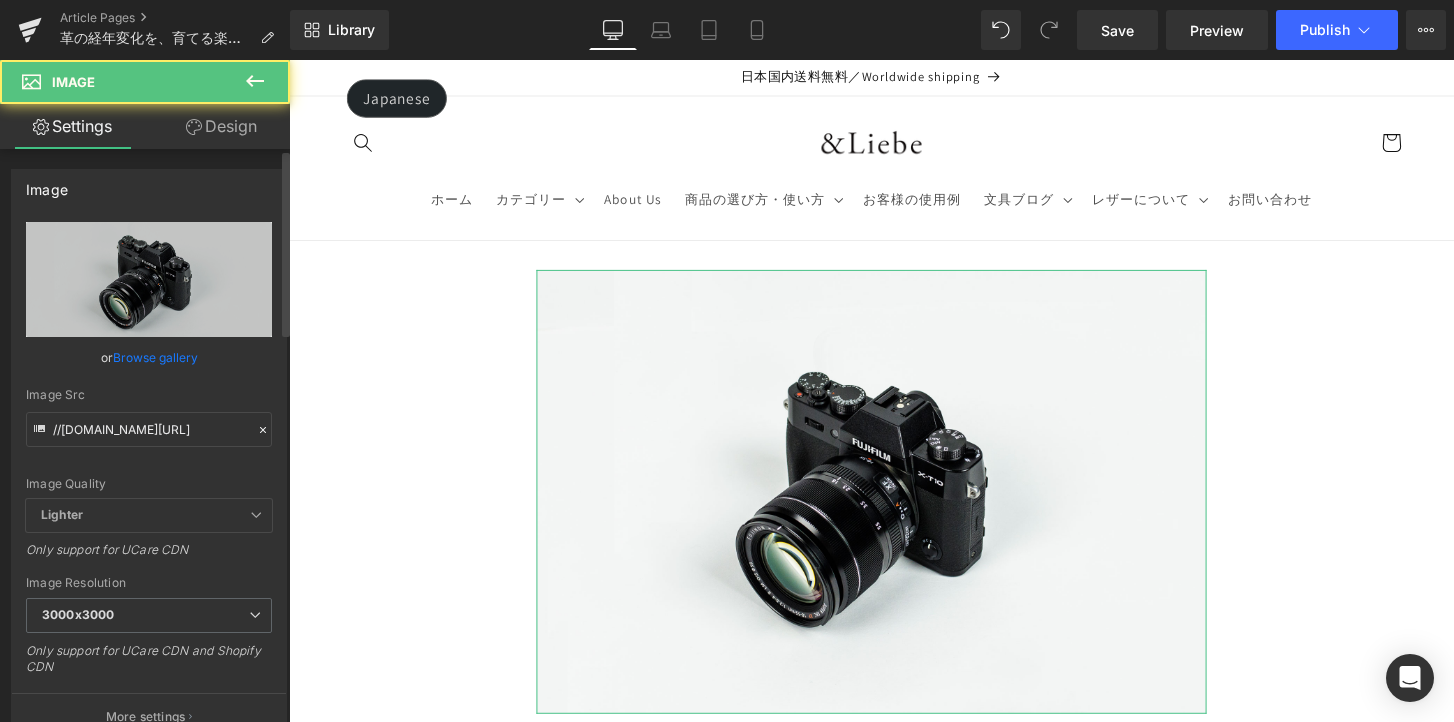 click on "Browse gallery" at bounding box center [155, 357] 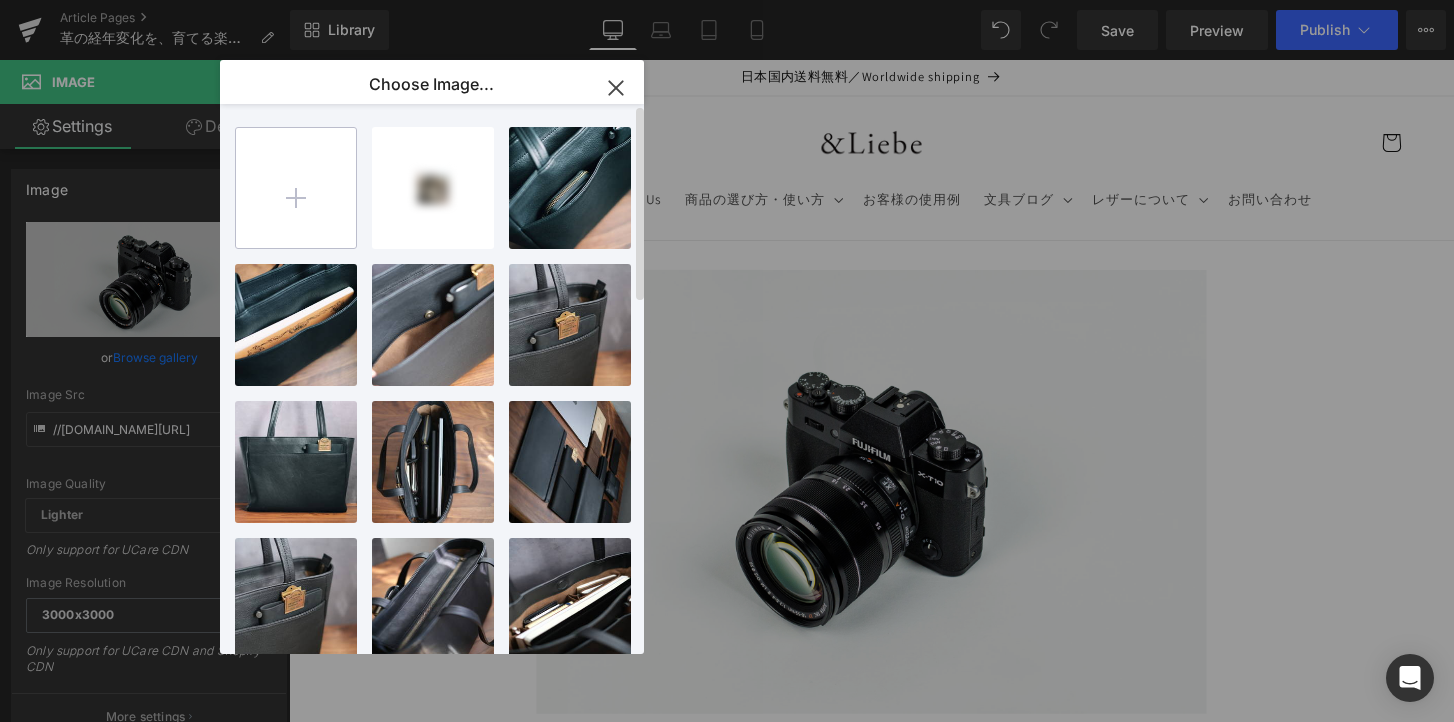 click at bounding box center [296, 188] 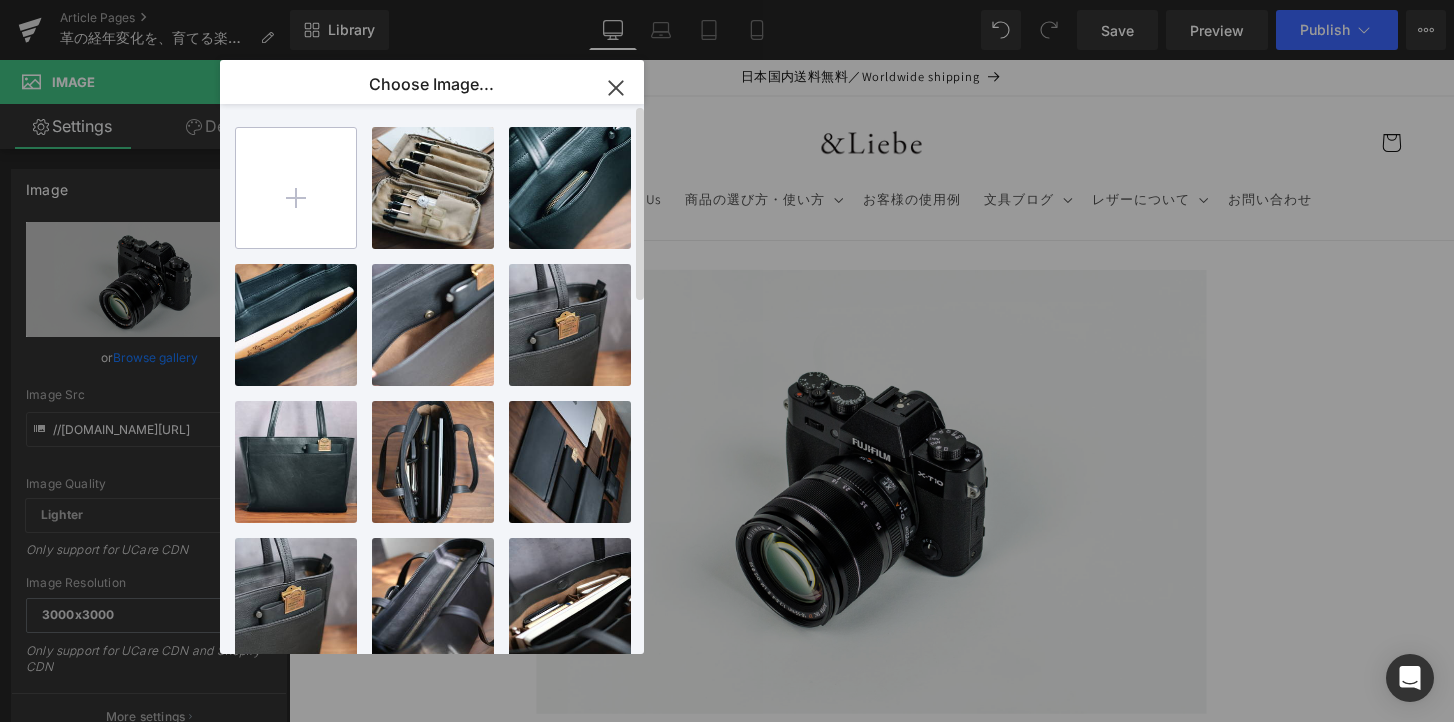 type on "C:\fakepath\9枚目.jpg" 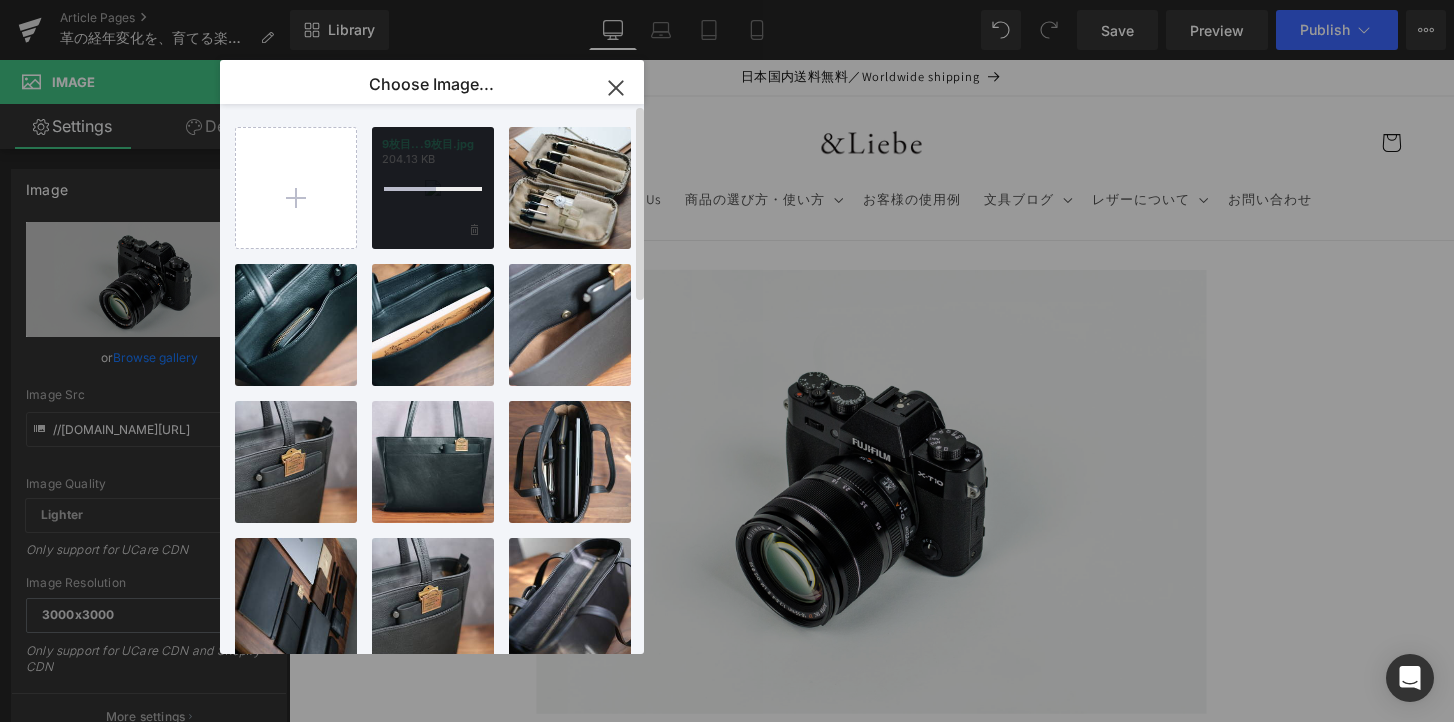 click at bounding box center [409, 189] 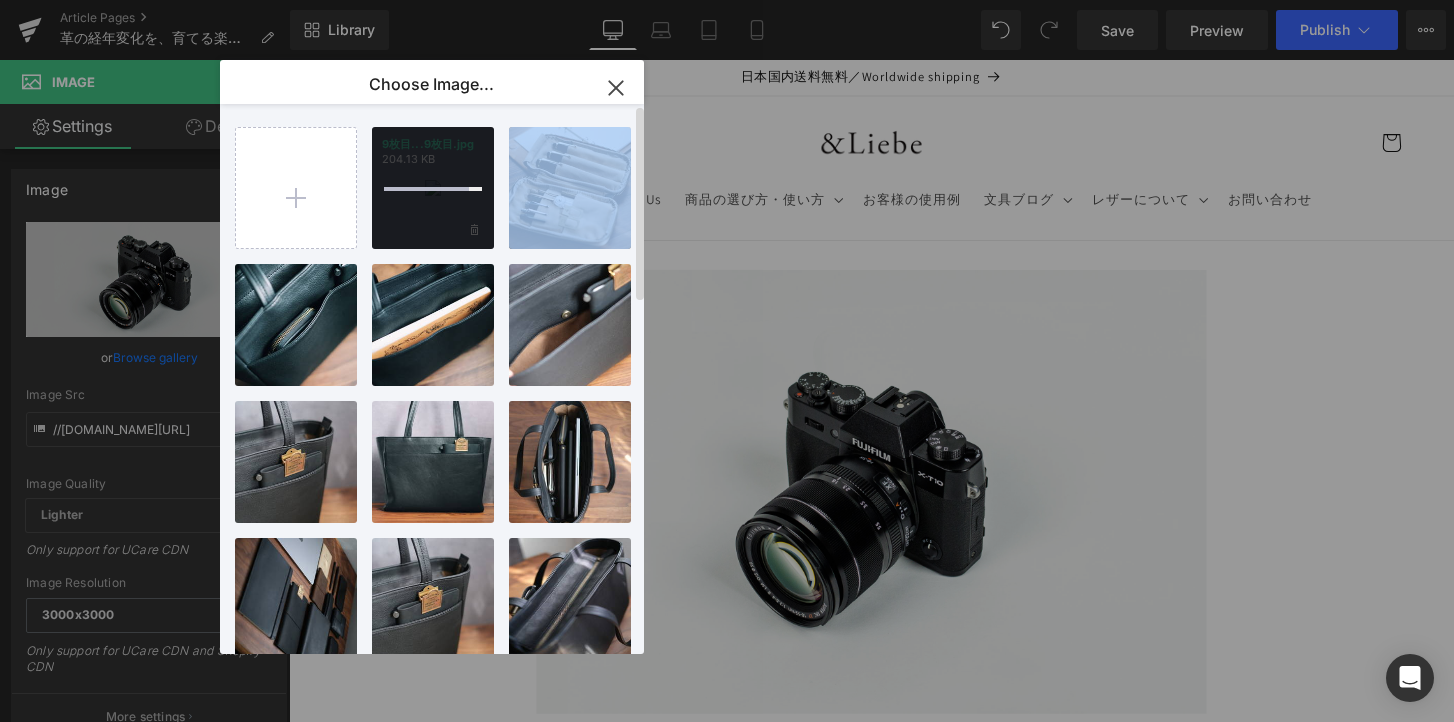 click at bounding box center [426, 189] 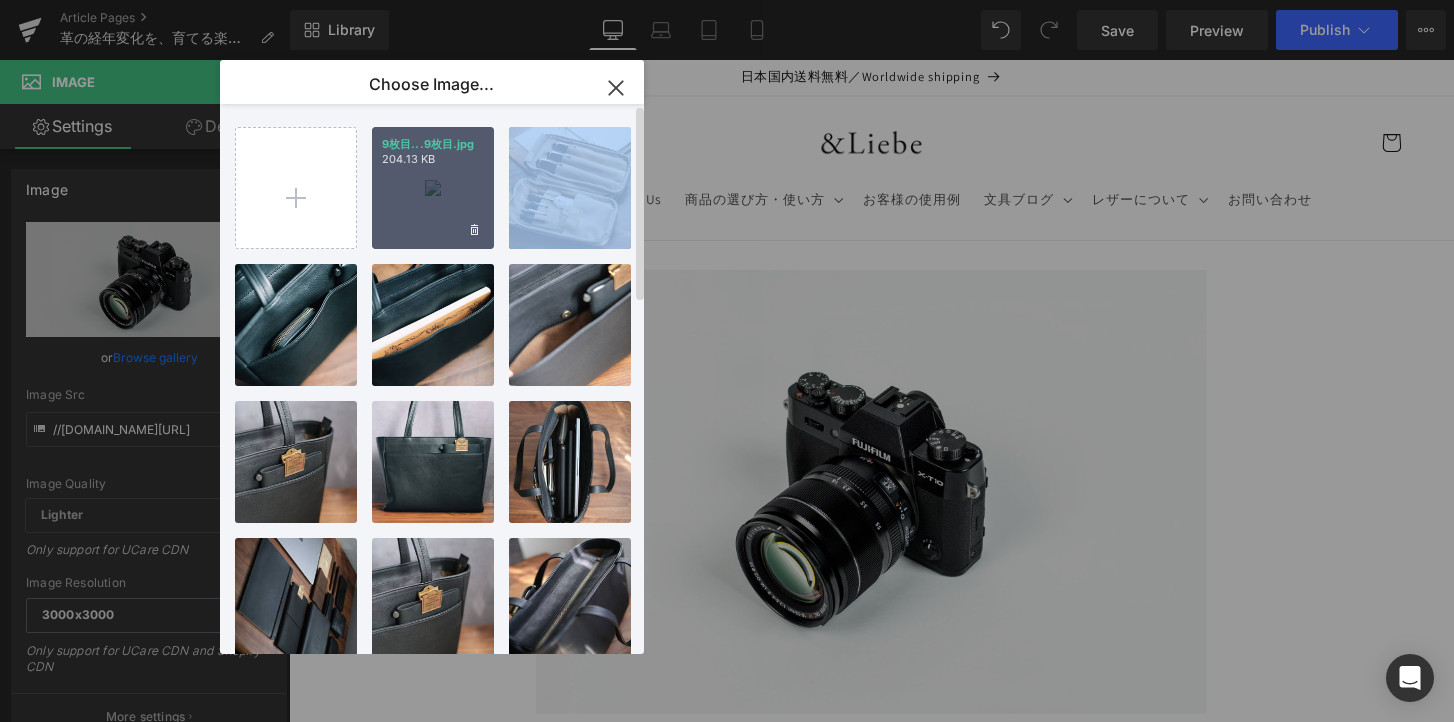 drag, startPoint x: 407, startPoint y: 189, endPoint x: 122, endPoint y: 135, distance: 290.07068 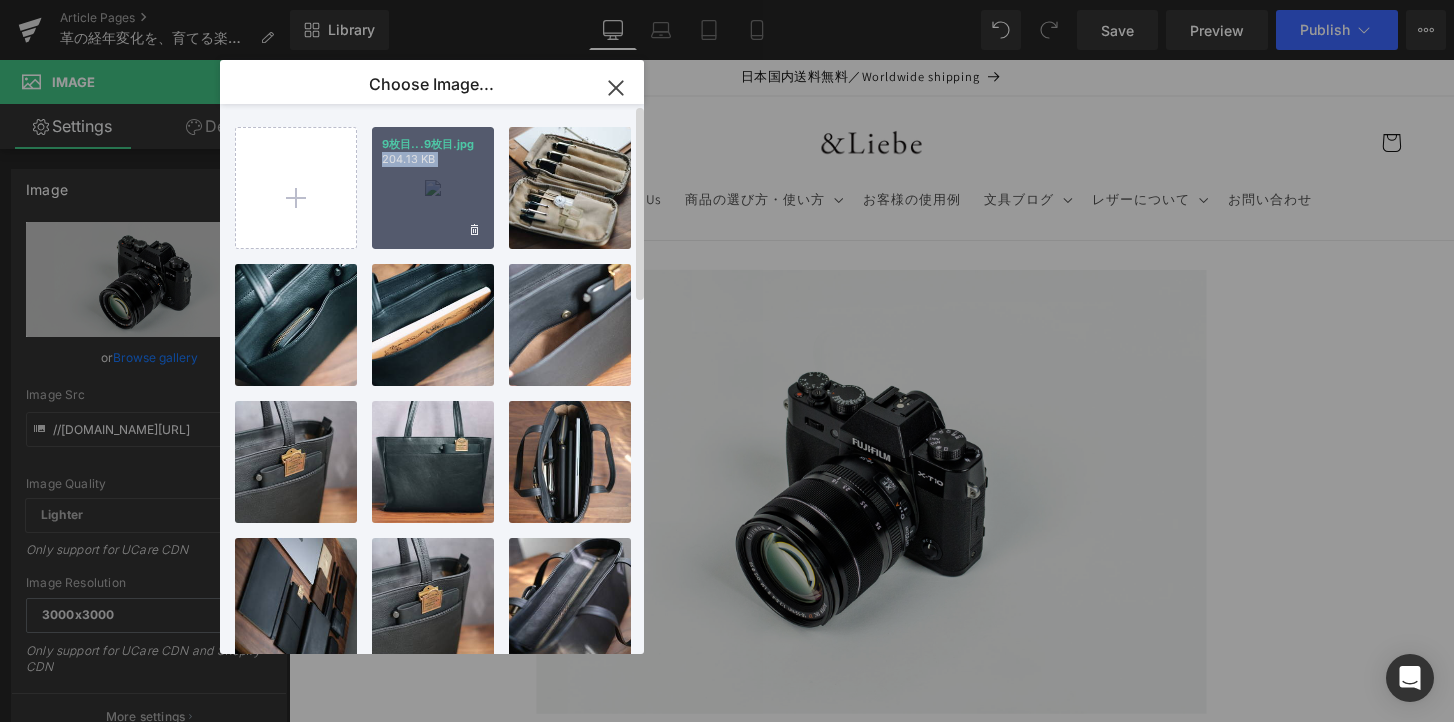 click on "9枚目...9枚目.jpg 204.13 KB" at bounding box center [433, 188] 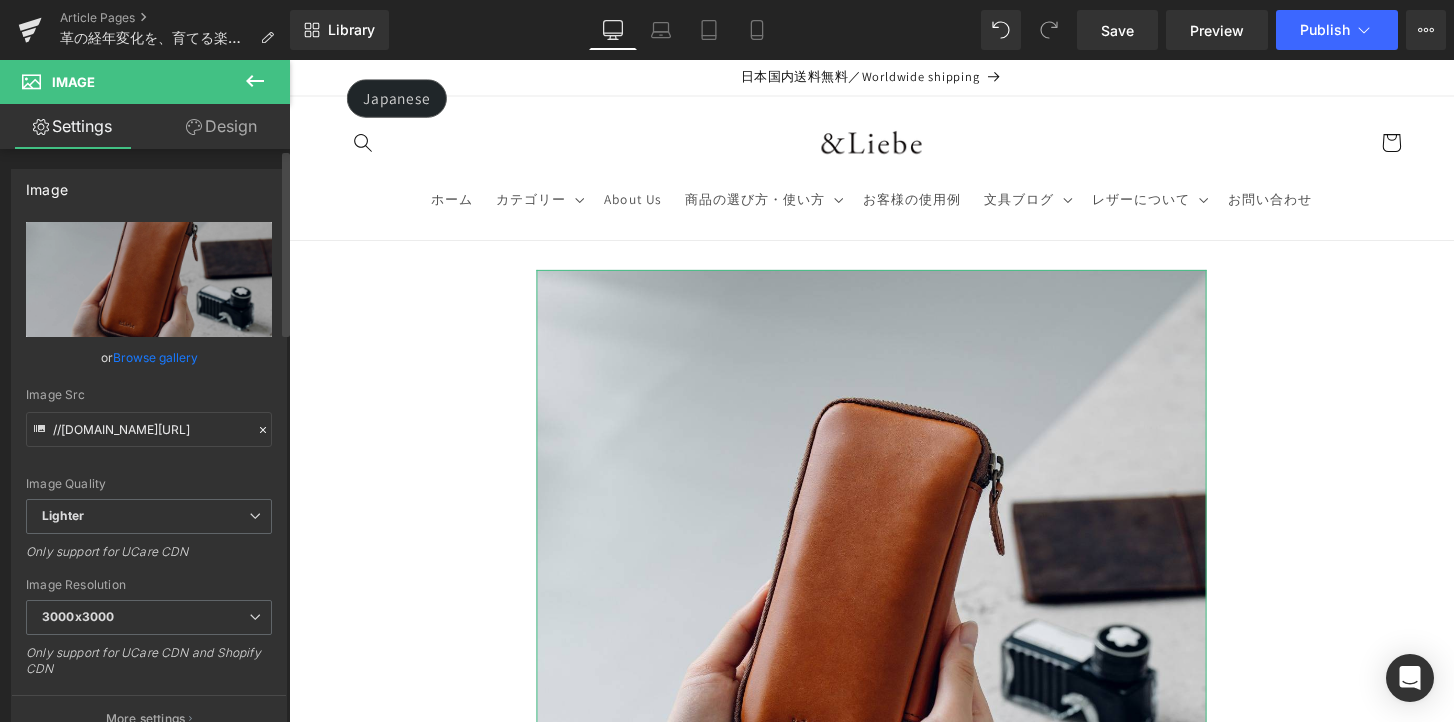 click on "Browse gallery" at bounding box center (155, 357) 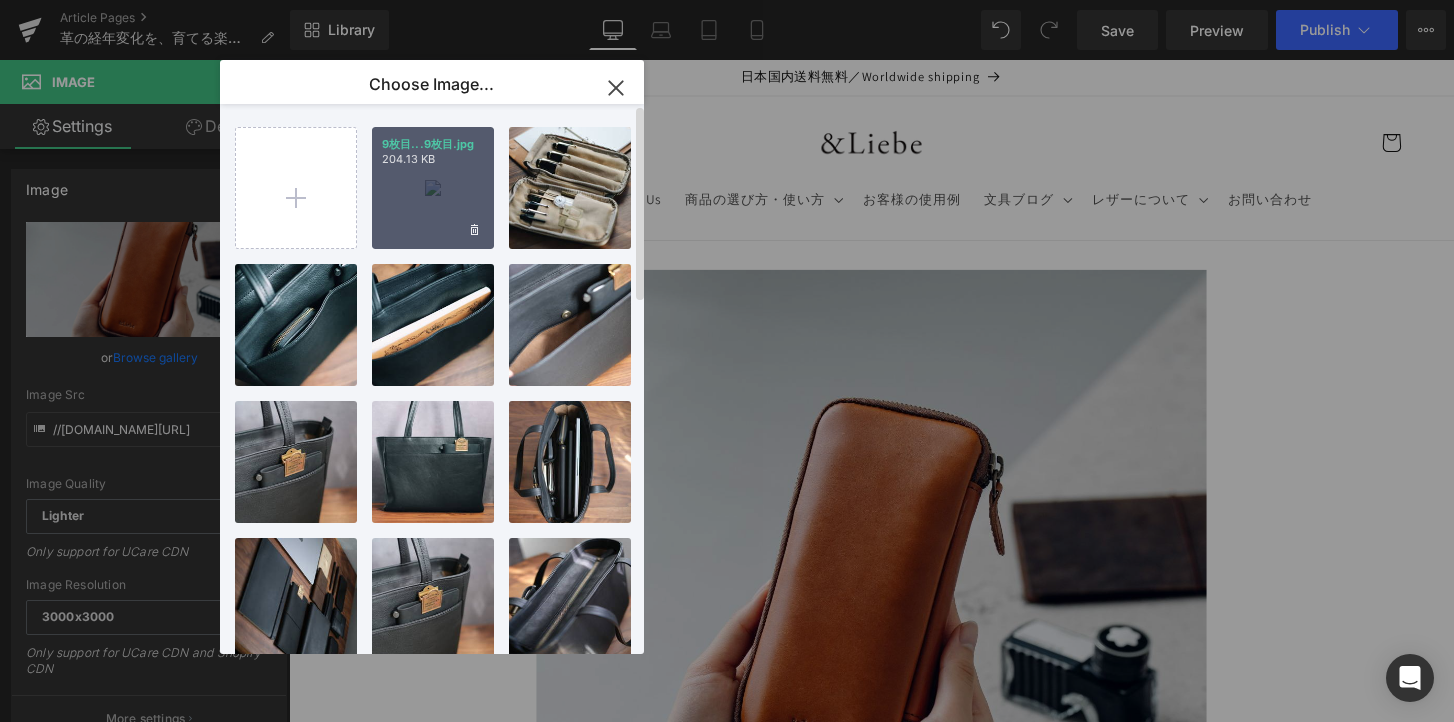 click on "9枚目...9枚目.jpg 204.13 KB" at bounding box center [433, 188] 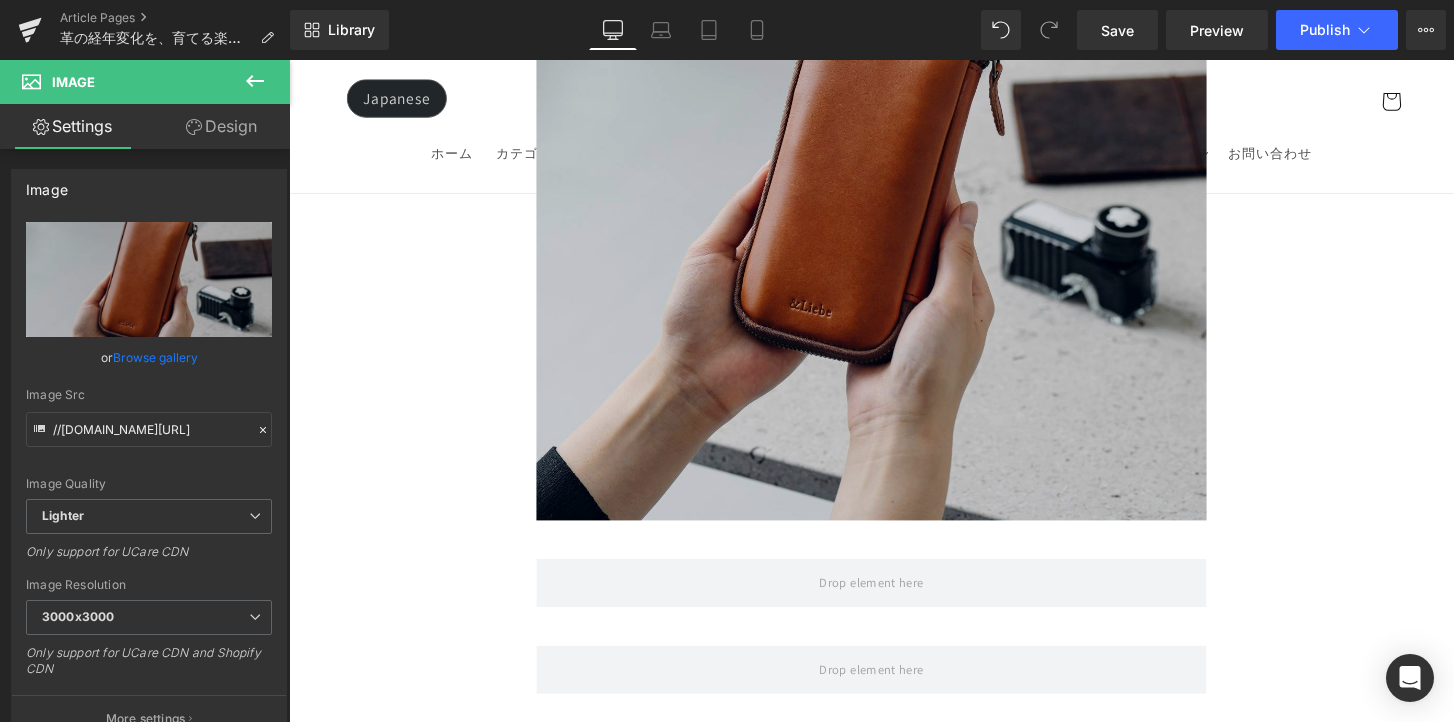 scroll, scrollTop: 416, scrollLeft: 0, axis: vertical 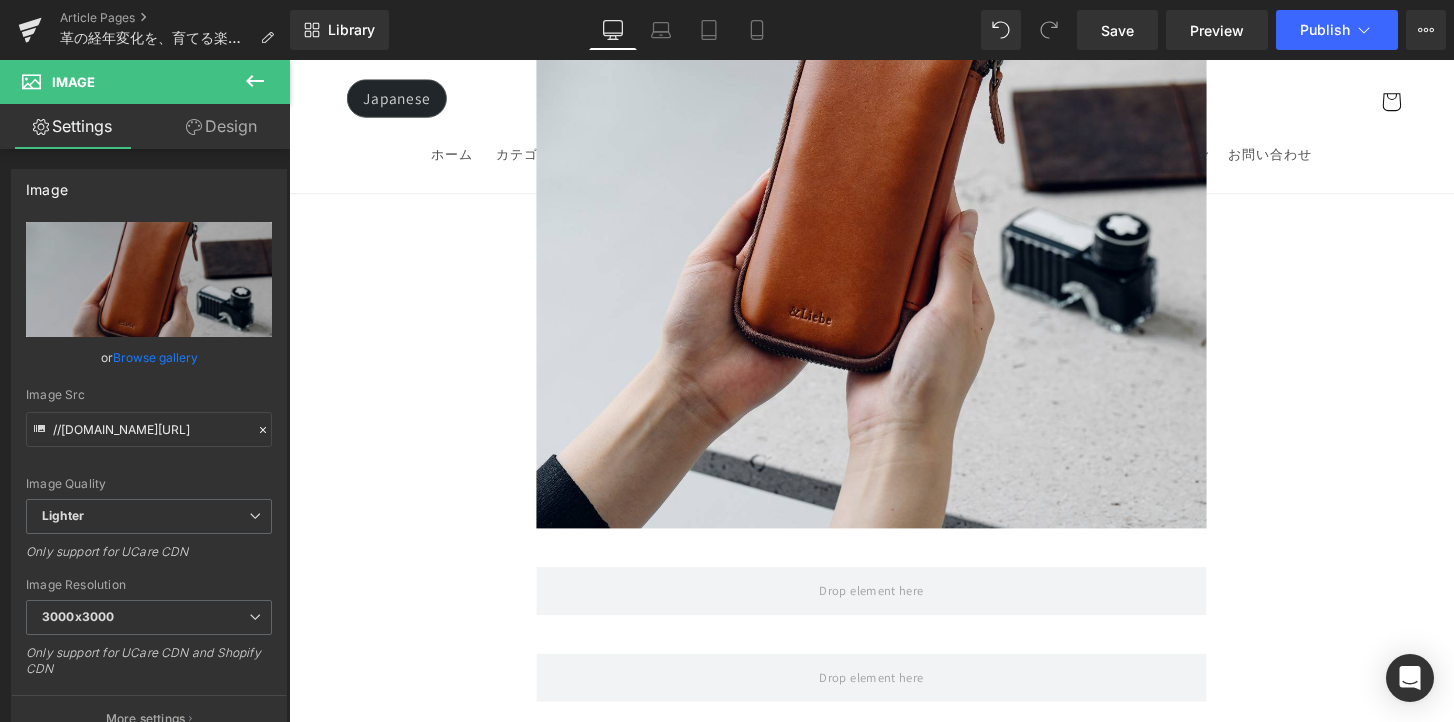 click on "Image         Row         [GEOGRAPHIC_DATA]
Sale Off
(P) Image
「開くたび、ときめく」　文具ポーチ　栃木レザー
(P) Title
¥0
¥19,800.00
(P) Price
Add To Cart" at bounding box center (894, 7982) 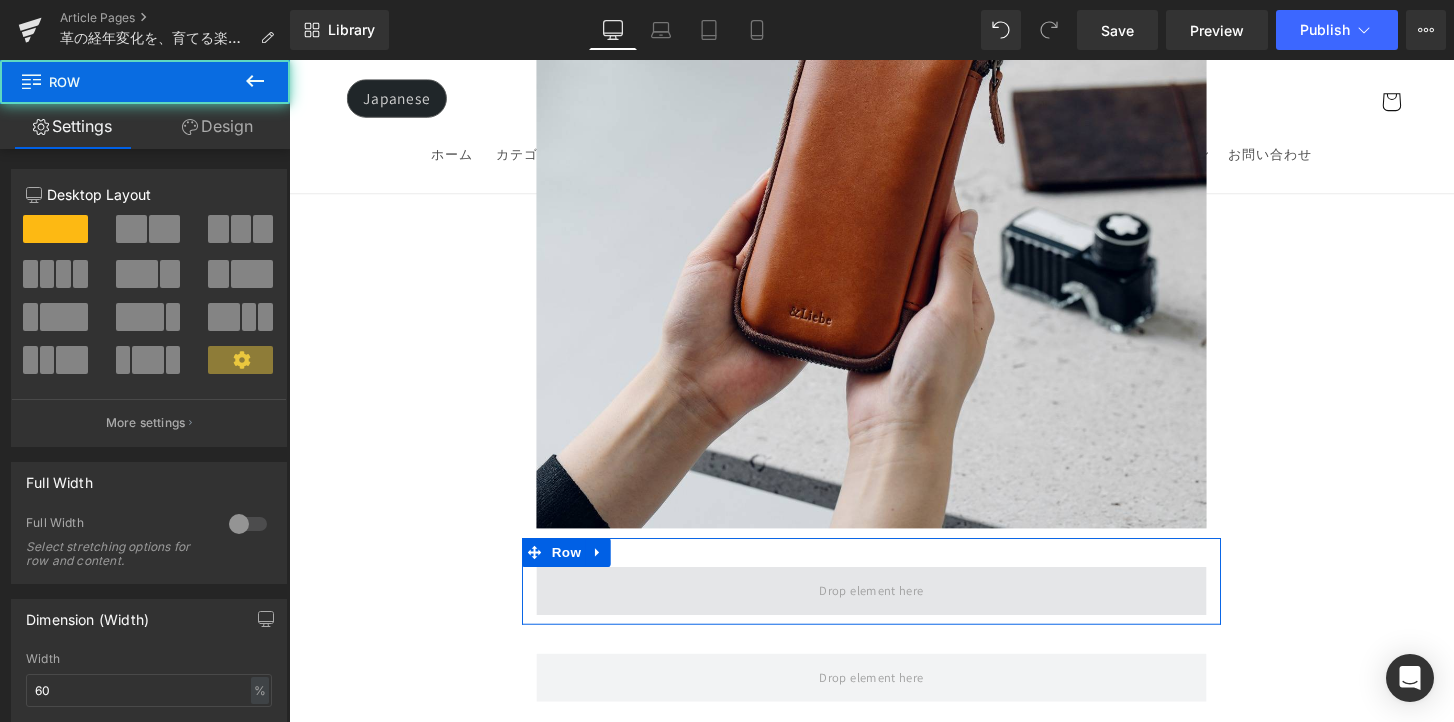 click at bounding box center (894, 612) 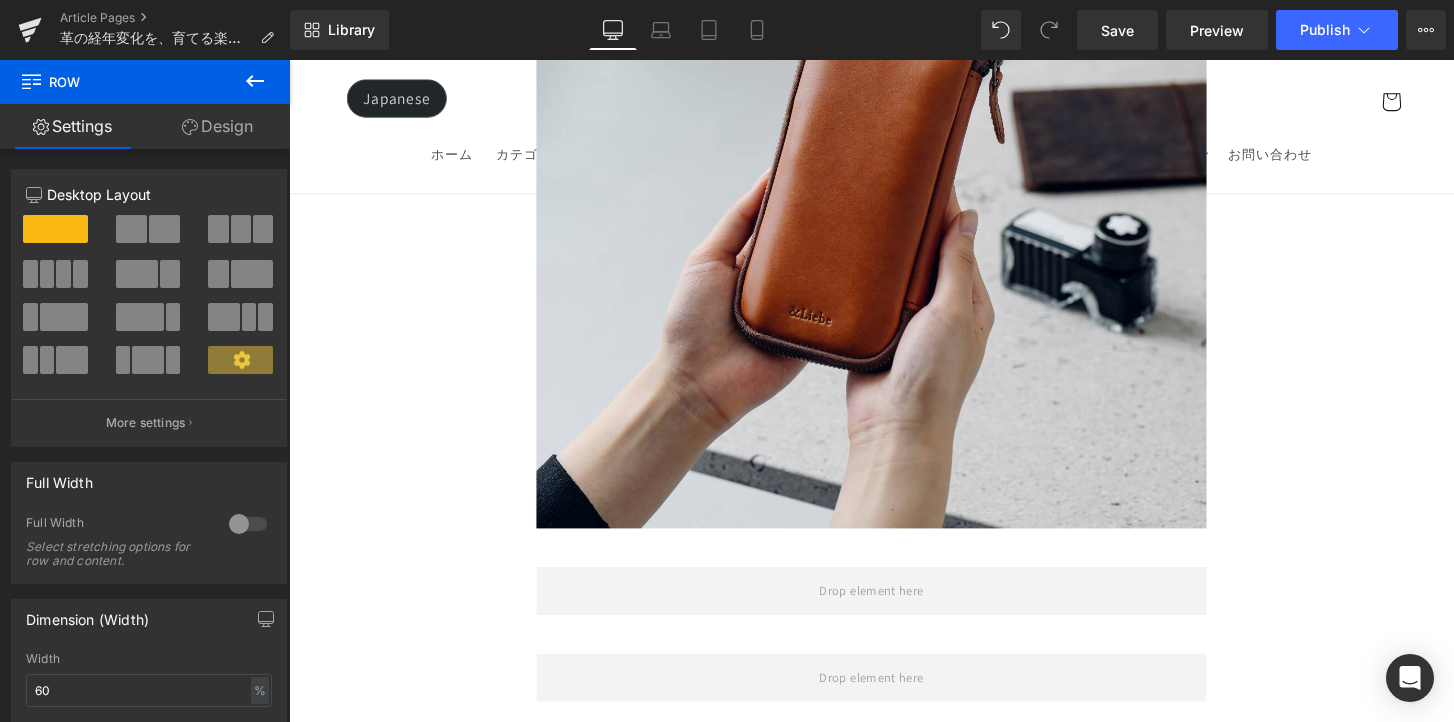 click 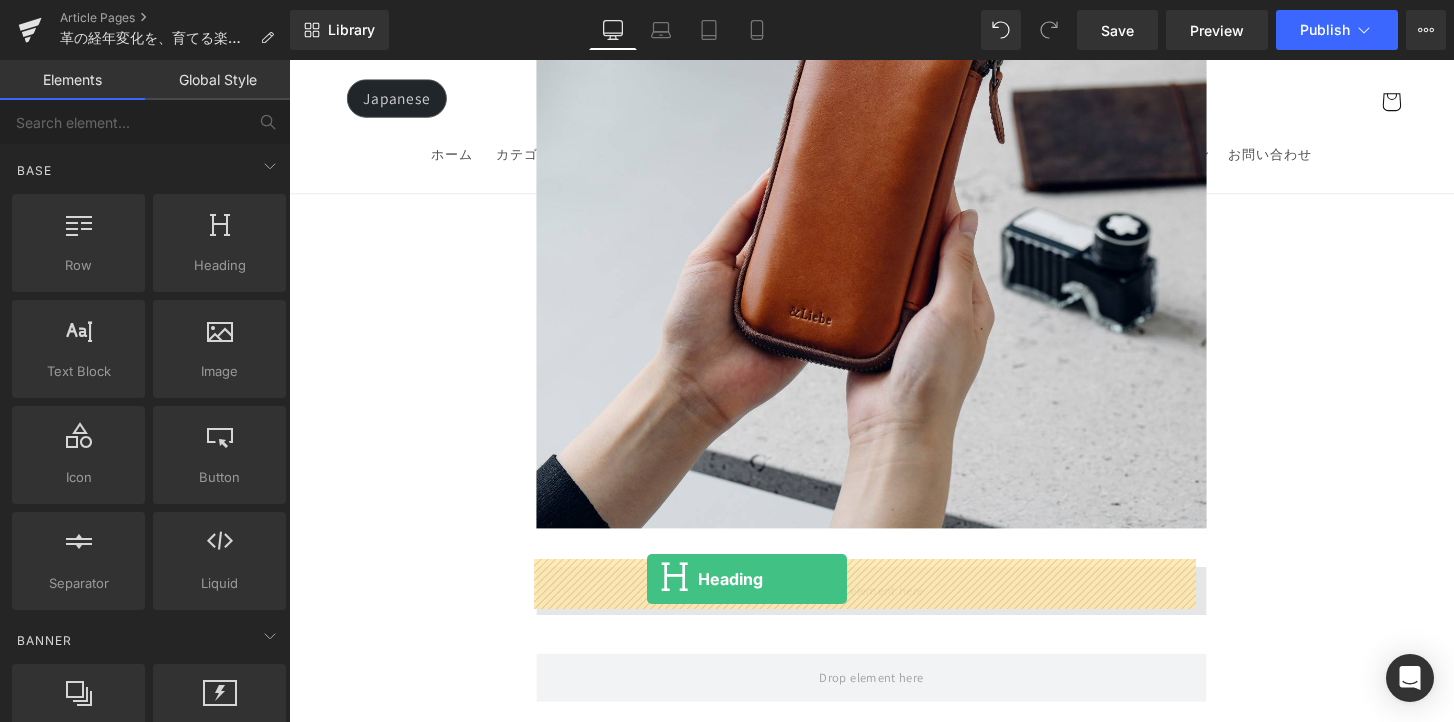 drag, startPoint x: 550, startPoint y: 398, endPoint x: 663, endPoint y: 598, distance: 229.71504 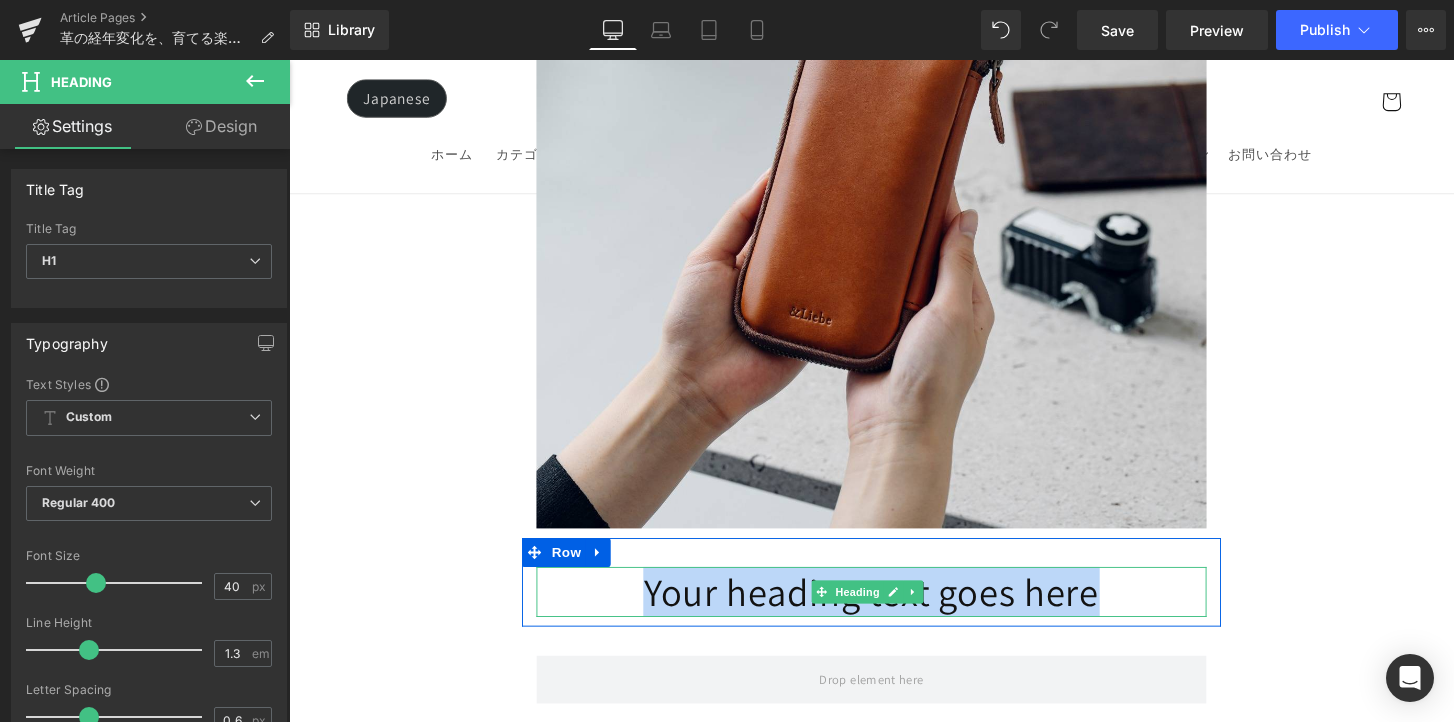 drag, startPoint x: 1123, startPoint y: 614, endPoint x: 632, endPoint y: 610, distance: 491.0163 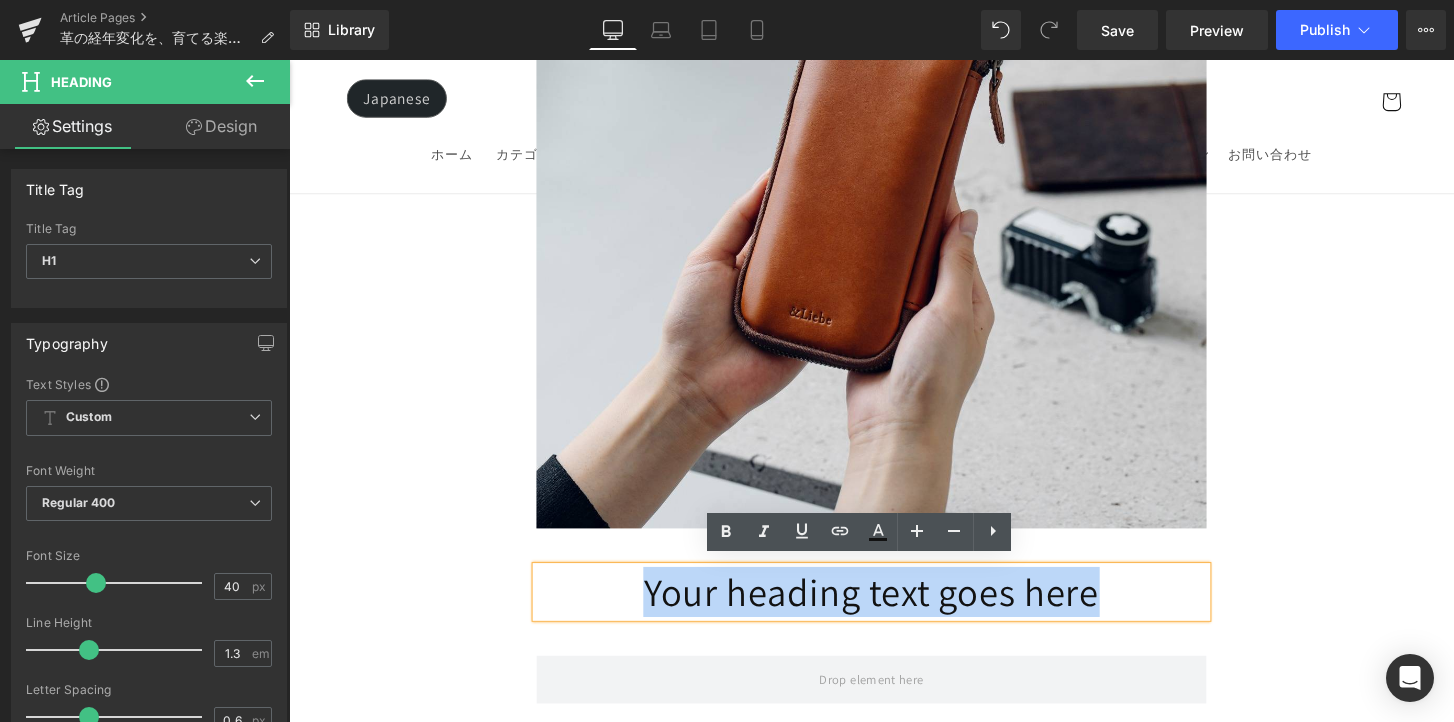 type 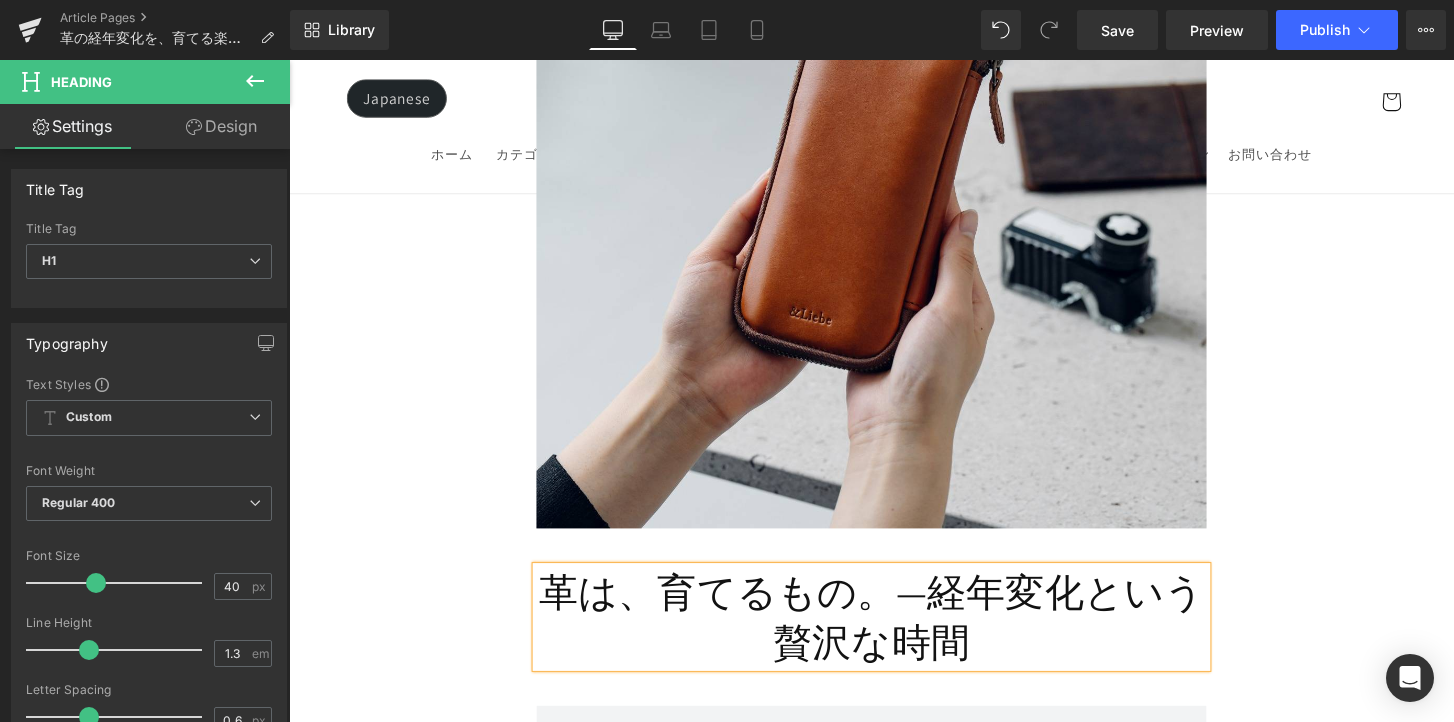 click on "革は、育てるもの。—経年変化という贅沢な時間" at bounding box center (894, 639) 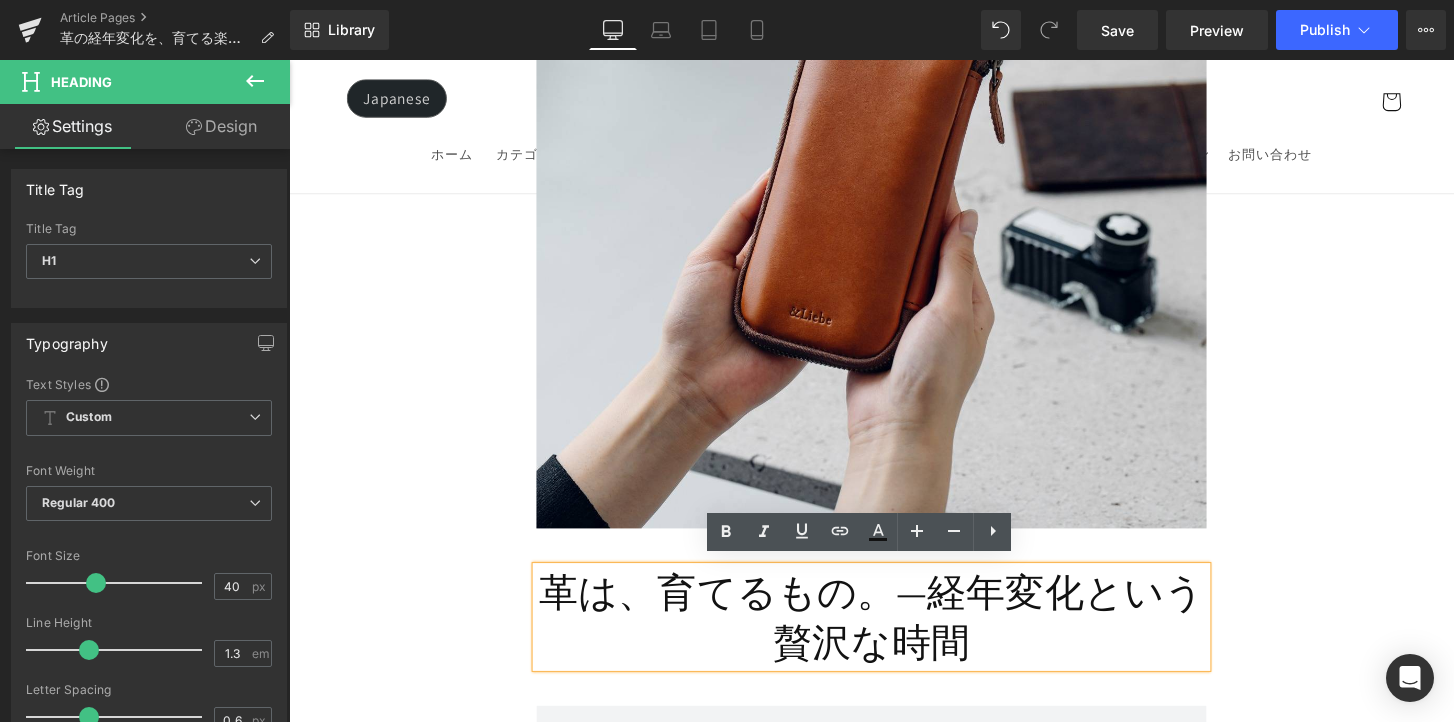 click on "革は、育てるもの。—経年変化という贅沢な時間" at bounding box center (894, 639) 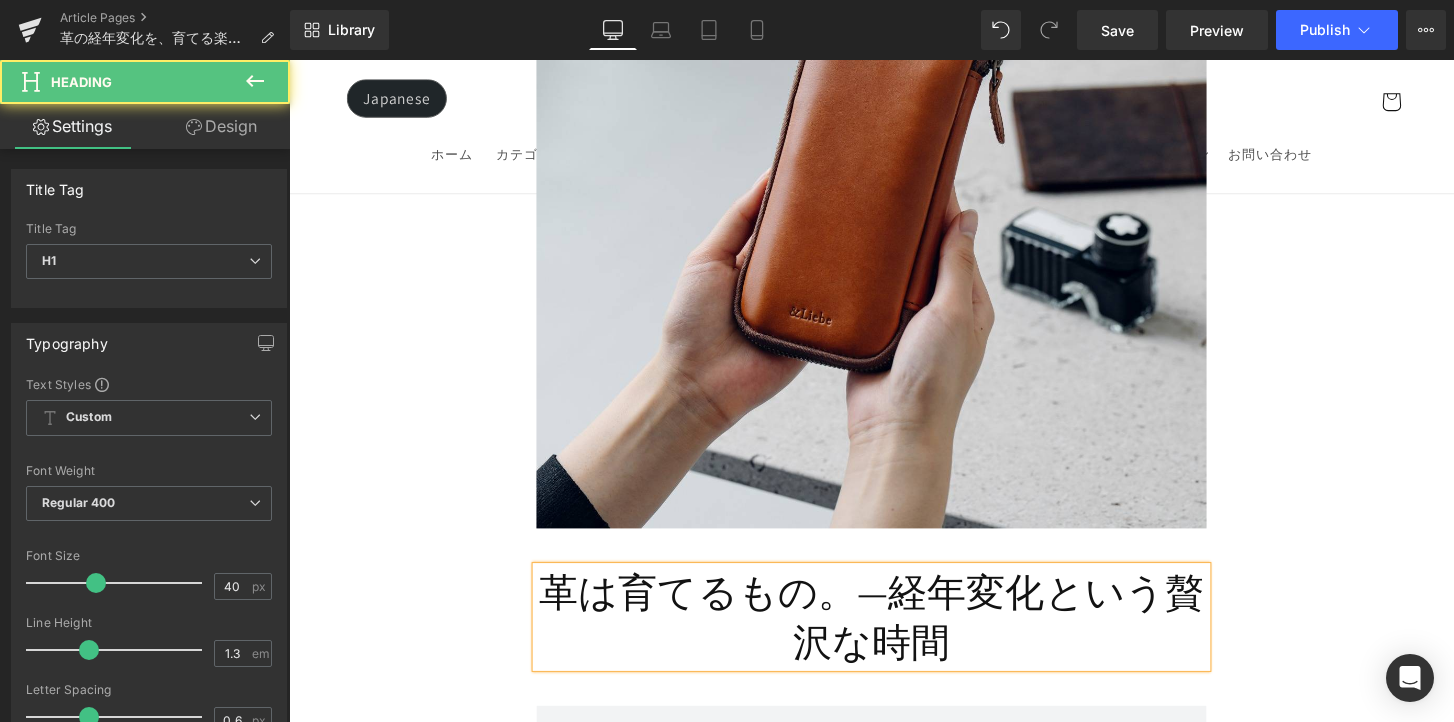 click on "革は育てるもの。—経年変化という贅沢な時間" at bounding box center [894, 639] 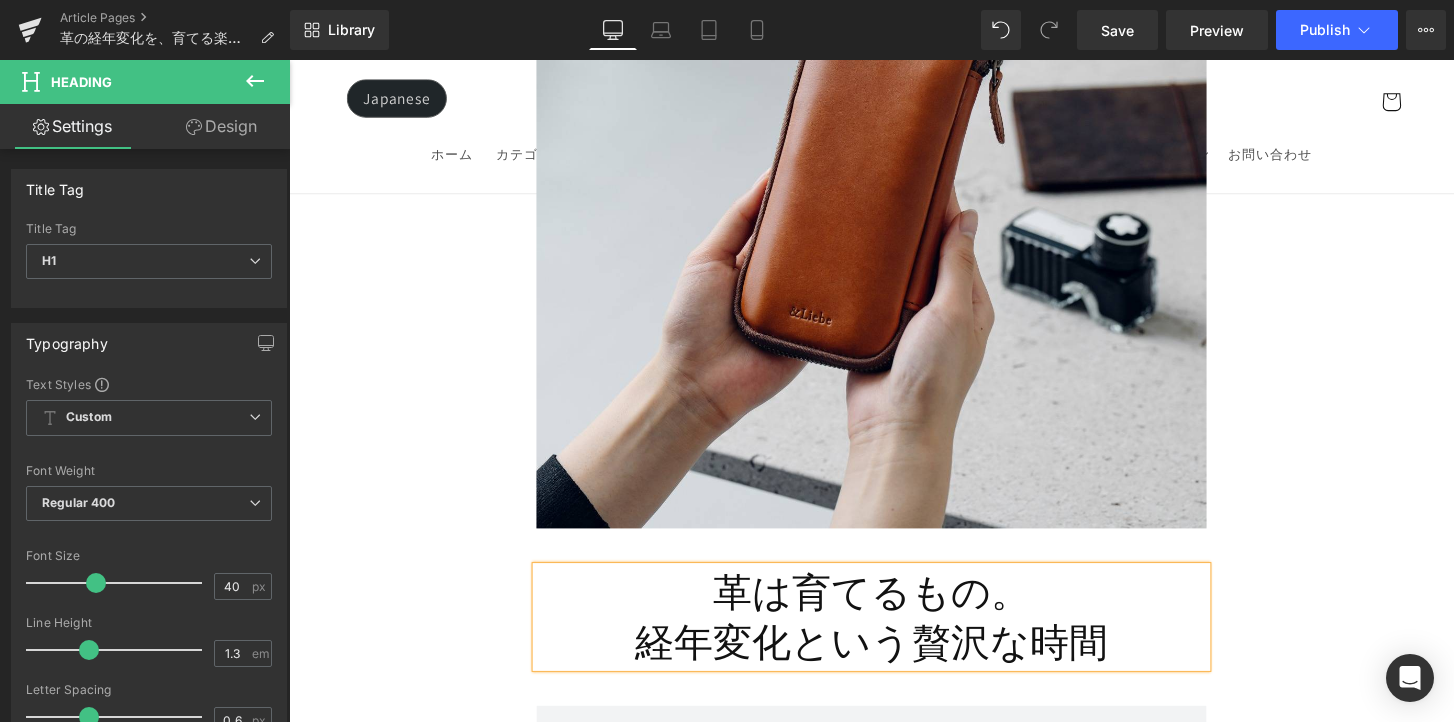 click on "革は育てるもの。" at bounding box center (894, 613) 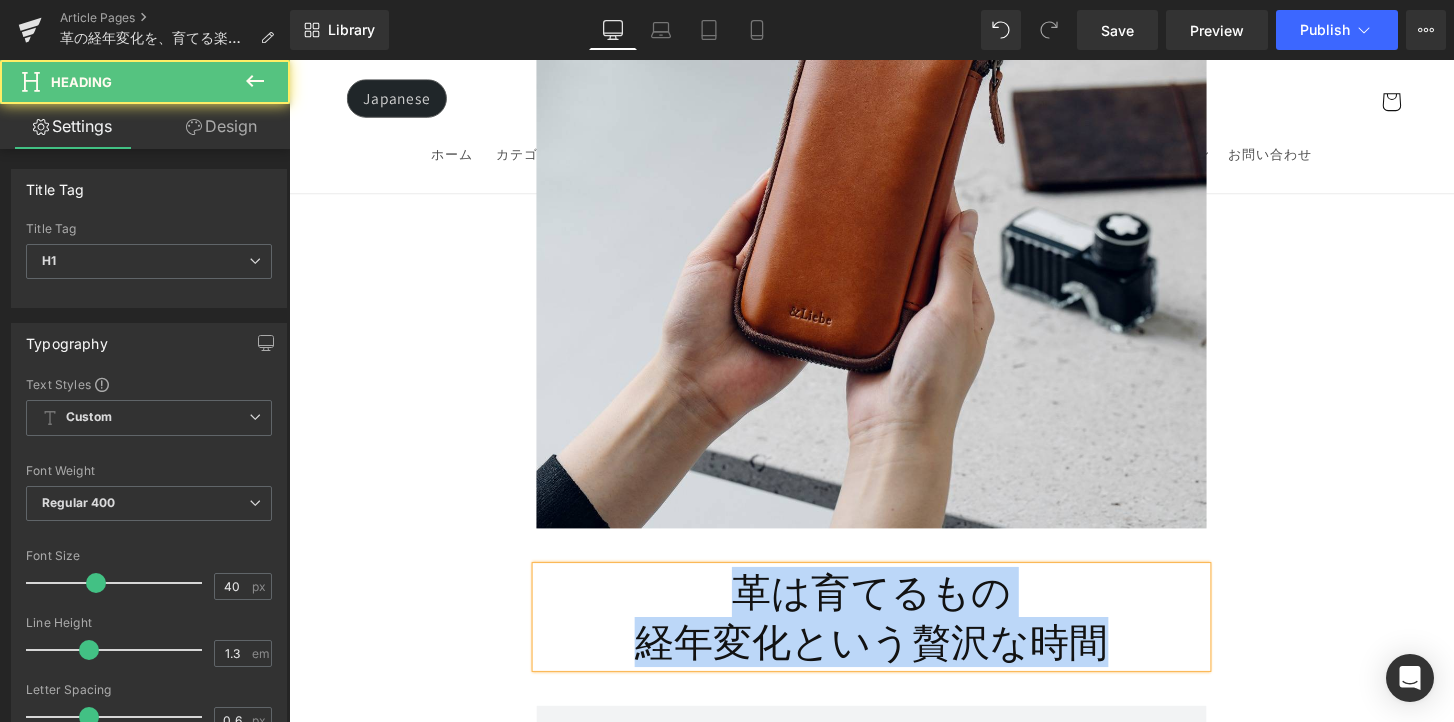drag, startPoint x: 1151, startPoint y: 654, endPoint x: 721, endPoint y: 610, distance: 432.2453 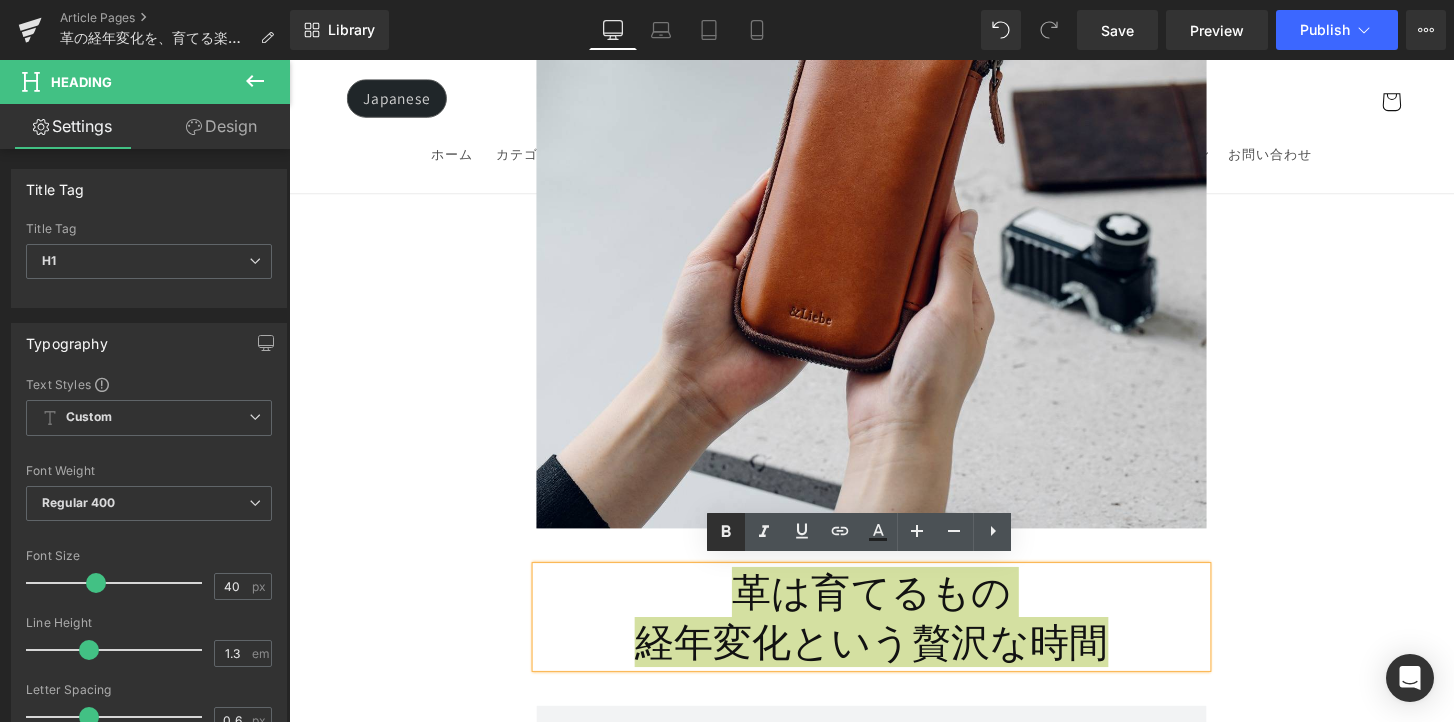 click at bounding box center [726, 532] 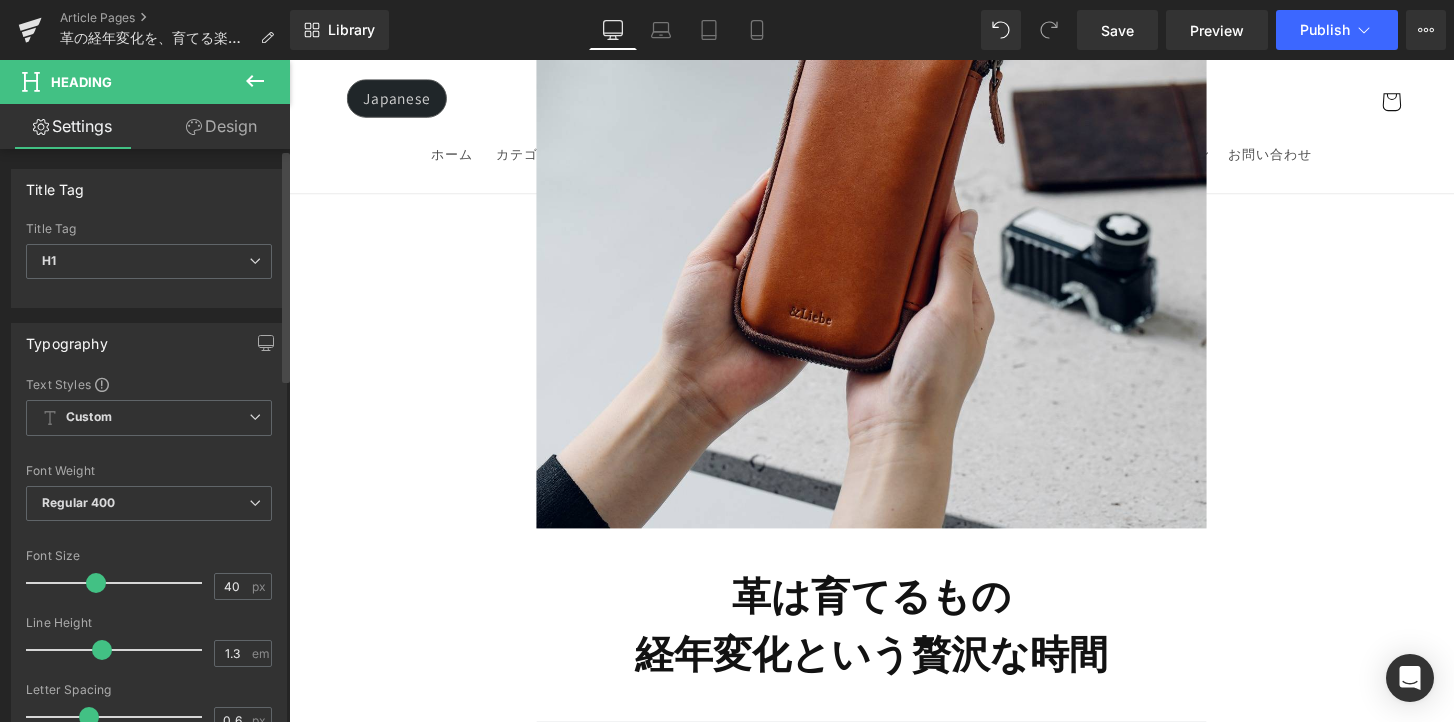 click at bounding box center (102, 650) 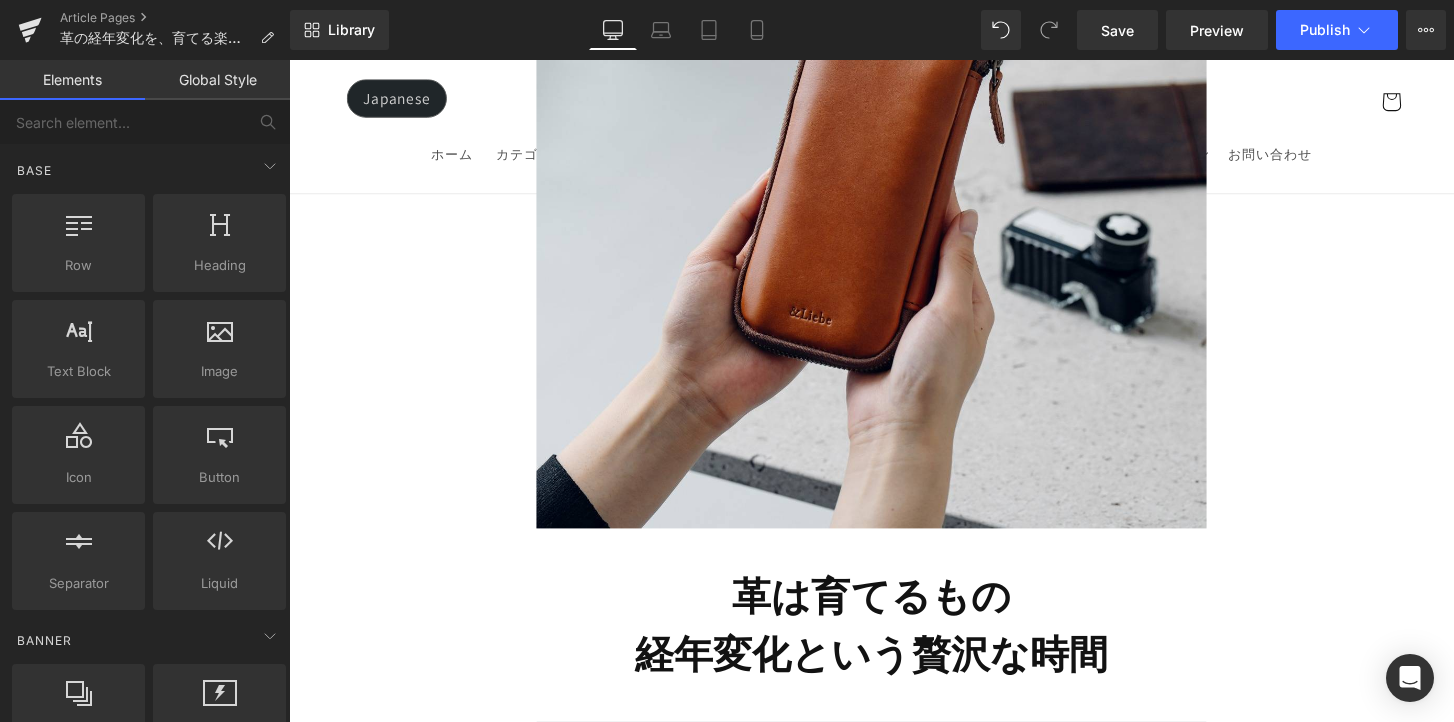 click on "Image         Row
革は育てるもの 経年変化という贅沢な時間
[GEOGRAPHIC_DATA]
Sale Off
(P) Image
「開くたび、ときめく」　文具ポーチ　栃木レザー
(P) Title
¥0" at bounding box center [894, 8017] 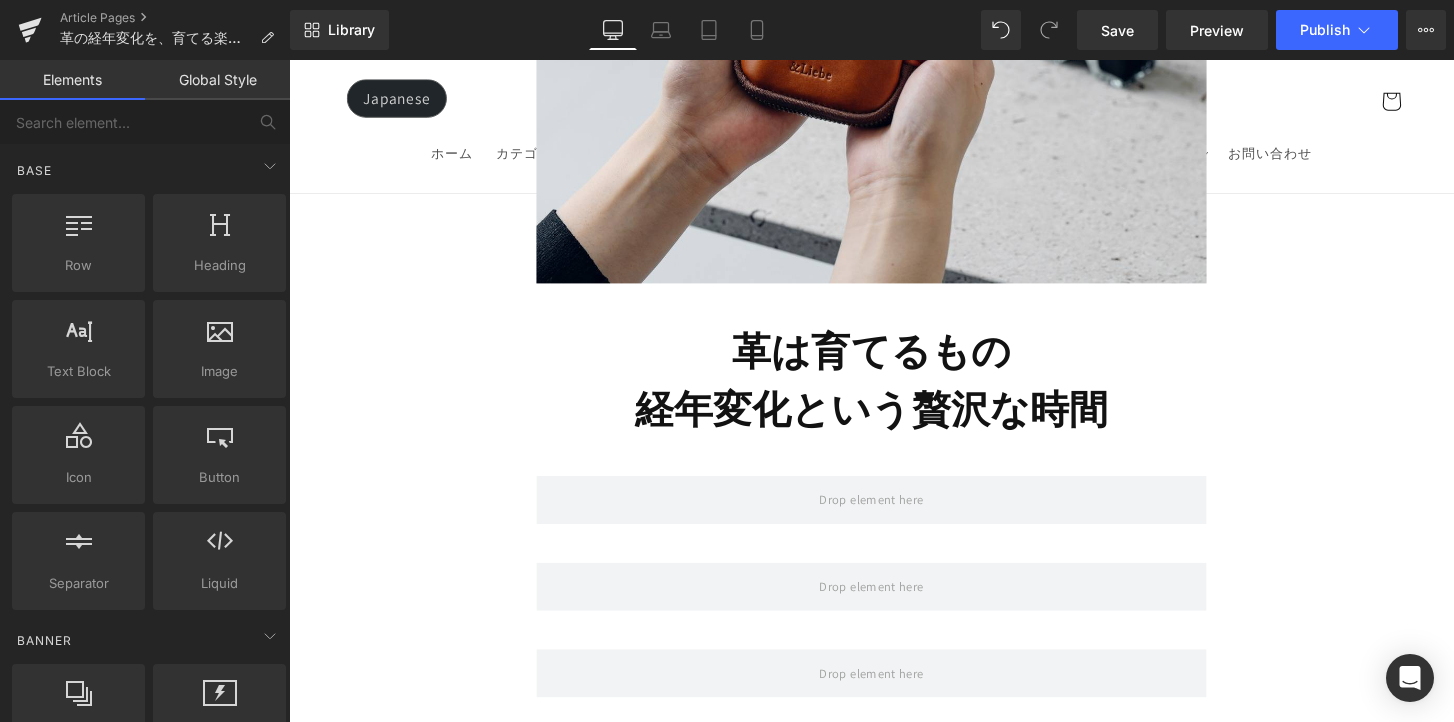 scroll, scrollTop: 731, scrollLeft: 0, axis: vertical 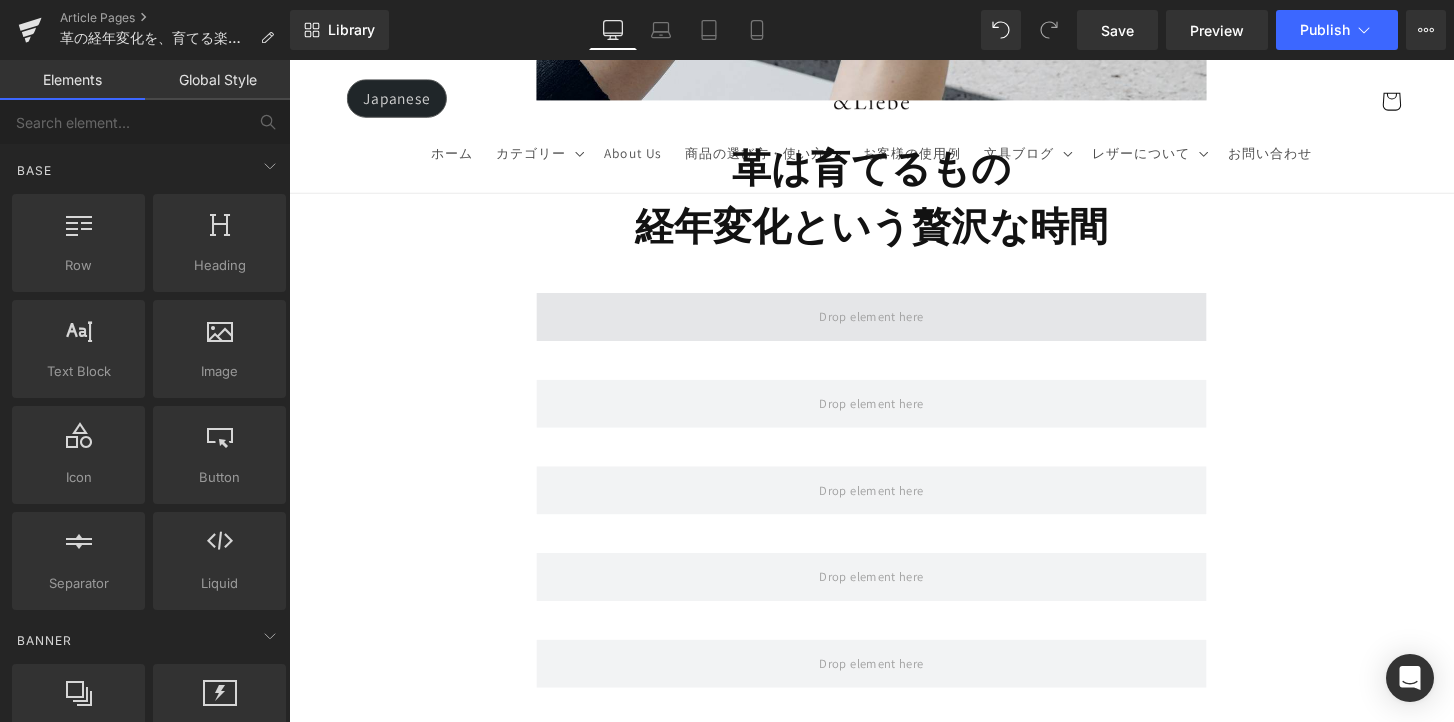 click at bounding box center (894, 327) 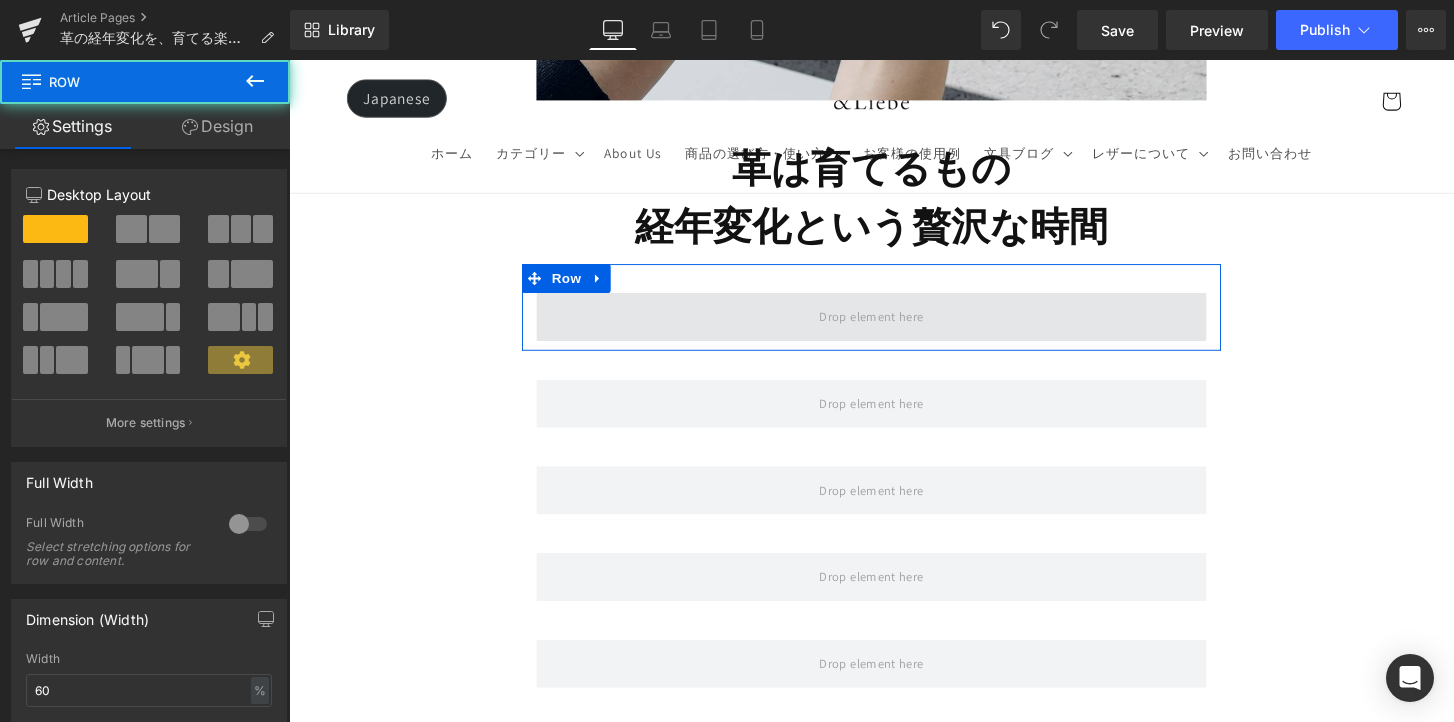 click at bounding box center [894, 327] 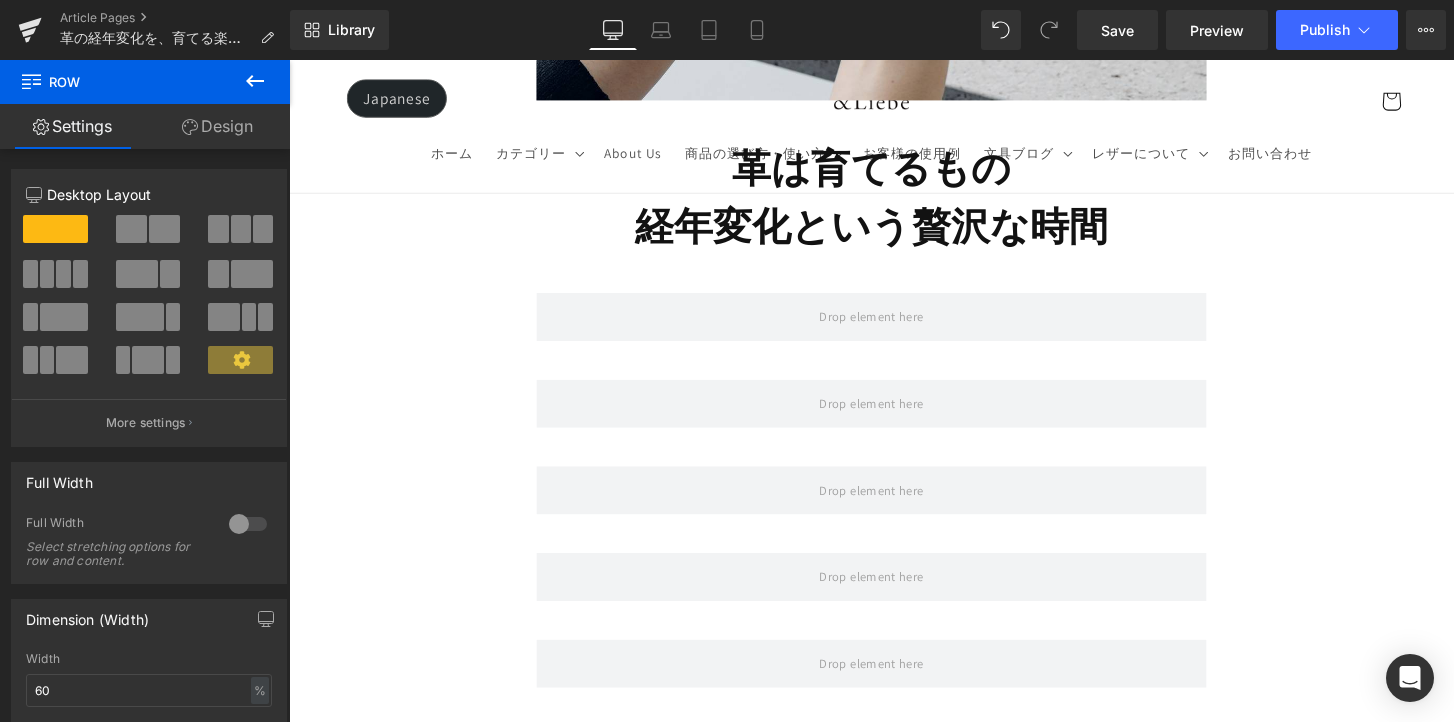 click 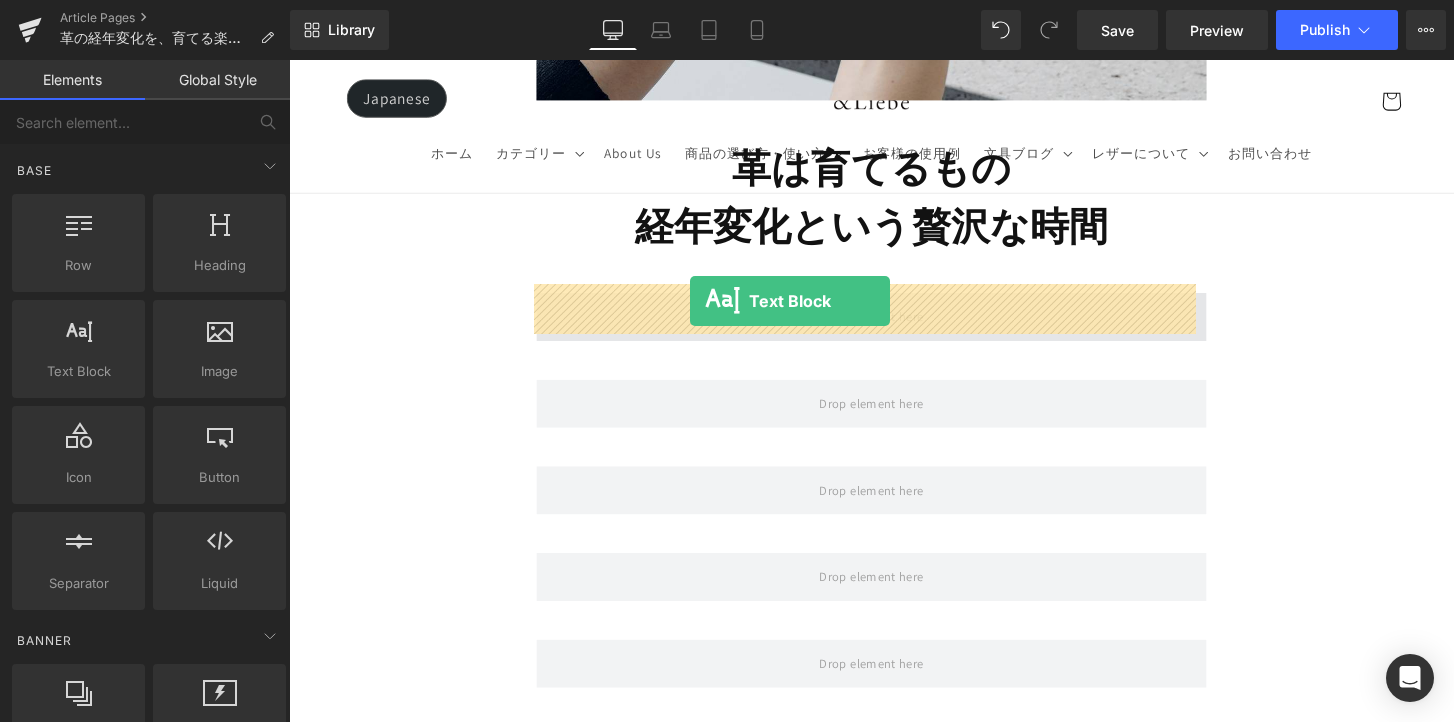 drag, startPoint x: 397, startPoint y: 412, endPoint x: 707, endPoint y: 309, distance: 326.66342 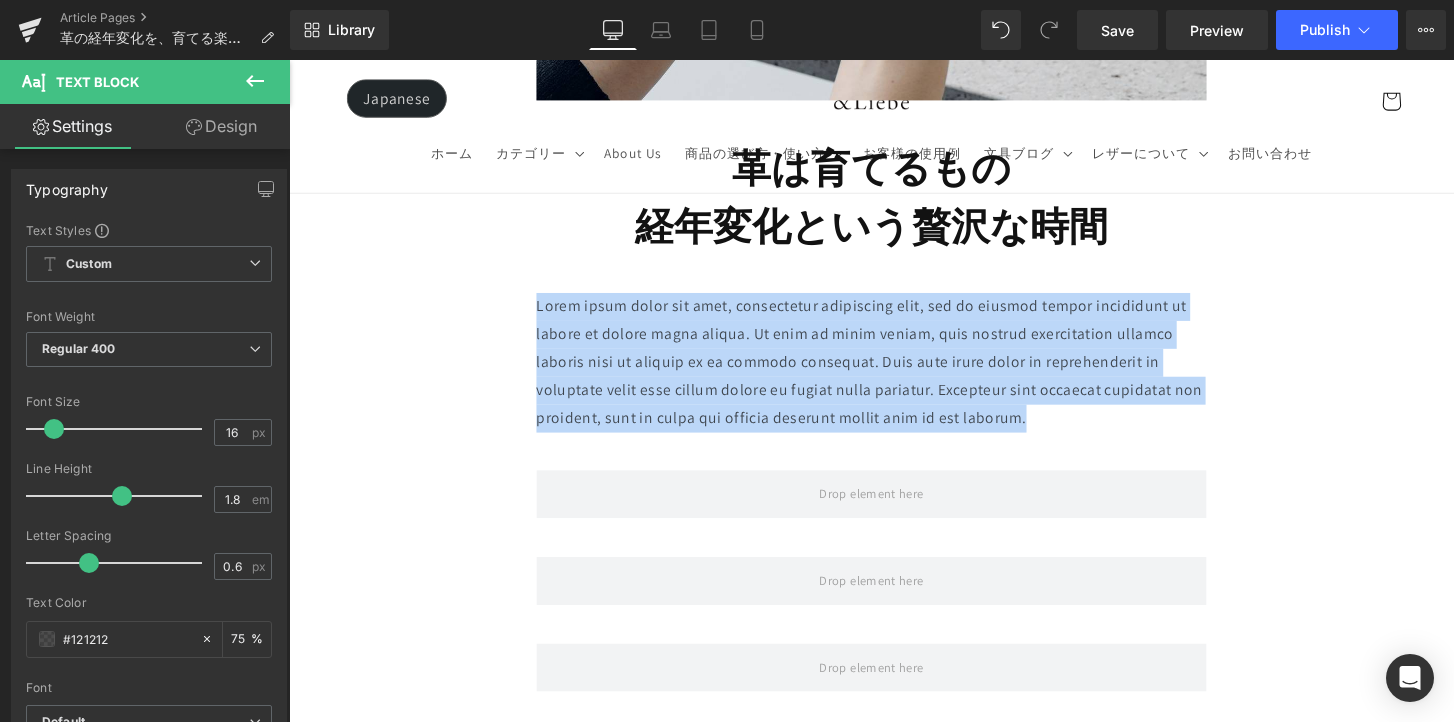 drag, startPoint x: 749, startPoint y: 359, endPoint x: 501, endPoint y: 319, distance: 251.2051 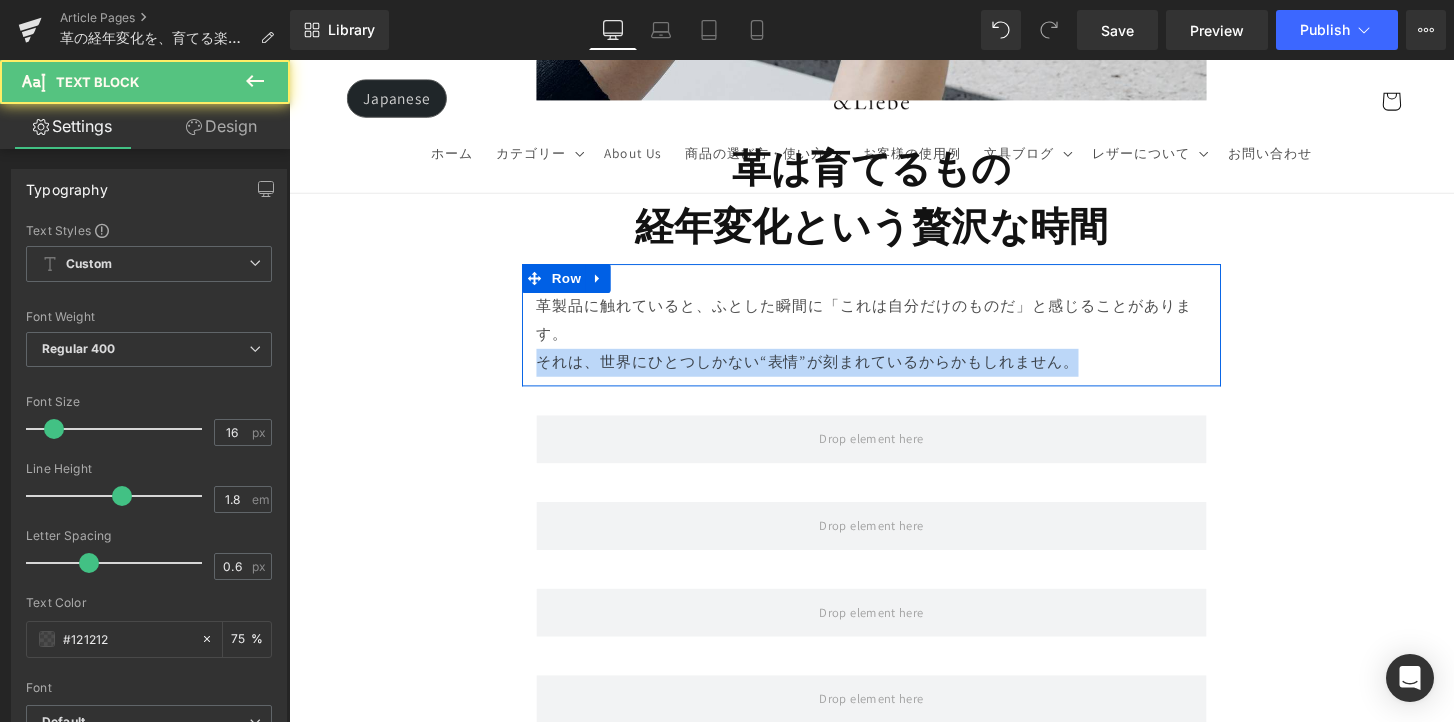 drag, startPoint x: 1139, startPoint y: 372, endPoint x: 534, endPoint y: 365, distance: 605.04047 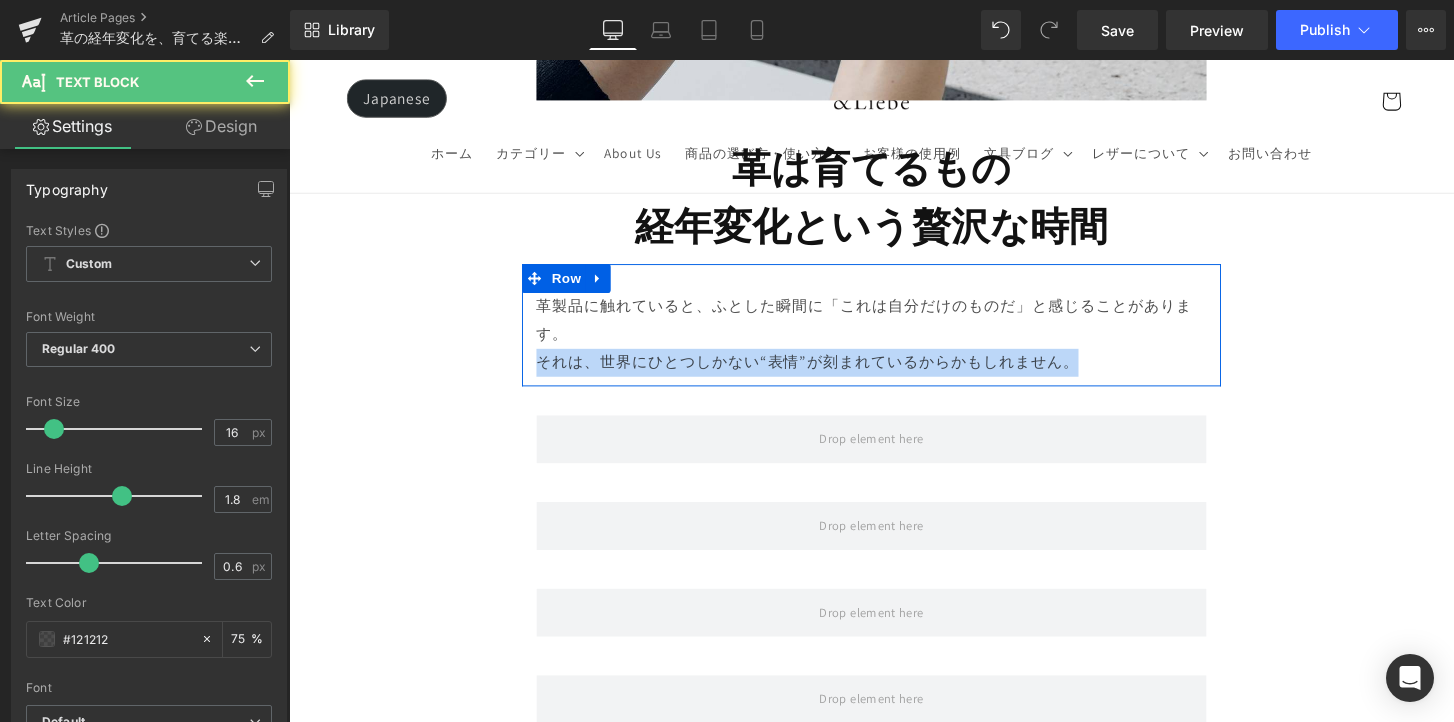 click on "革製品に触れていると、ふとした瞬間に「これは自分だけのものだ」と感じることがあります。
それは、世界にひとつしかない“表情”が刻まれているからかもしれません。
Text Block" at bounding box center (894, 345) 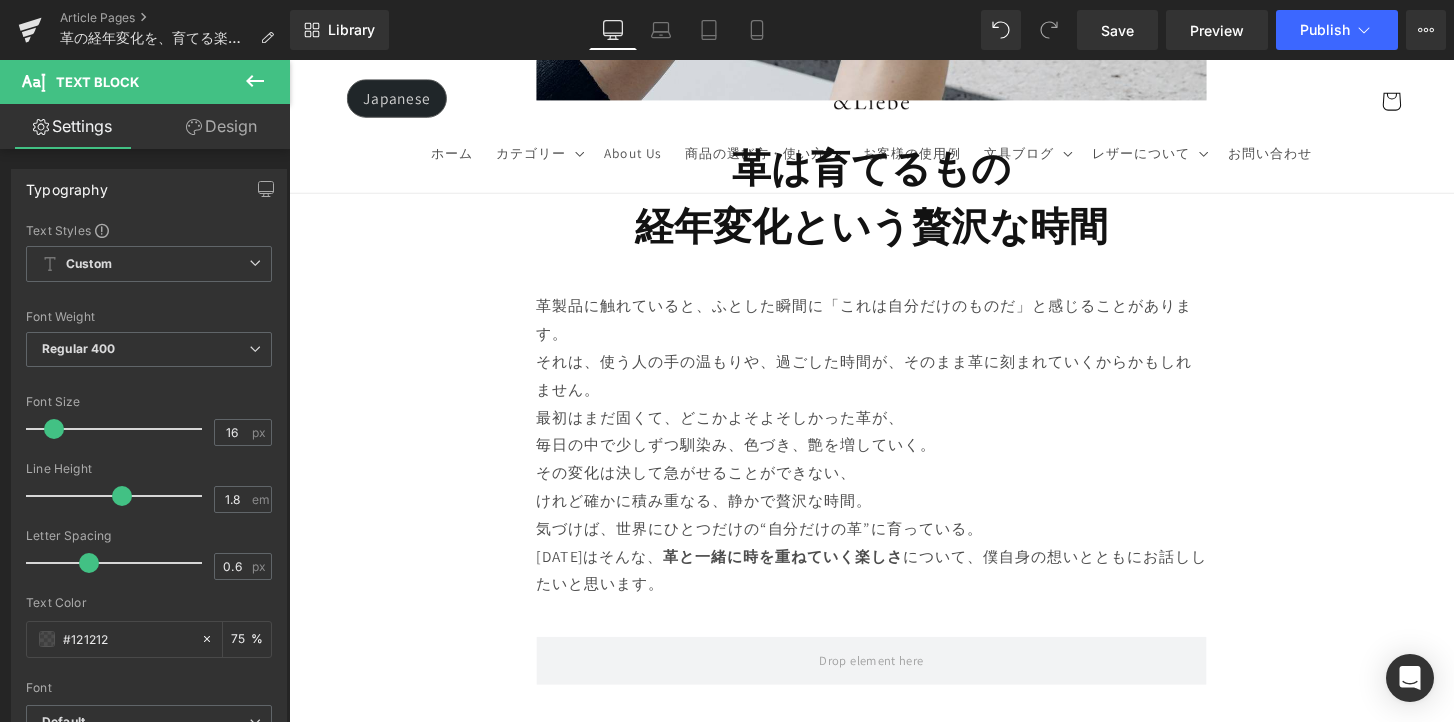 click on "Image         Row
革は育てるもの 経年変化という贅沢な時間
Heading         Row
革製品に触れていると、ふとした瞬間に「これは自分だけのものだ」と感じることがあります。
それは、使う人の手の温もりや、過ごした時間が、そのまま革に刻まれていくからかもしれません。 最初はまだ固くて、どこかよそよそしかった革が、
毎日の中で少しずつ馴染み、色づき、艶を増していく。 その変化は決して急がせることができない、
けれど確かに積み重なる、静かで贅沢な時間。 気づけば、世界にひとつだけの“自分だけの革”に育っている。
[DATE]はそんな、 革と一緒に時を重ねていく楽しさ について、僕自身の想いとともにお話ししたいと思います。
Text Block         [GEOGRAPHIC_DATA]" at bounding box center (894, 7705) 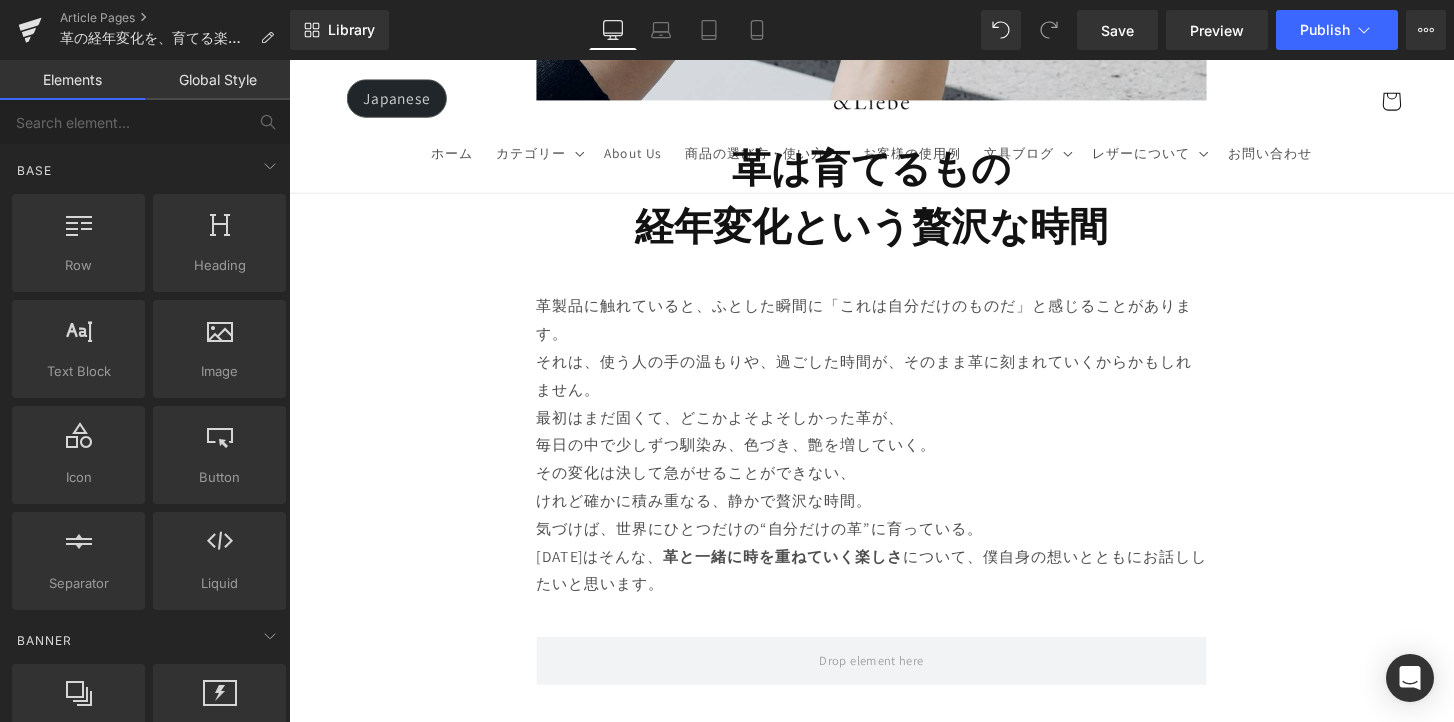 click on "最初はまだ固くて、どこかよそよそしかった革が、
毎日の中で少しずつ馴染み、色づき、艶を増していく。" at bounding box center [894, 447] 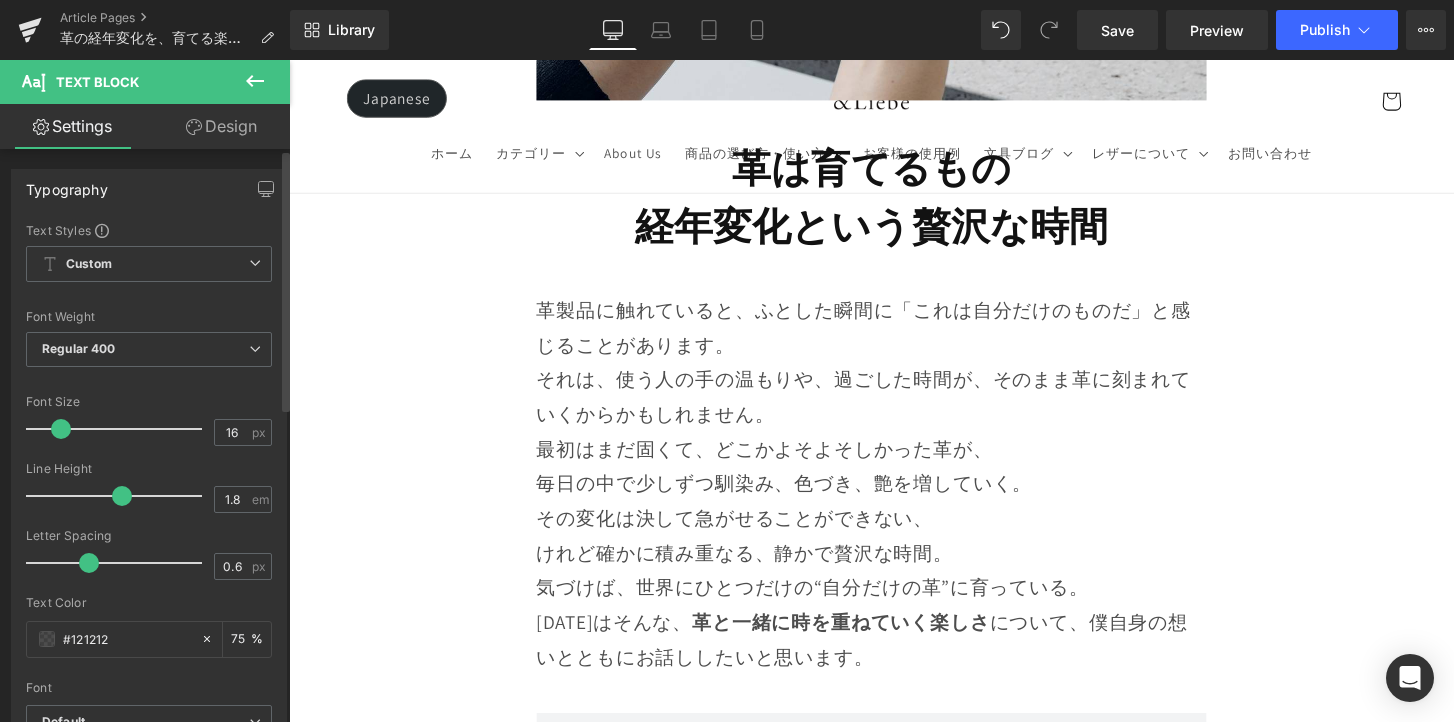 click at bounding box center [61, 429] 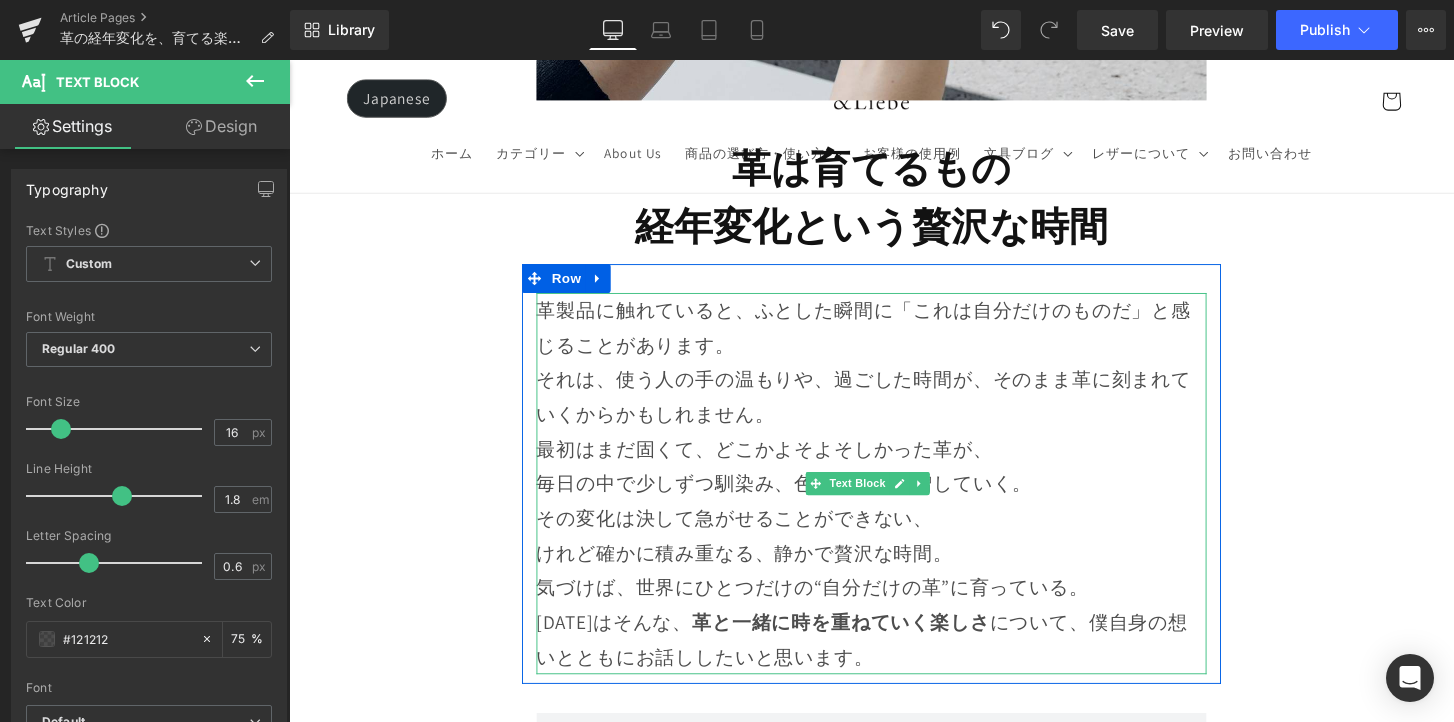 click on "革製品に触れていると、ふとした瞬間に「これは自分だけのものだ」と感じることがあります。" at bounding box center (894, 338) 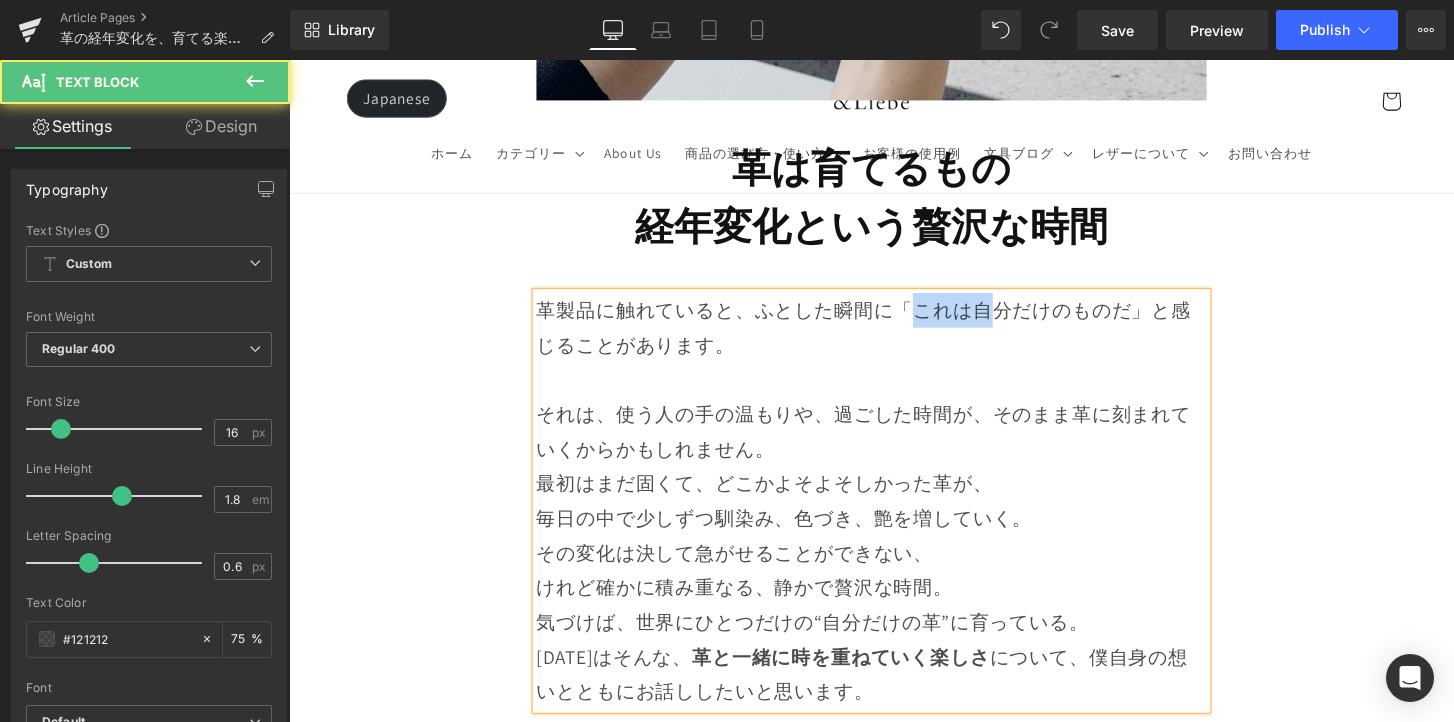 drag, startPoint x: 924, startPoint y: 300, endPoint x: 1017, endPoint y: 310, distance: 93.53609 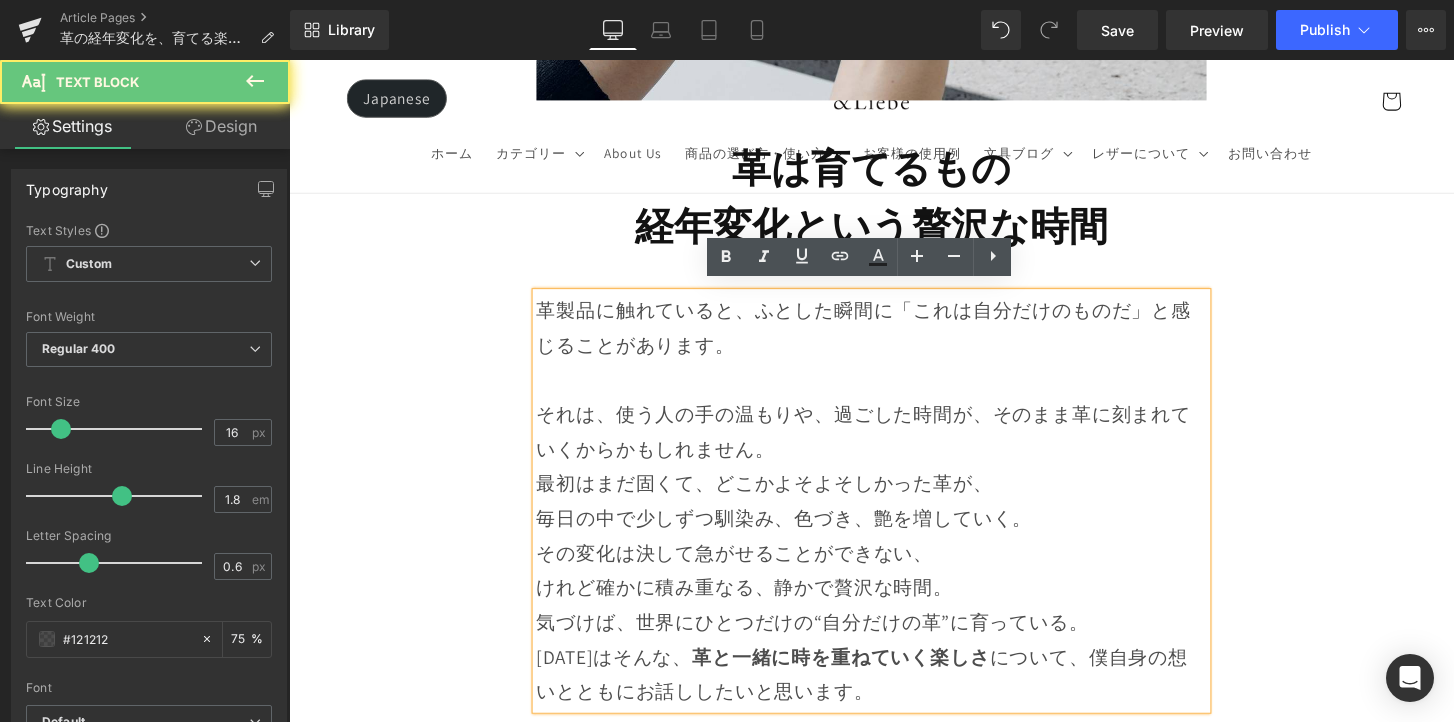 click on "革製品に触れていると、ふとした瞬間に「これは自分だけのものだ」と感じることがあります。" at bounding box center (894, 338) 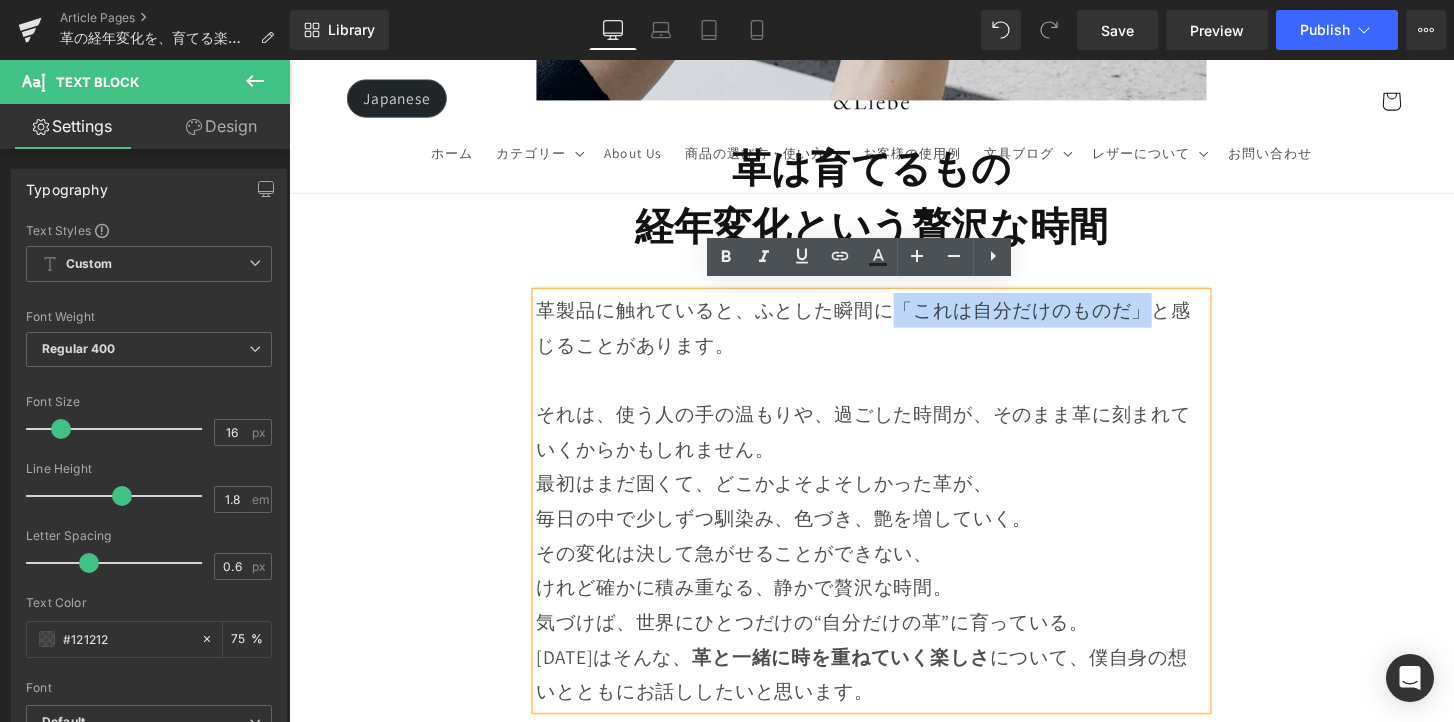 drag, startPoint x: 914, startPoint y: 311, endPoint x: 1171, endPoint y: 316, distance: 257.04865 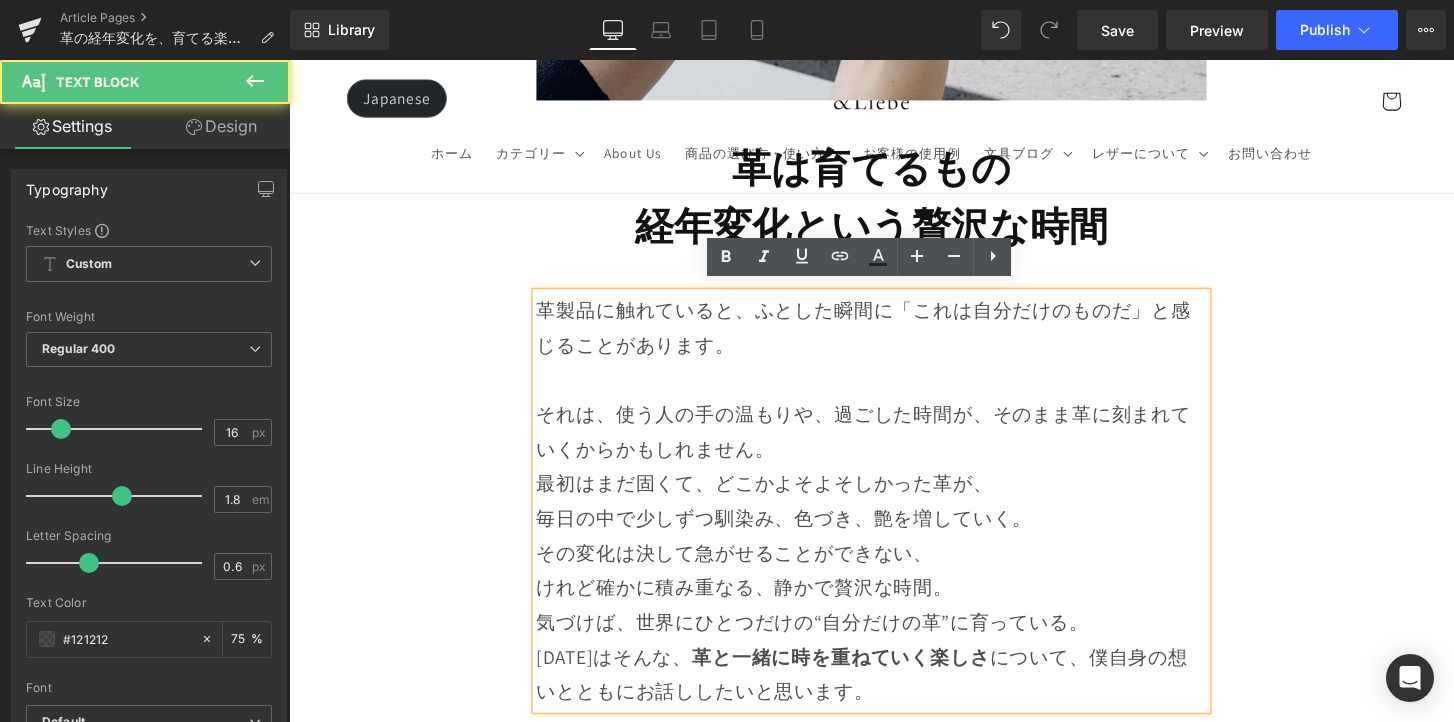 click at bounding box center [894, 392] 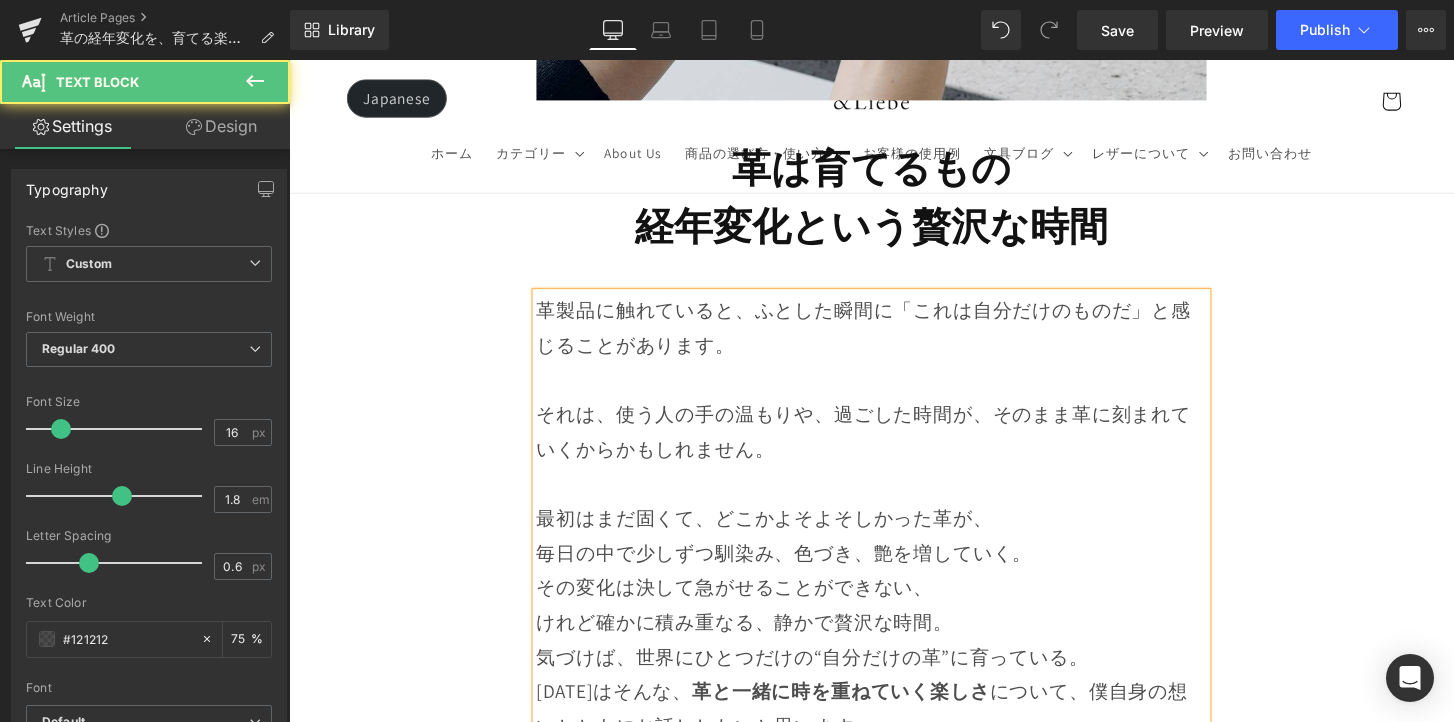 click on "最初はまだ固くて、どこかよそよそしかった革が、
毎日の中で少しずつ馴染み、色づき、艶を増していく。" at bounding box center (894, 554) 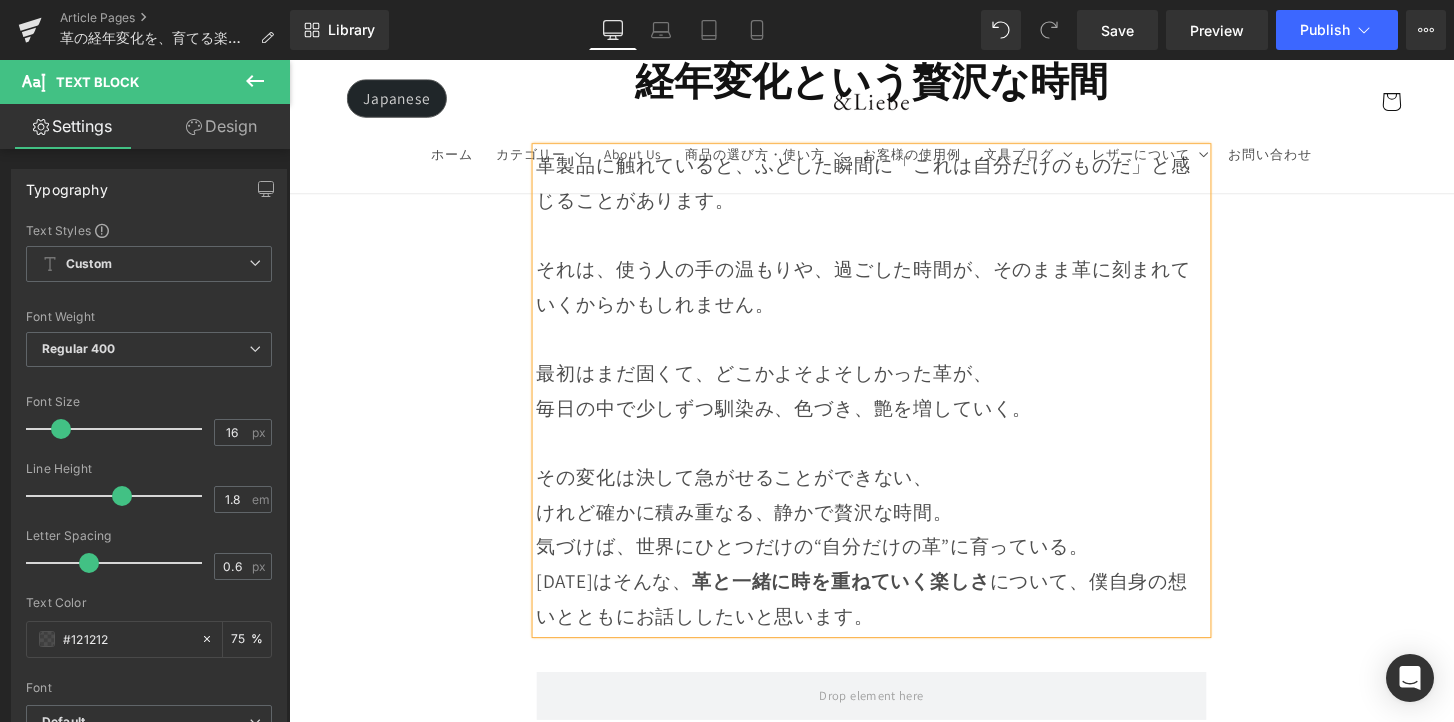 scroll, scrollTop: 1022, scrollLeft: 0, axis: vertical 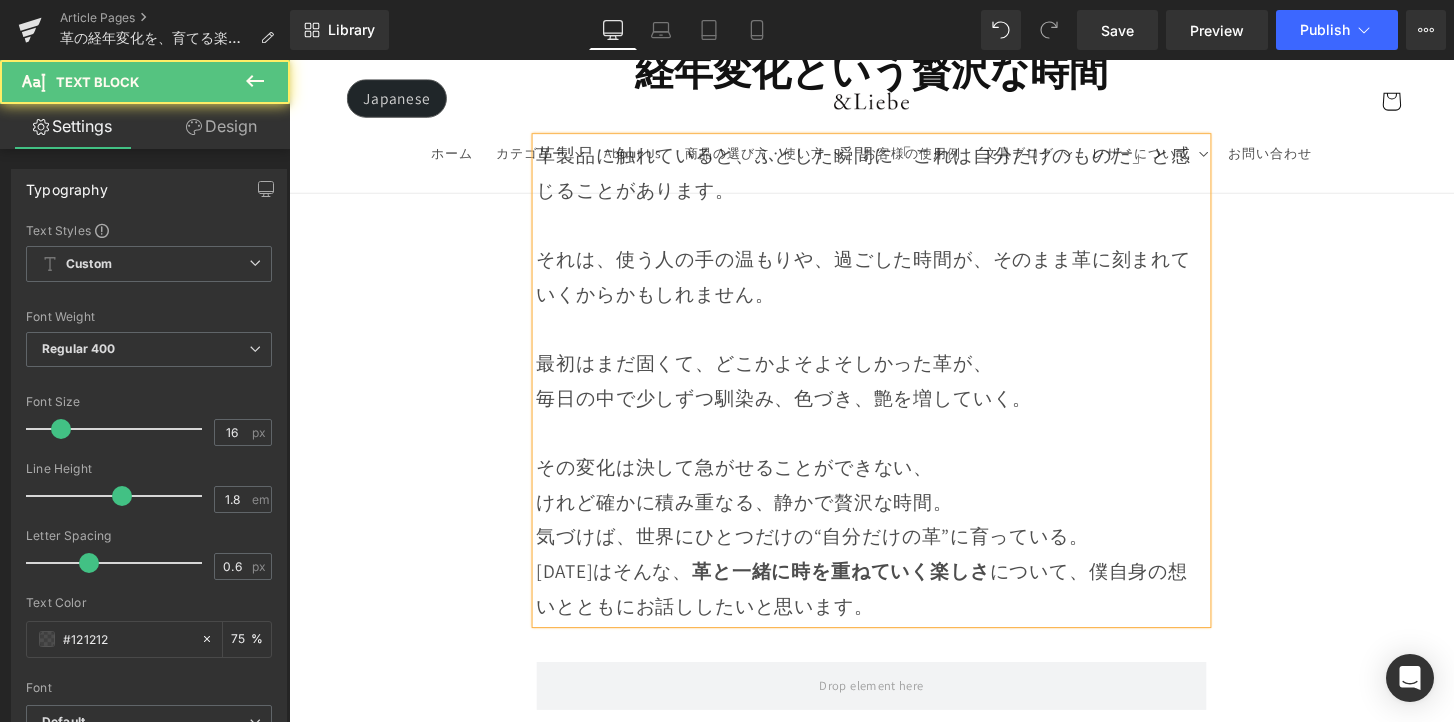 click on "その変化は決して急がせることができない、
けれど確かに積み重なる、静かで贅沢な時間。" at bounding box center (894, 501) 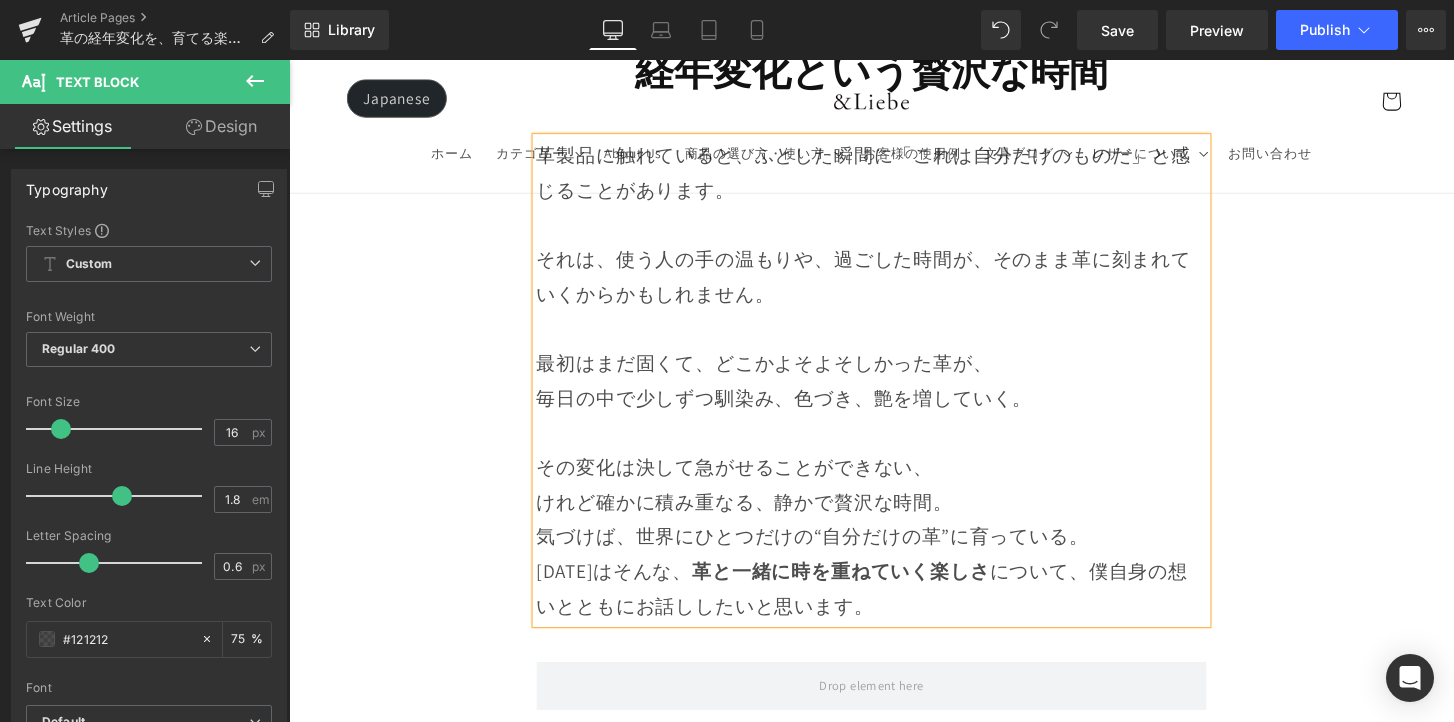 click on "けれど確かに積み重なる、静かで贅沢な時間。" at bounding box center (894, 519) 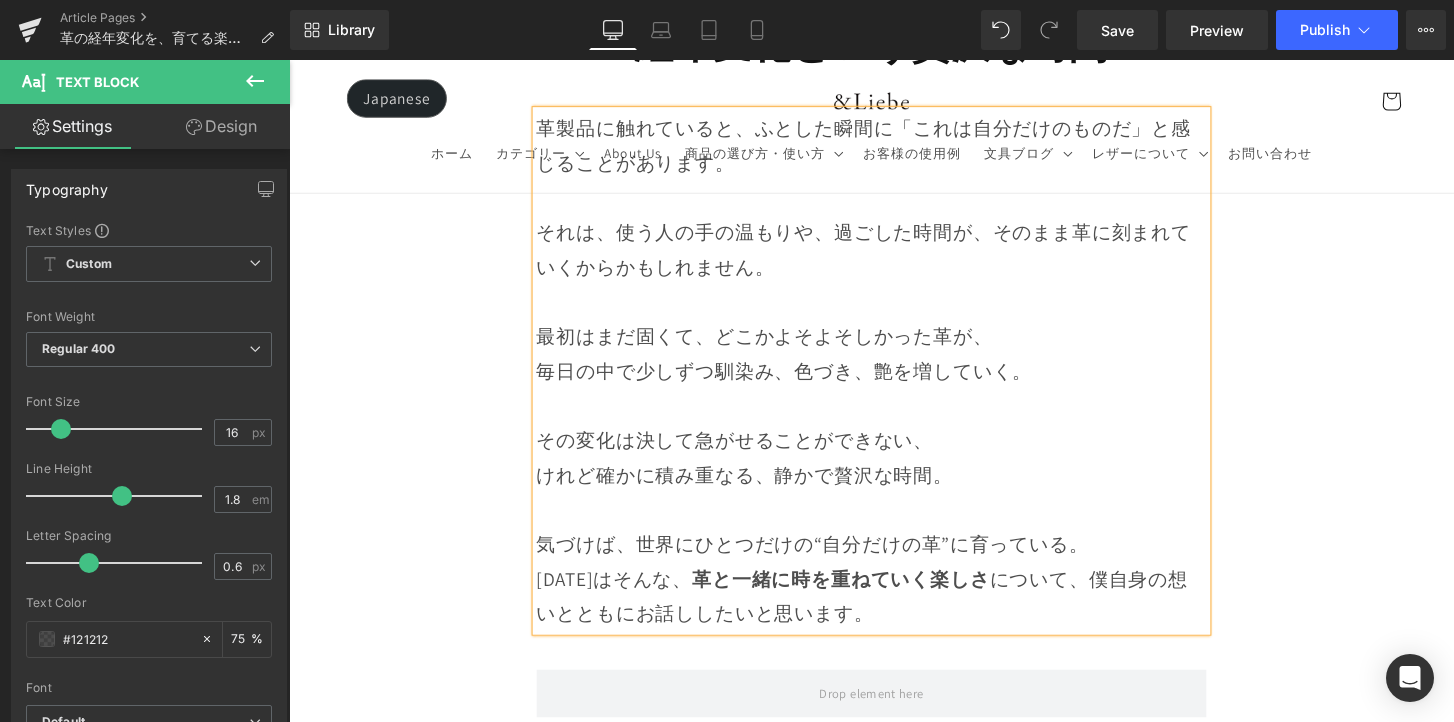 scroll, scrollTop: 1052, scrollLeft: 0, axis: vertical 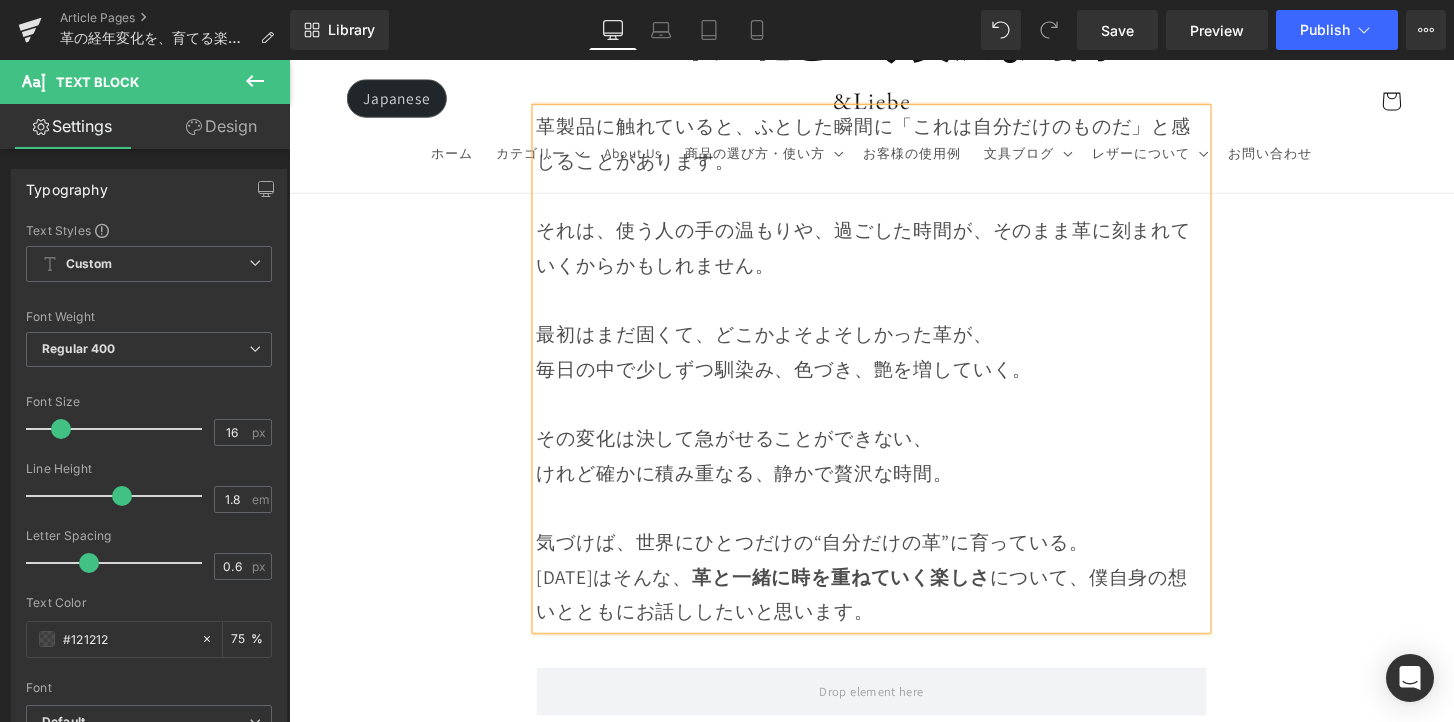click on "気づけば、世界にひとつだけの“自分だけの革”に育っている。" at bounding box center [894, 561] 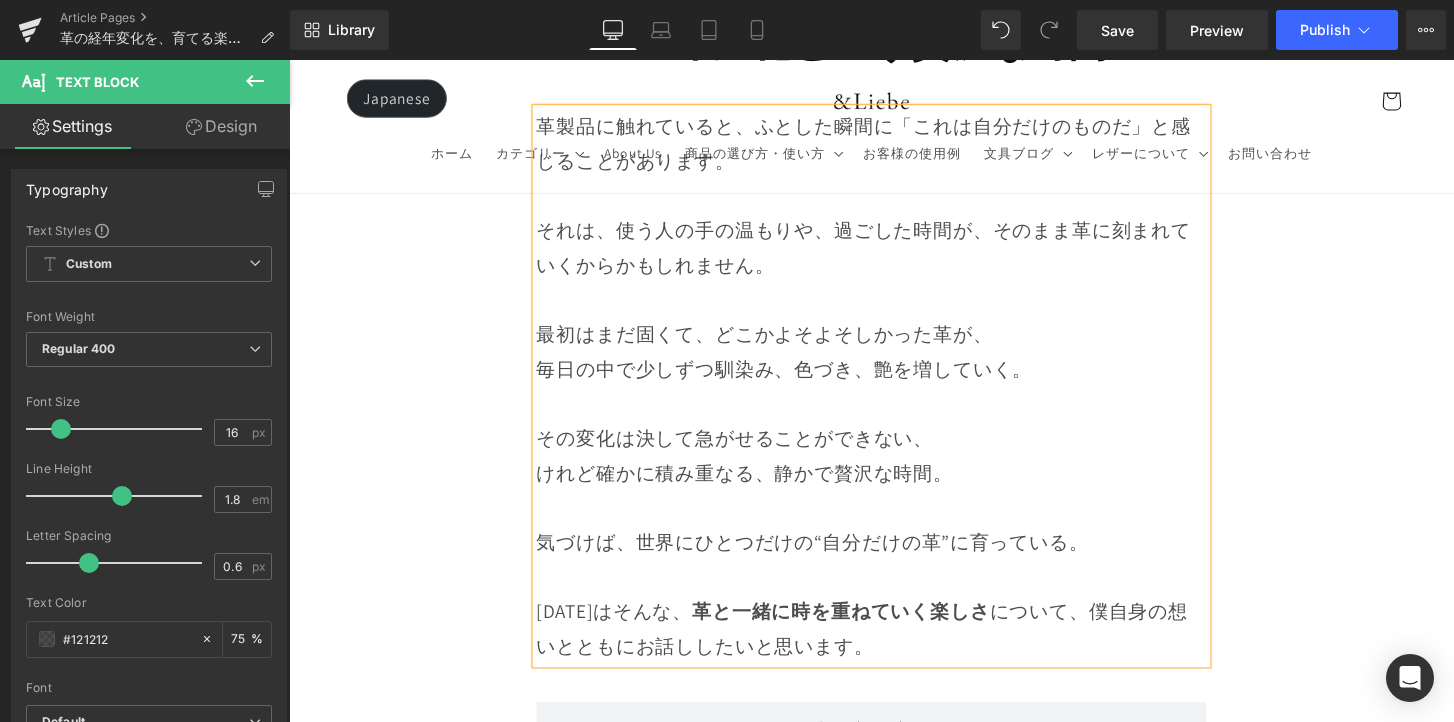 click on "Image         Row
革は育てるもの 経年変化という贅沢な時間
Heading         Row
革製品に触れていると、ふとした瞬間に「これは自分だけのものだ」と感じることがあります。
それは、使う人の手の温もりや、過ごした時間が、そのまま革に刻まれていくからかもしれません。 最初はまだ固くて、どこかよそよそしかった革が、
毎日の中で少しずつ馴染み、色づき、艶を増していく。 その変化は決して急がせることができない、
けれど確かに積み重なる、静かで贅沢な時間。 気づけば、世界にひとつだけの“自分だけの革”に育っている。
[DATE]はそんな、 革と一緒に時を重ねていく楽しさ について、僕自身の想いとともにお話ししたいと思います。
Text Block         [GEOGRAPHIC_DATA]" at bounding box center [894, 7644] 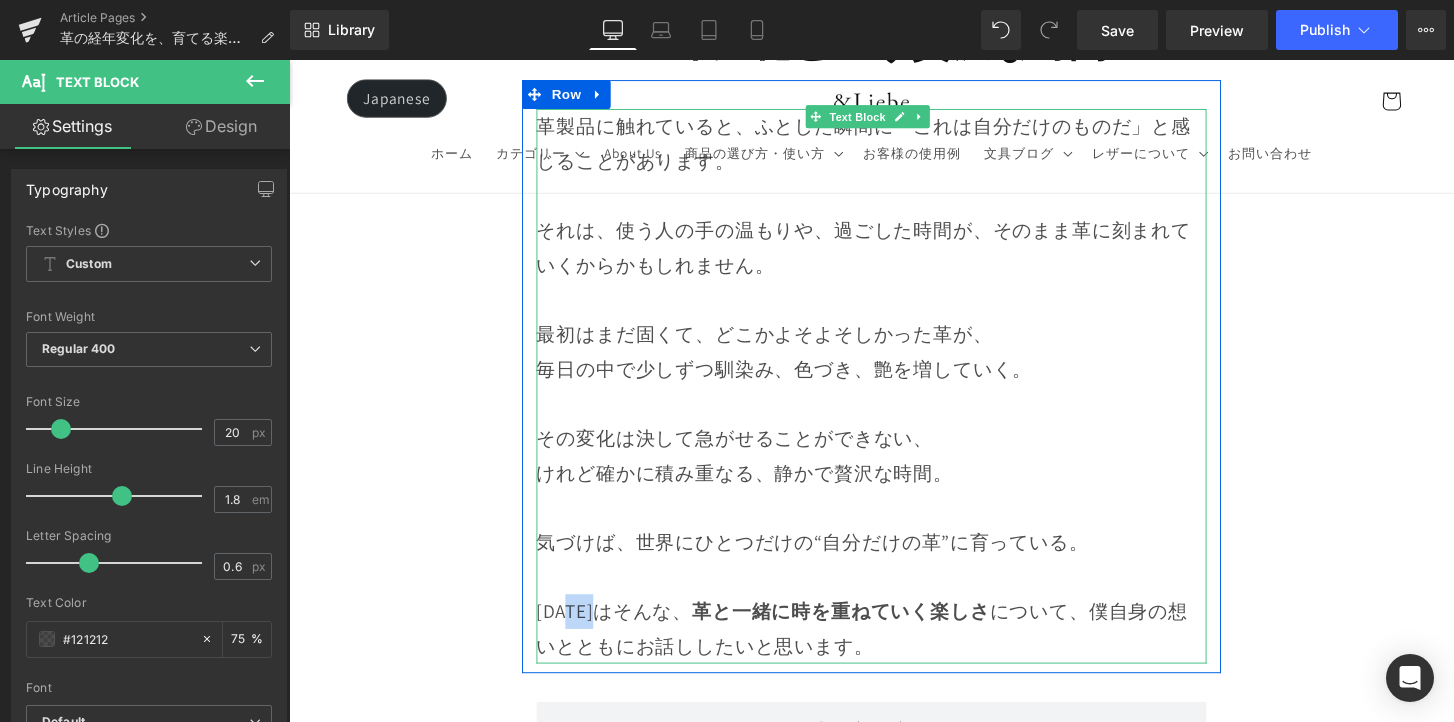 drag, startPoint x: 658, startPoint y: 627, endPoint x: 597, endPoint y: 627, distance: 61 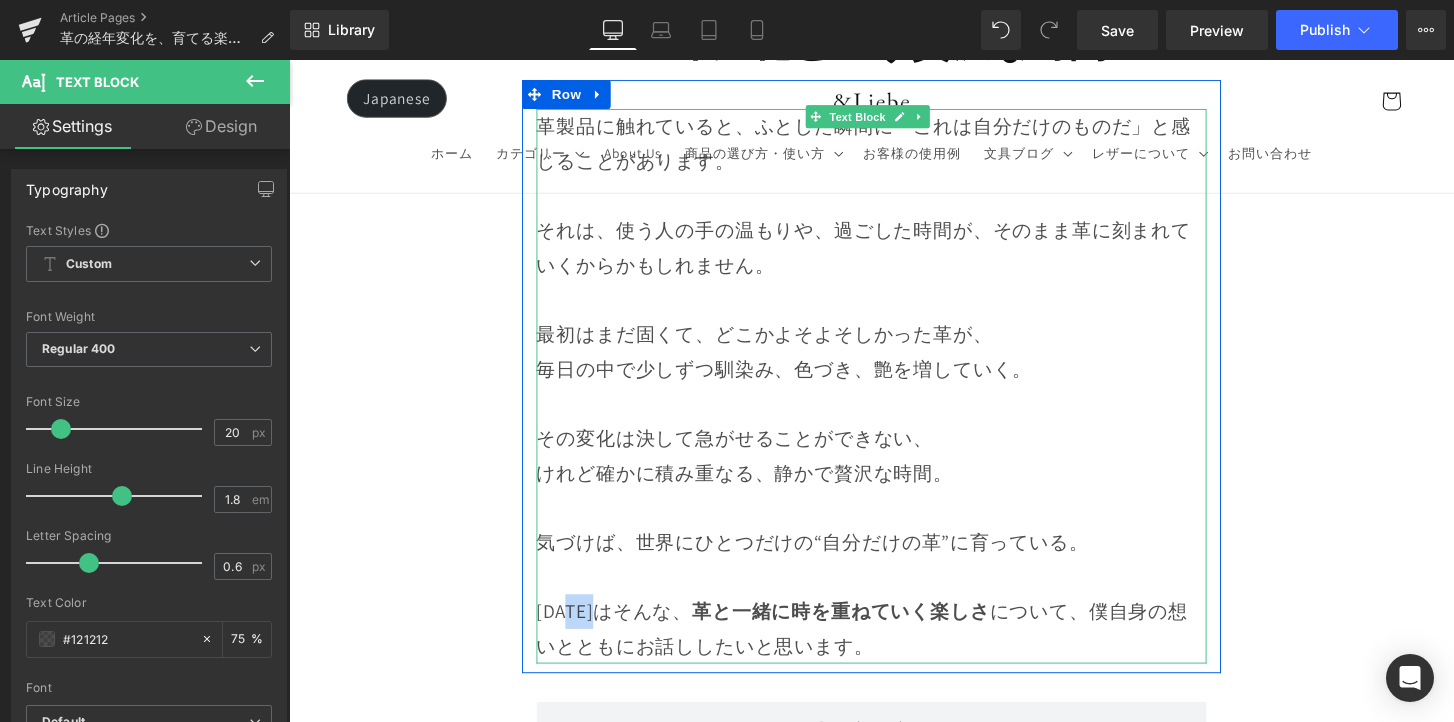 click on "[DATE]はそんな、 革と一緒に時を重ねていく楽しさ について、僕自身の想いとともにお話ししたいと思います。" at bounding box center [894, 651] 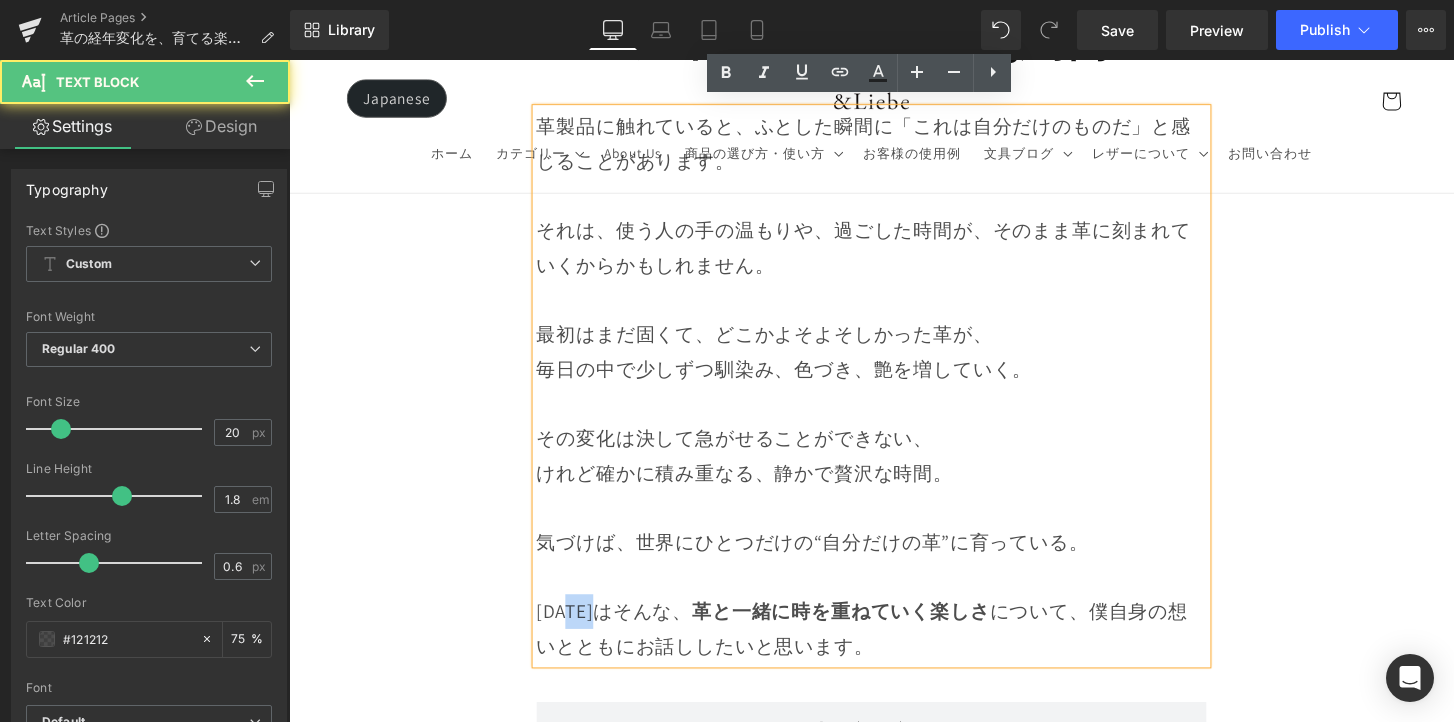 click on "[DATE]はそんな、 革と一緒に時を重ねていく楽しさ について、僕自身の想いとともにお話ししたいと思います。" at bounding box center (894, 651) 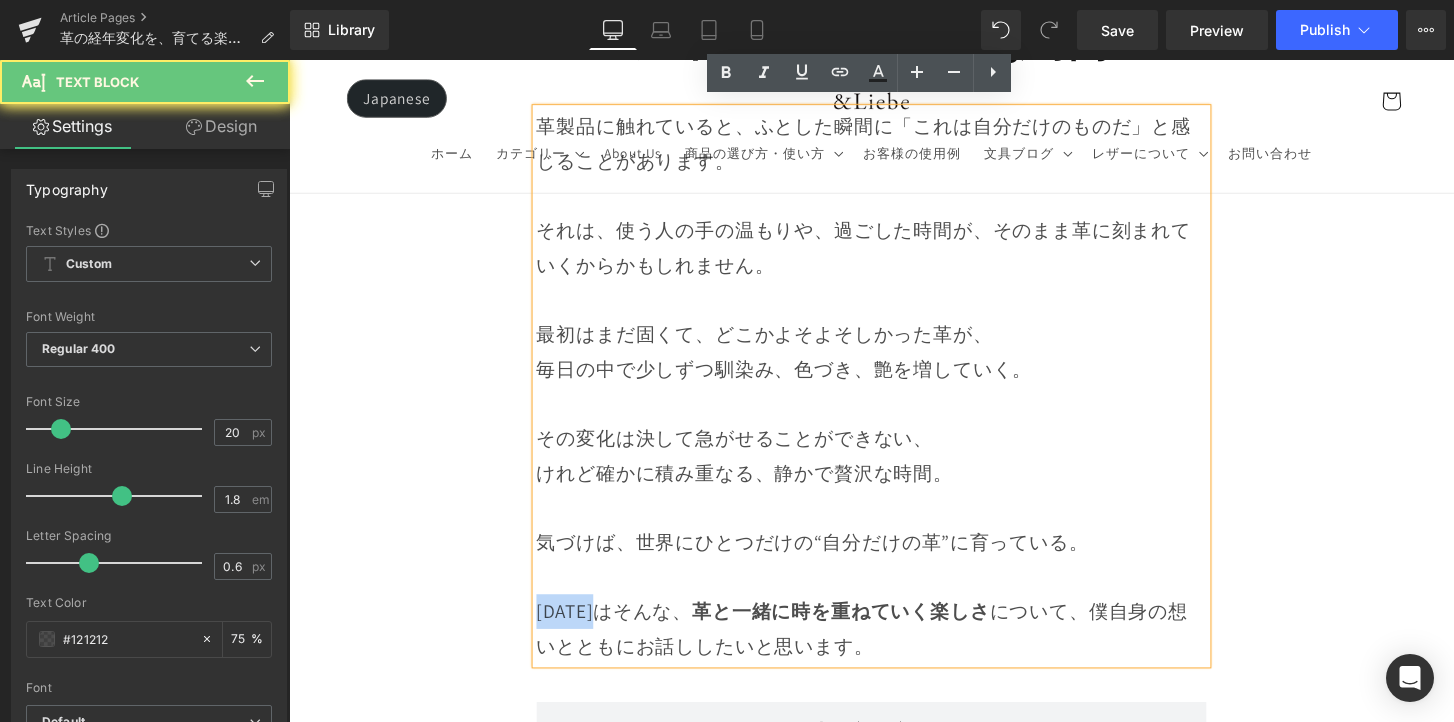 drag, startPoint x: 599, startPoint y: 625, endPoint x: 572, endPoint y: 620, distance: 27.45906 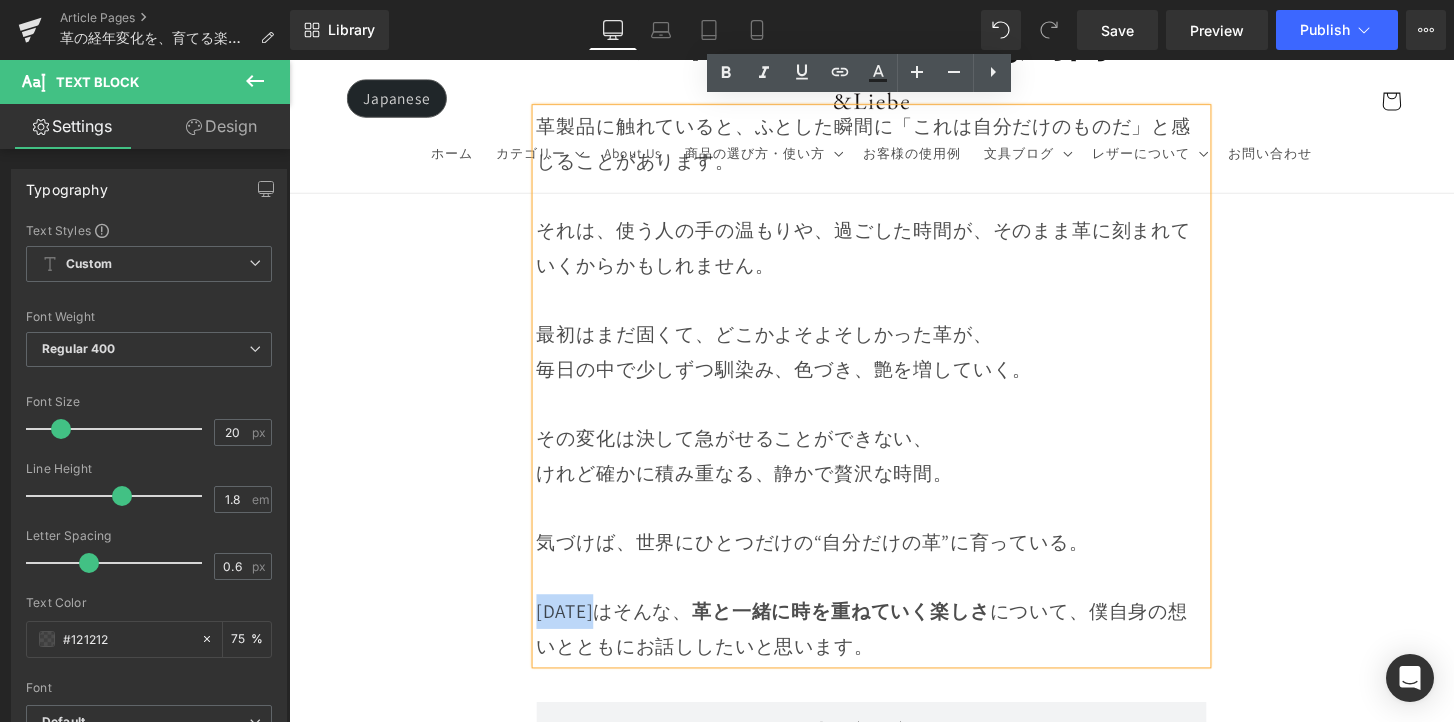 click on "[DATE]はそんな、 革と一緒に時を重ねていく楽しさ について、僕自身の想いとともにお話ししたいと思います。" at bounding box center [894, 651] 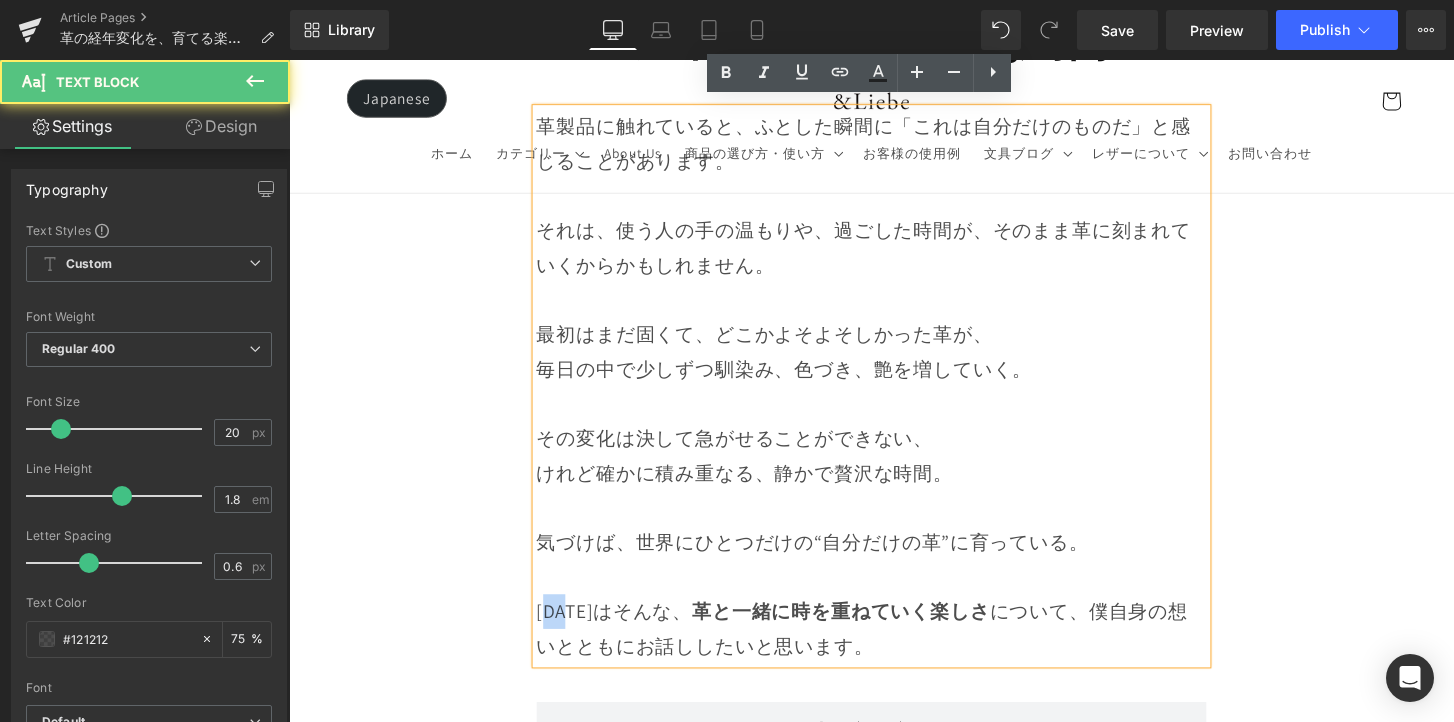 drag, startPoint x: 603, startPoint y: 623, endPoint x: 555, endPoint y: 623, distance: 48 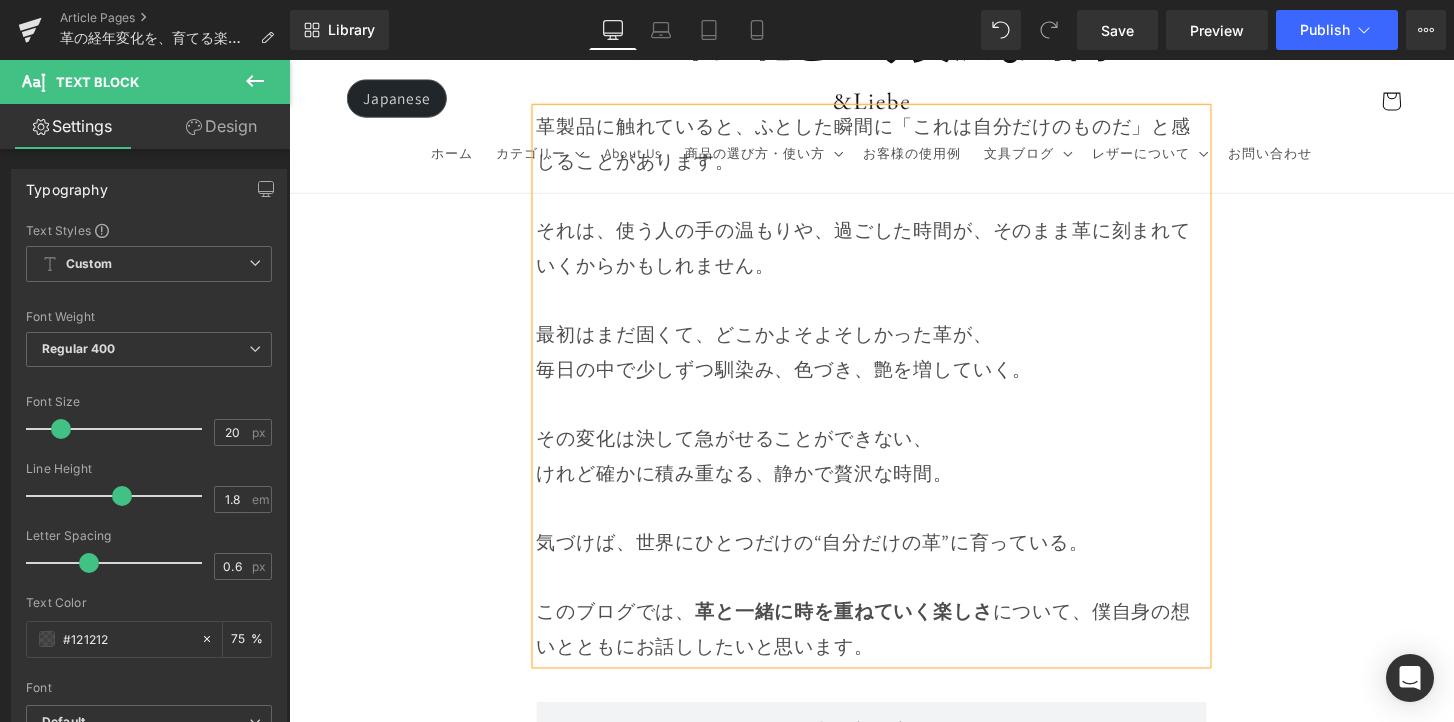 click on "Image         Row
革は育てるもの 経年変化という贅沢な時間
Heading         Row
革製品に触れていると、ふとした瞬間に「これは自分だけのものだ」と感じることがあります。
それは、使う人の手の温もりや、過ごした時間が、そのまま革に刻まれていくからかもしれません。 最初はまだ固くて、どこかよそよそしかった革が、
毎日の中で少しずつ馴染み、色づき、艶を増していく。 その変化は決して急がせることができない、
けれど確かに積み重なる、静かで贅沢な時間。 気づけば、世界にひとつだけの“自分だけの革”に育っている。
このブログでは、 革と一緒に時を重ねていく楽しさ について、僕自身の想いとともにお話ししたいと思います。
Text [GEOGRAPHIC_DATA]" at bounding box center [894, 7644] 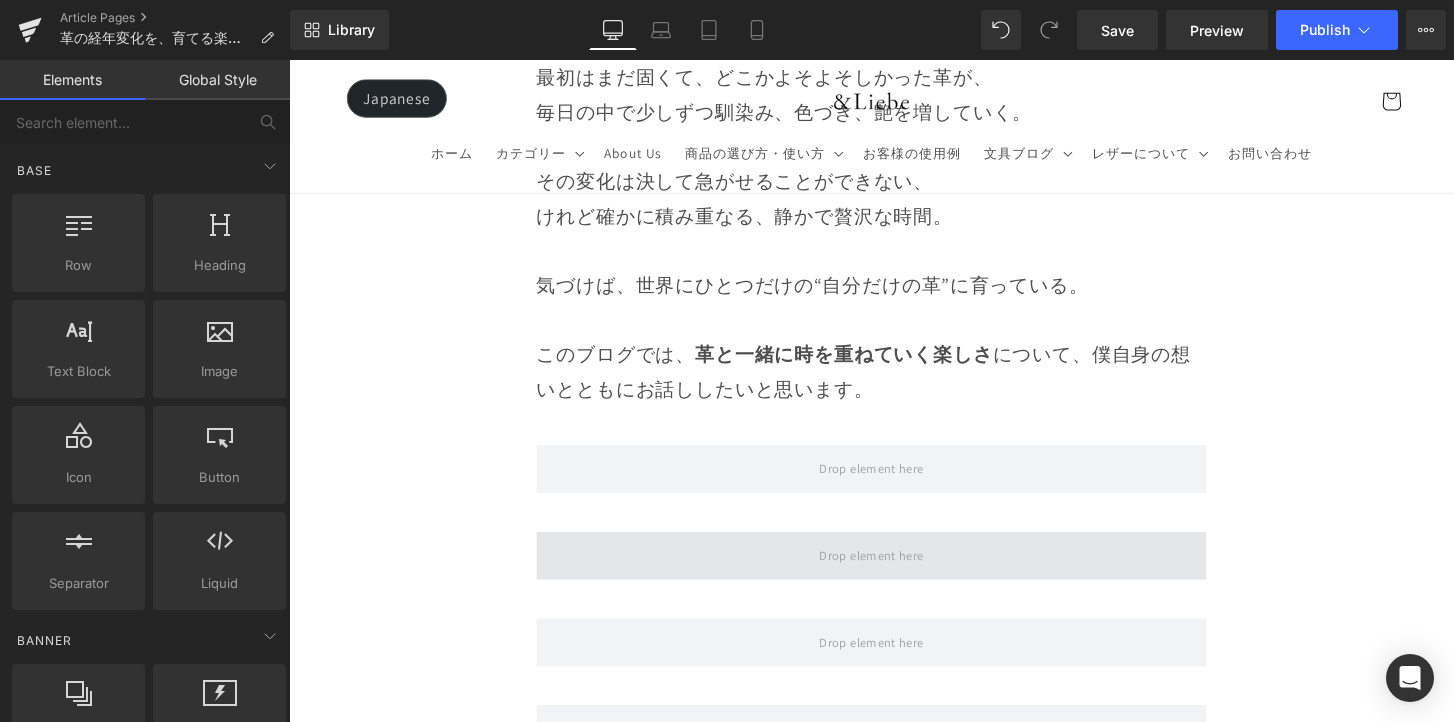 scroll, scrollTop: 1320, scrollLeft: 0, axis: vertical 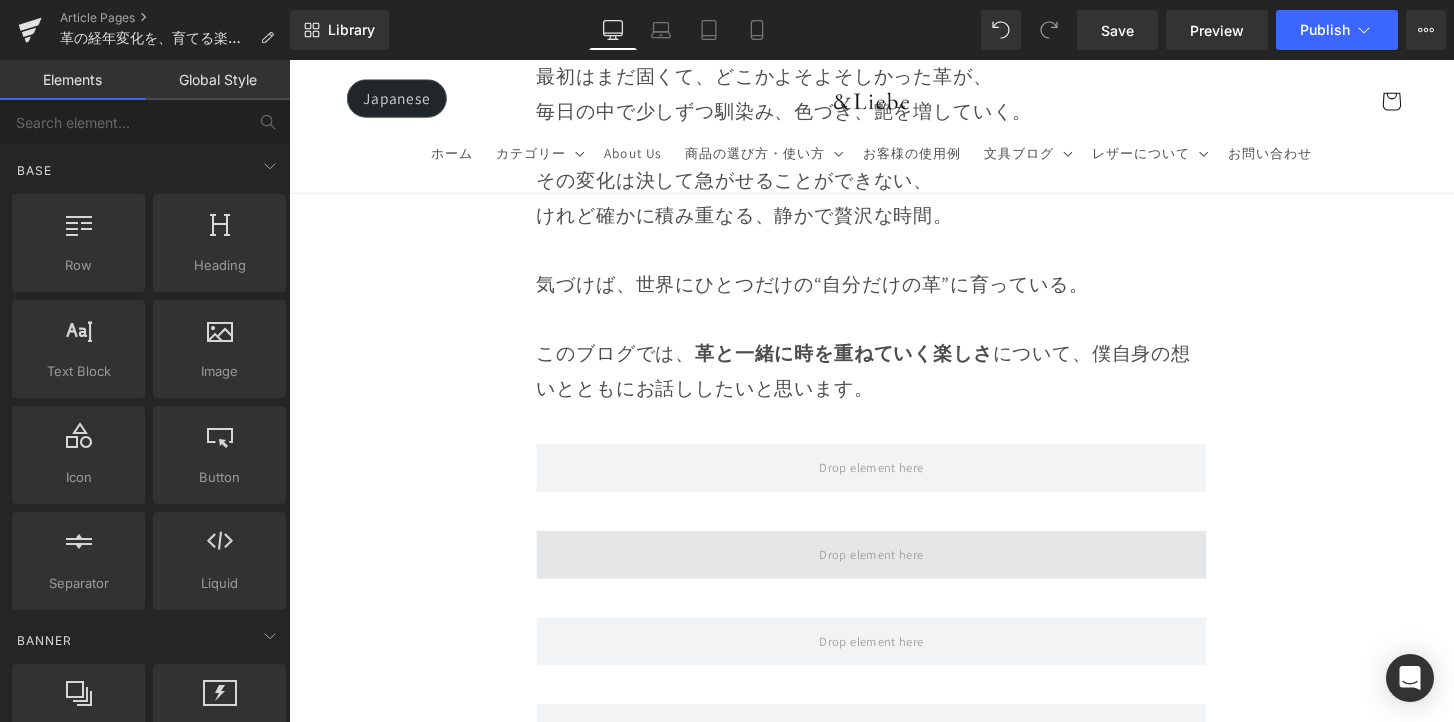 click at bounding box center (894, 574) 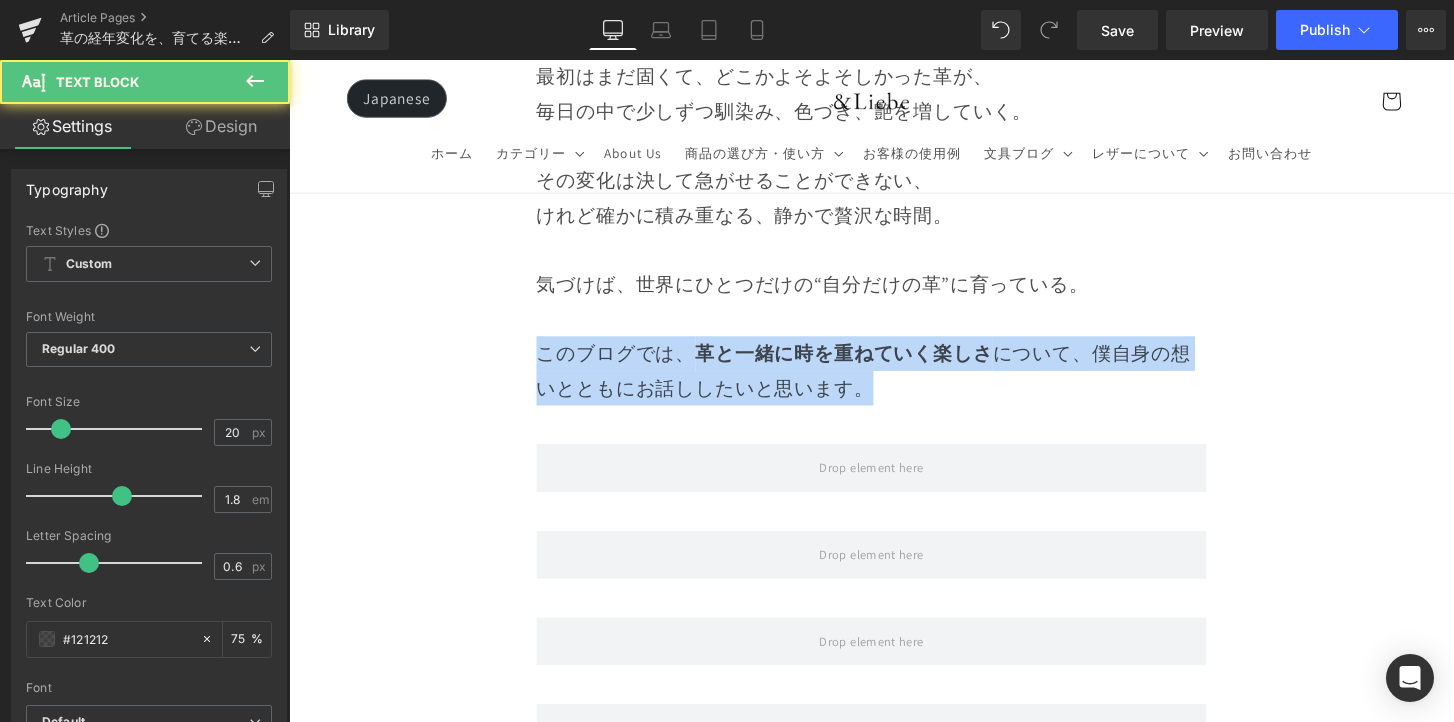 drag, startPoint x: 764, startPoint y: 370, endPoint x: 519, endPoint y: 367, distance: 245.01837 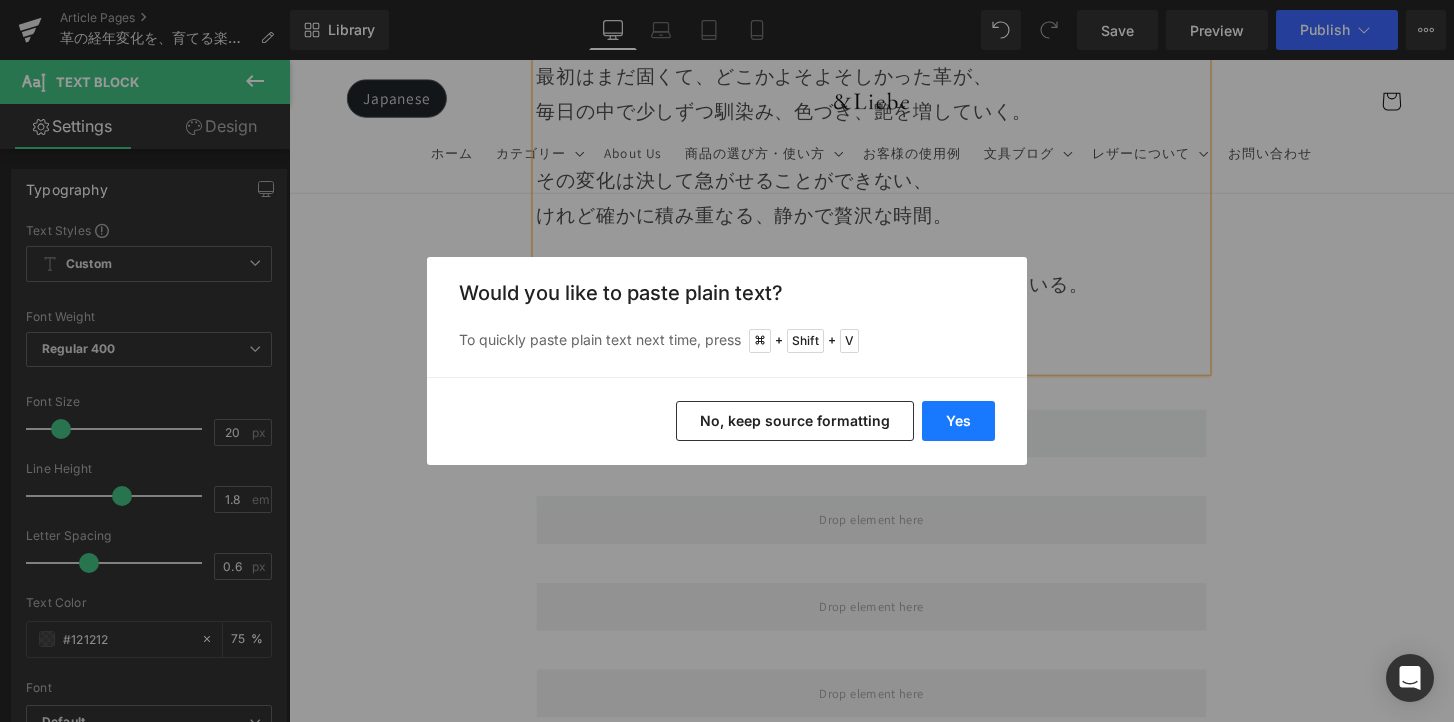 click on "Yes" at bounding box center (958, 421) 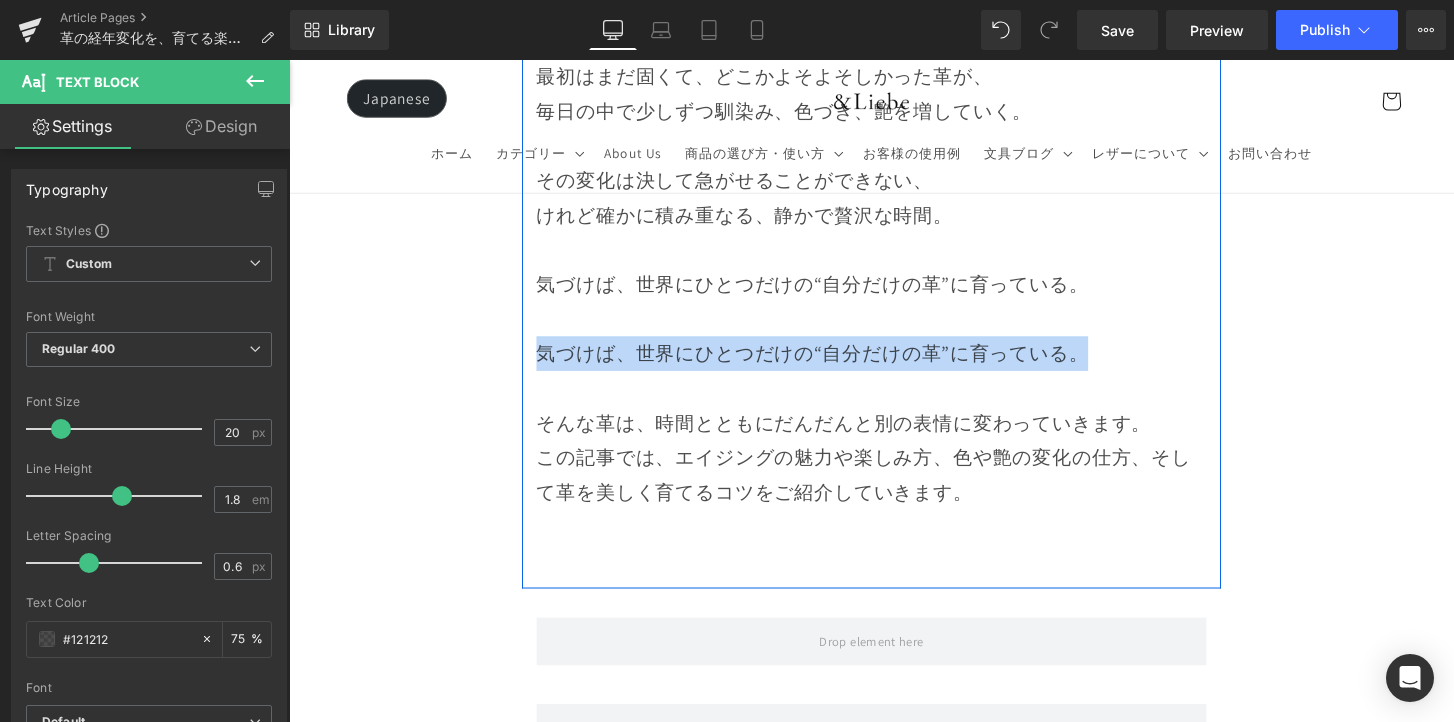 drag, startPoint x: 1146, startPoint y: 369, endPoint x: 541, endPoint y: 368, distance: 605.00085 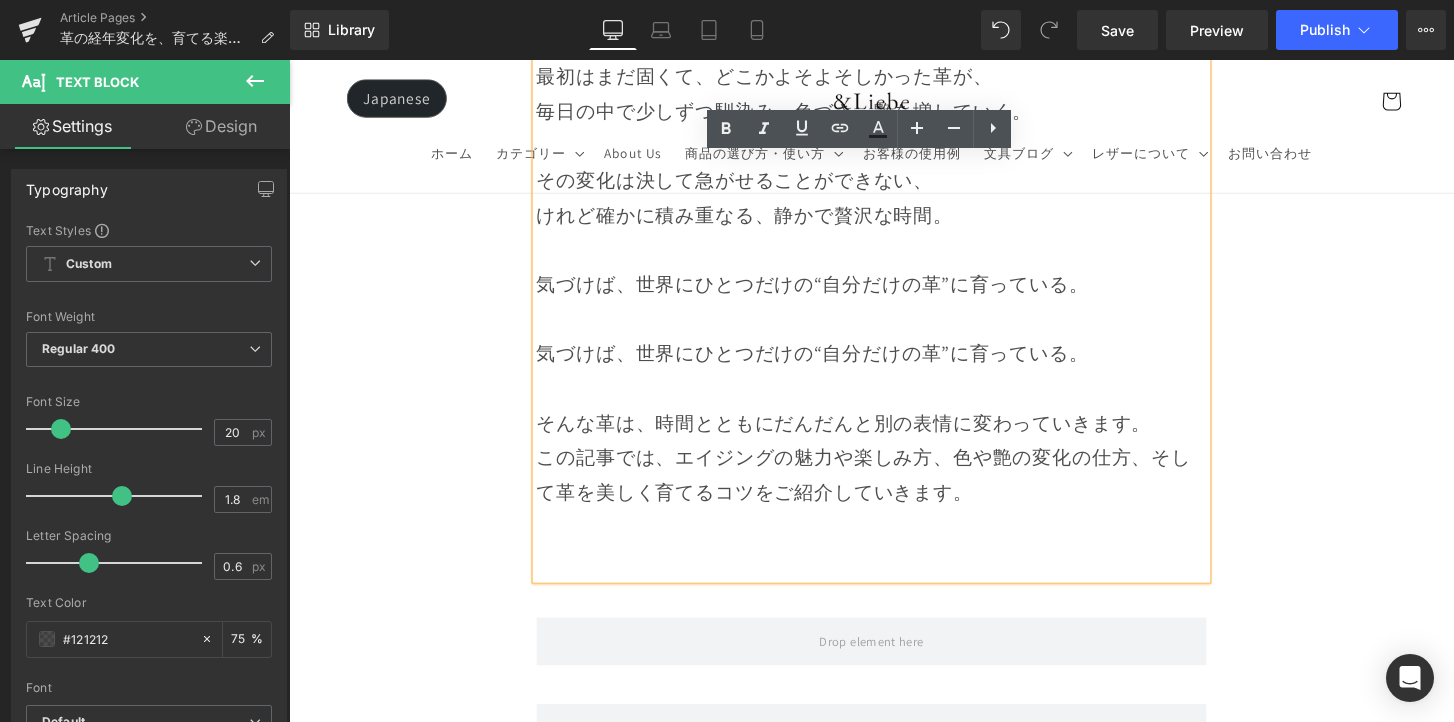 click on "気づけば、世界にひとつだけの“自分だけの革”に育っている。" at bounding box center (894, 365) 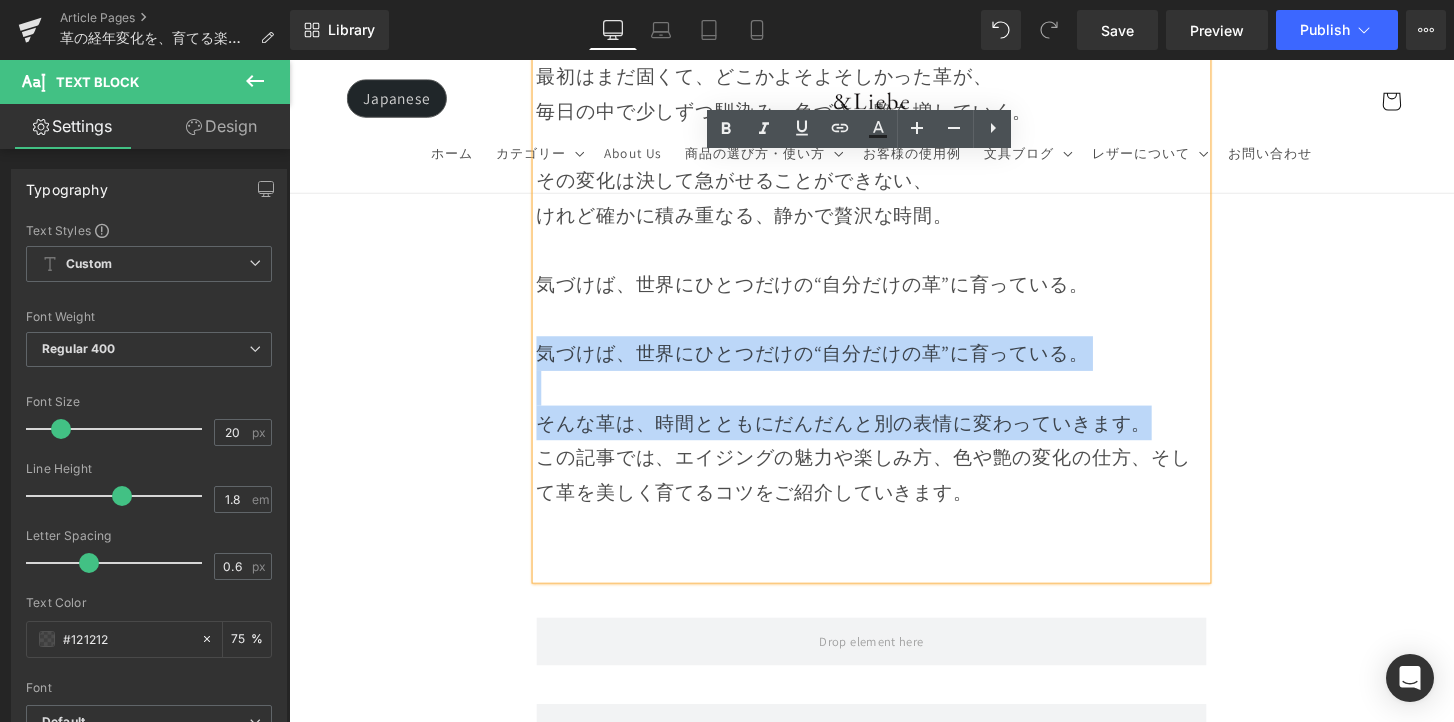 drag, startPoint x: 547, startPoint y: 355, endPoint x: 1205, endPoint y: 440, distance: 663.4674 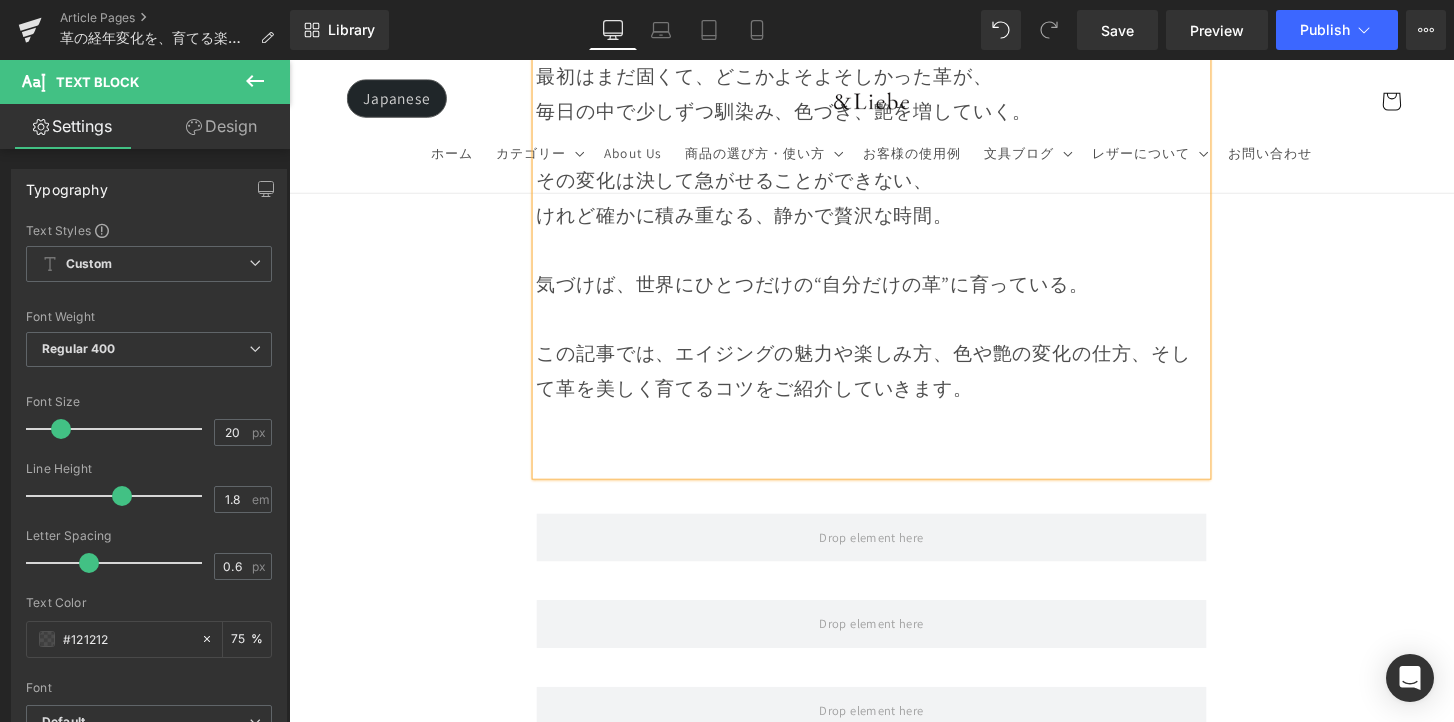 drag, startPoint x: 1009, startPoint y: 455, endPoint x: 1001, endPoint y: 462, distance: 10.630146 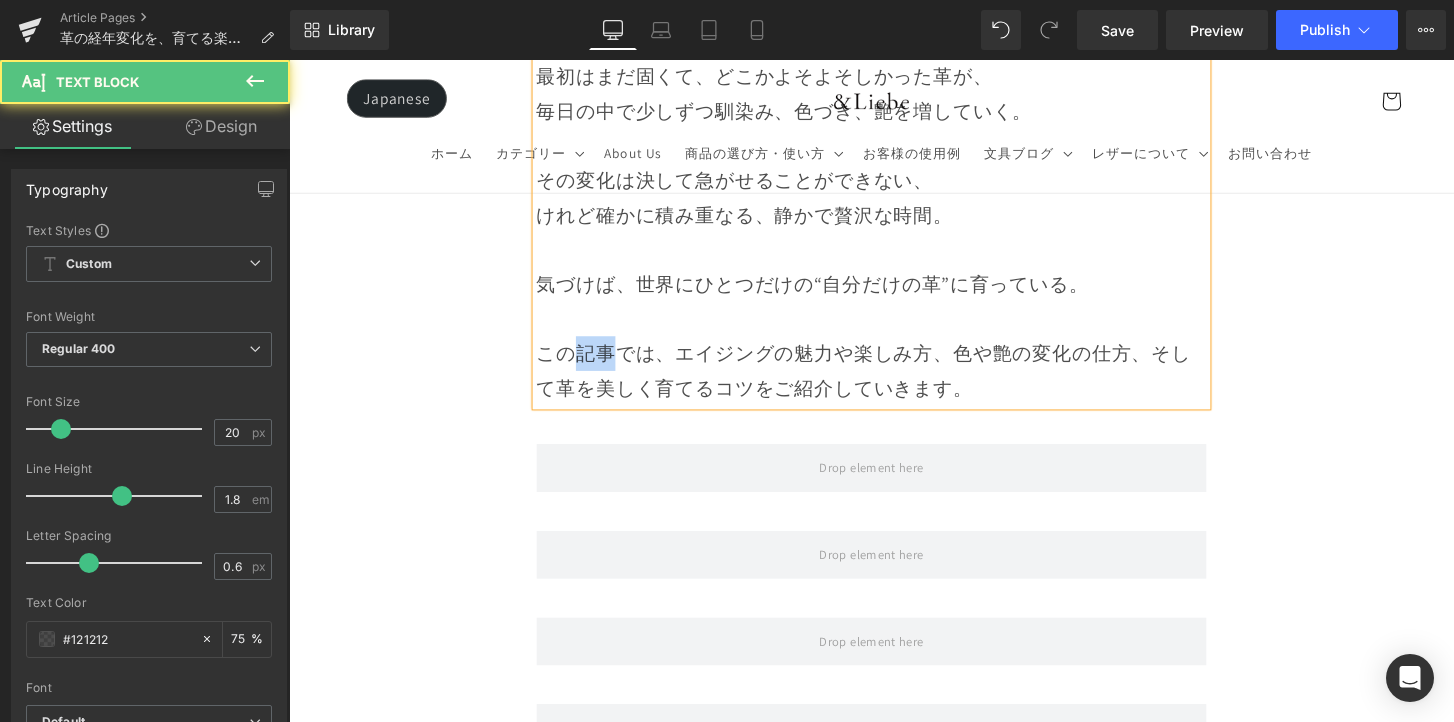 drag, startPoint x: 618, startPoint y: 357, endPoint x: 589, endPoint y: 354, distance: 29.15476 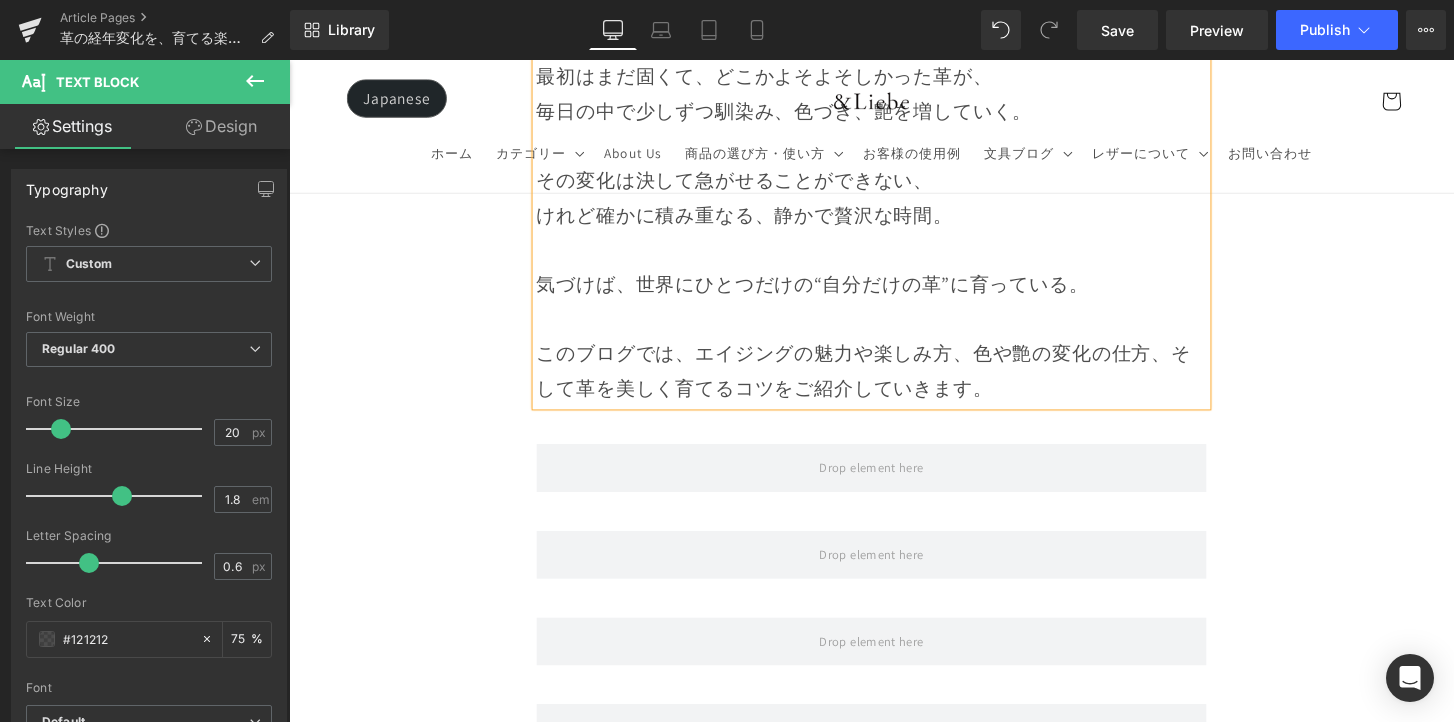 click on "Image         Row
革は育てるもの 経年変化という贅沢な時間
Heading         Row
革製品に触れていると、ふとした瞬間に「これは自分だけのものだ」と感じることがあります。
それは、使う人の手の温もりや、過ごした時間が、そのまま革に刻まれていくからかもしれません。 最初はまだ固くて、どこかよそよそしかった革が、
毎日の中で少しずつ馴染み、色づき、艶を増していく。 その変化は決して急がせることができない、
けれど確かに積み重なる、静かで贅沢な時間。 気づけば、世界にひとつだけの“自分だけの革”に育っている。 このブログでは、エイジングの魅力や楽しみ方、色や艶の変化の仕方、そして革を美しく育てるコツをご紹介していきます。
Text [GEOGRAPHIC_DATA]" at bounding box center (894, 7376) 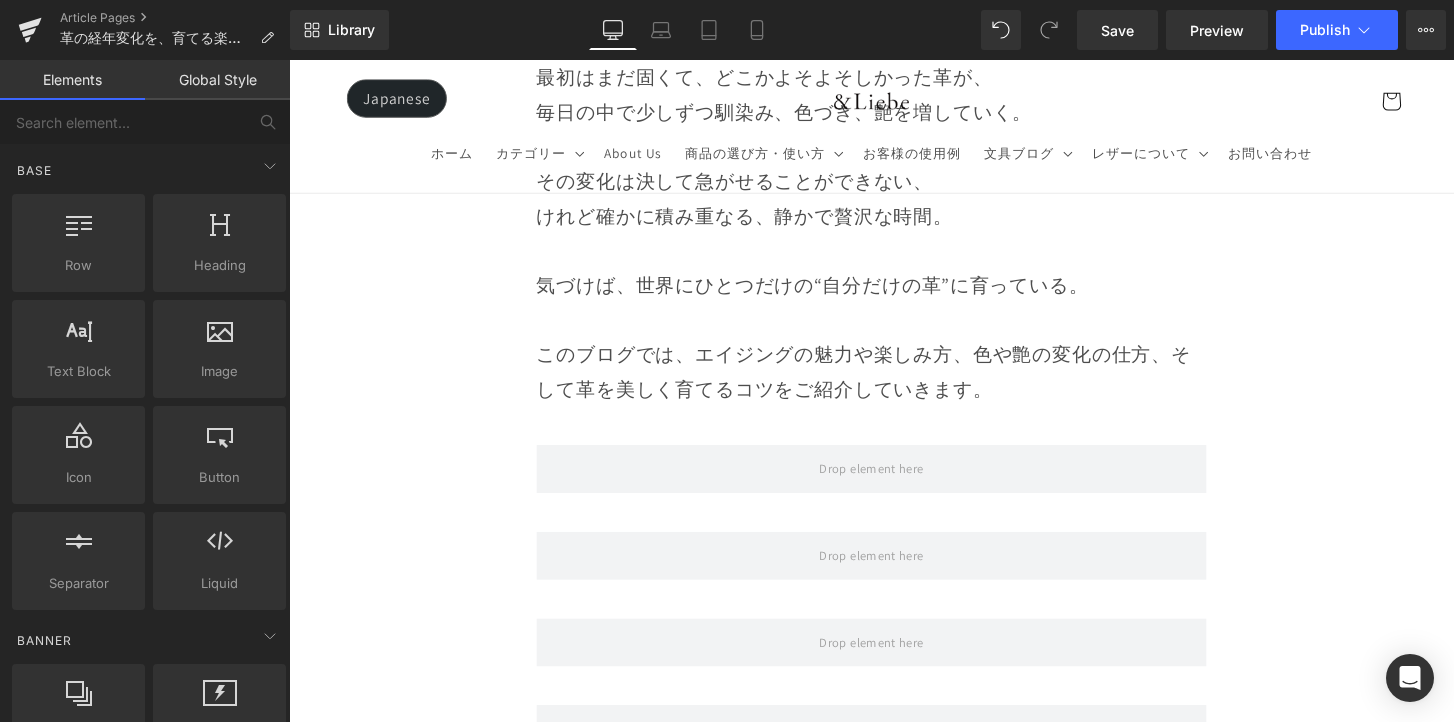 scroll, scrollTop: 898, scrollLeft: 0, axis: vertical 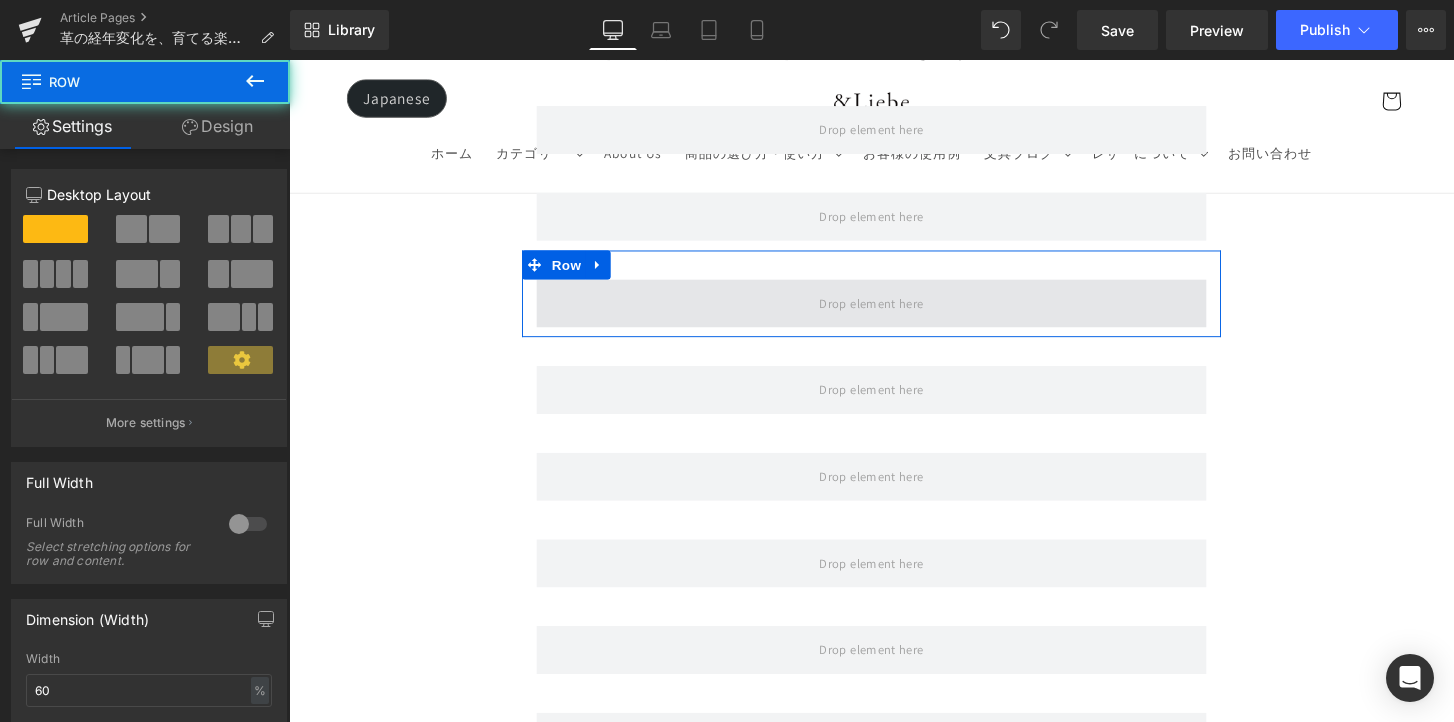 click at bounding box center [894, 313] 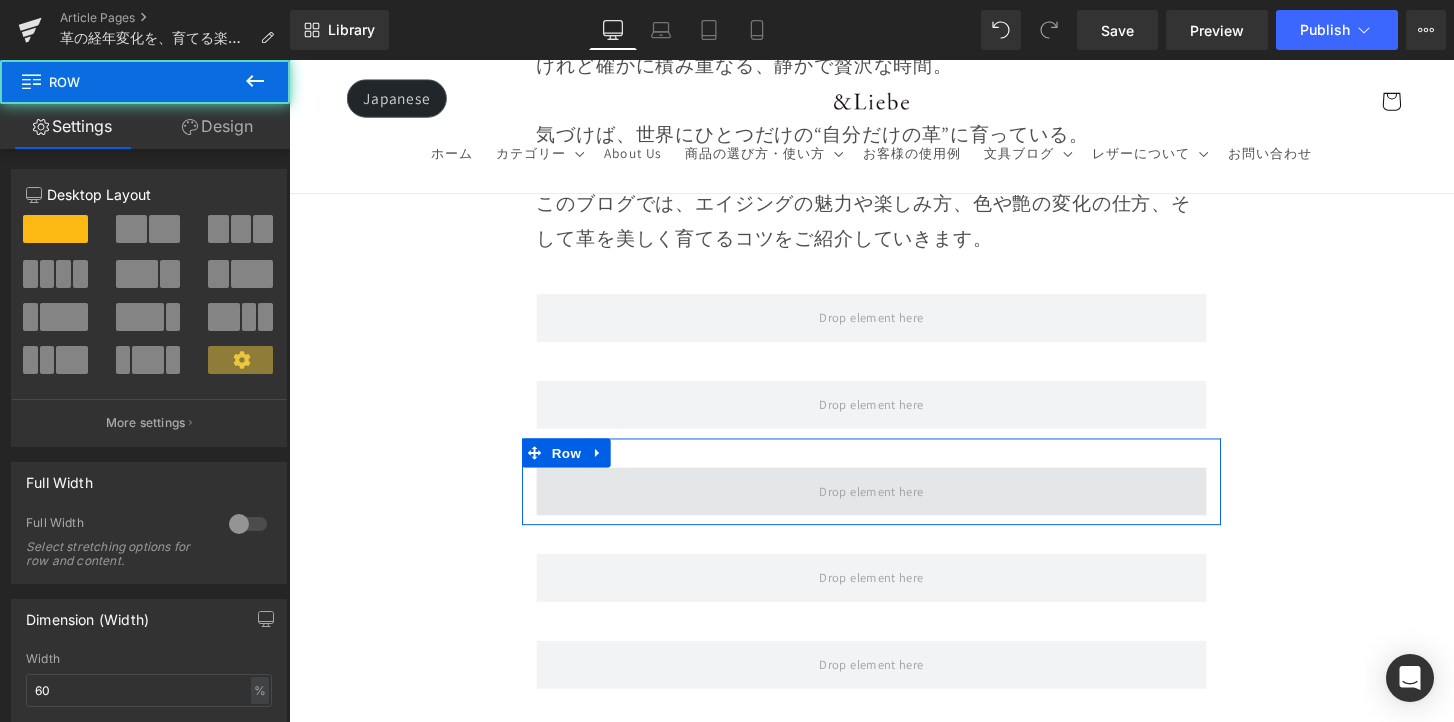 scroll, scrollTop: 1465, scrollLeft: 0, axis: vertical 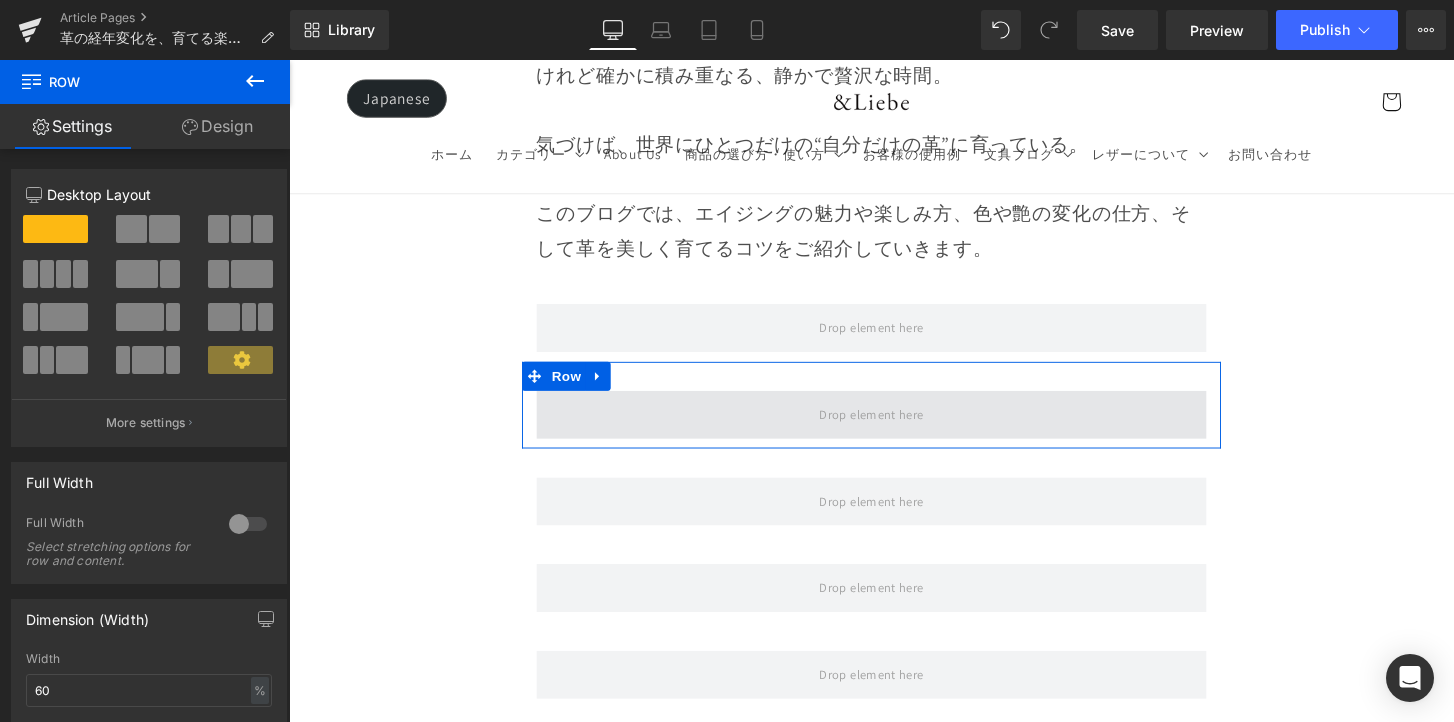 click at bounding box center (894, 429) 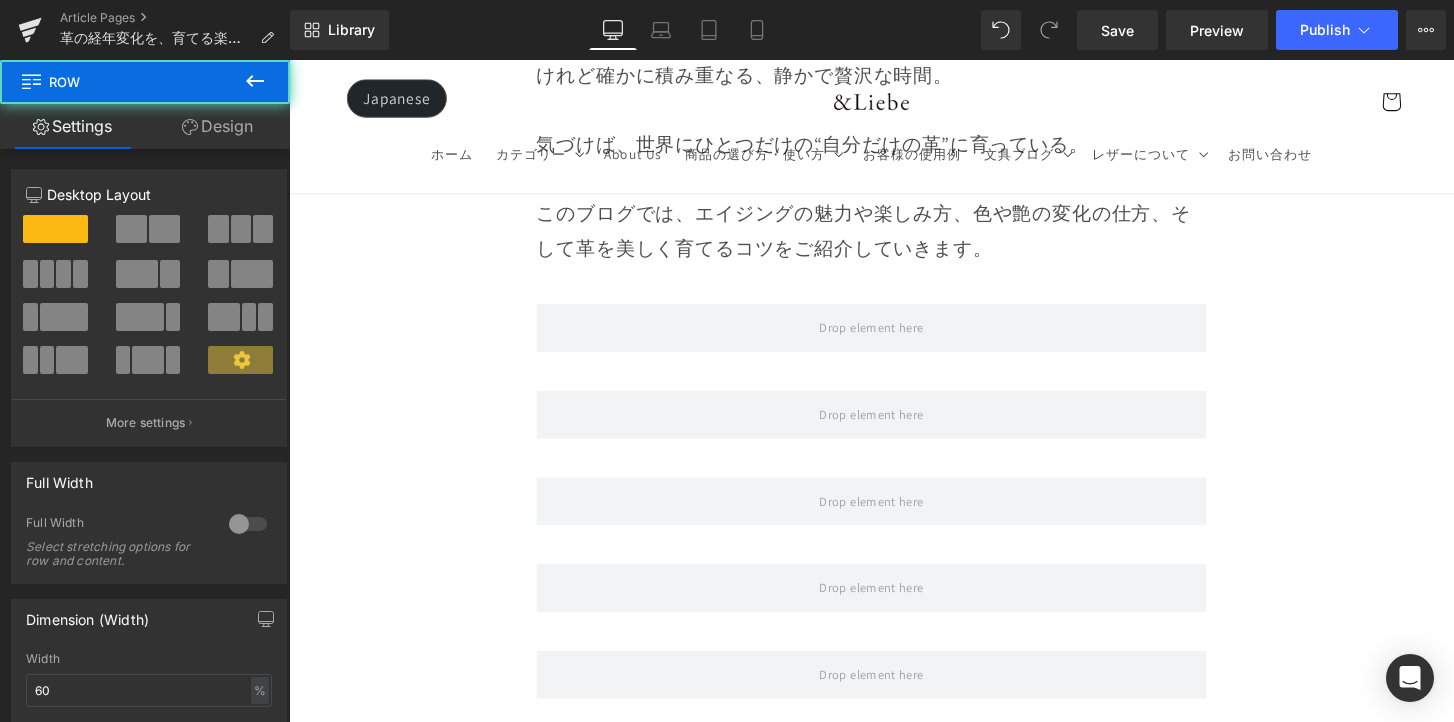 click at bounding box center [255, 82] 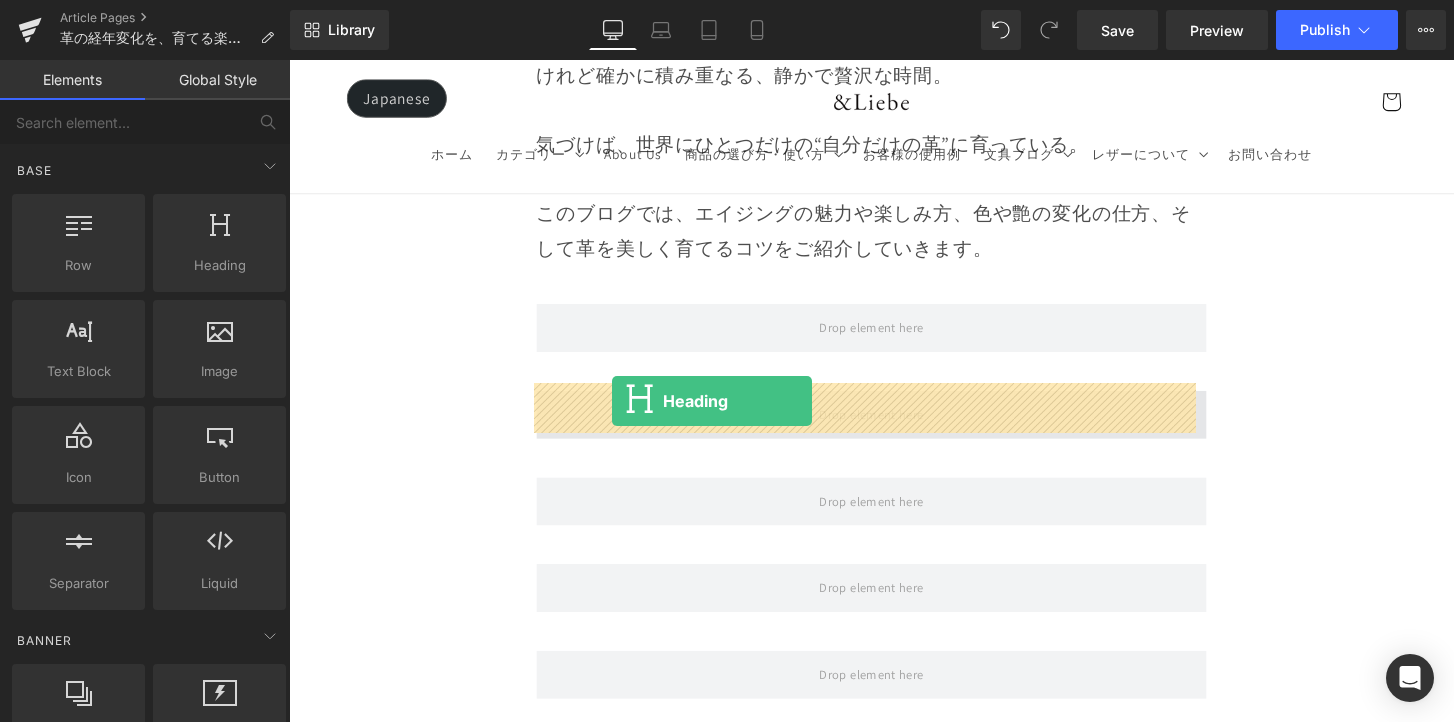 drag, startPoint x: 522, startPoint y: 325, endPoint x: 624, endPoint y: 414, distance: 135.36986 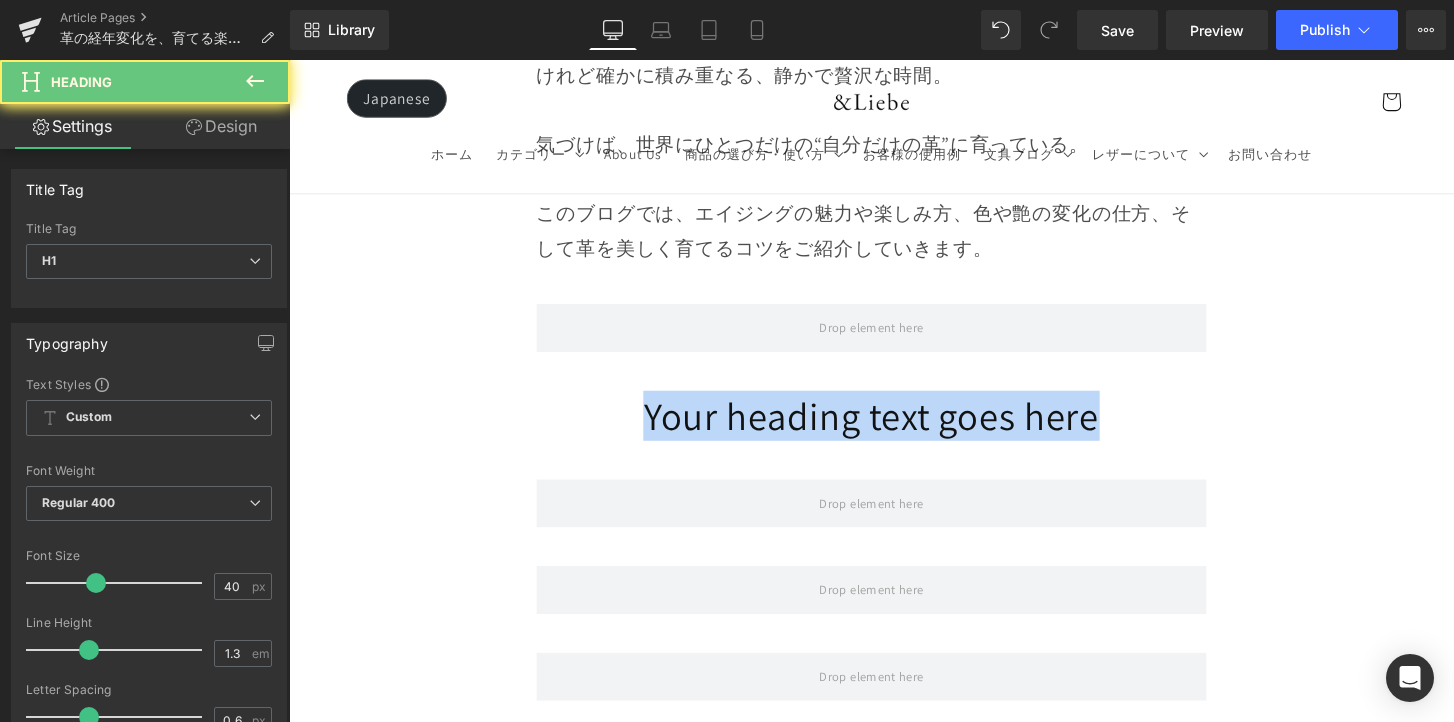 drag, startPoint x: 616, startPoint y: 421, endPoint x: 1268, endPoint y: 407, distance: 652.15027 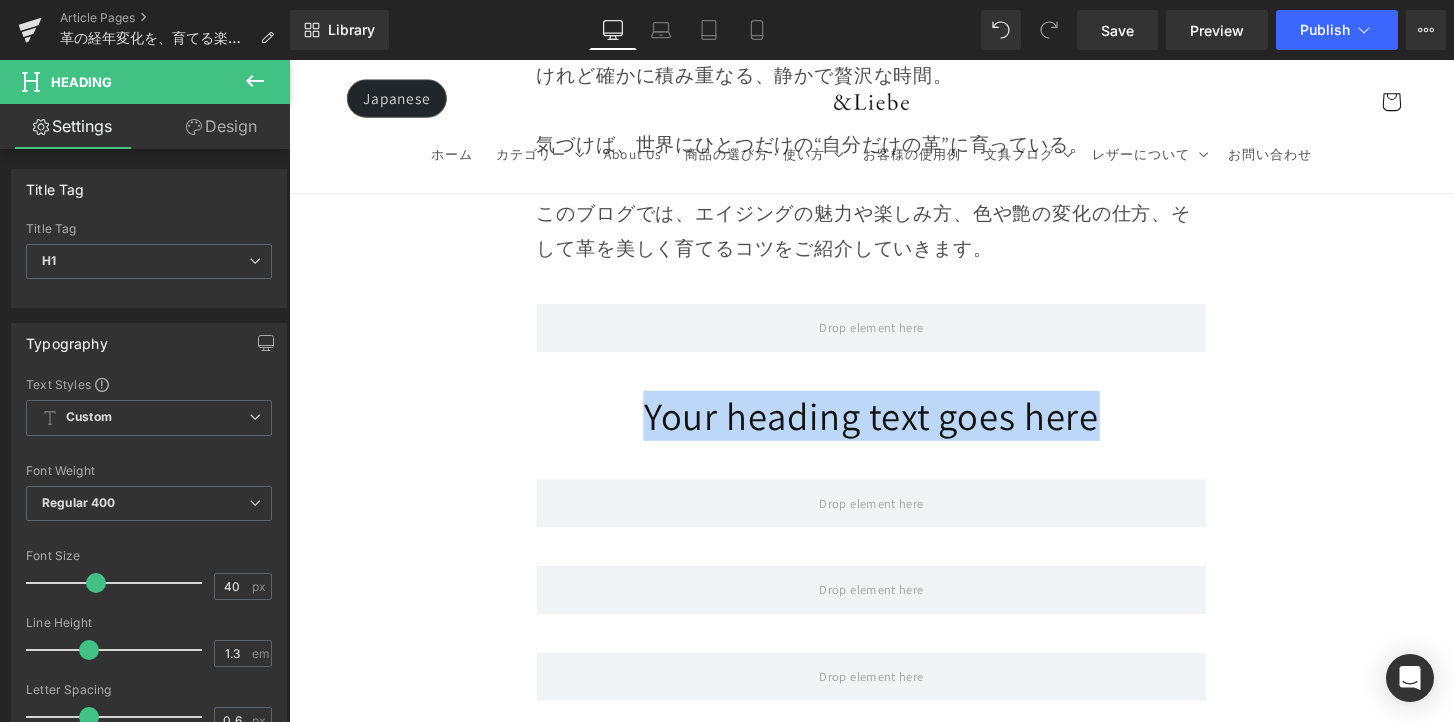 type 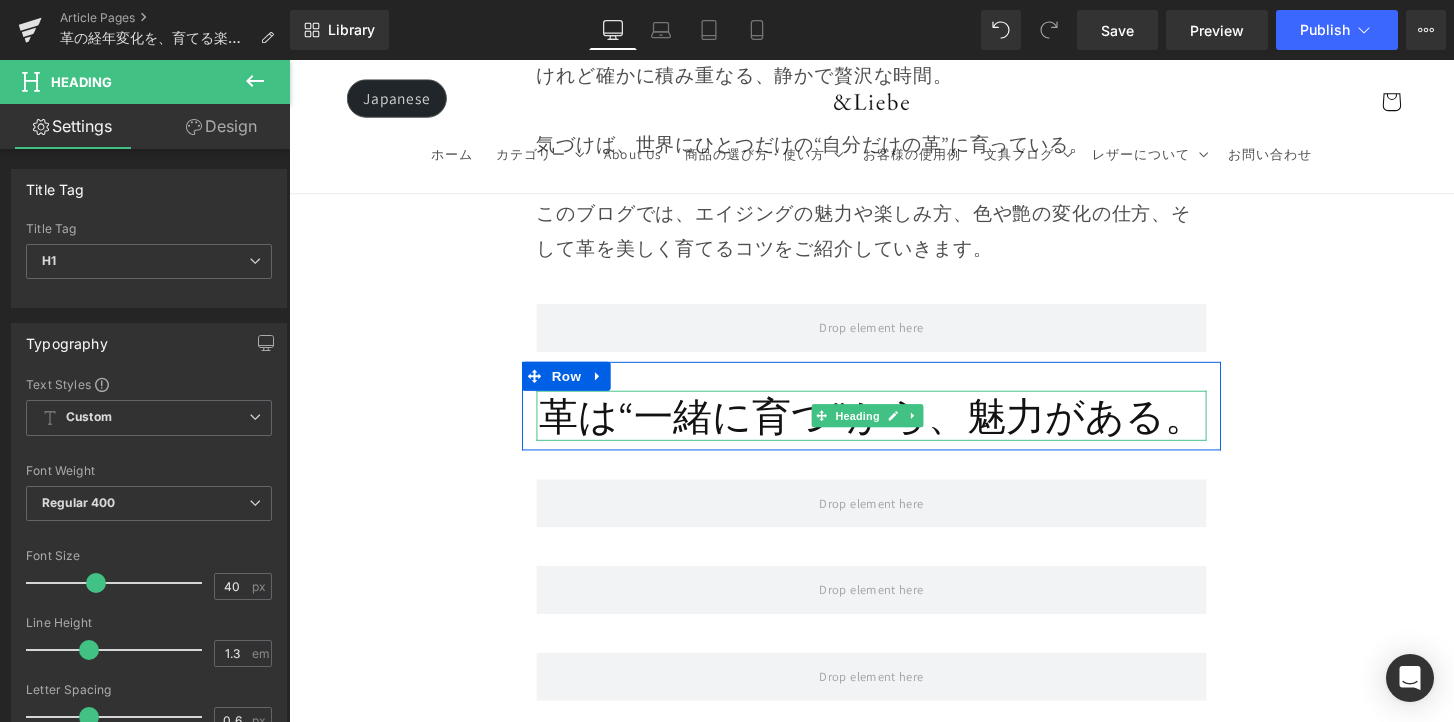 click on "革は“一緒に育つ”から、魅力がある。" at bounding box center (894, 430) 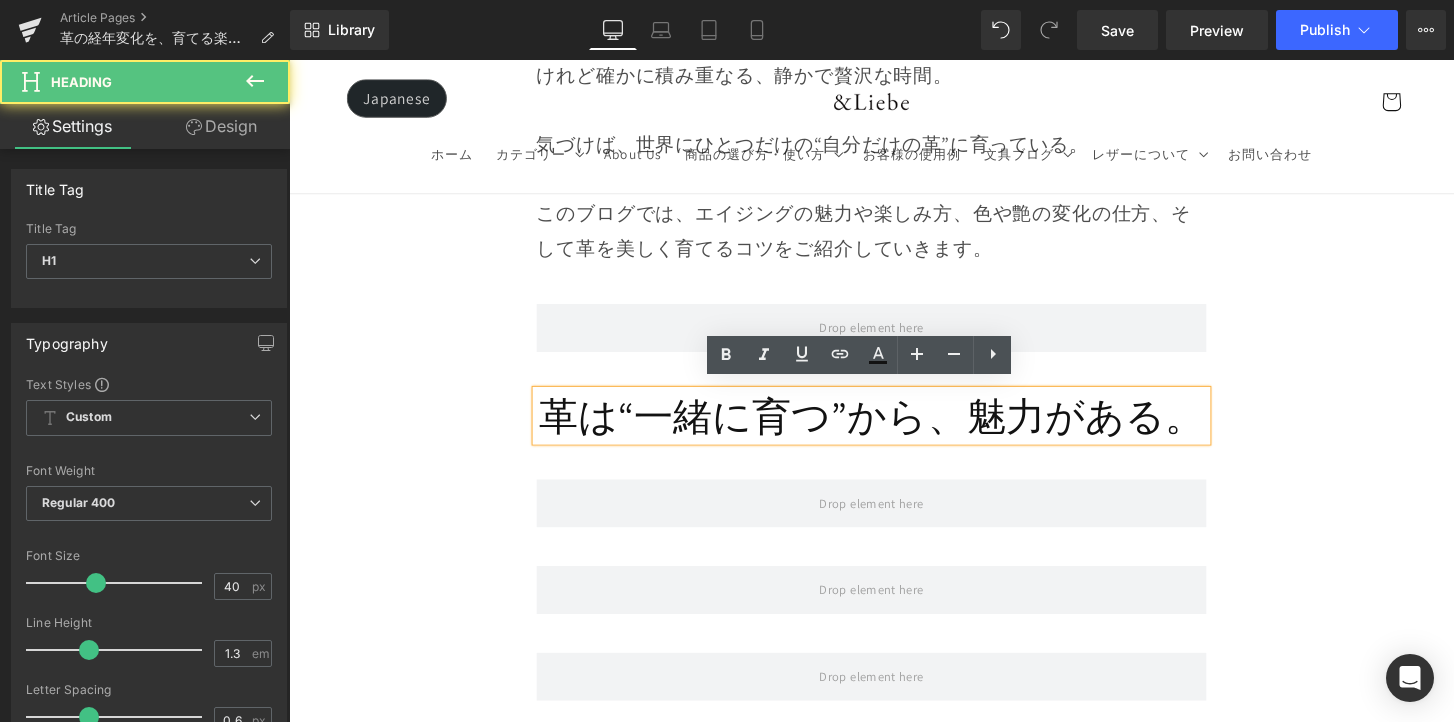 click on "革は“一緒に育つ”から、魅力がある。" at bounding box center [894, 430] 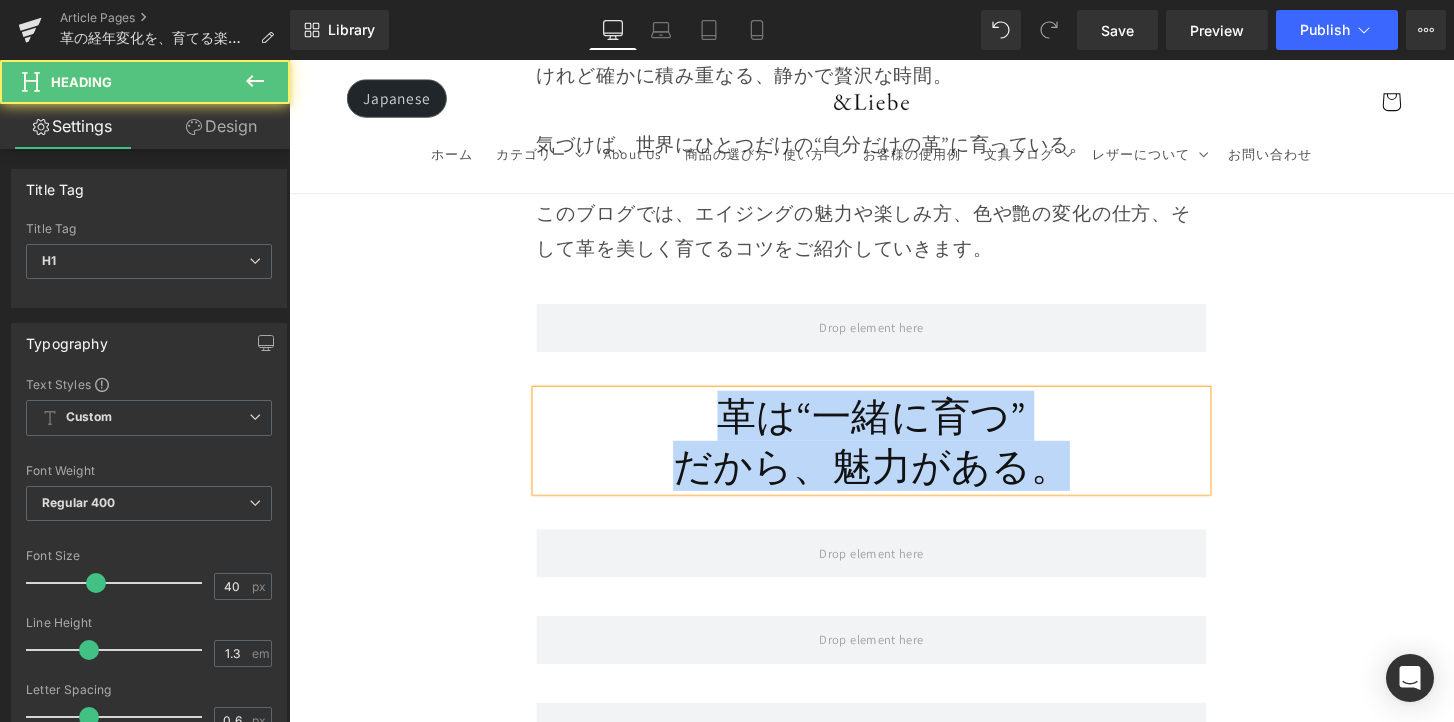 drag, startPoint x: 731, startPoint y: 416, endPoint x: 1151, endPoint y: 476, distance: 424.26407 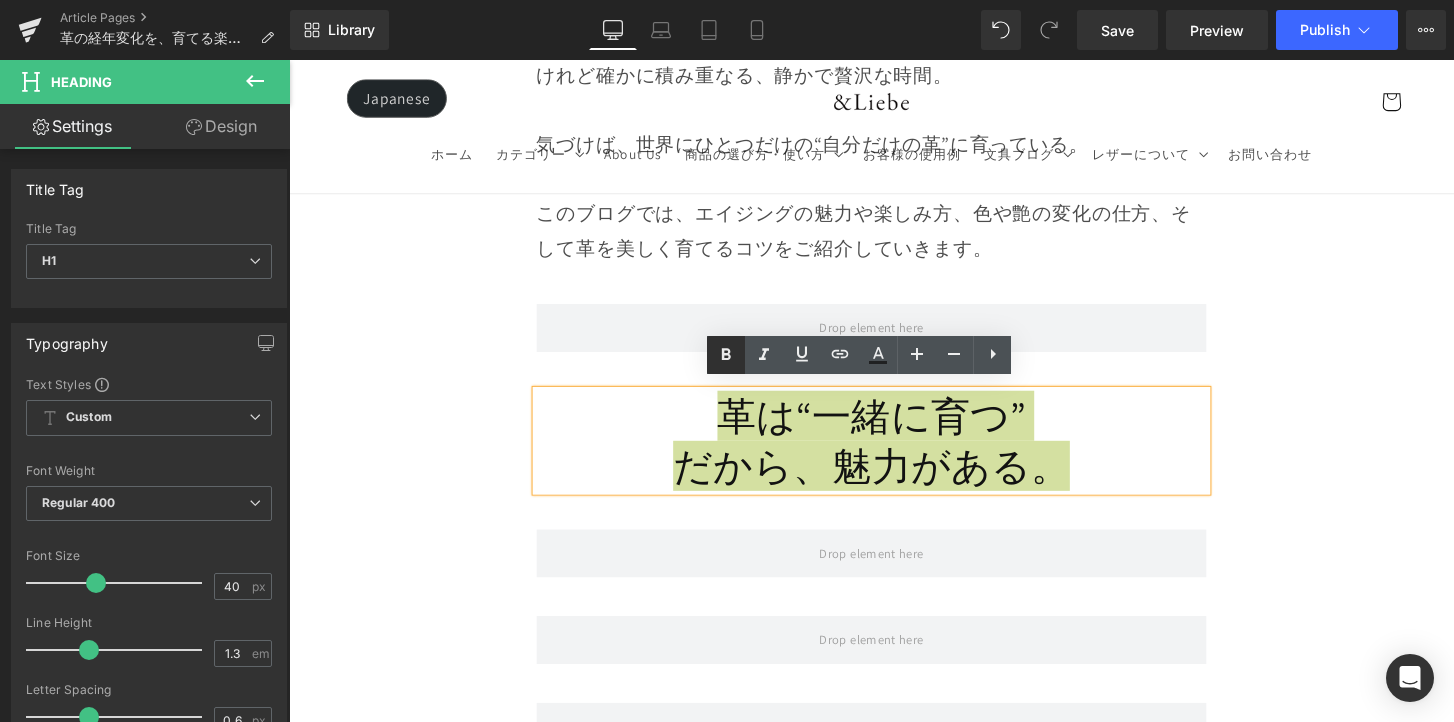 click 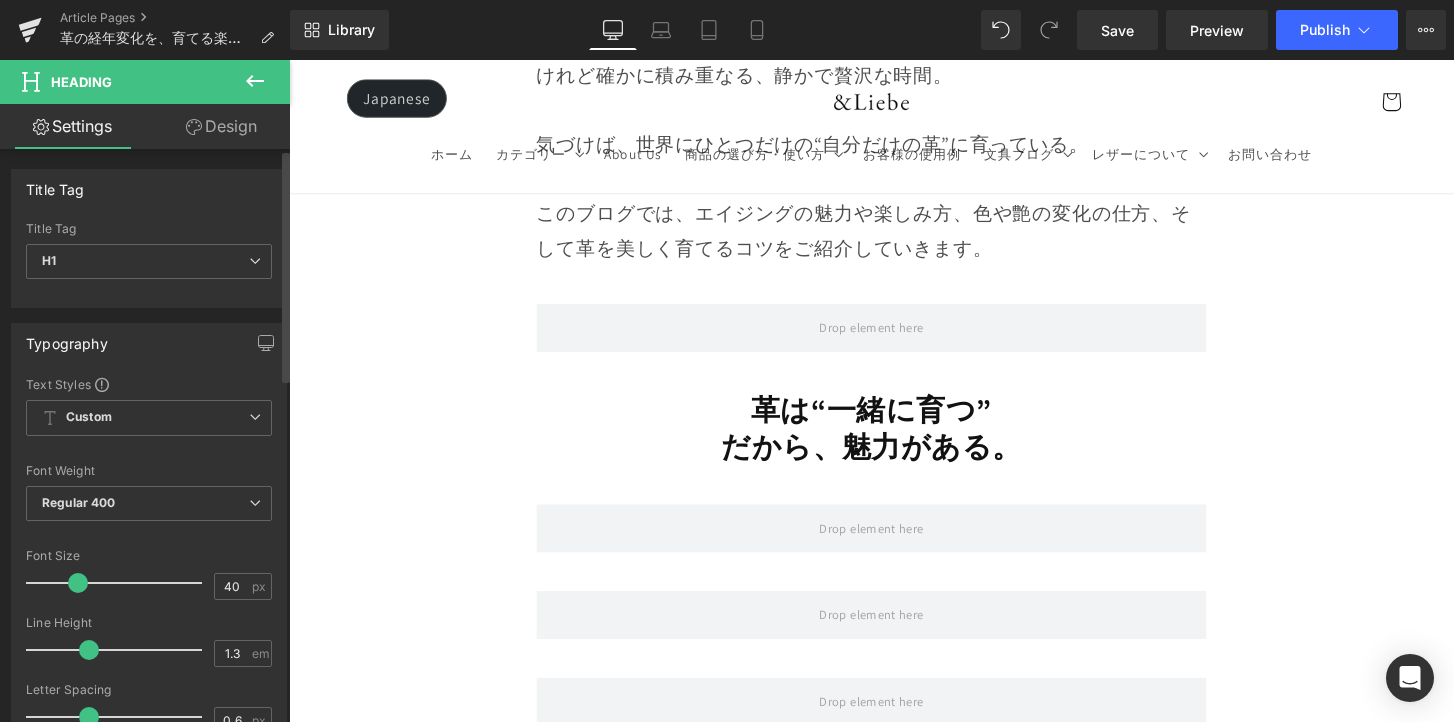 drag, startPoint x: 89, startPoint y: 583, endPoint x: 72, endPoint y: 594, distance: 20.248457 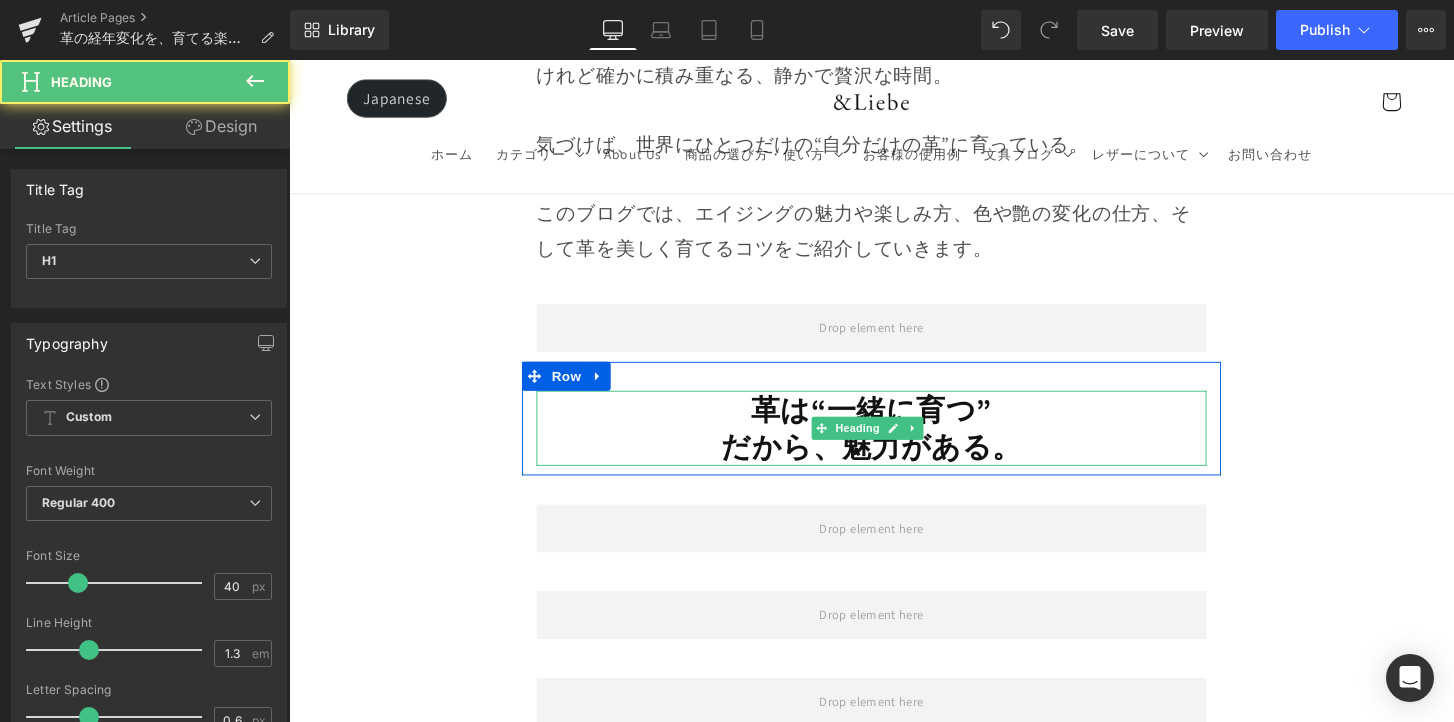 click on "だから、魅力がある。" at bounding box center (894, 462) 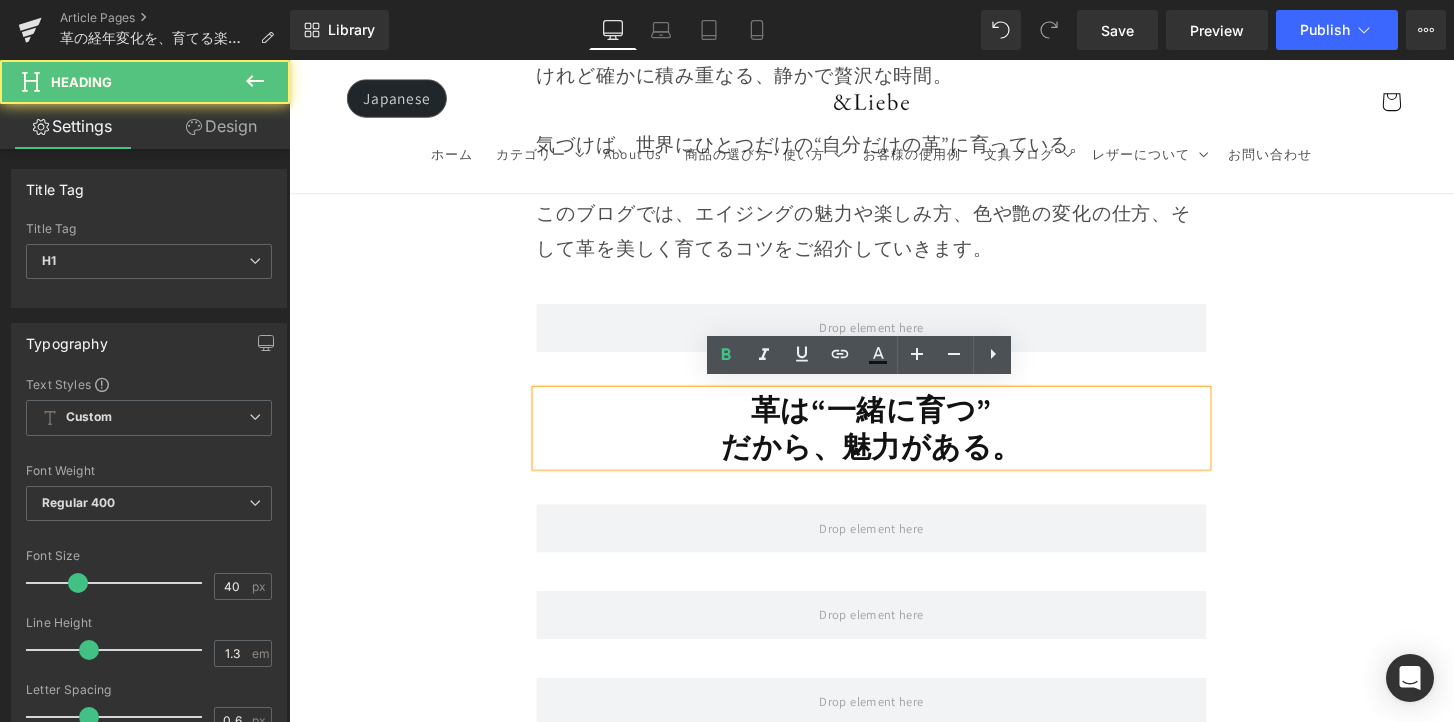 type 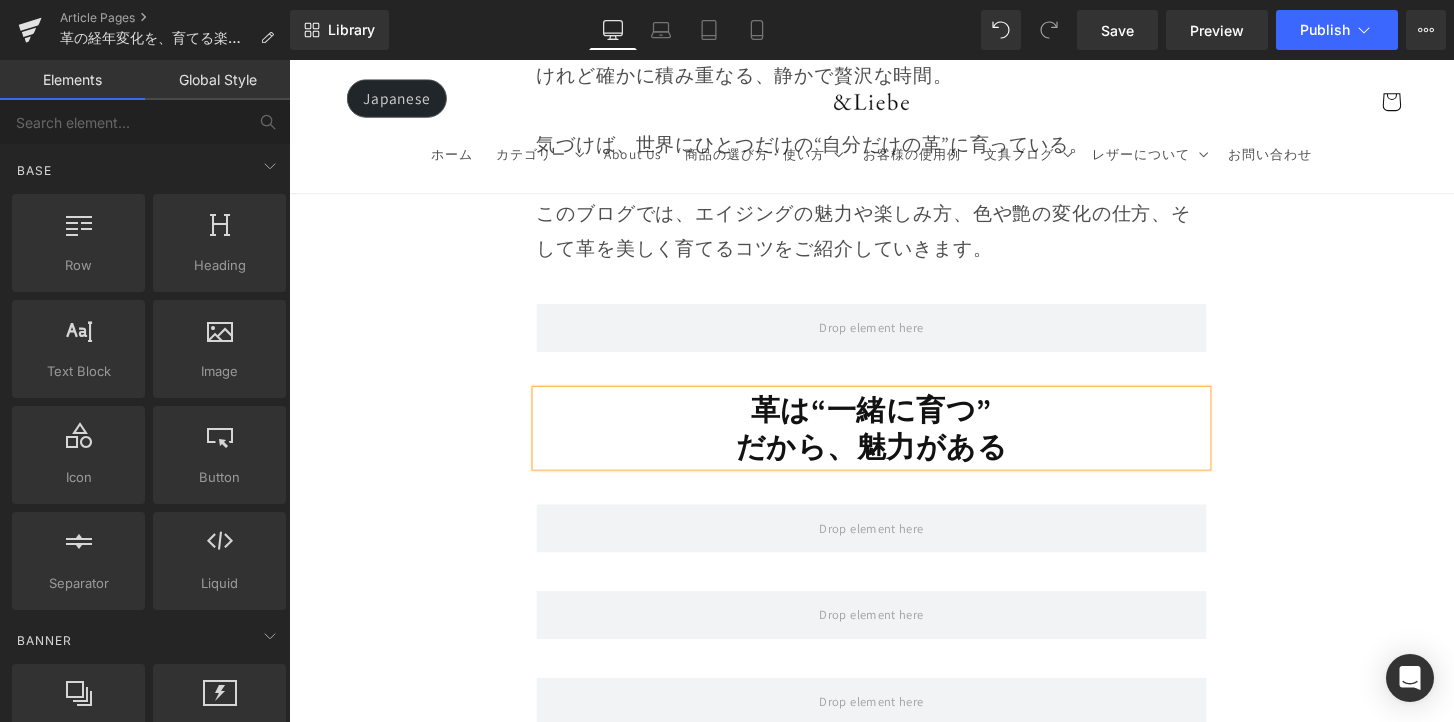 click on "Image         Row
革は育てるもの 経年変化という贅沢な時間
Heading         Row
革製品に触れていると、ふとした瞬間に「これは自分だけのものだ」と感じることがあります。
それは、使う人の手の温もりや、過ごした時間が、そのまま革に刻まれていくからかもしれません。 最初はまだ固くて、どこかよそよそしかった革が、
毎日の中で少しずつ馴染み、色づき、艶を増していく。 その変化は決して急がせることができない、
けれど確かに積み重なる、静かで贅沢な時間。 気づけば、世界にひとつだけの“自分だけの革”に育っている。 このブログでは、エイジングの魅力や楽しみ方、色や艶の変化の仕方、そして革を美しく育てるコツをご紹介していきます。
Text Block         Row         Row" at bounding box center [894, 7245] 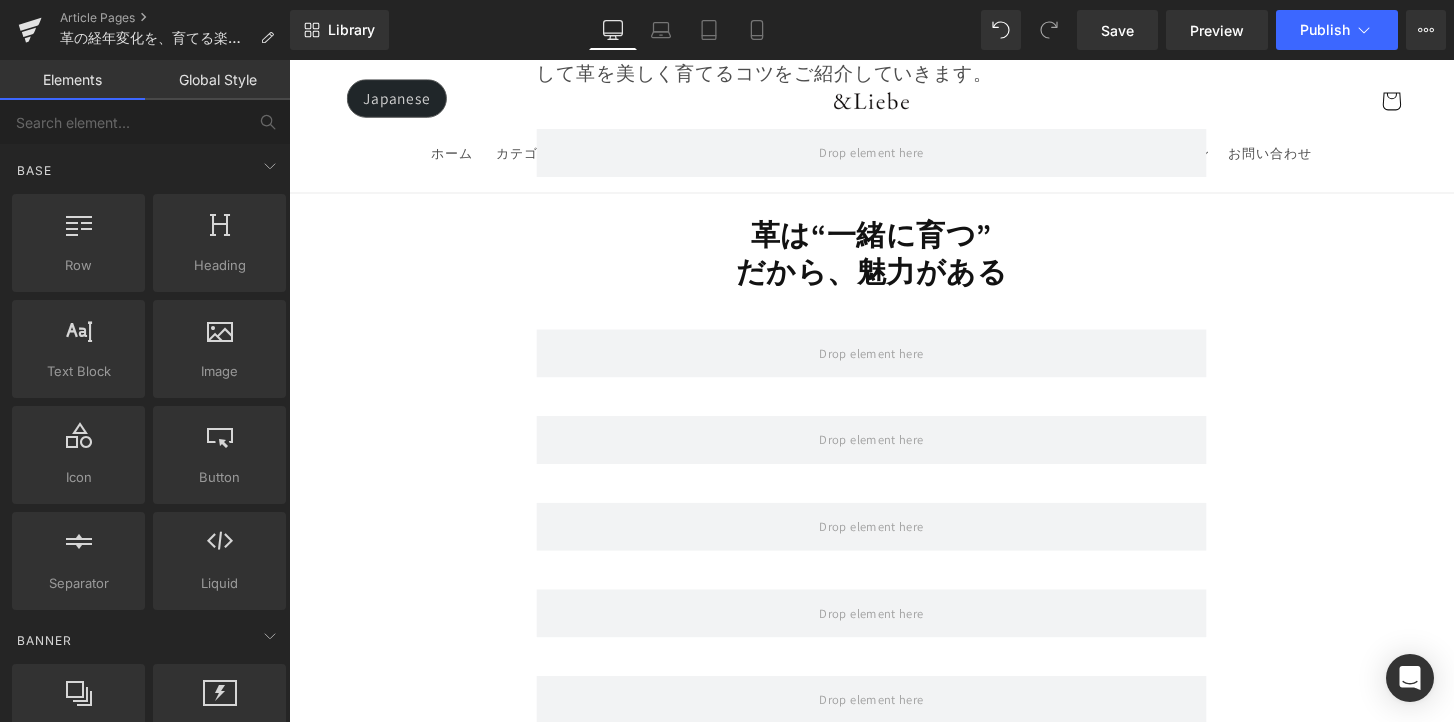 scroll, scrollTop: 1649, scrollLeft: 0, axis: vertical 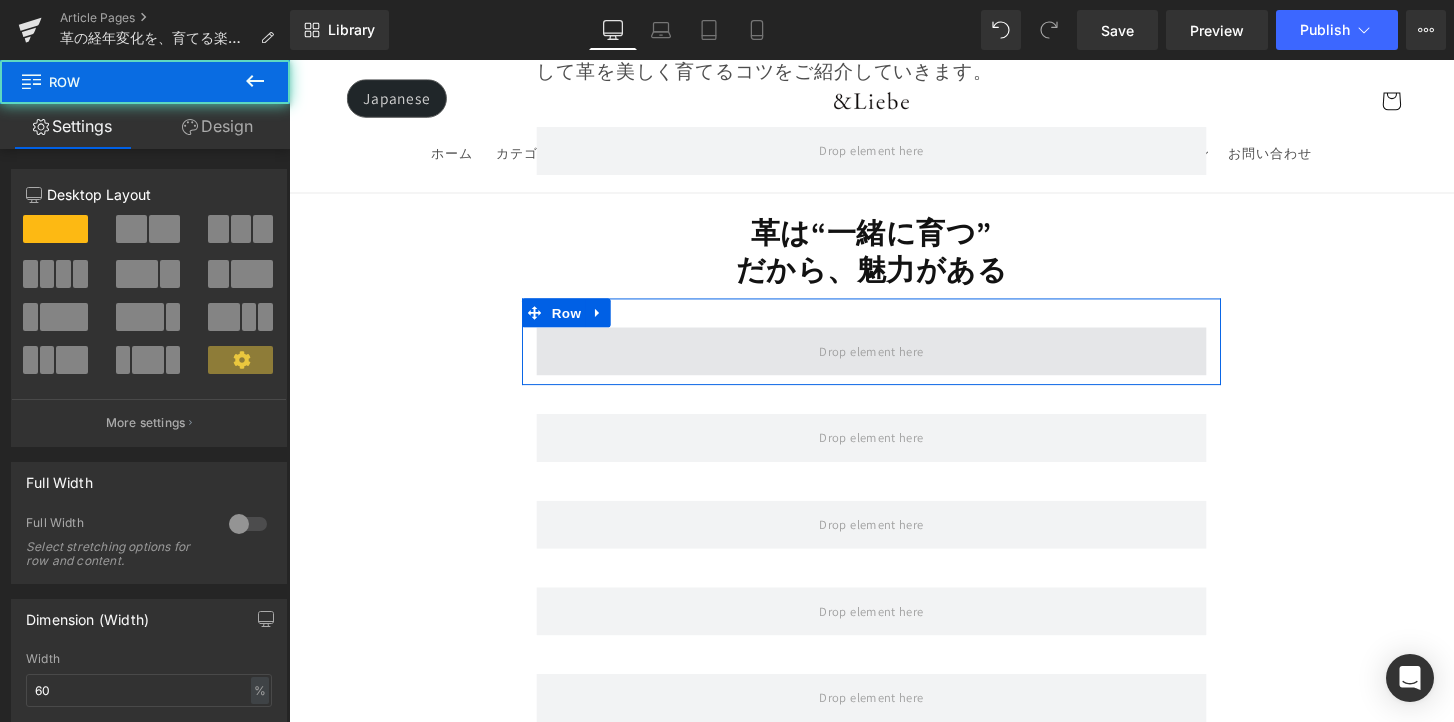 click at bounding box center [894, 363] 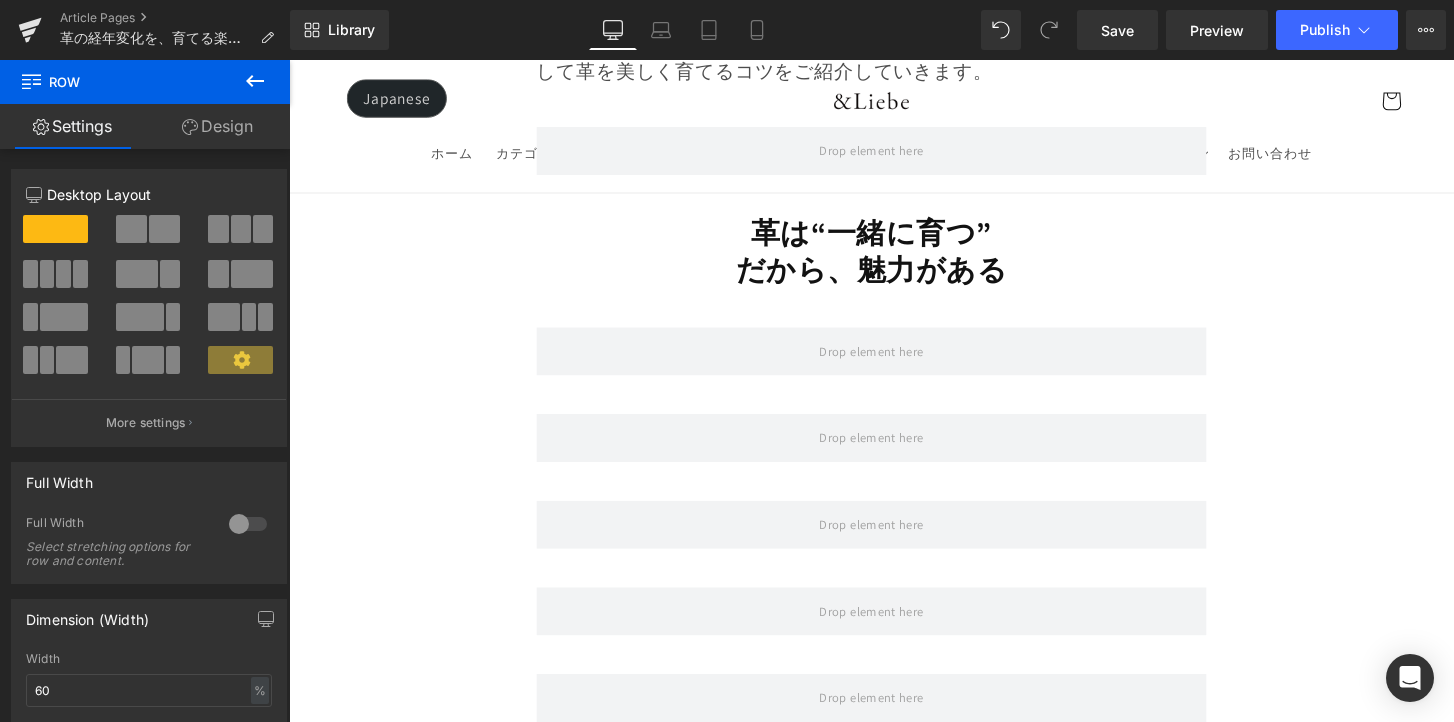 click at bounding box center [255, 82] 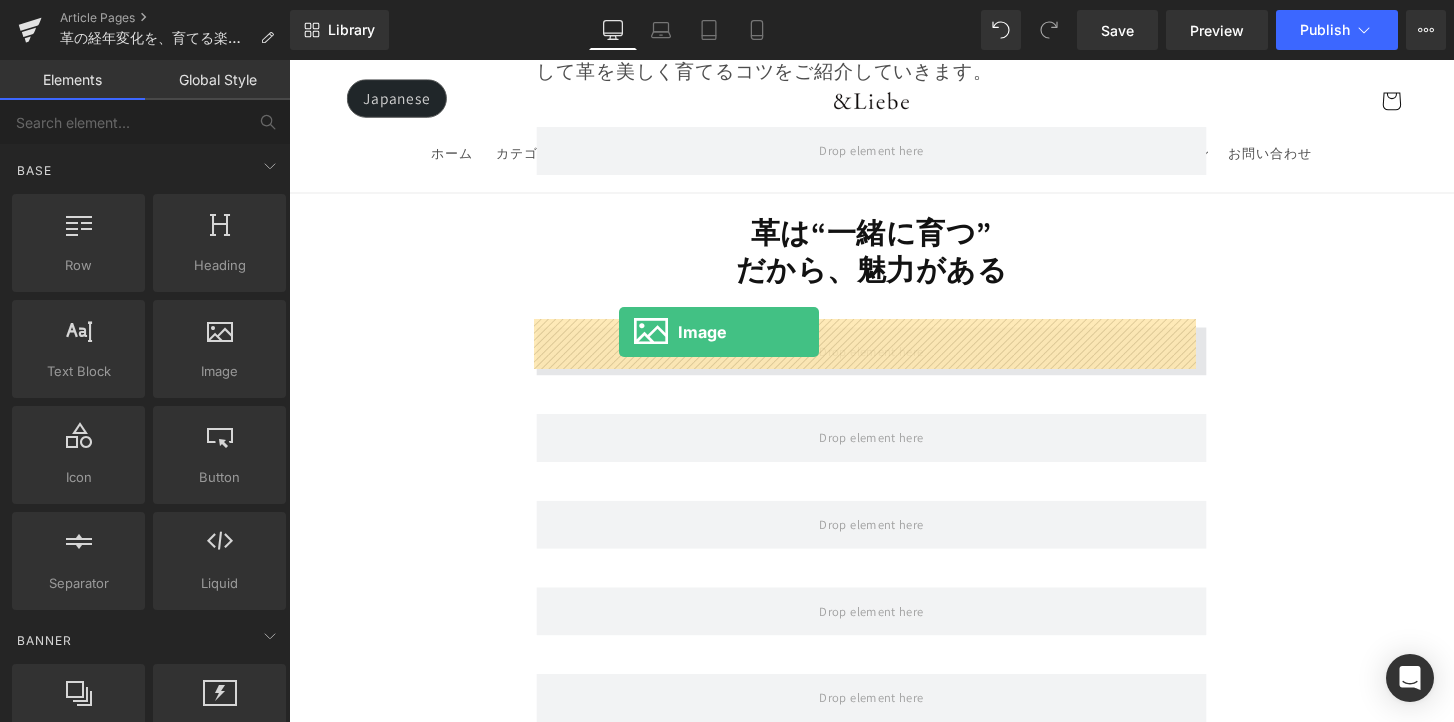 drag, startPoint x: 556, startPoint y: 407, endPoint x: 632, endPoint y: 342, distance: 100.005 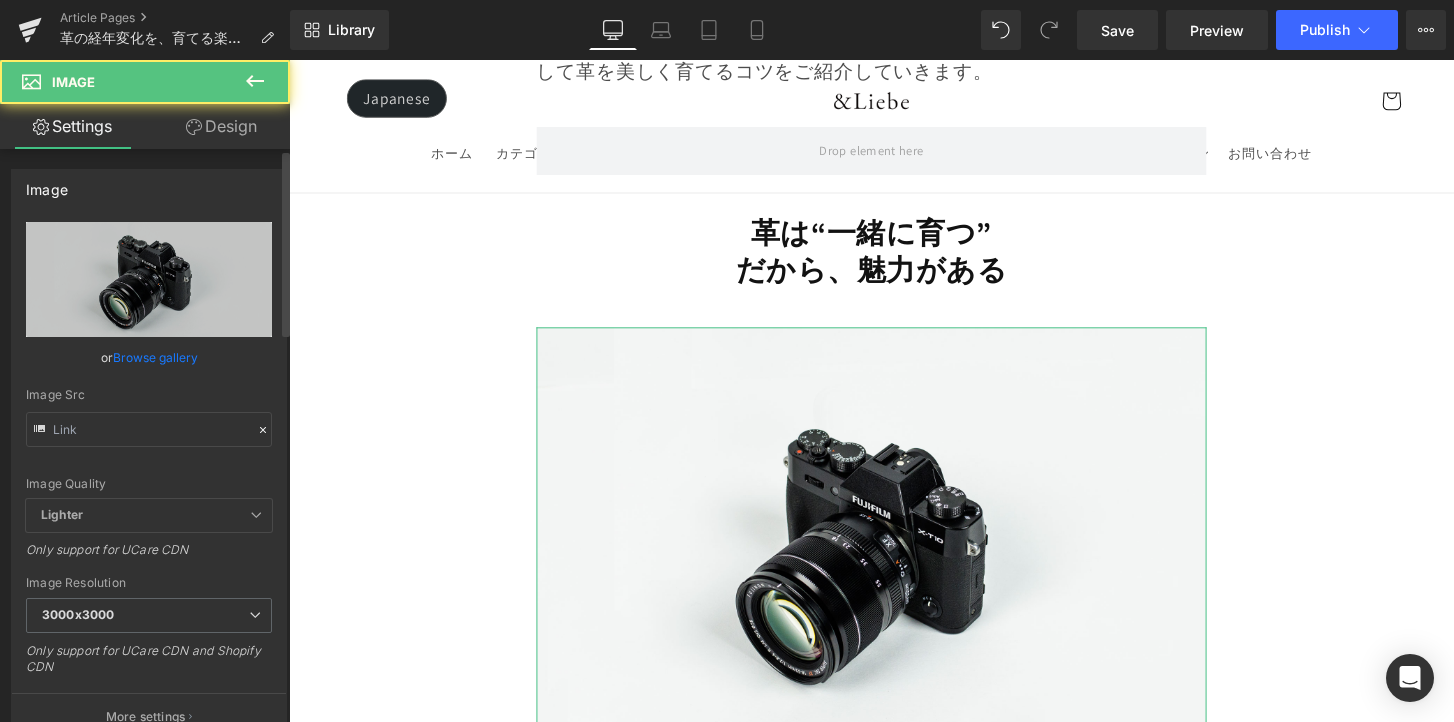 click on "Browse gallery" at bounding box center [155, 357] 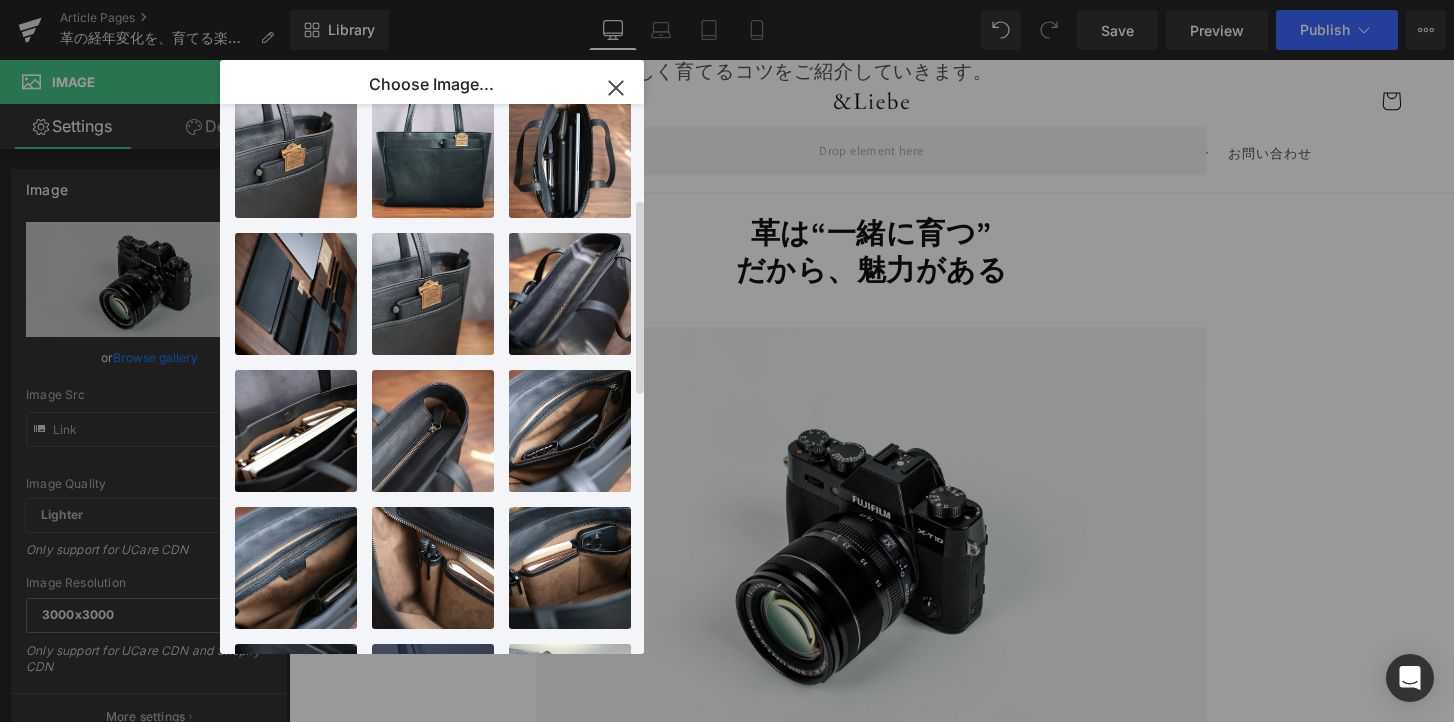 scroll, scrollTop: 0, scrollLeft: 0, axis: both 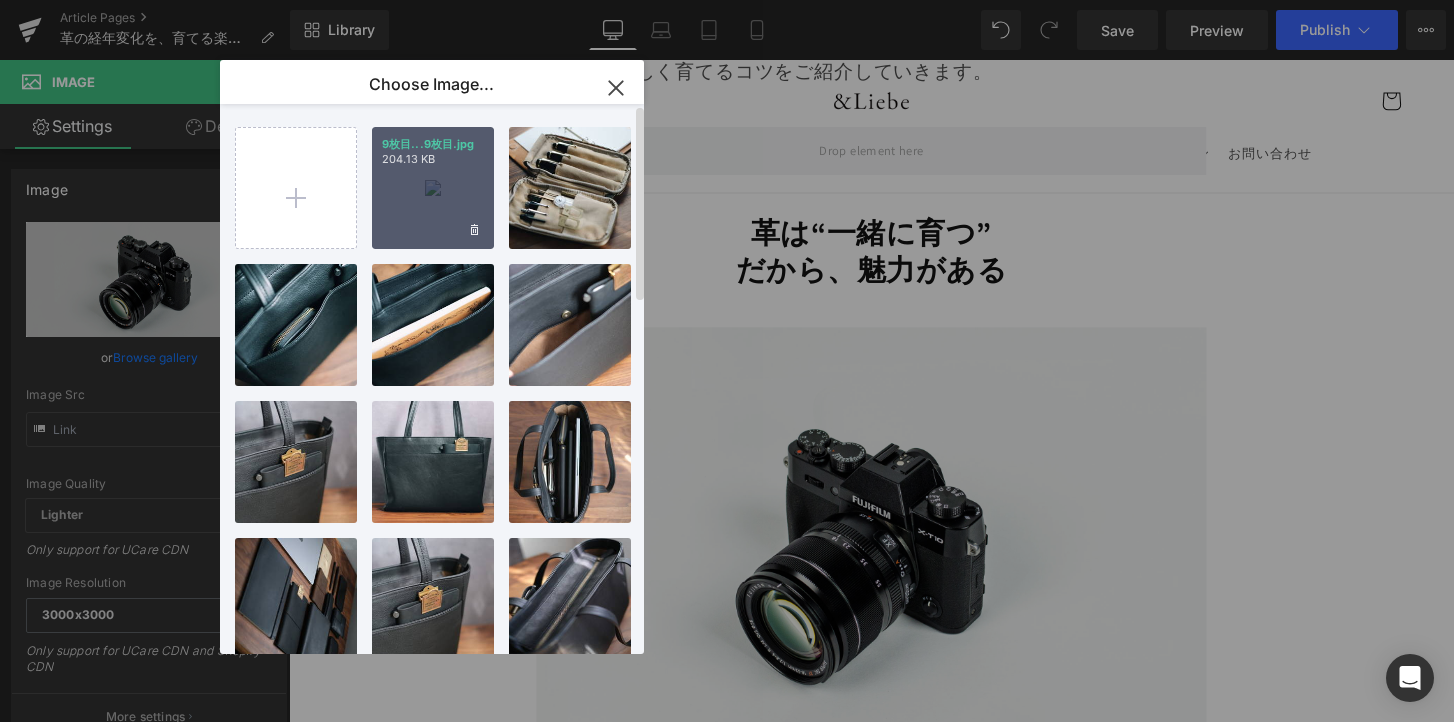 click on "9枚目...9枚目.jpg 204.13 KB" at bounding box center (433, 188) 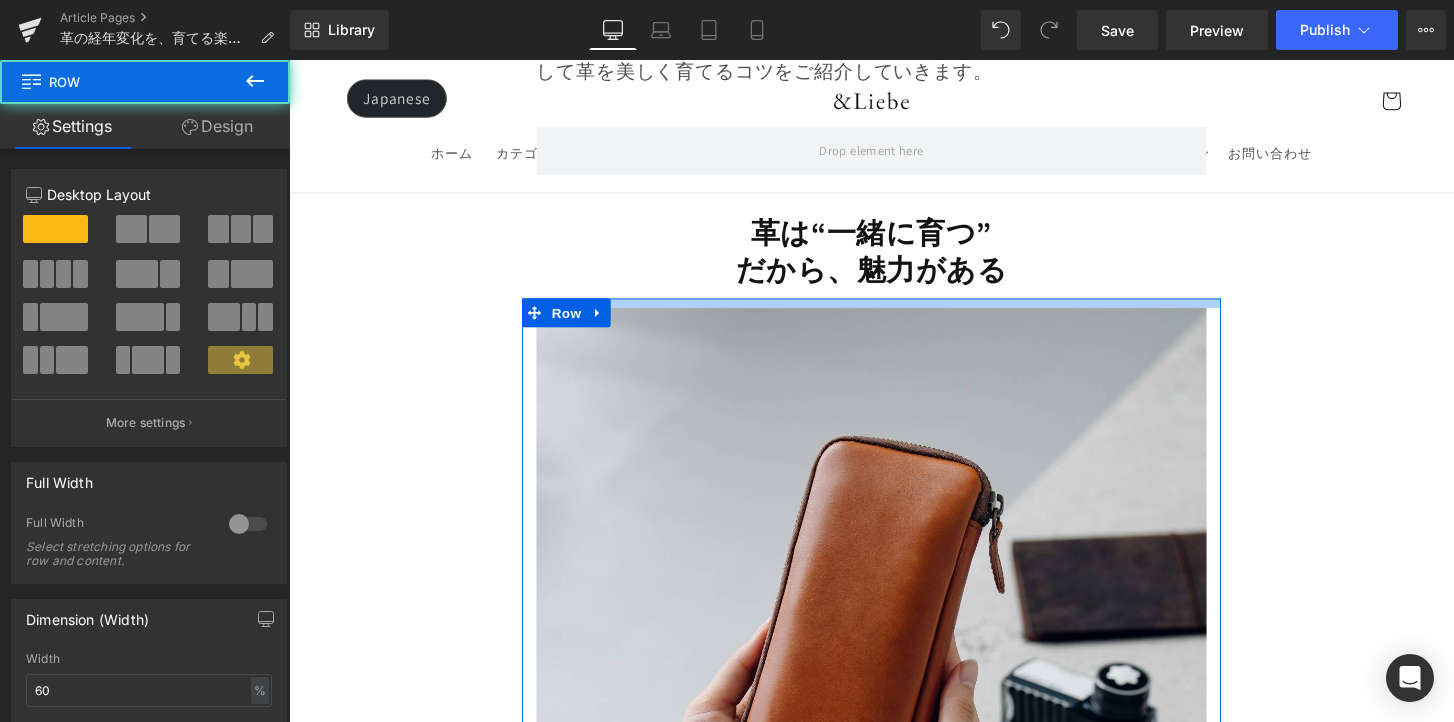 drag, startPoint x: 907, startPoint y: 293, endPoint x: 907, endPoint y: 282, distance: 11 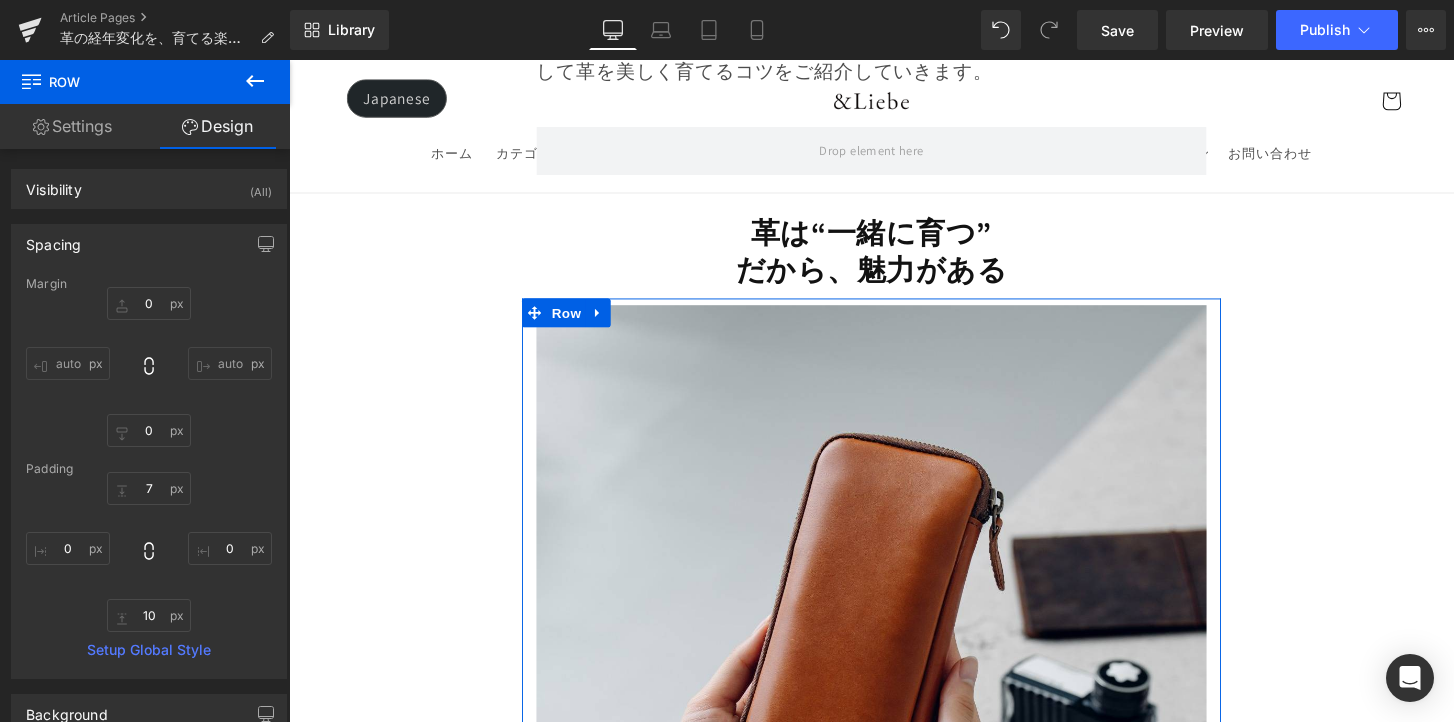 click on "Image         Row
革は育てるもの 経年変化という贅沢な時間
Heading         Row
革製品に触れていると、ふとした瞬間に「これは自分だけのものだ」と感じることがあります。
それは、使う人の手の温もりや、過ごした時間が、そのまま革に刻まれていくからかもしれません。 最初はまだ固くて、どこかよそよそしかった革が、
毎日の中で少しずつ馴染み、色づき、艶を増していく。 その変化は決して急がせることができない、
けれど確かに積み重なる、静かで贅沢な時間。 気づけば、世界にひとつだけの“自分だけの革”に育っている。 このブログでは、エイジングの魅力や楽しみ方、色や艶の変化の仕方、そして革を美しく育てるコツをご紹介していきます。
Text Block         Row         Row" at bounding box center (894, 7372) 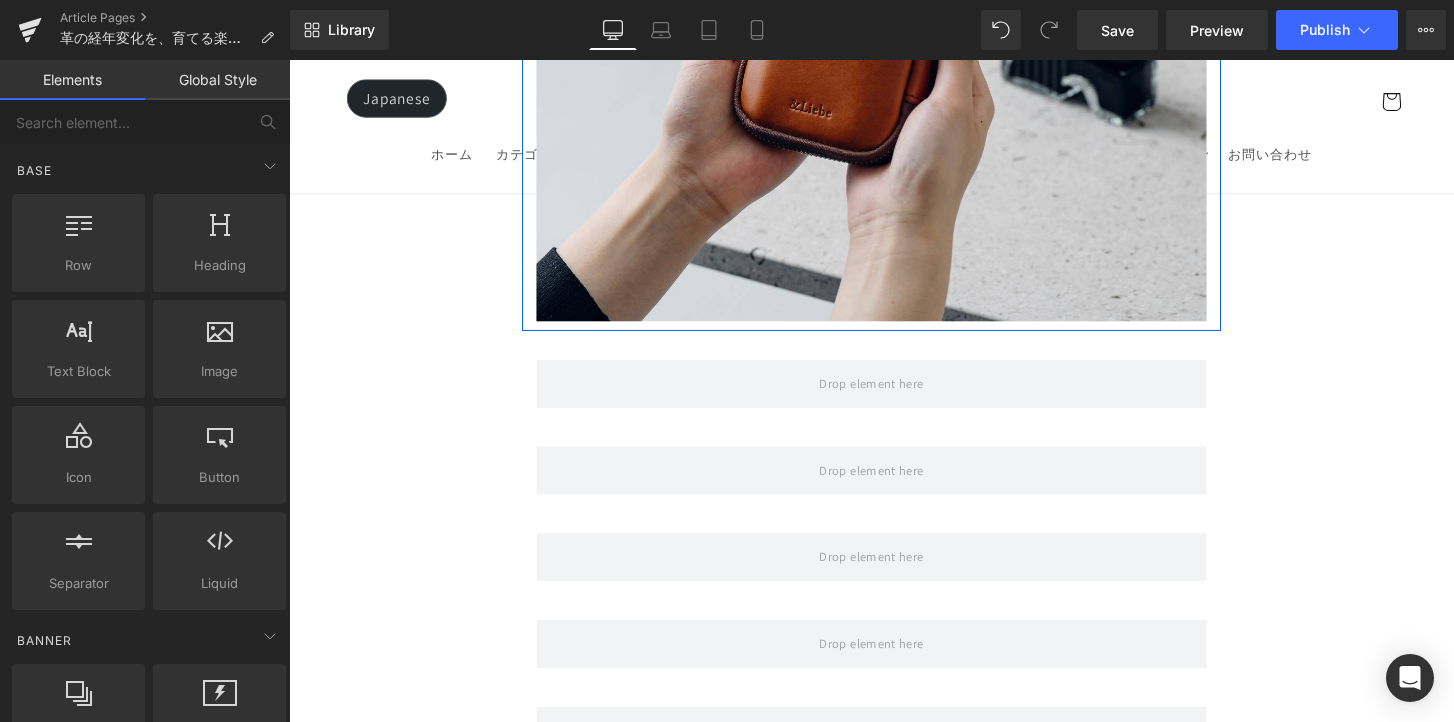 scroll, scrollTop: 2353, scrollLeft: 0, axis: vertical 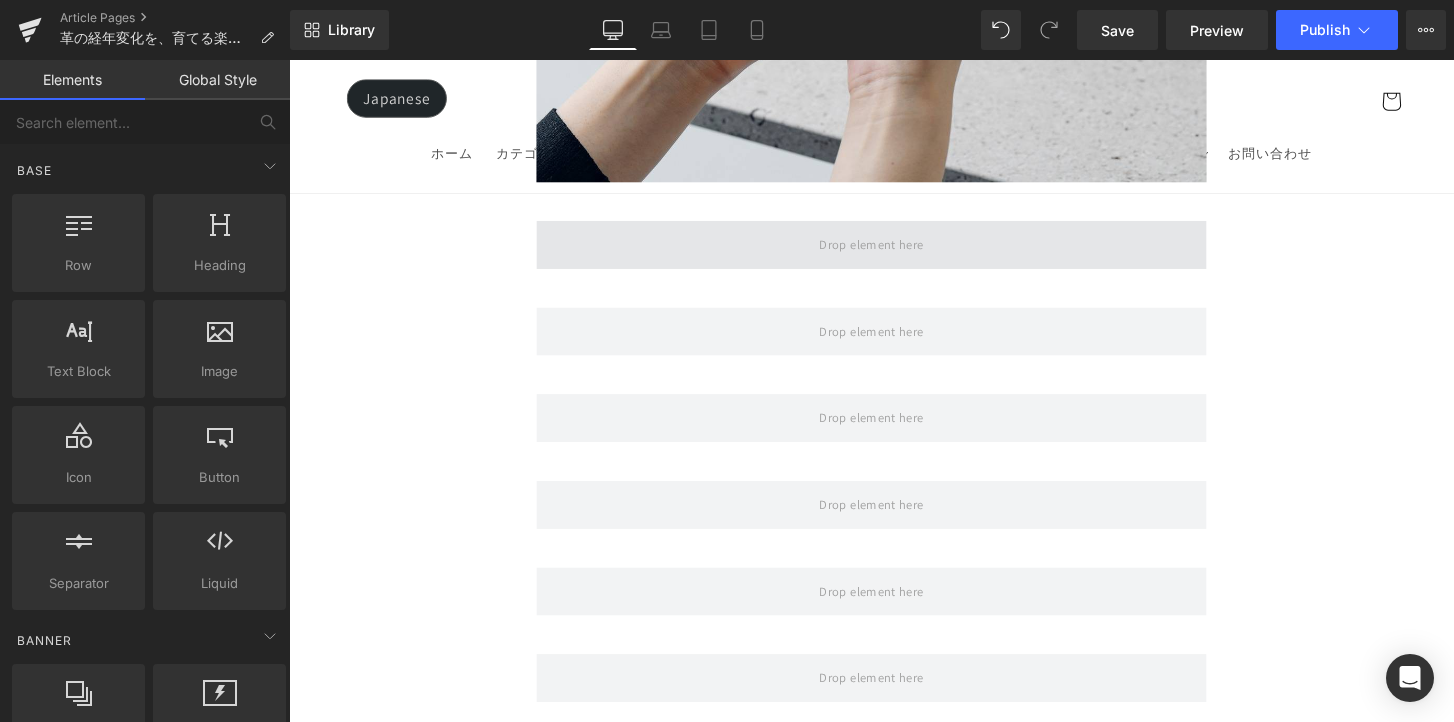 click at bounding box center (894, 252) 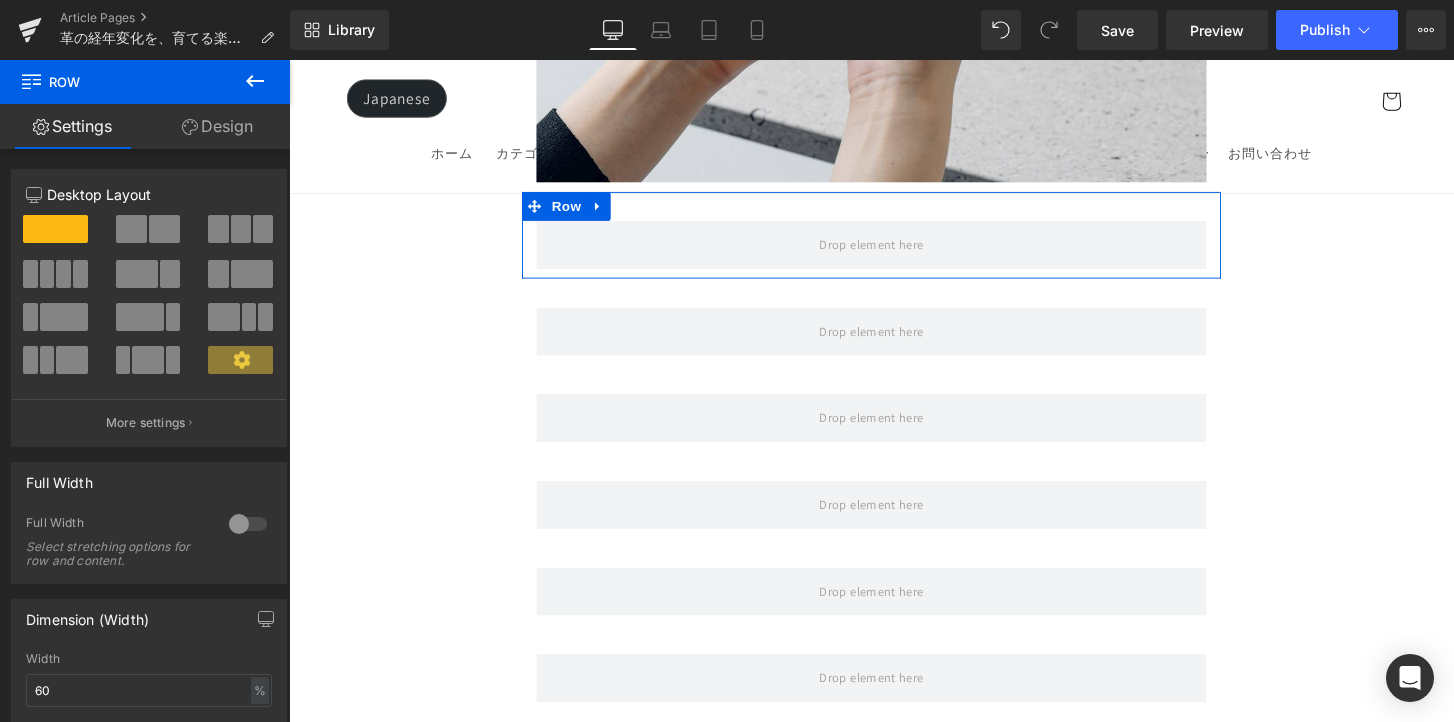 click 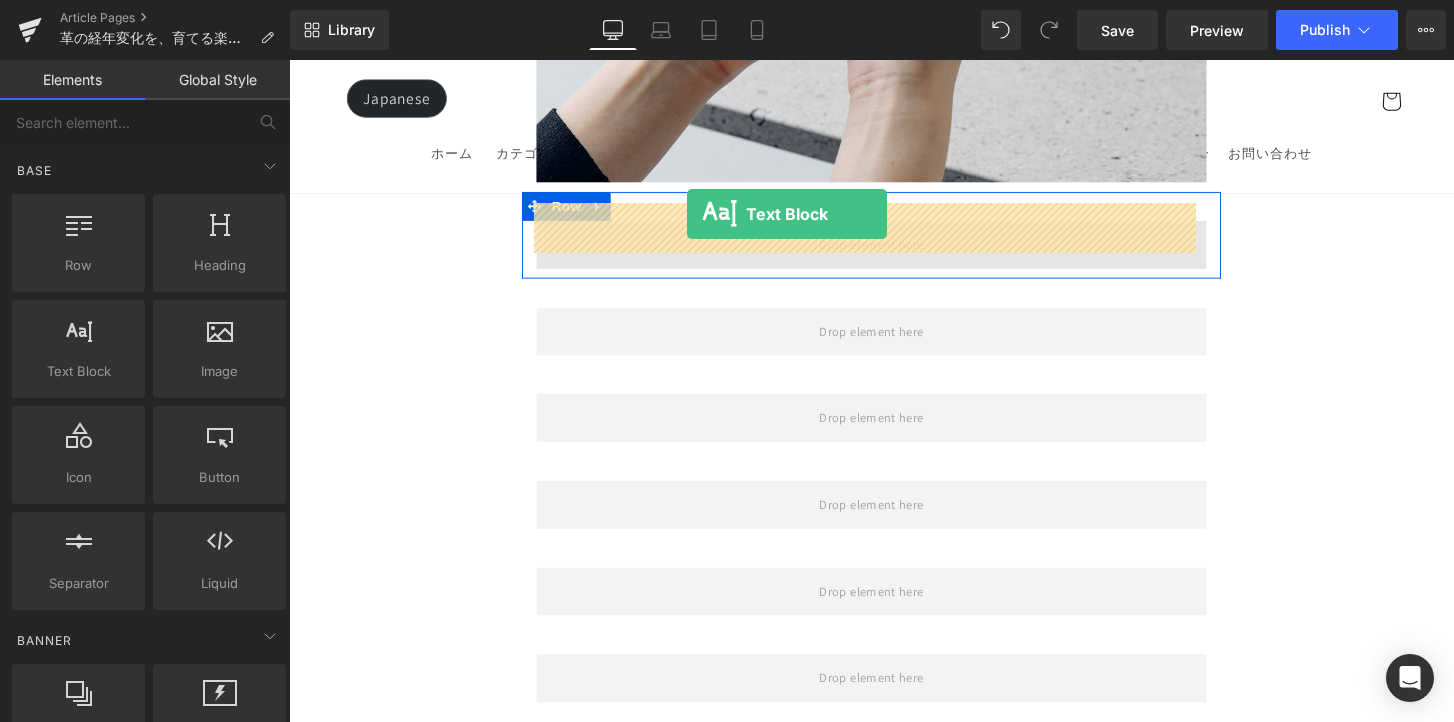 drag, startPoint x: 403, startPoint y: 401, endPoint x: 702, endPoint y: 219, distance: 350.0357 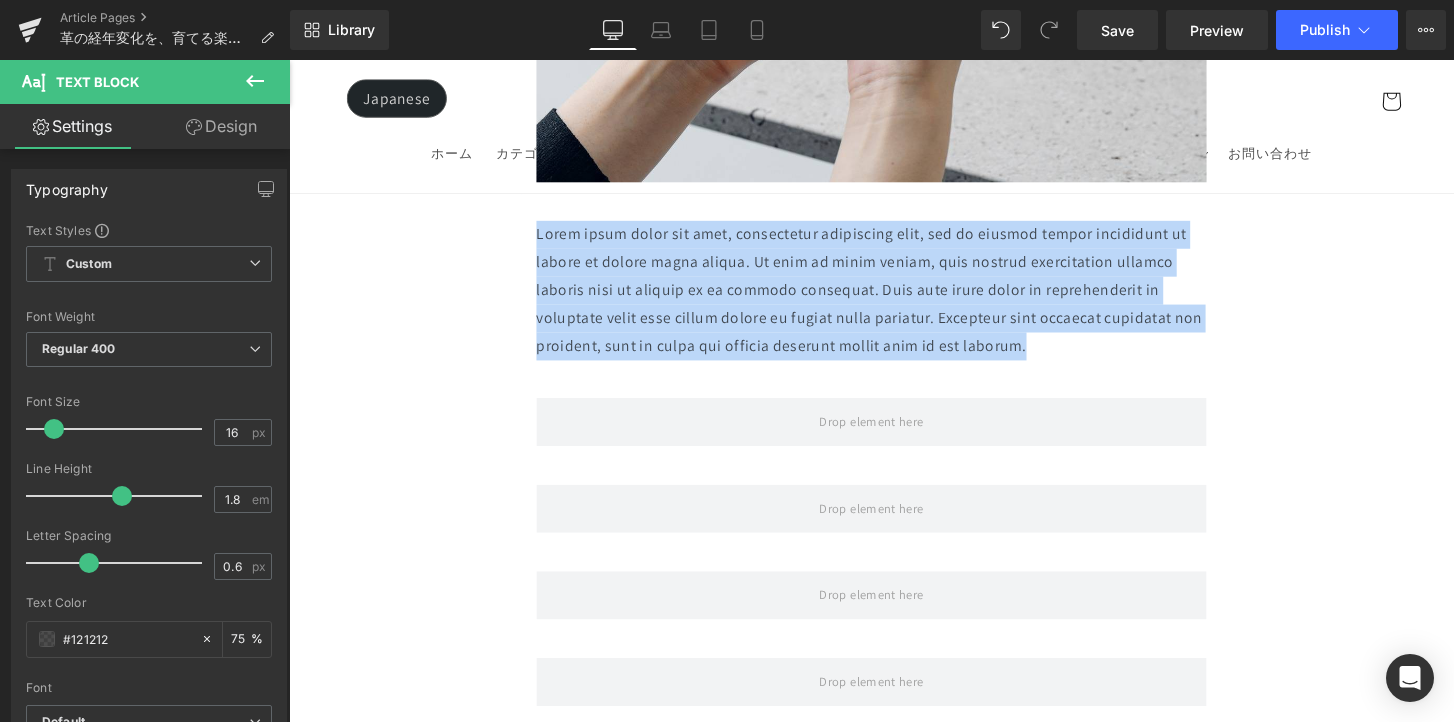 drag, startPoint x: 1048, startPoint y: 340, endPoint x: 422, endPoint y: 197, distance: 642.12537 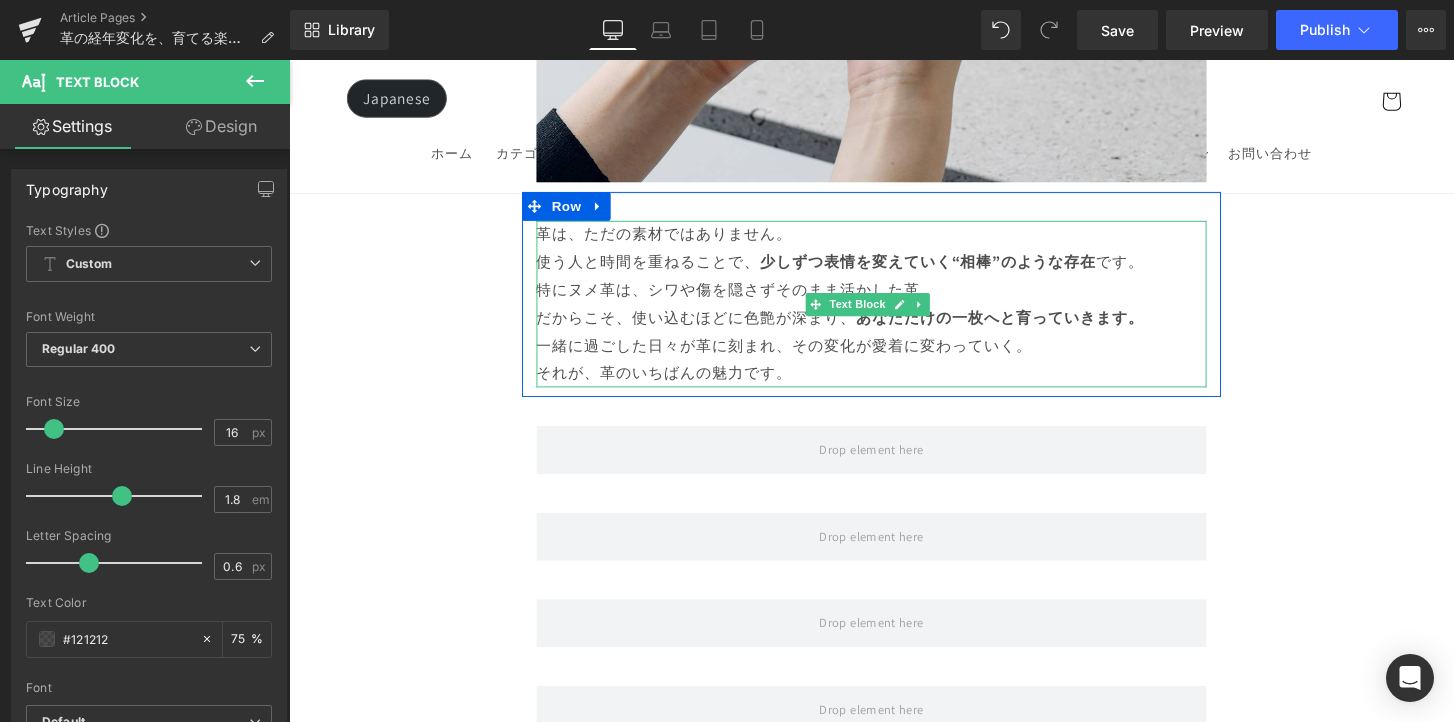 click on "革は、ただの素材ではありません。
使う人と時間を重ねることで、 少しずつ表情を変えていく“相棒”のような存在 です。" at bounding box center (894, 256) 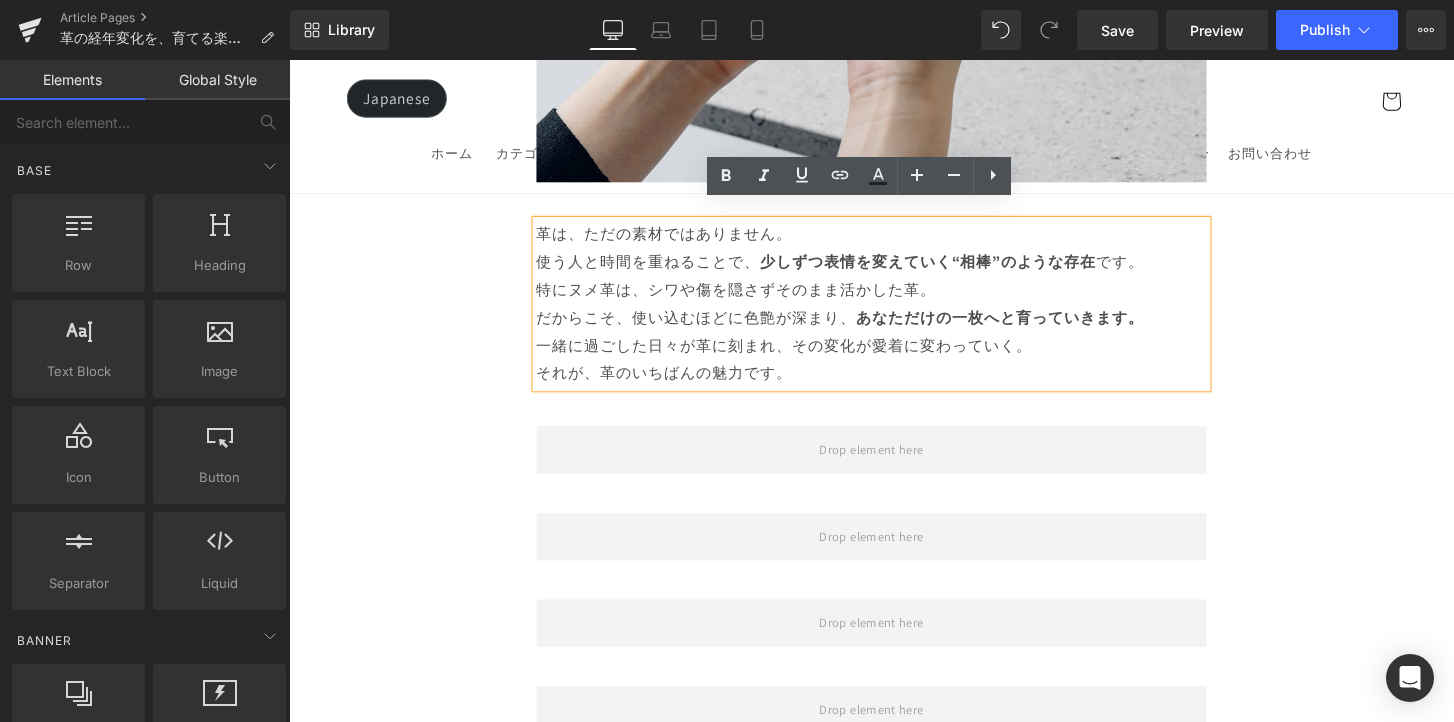 click on "Image         Row
革は育てるもの 経年変化という贅沢な時間
Heading         Row
革製品に触れていると、ふとした瞬間に「これは自分だけのものだ」と感じることがあります。
それは、使う人の手の温もりや、過ごした時間が、そのまま革に刻まれていくからかもしれません。 最初はまだ固くて、どこかよそよそしかった革が、
毎日の中で少しずつ馴染み、色づき、艶を増していく。 その変化は決して急がせることができない、
けれど確かに積み重なる、静かで贅沢な時間。 気づけば、世界にひとつだけの“自分だけの革”に育っている。 このブログでは、エイジングの魅力や楽しみ方、色や艶の変化の仕方、そして革を美しく育てるコツをご紹介していきます。
Text Block         Row         Row" at bounding box center [894, 6609] 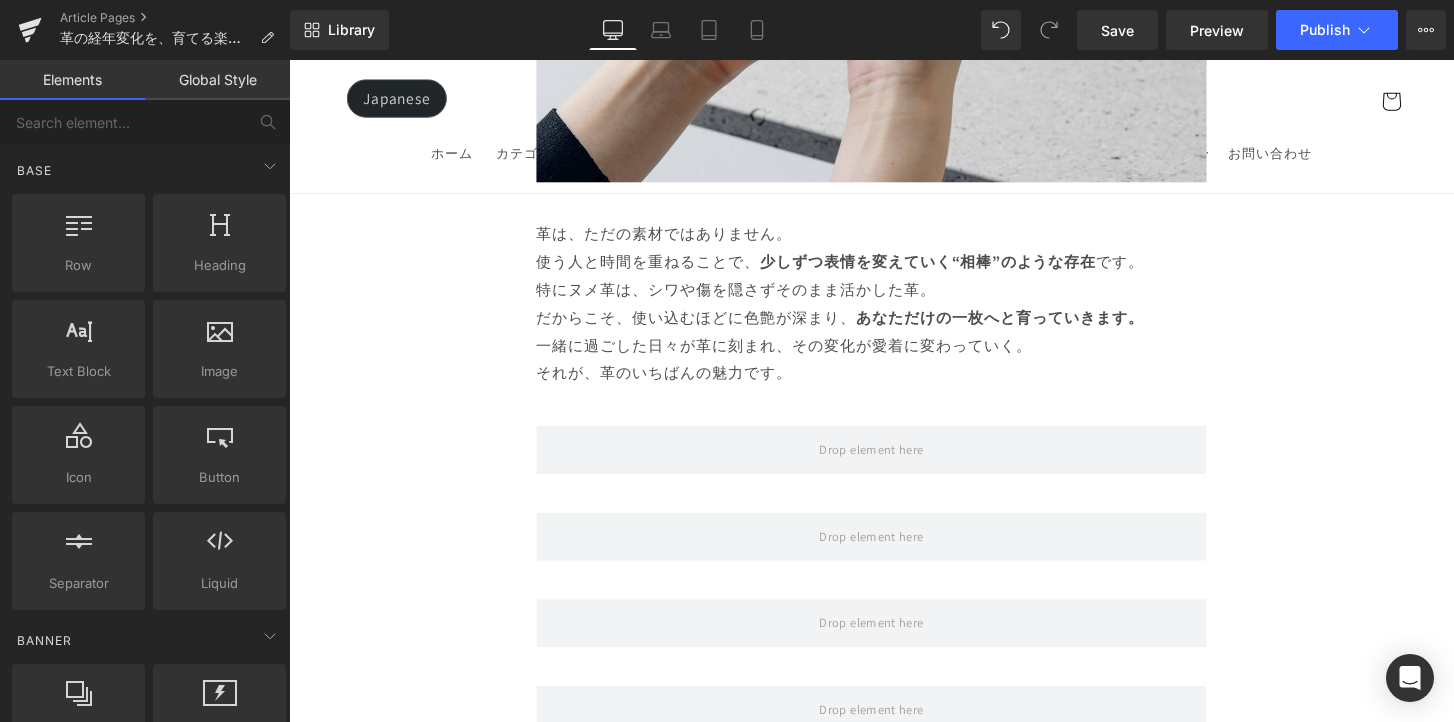 click on "一緒に過ごした日々が革に刻まれ、その変化が愛着に変わっていく。" at bounding box center [894, 357] 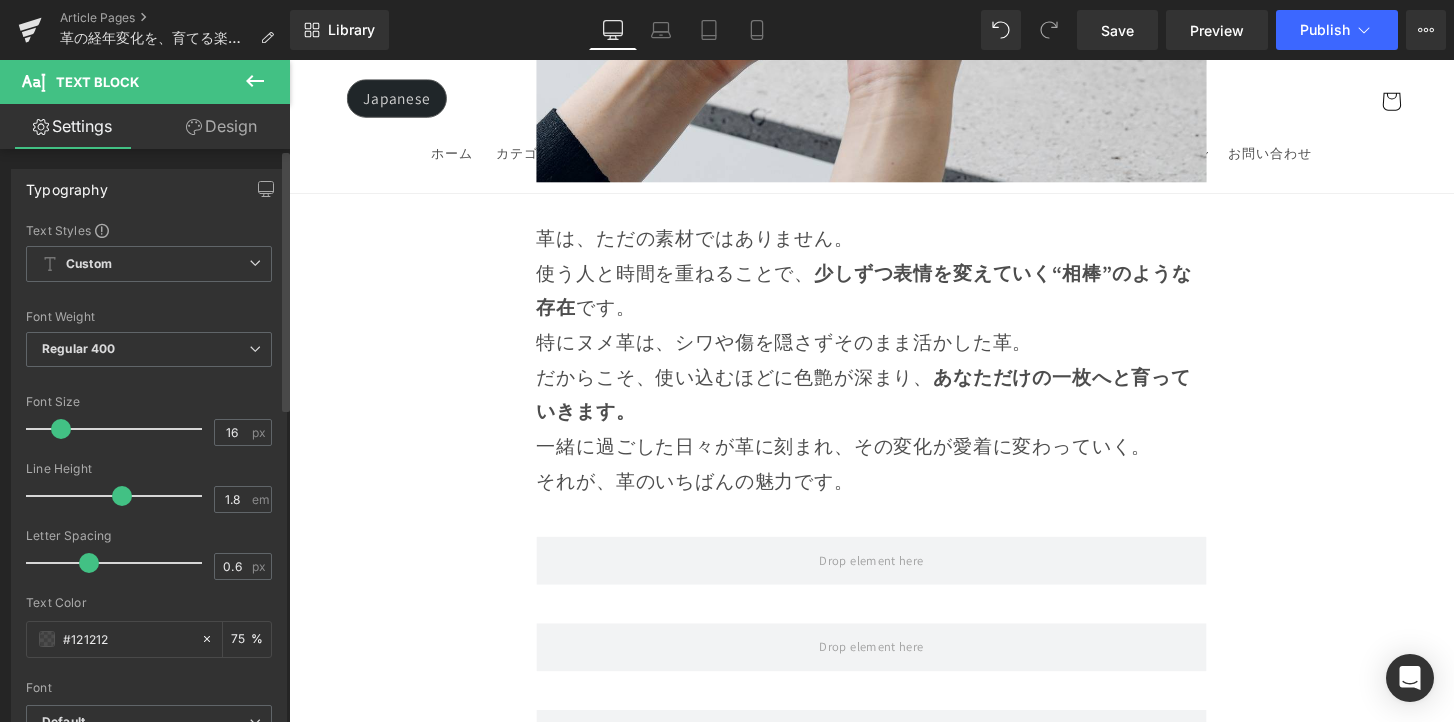 click at bounding box center (61, 429) 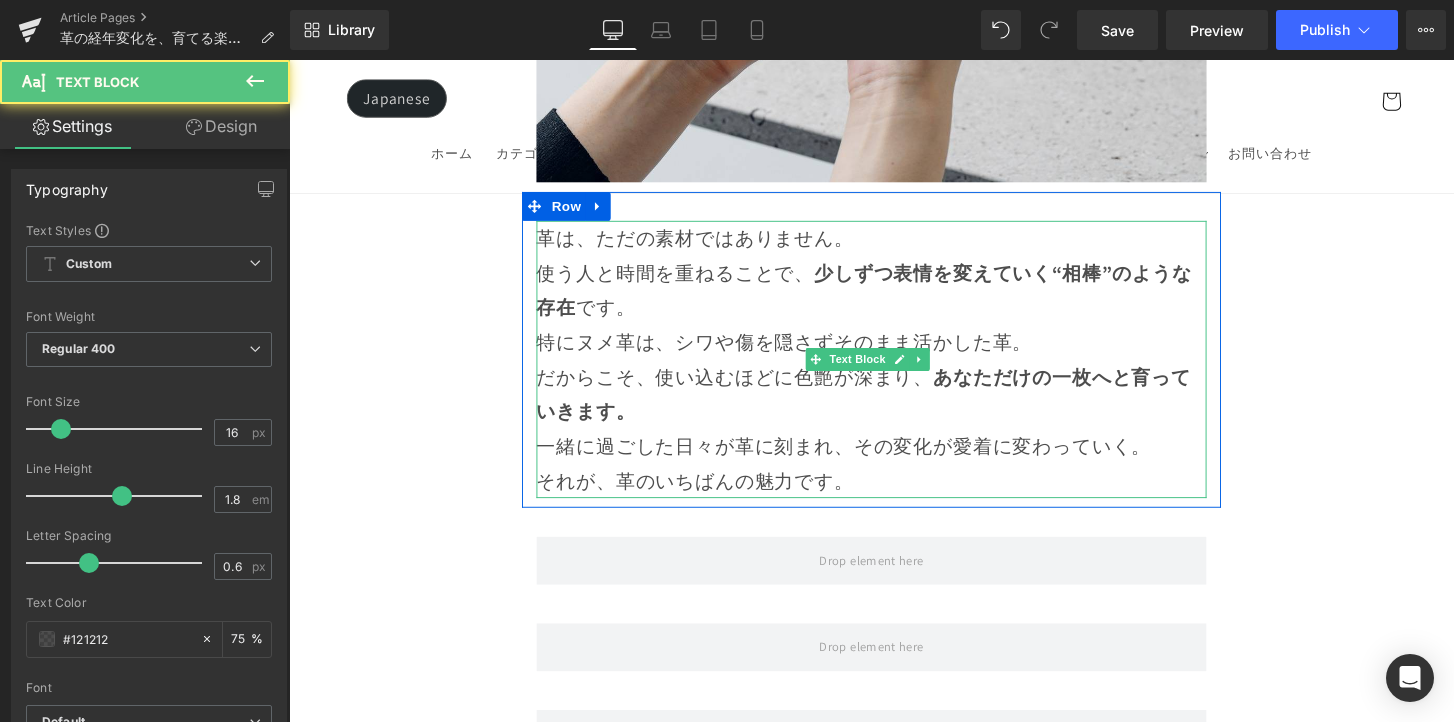 click on "革は、ただの素材ではありません。
使う人と時間を重ねることで、 少しずつ表情を変えていく“相棒”のような存在 です。" at bounding box center (894, 281) 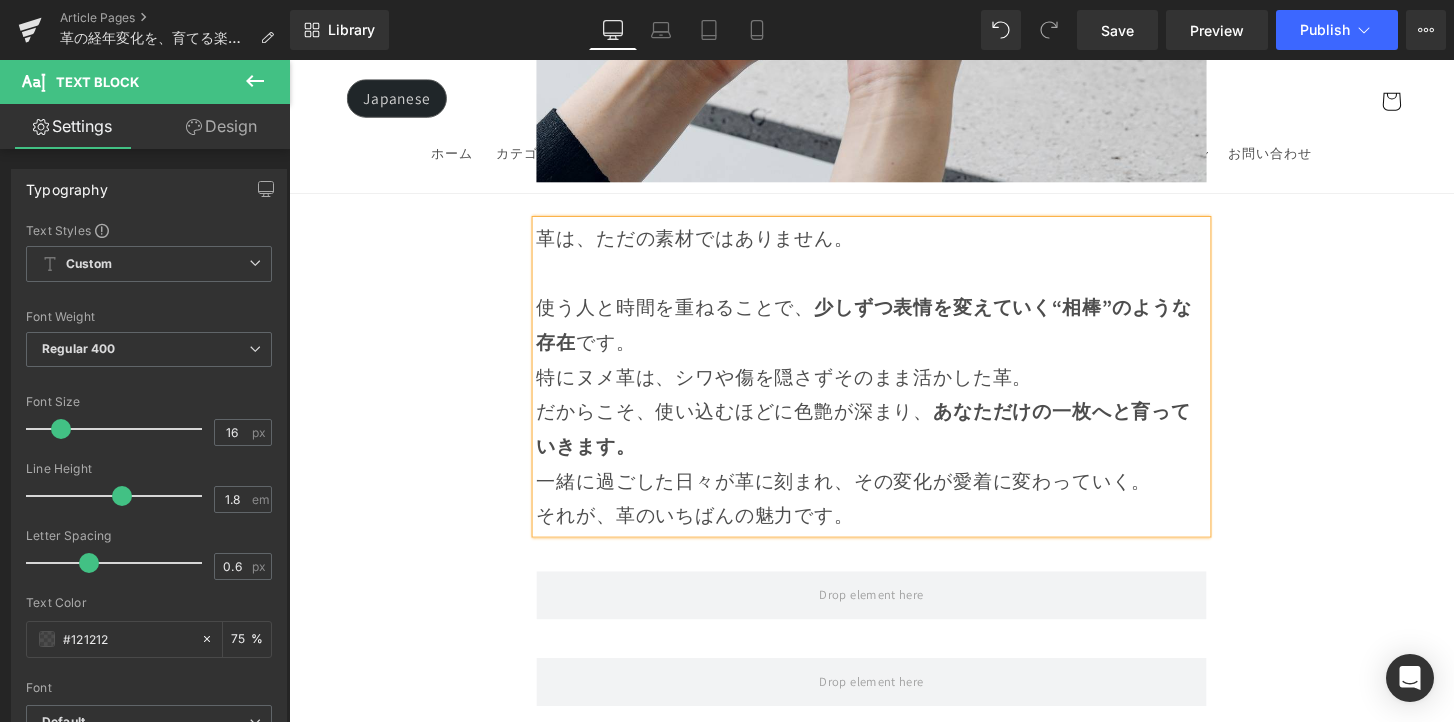 click on "使う人と時間を重ねることで、 少しずつ表情を変えていく“相棒”のような存在 です。" at bounding box center [894, 317] 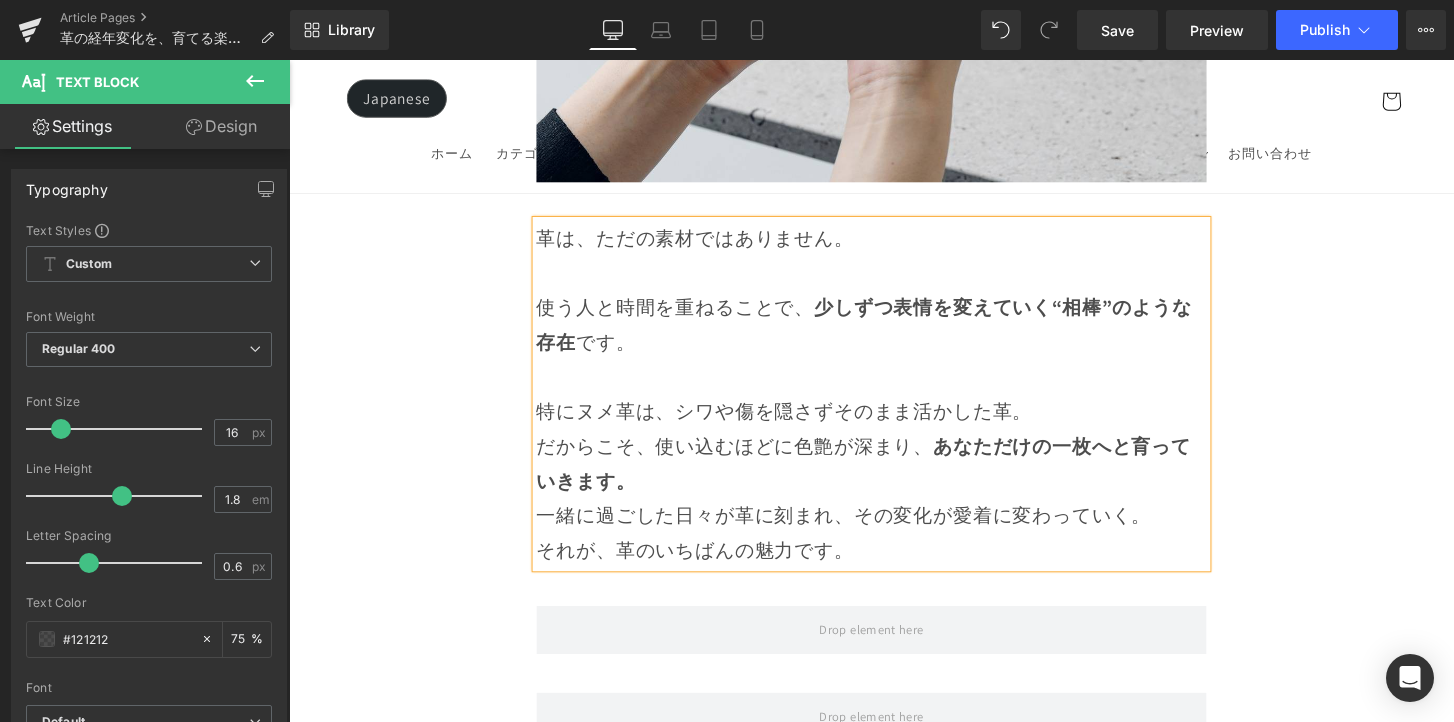 click on "特にヌメ革は、シワや傷を隠さずそのまま活かした革。
だからこそ、使い込むほどに色艶が深まり、 あなただけの一枚へと育っていきます。" at bounding box center [894, 461] 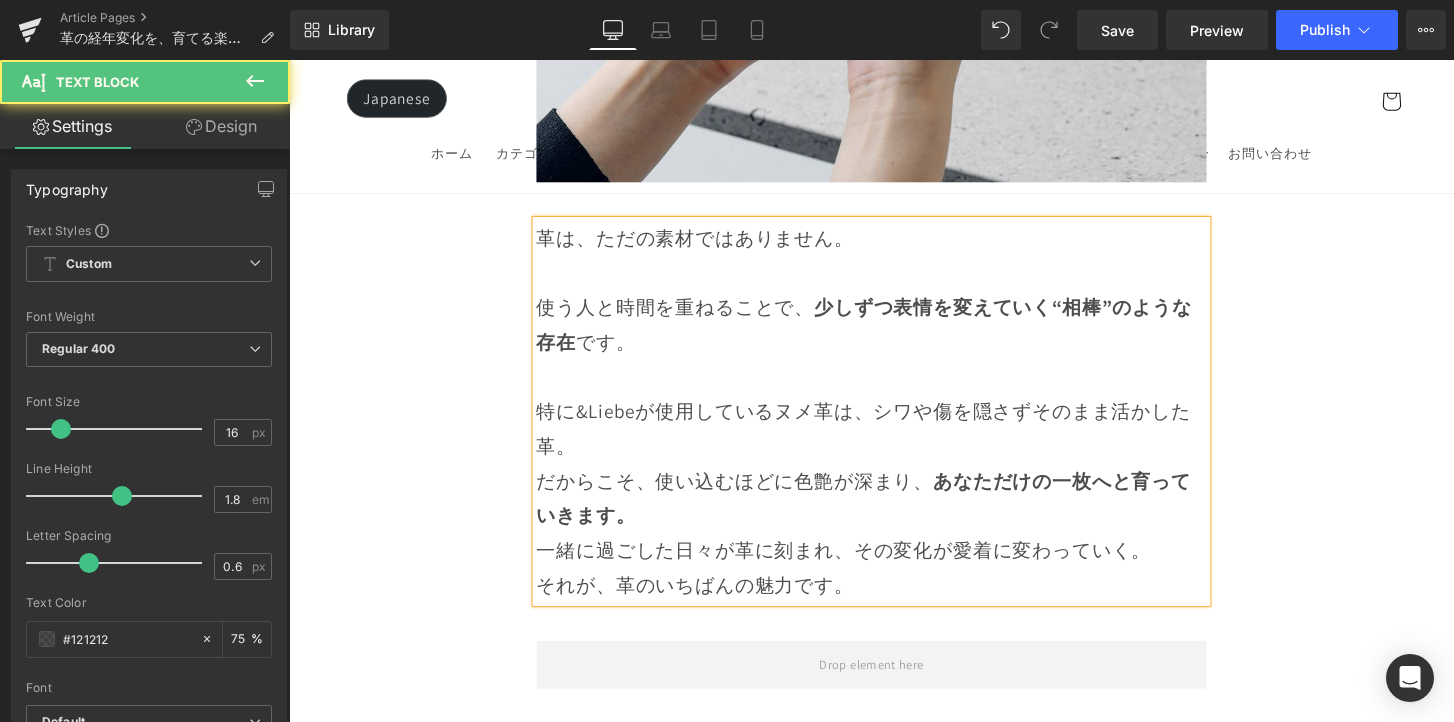 click on "特に&Liebeが使用しているヌメ革は、シワや傷を隠さずそのまま活かした革。
だからこそ、使い込むほどに色艶が深まり、 あなただけの一枚へと育っていきます。" at bounding box center [894, 479] 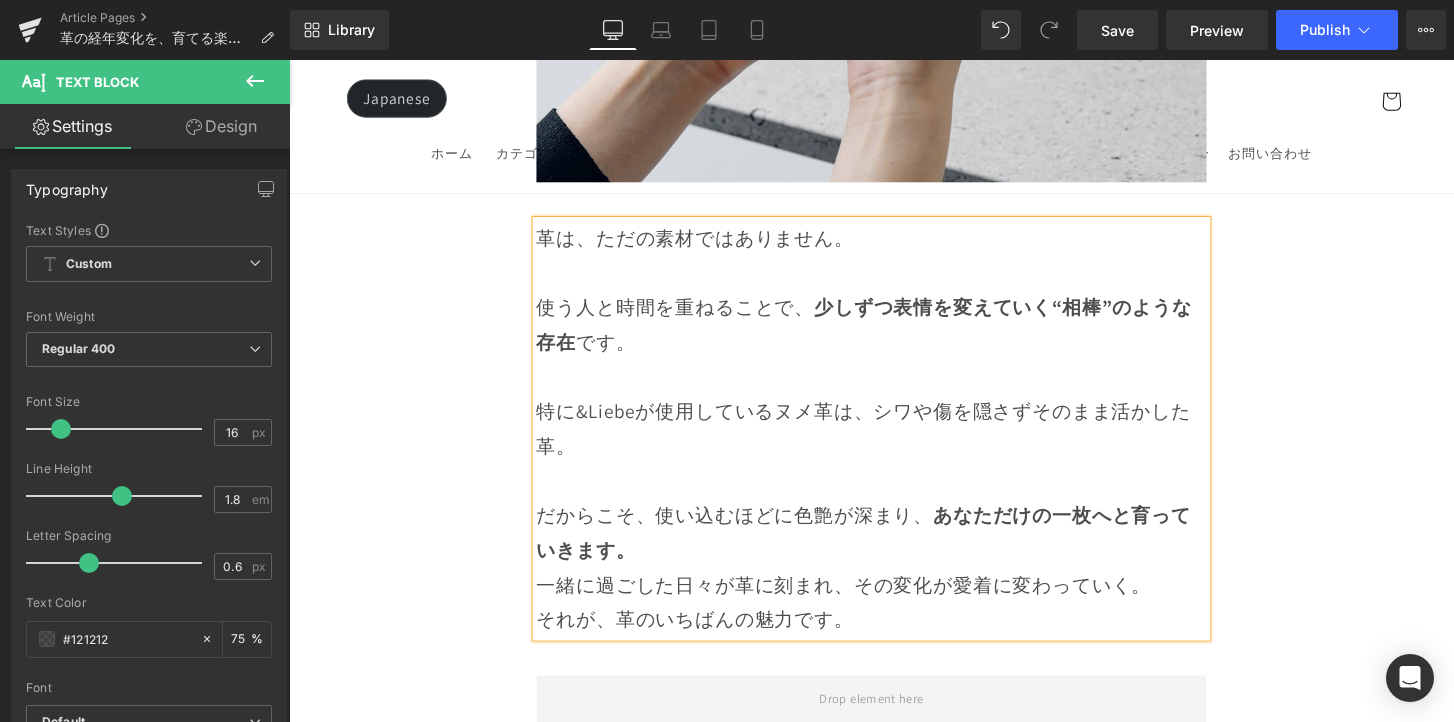 click on "だからこそ、使い込むほどに色艶が深まり、 あなただけの一枚へと育っていきます。" at bounding box center [894, 533] 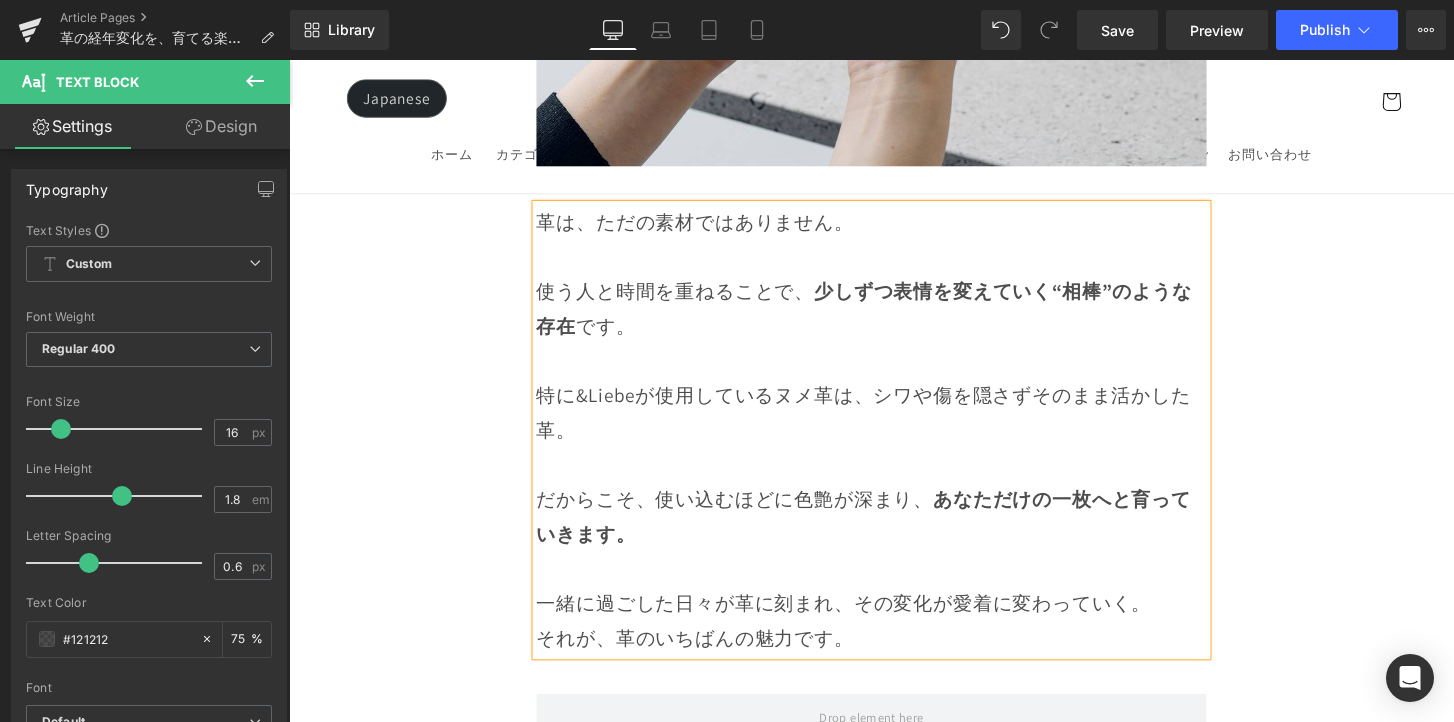 scroll, scrollTop: 2493, scrollLeft: 0, axis: vertical 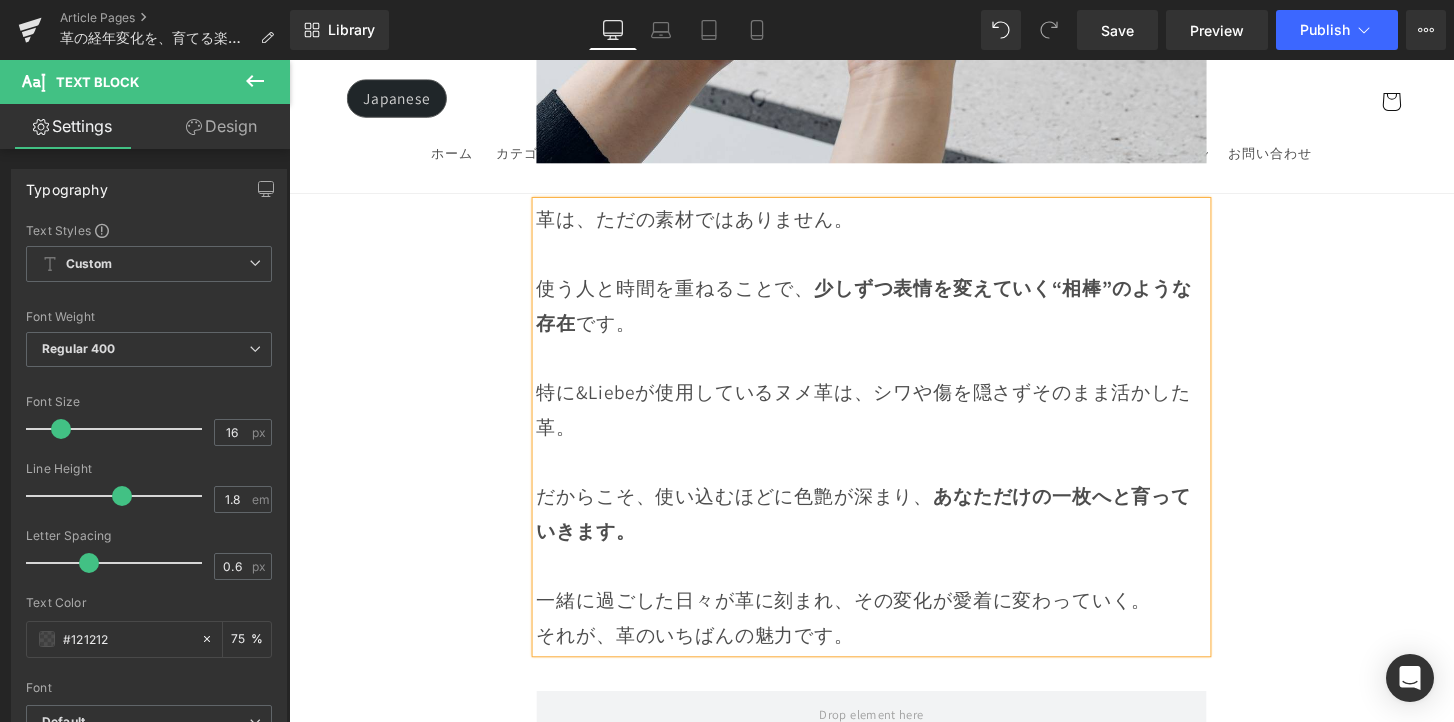 click on "あなただけの一枚へと育っていきます。" at bounding box center (886, 531) 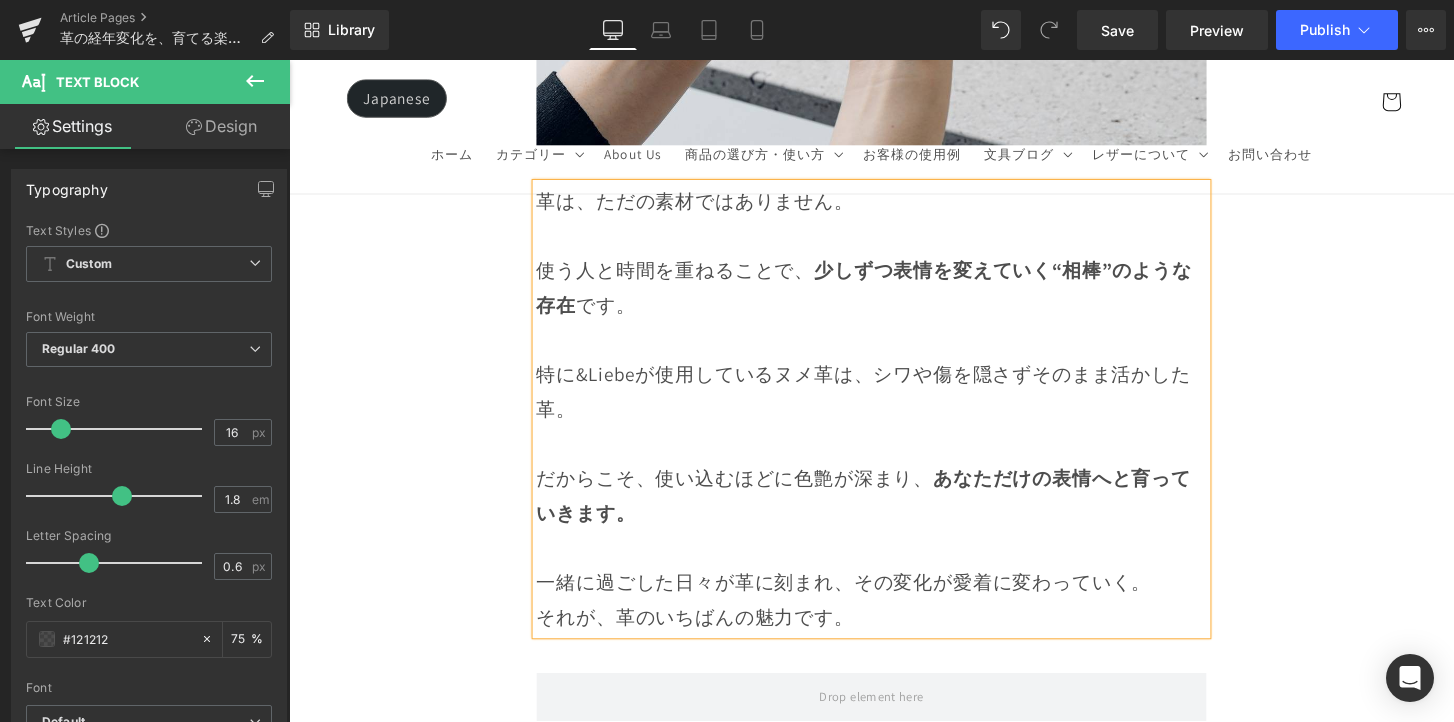 scroll, scrollTop: 2531, scrollLeft: 0, axis: vertical 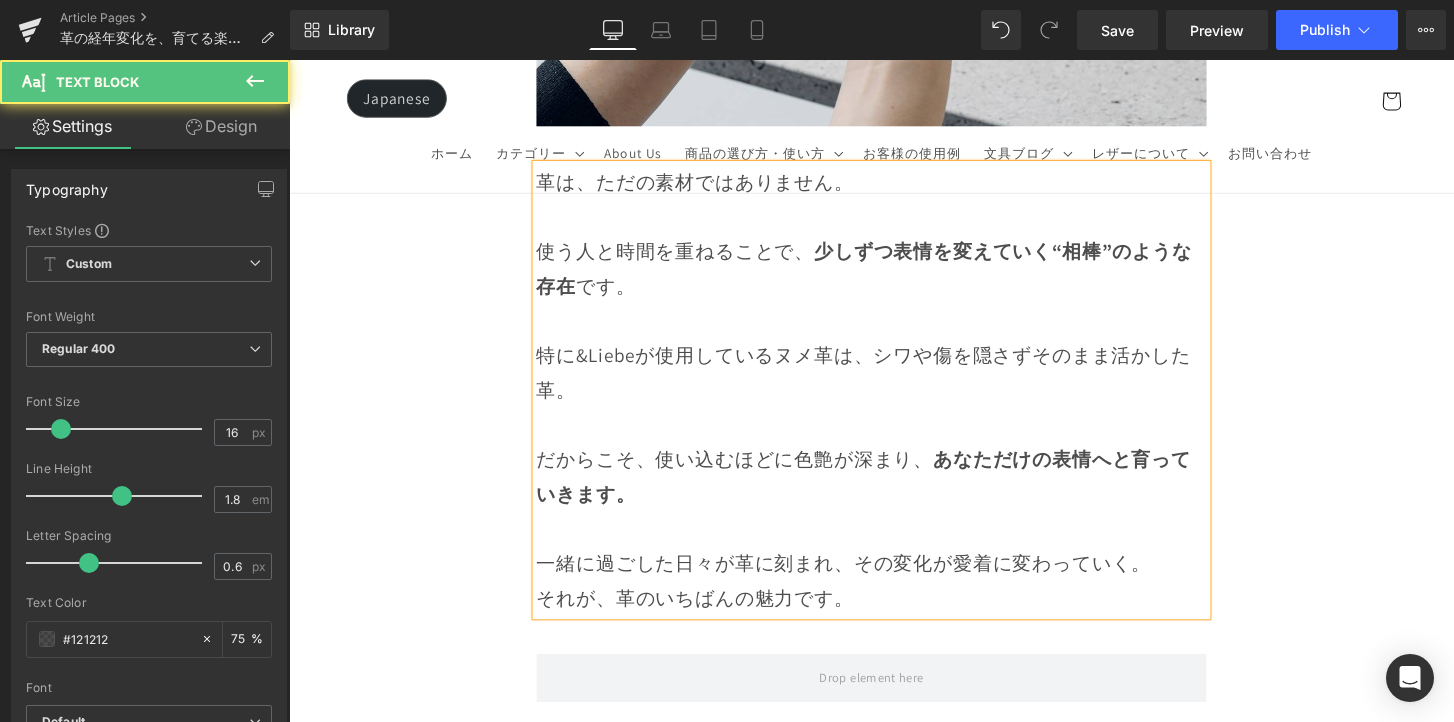 click on "一緒に過ごした日々が革に刻まれ、その変化が愛着に変わっていく。" at bounding box center [894, 583] 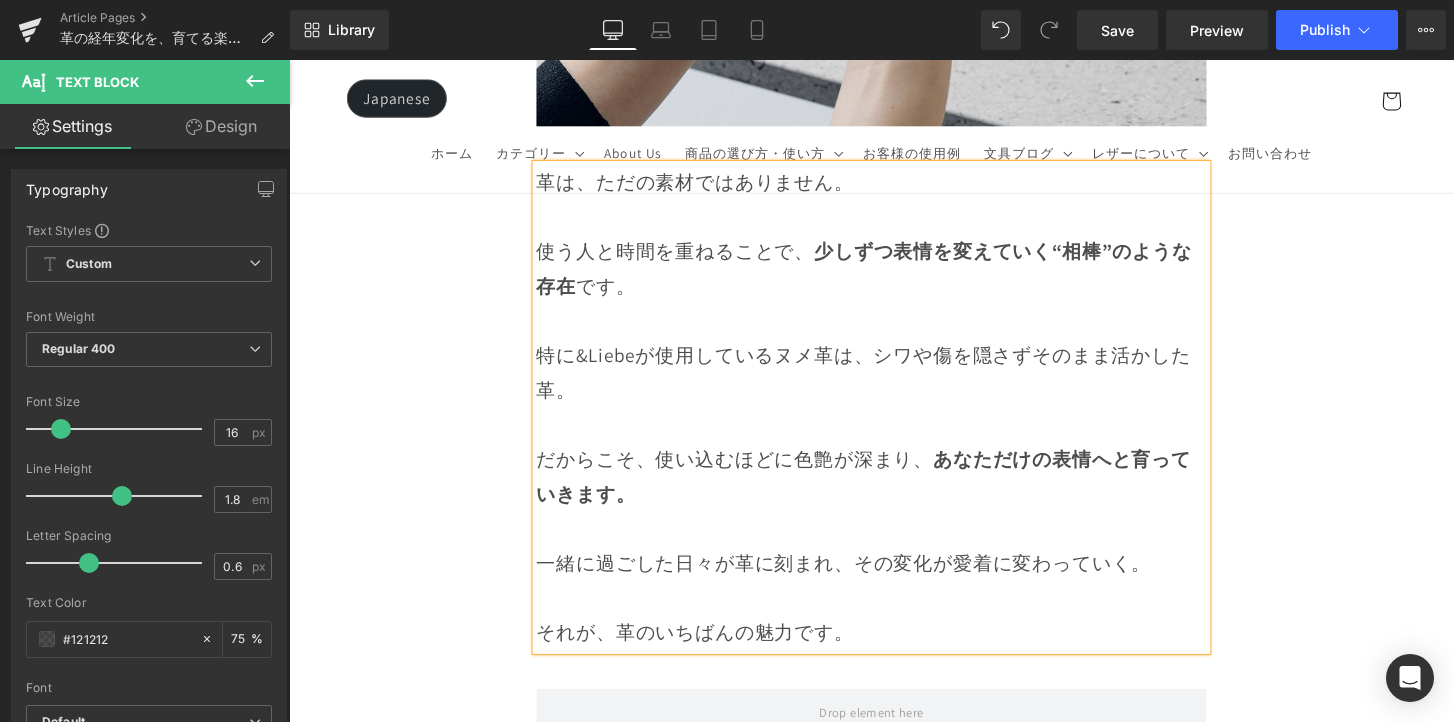 click on "Image         Row
革は育てるもの 経年変化という贅沢な時間
Heading         Row
革製品に触れていると、ふとした瞬間に「これは自分だけのものだ」と感じることがあります。
それは、使う人の手の温もりや、過ごした時間が、そのまま革に刻まれていくからかもしれません。 最初はまだ固くて、どこかよそよそしかった革が、
毎日の中で少しずつ馴染み、色づき、艶を増していく。 その変化は決して急がせることができない、
けれど確かに積み重なる、静かで贅沢な時間。 気づけば、世界にひとつだけの“自分だけの革”に育っている。 このブログでは、エイジングの魅力や楽しみ方、色や艶の変化の仕方、そして革を美しく育てるコツをご紹介していきます。
Text Block         Row         Row" at bounding box center (894, 6717) 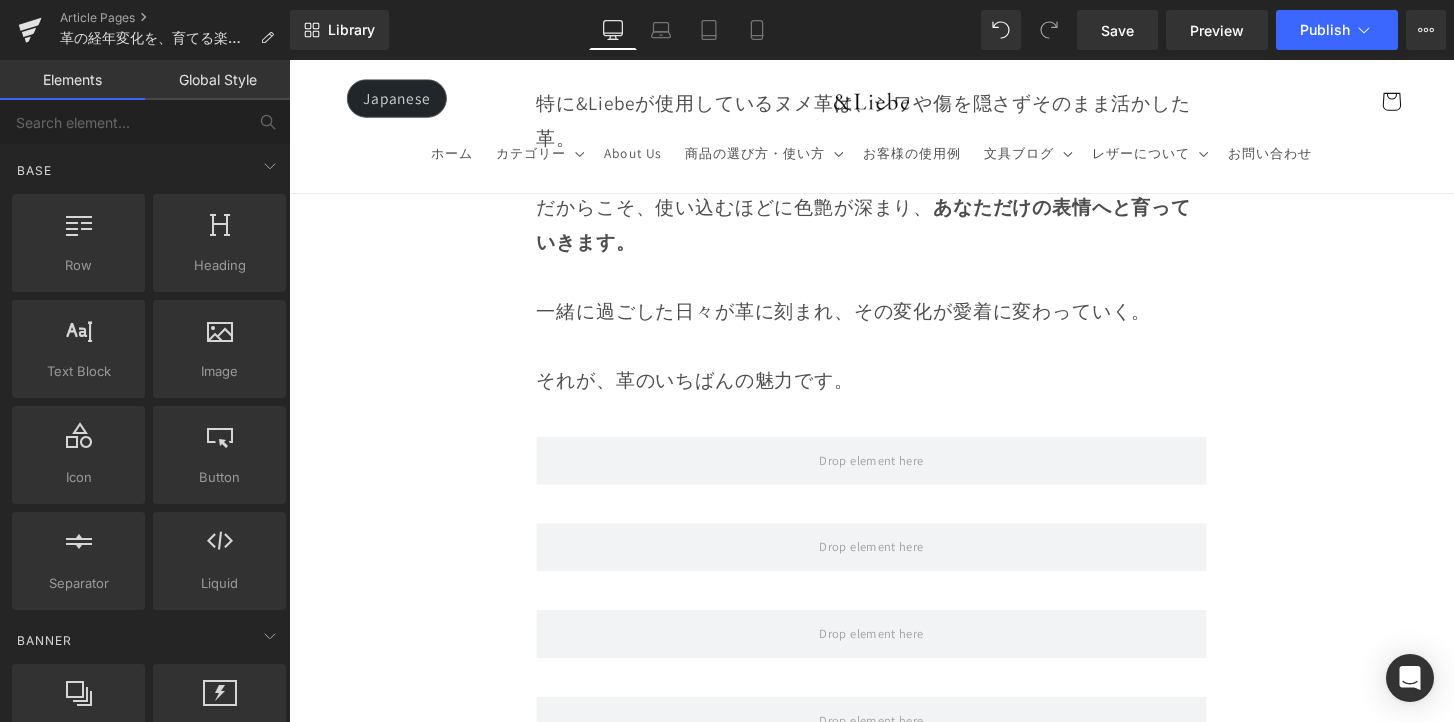 scroll, scrollTop: 2831, scrollLeft: 0, axis: vertical 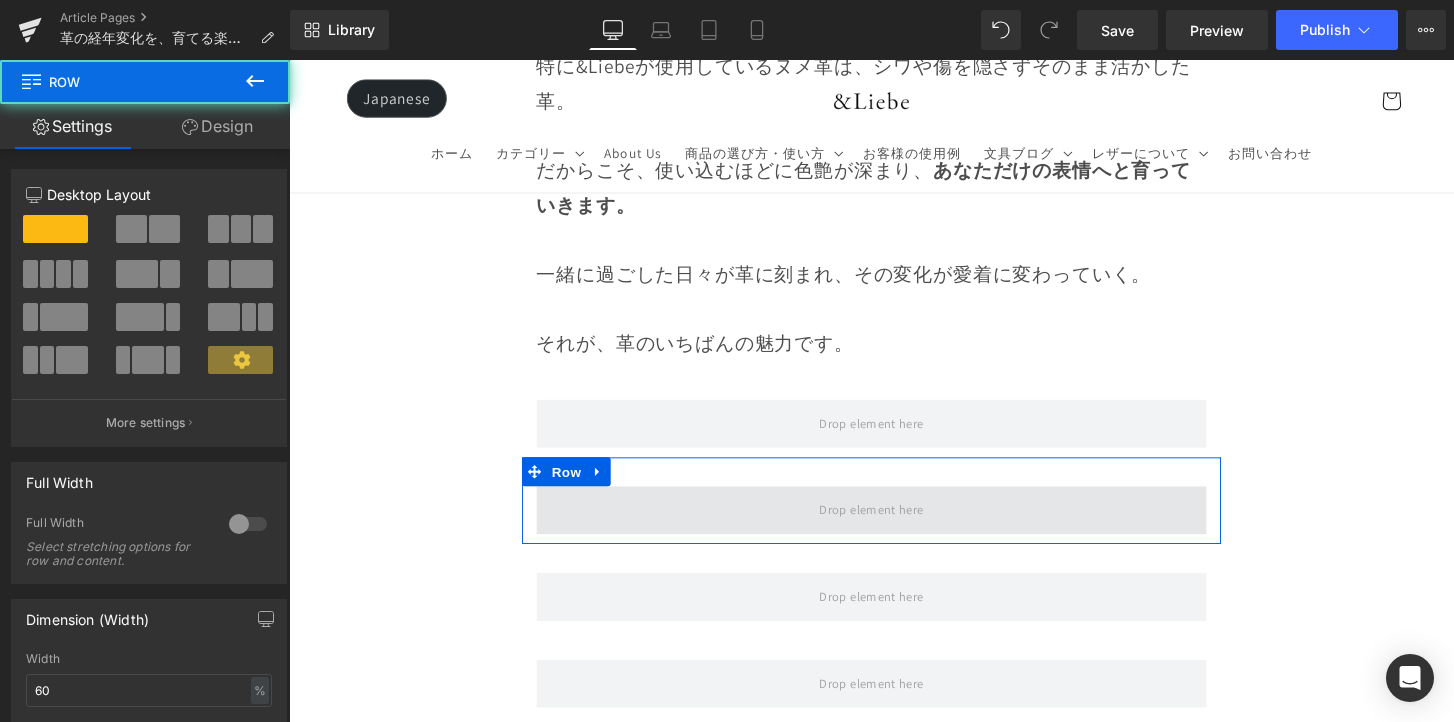 click at bounding box center (894, 528) 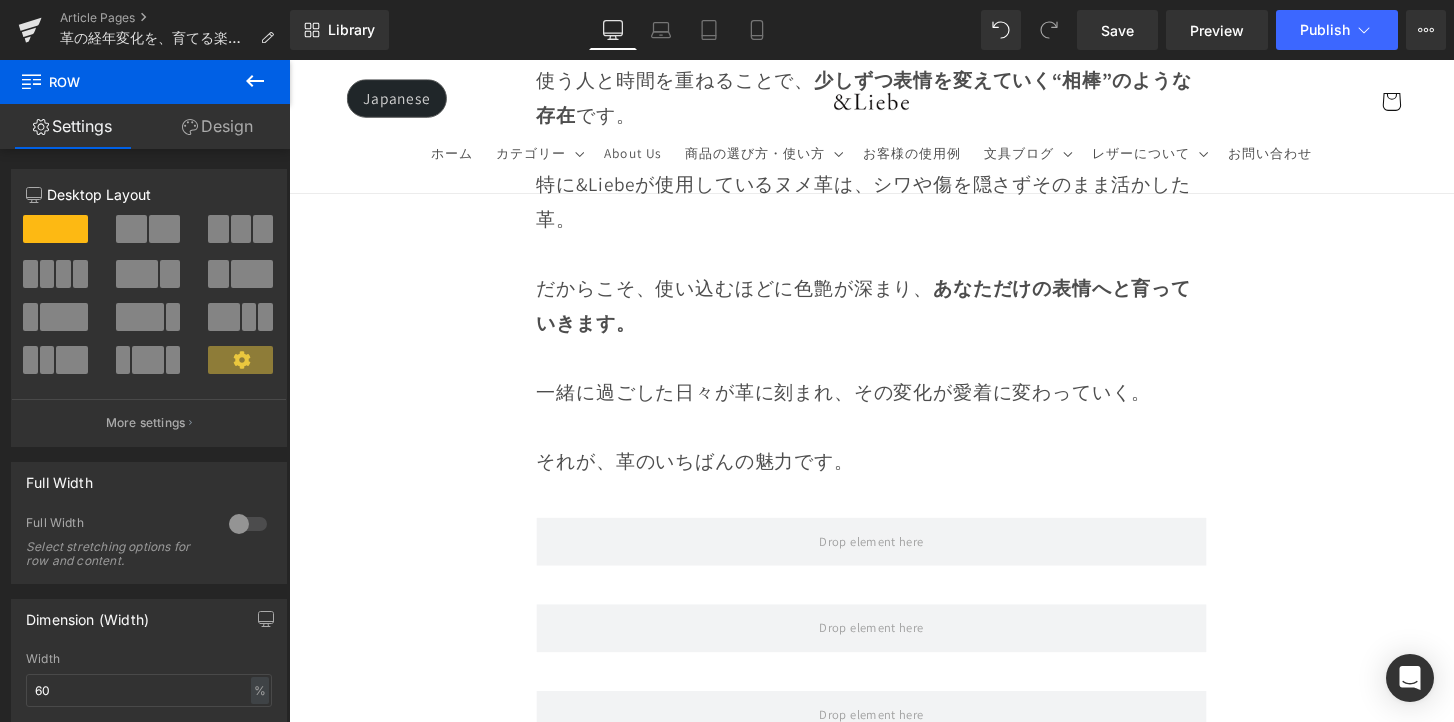 scroll, scrollTop: 2833, scrollLeft: 0, axis: vertical 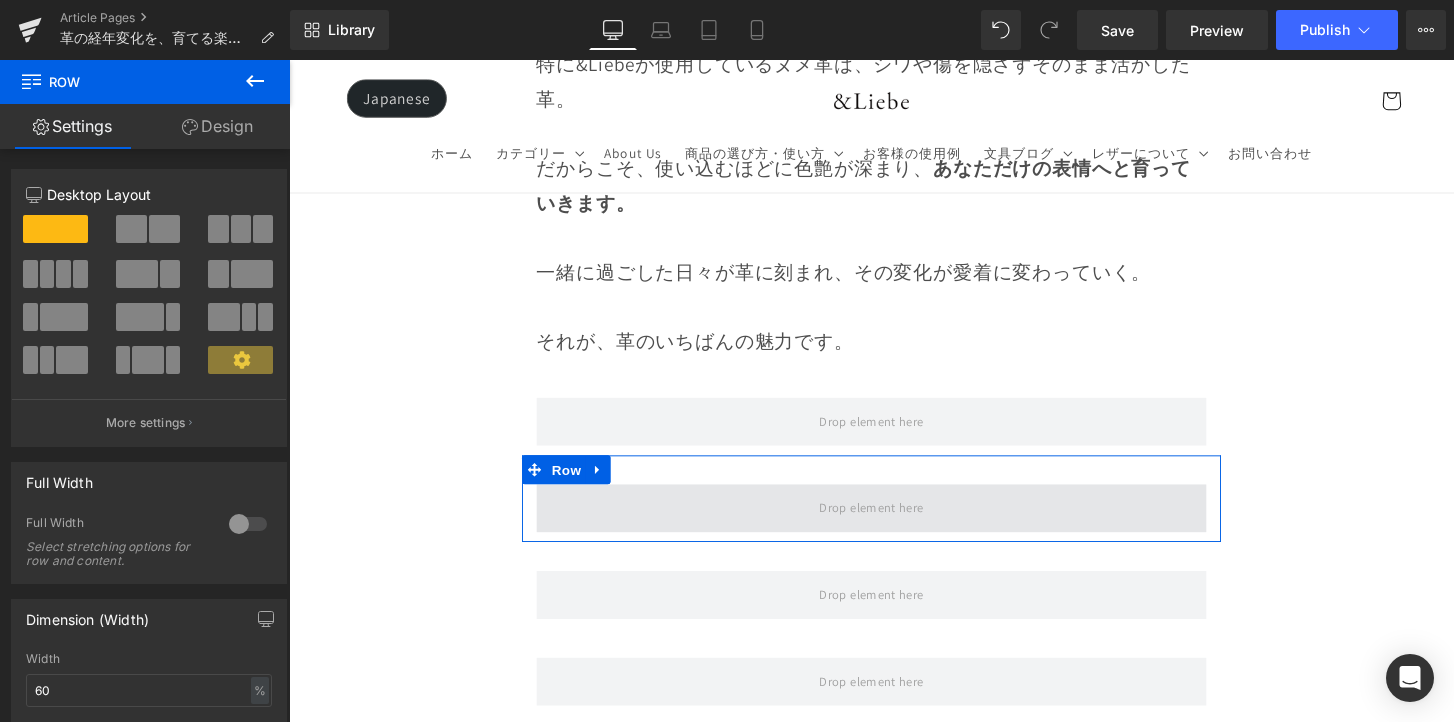 click at bounding box center (894, 526) 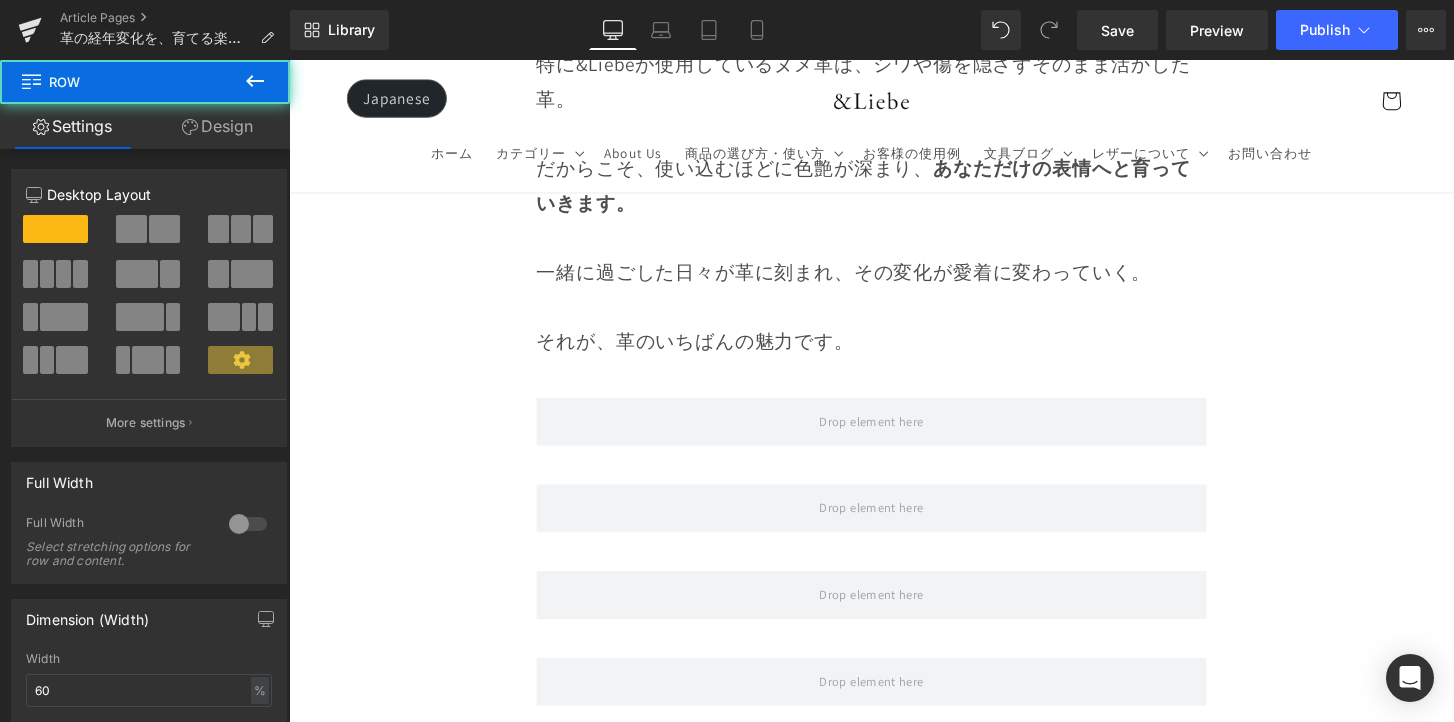 click at bounding box center [255, 82] 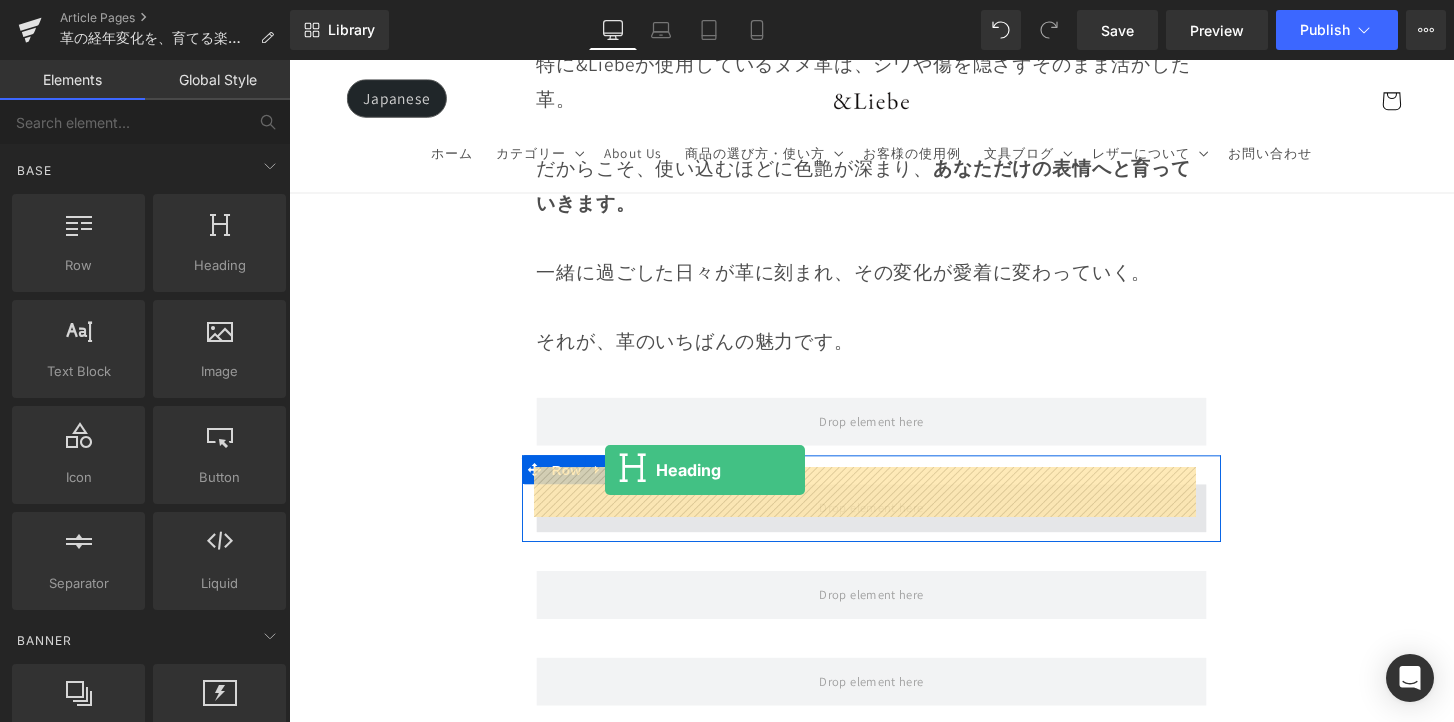 drag, startPoint x: 564, startPoint y: 386, endPoint x: 617, endPoint y: 486, distance: 113.17685 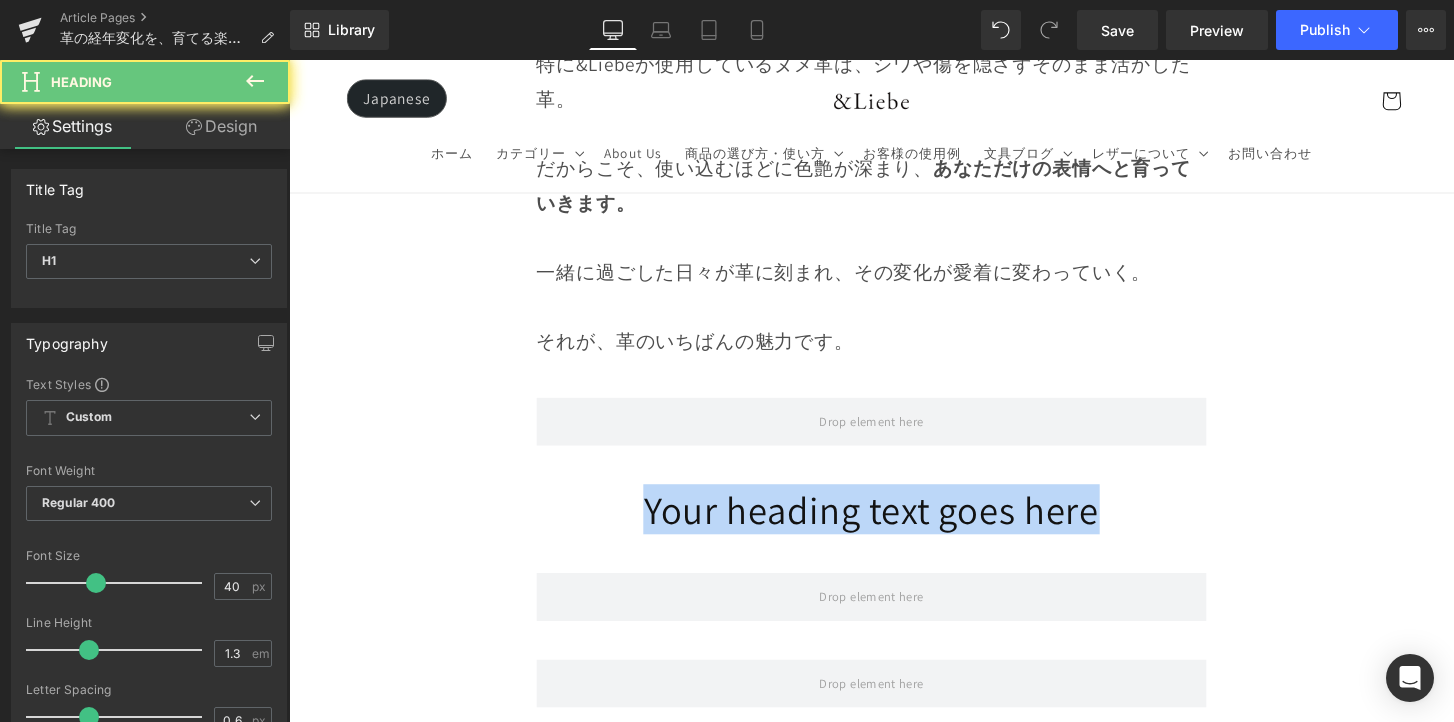 drag, startPoint x: 616, startPoint y: 503, endPoint x: 1259, endPoint y: 496, distance: 643.0381 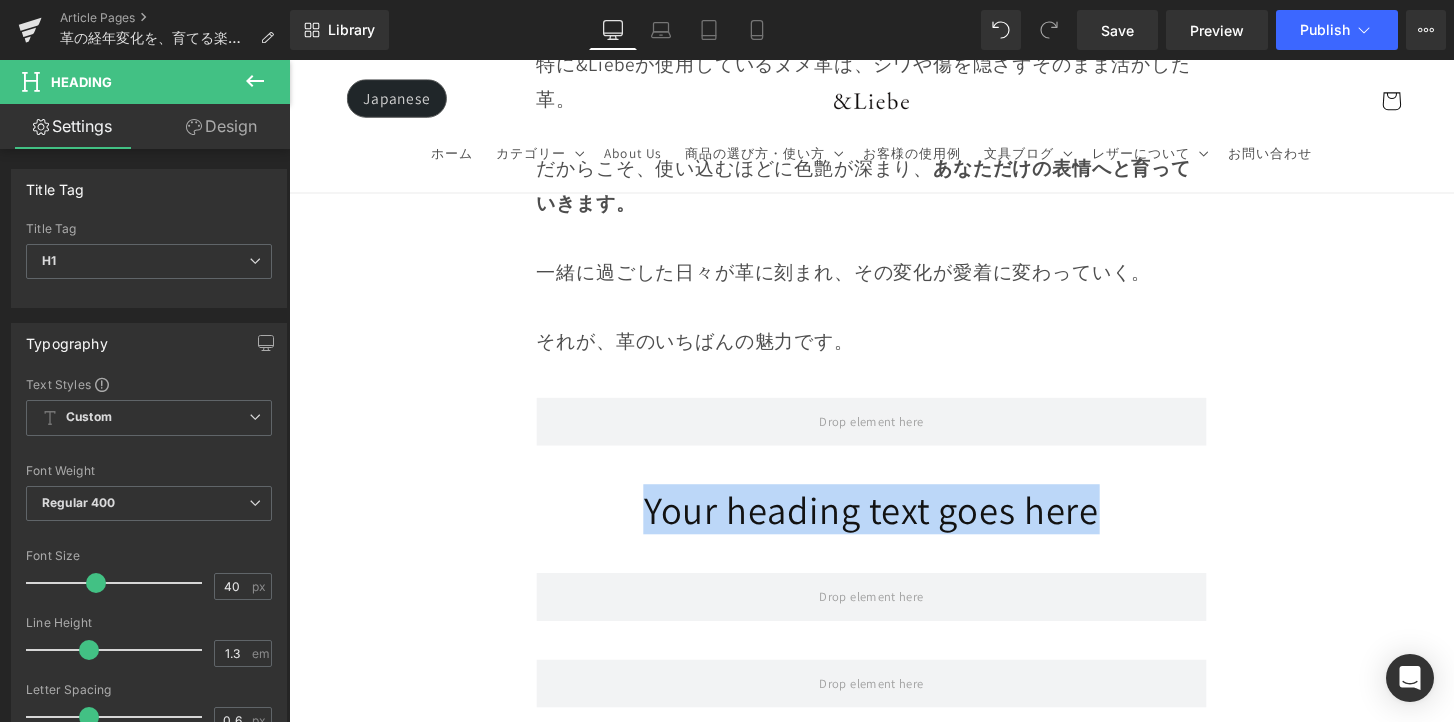 type 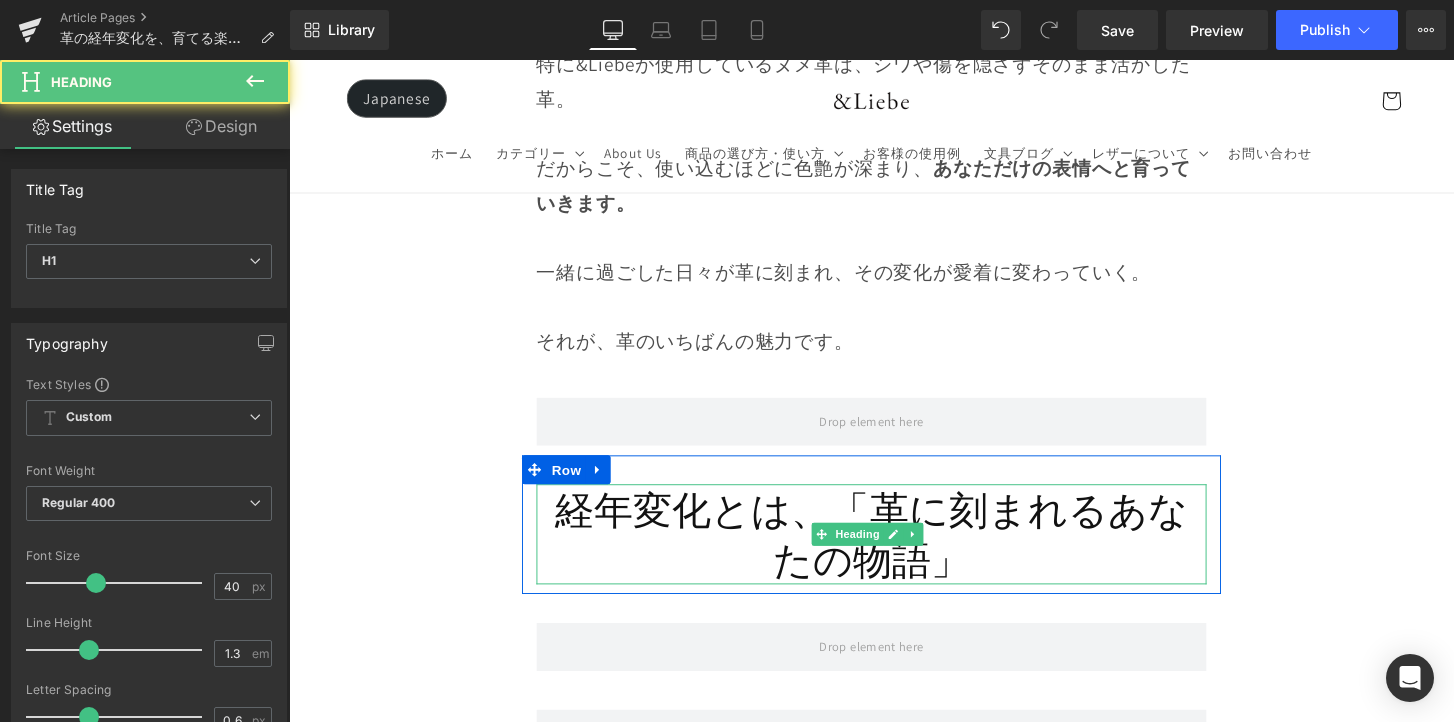 click on "経年変化とは、「革に刻まれるあなたの物語」" at bounding box center [894, 553] 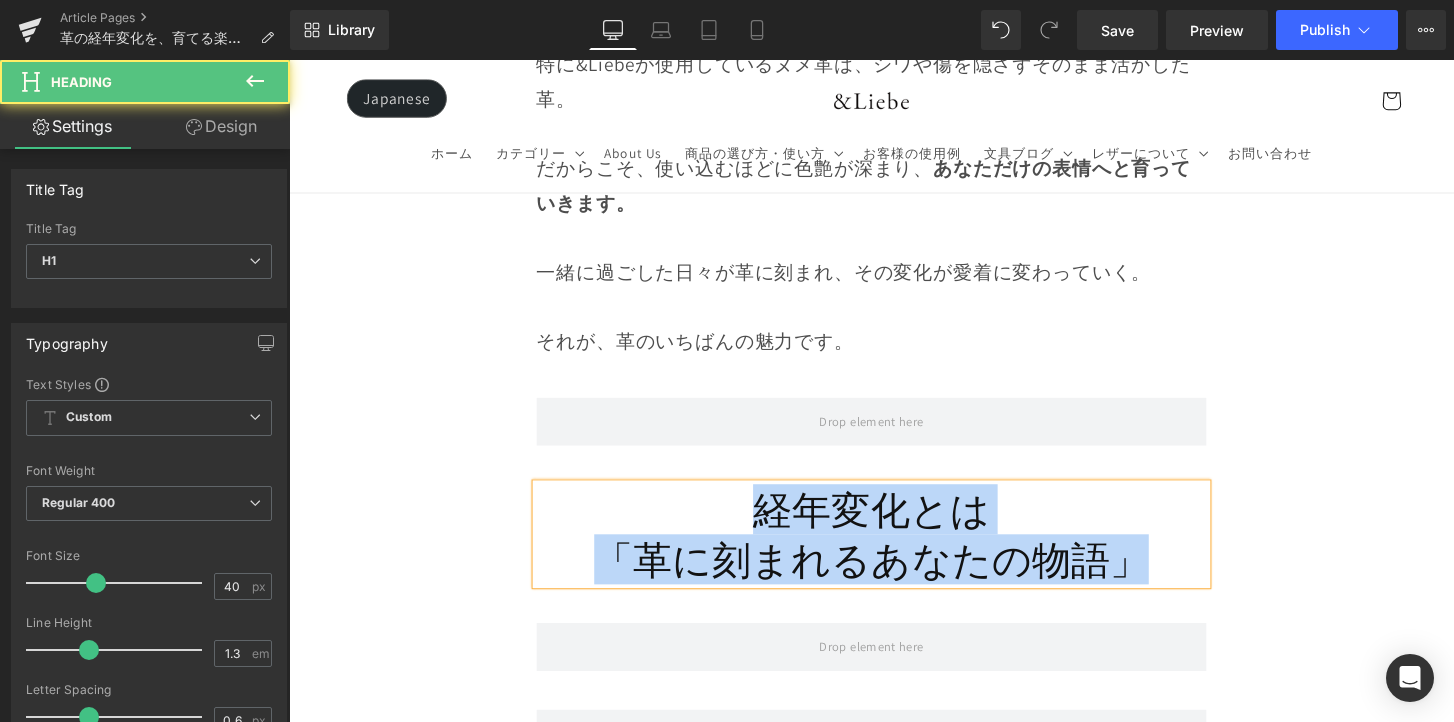 drag, startPoint x: 761, startPoint y: 507, endPoint x: 1191, endPoint y: 577, distance: 435.66043 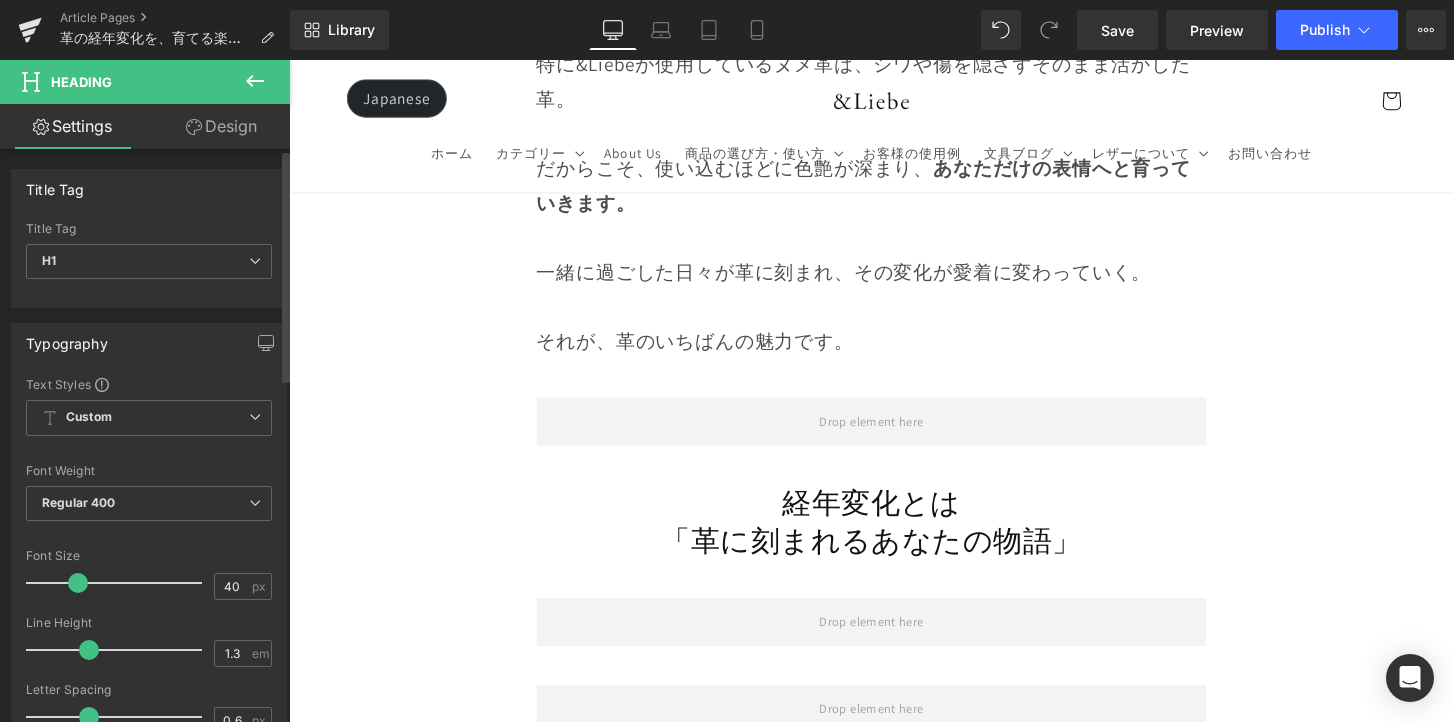drag, startPoint x: 89, startPoint y: 583, endPoint x: 74, endPoint y: 589, distance: 16.155495 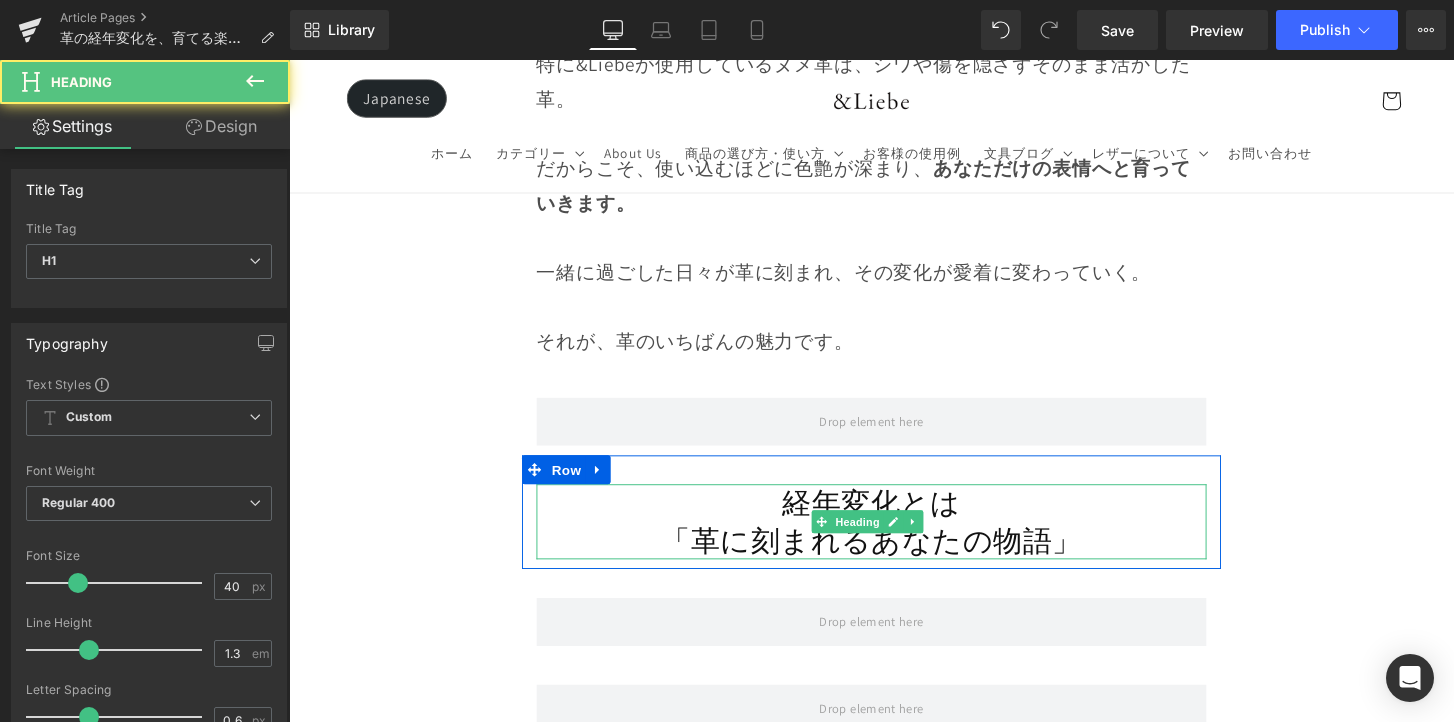 click on "経年変化とは" at bounding box center [894, 520] 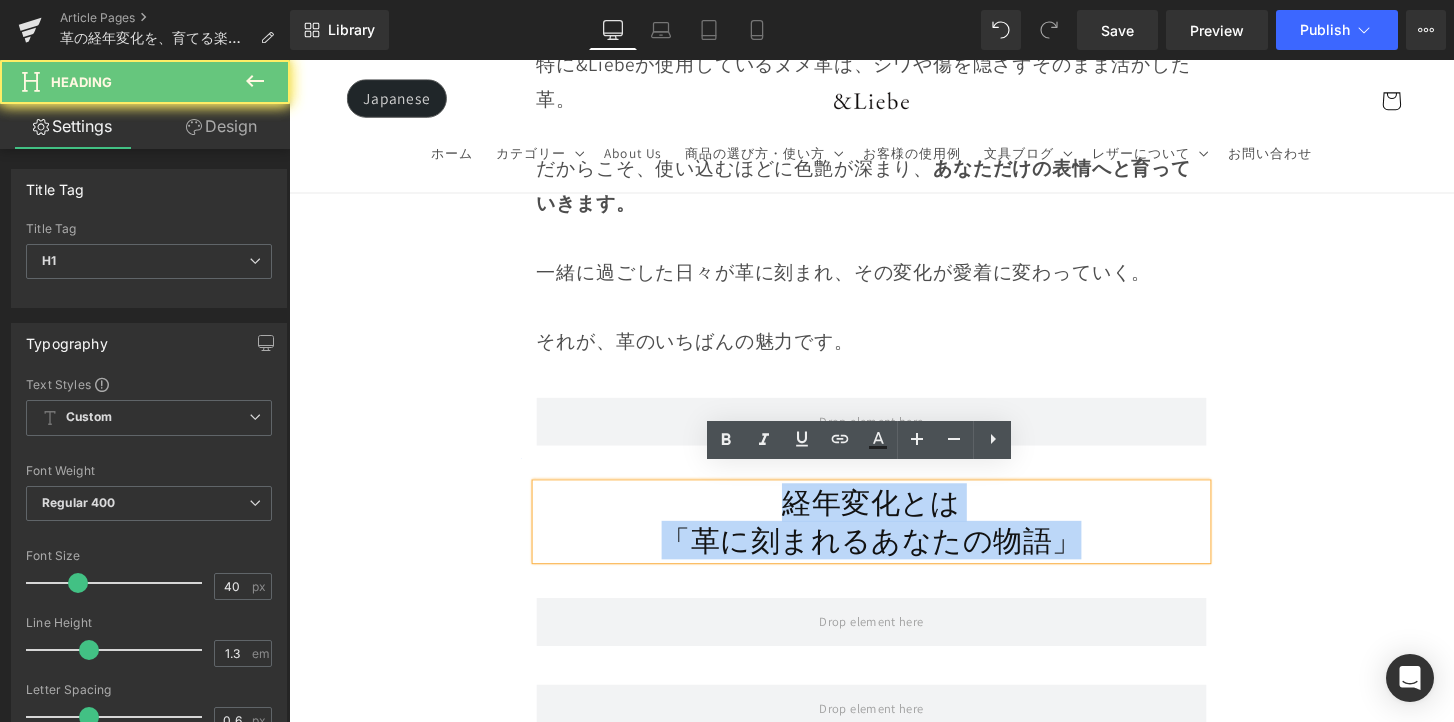 drag, startPoint x: 851, startPoint y: 522, endPoint x: 1104, endPoint y: 530, distance: 253.12645 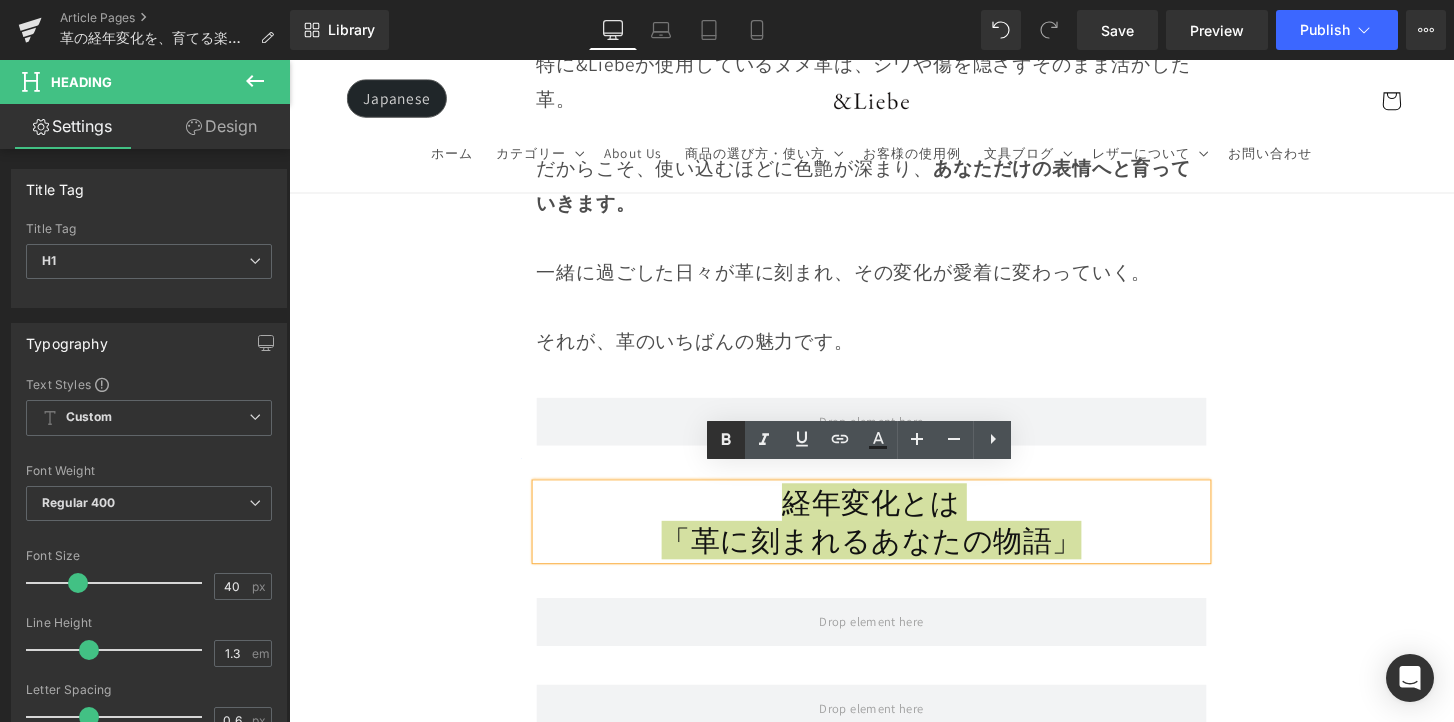 click at bounding box center (726, 440) 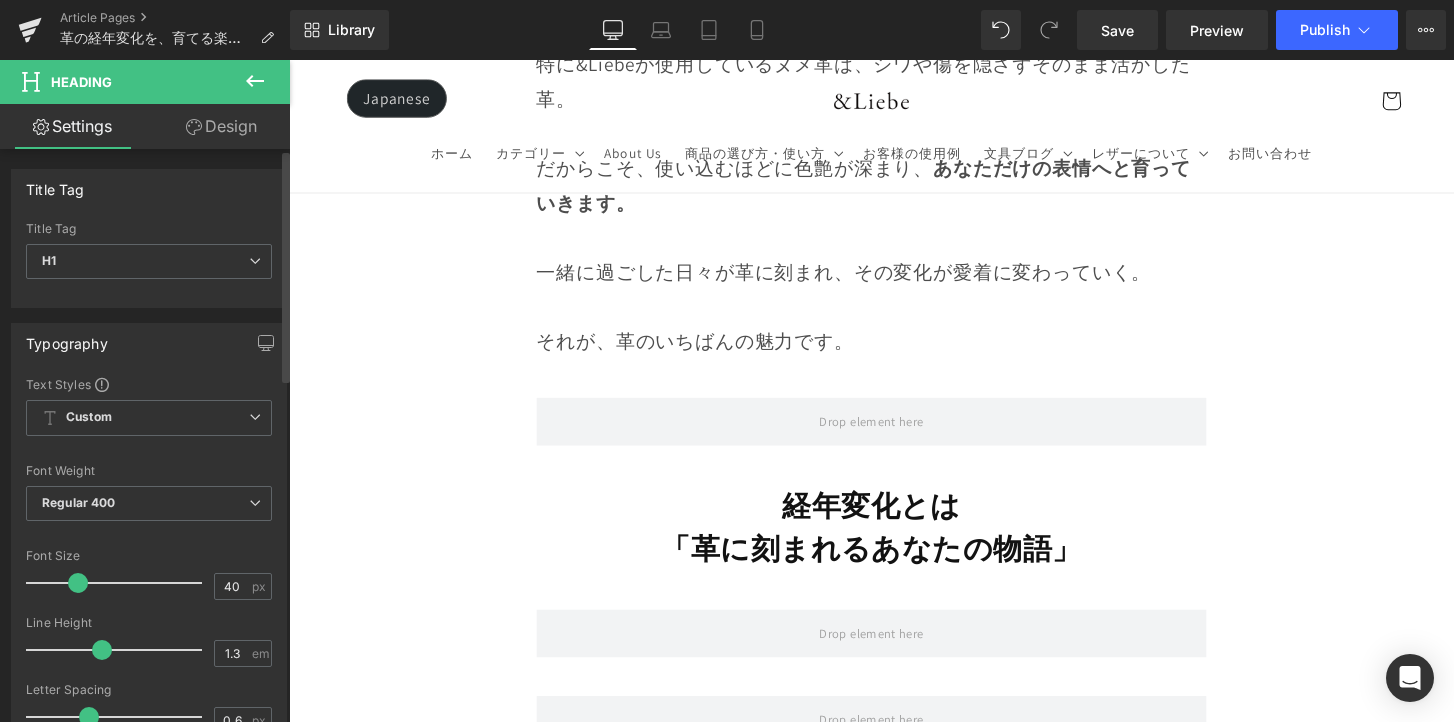 drag, startPoint x: 82, startPoint y: 646, endPoint x: 93, endPoint y: 648, distance: 11.18034 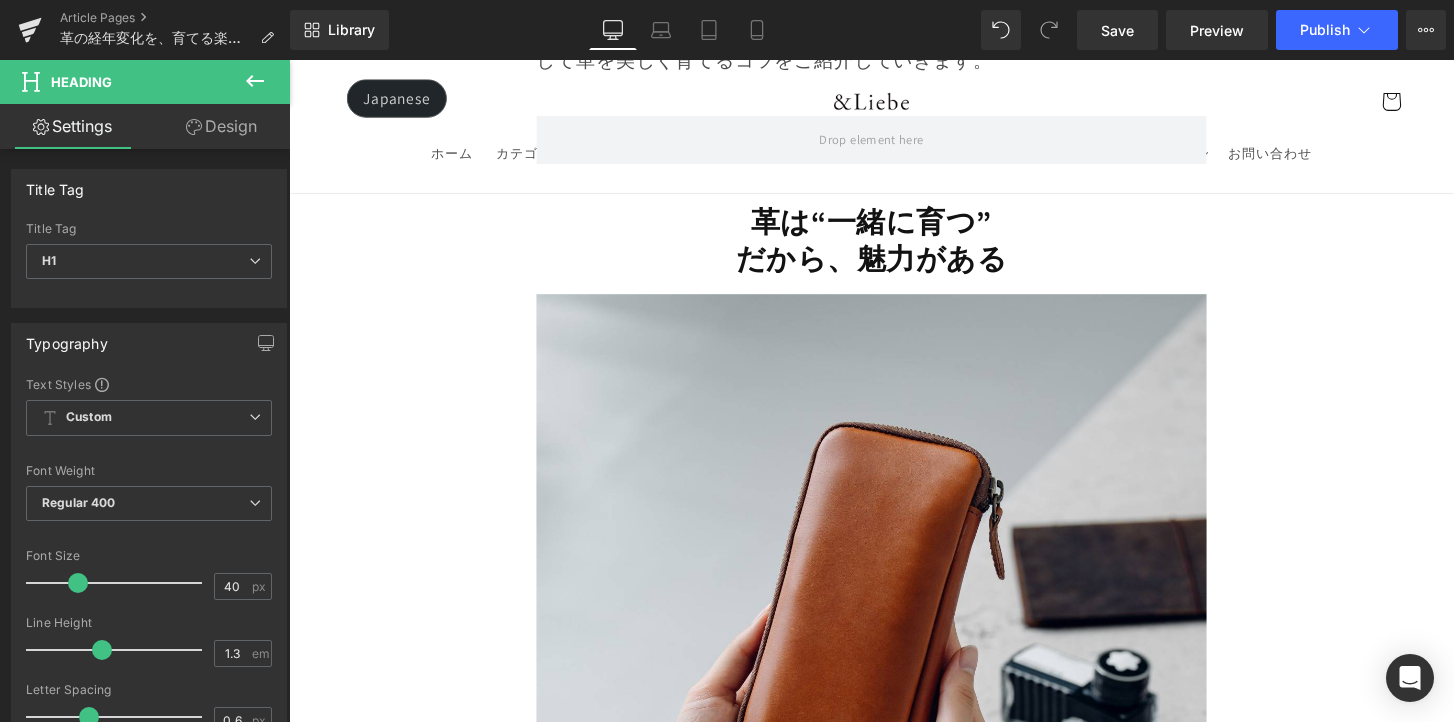 scroll, scrollTop: 1292, scrollLeft: 0, axis: vertical 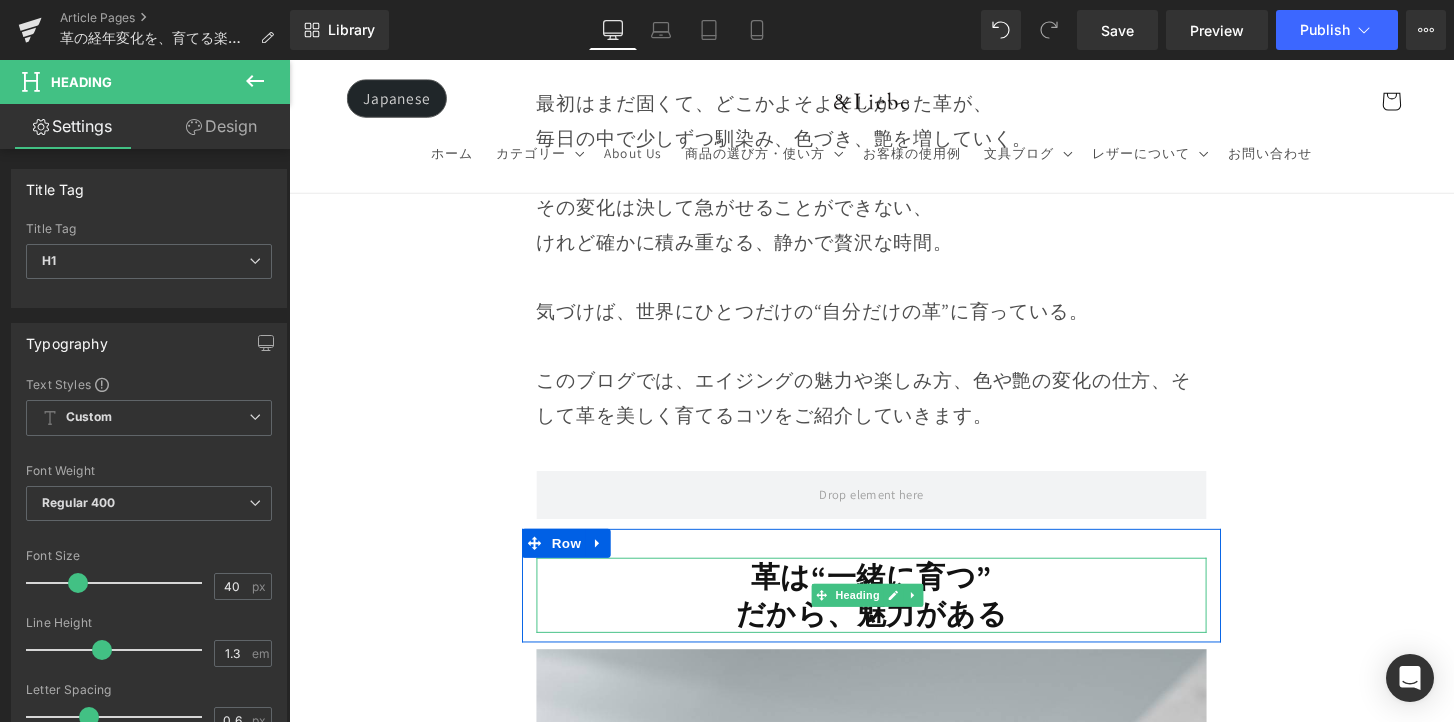 click on "革は“一緒に育つ”" at bounding box center (894, 596) 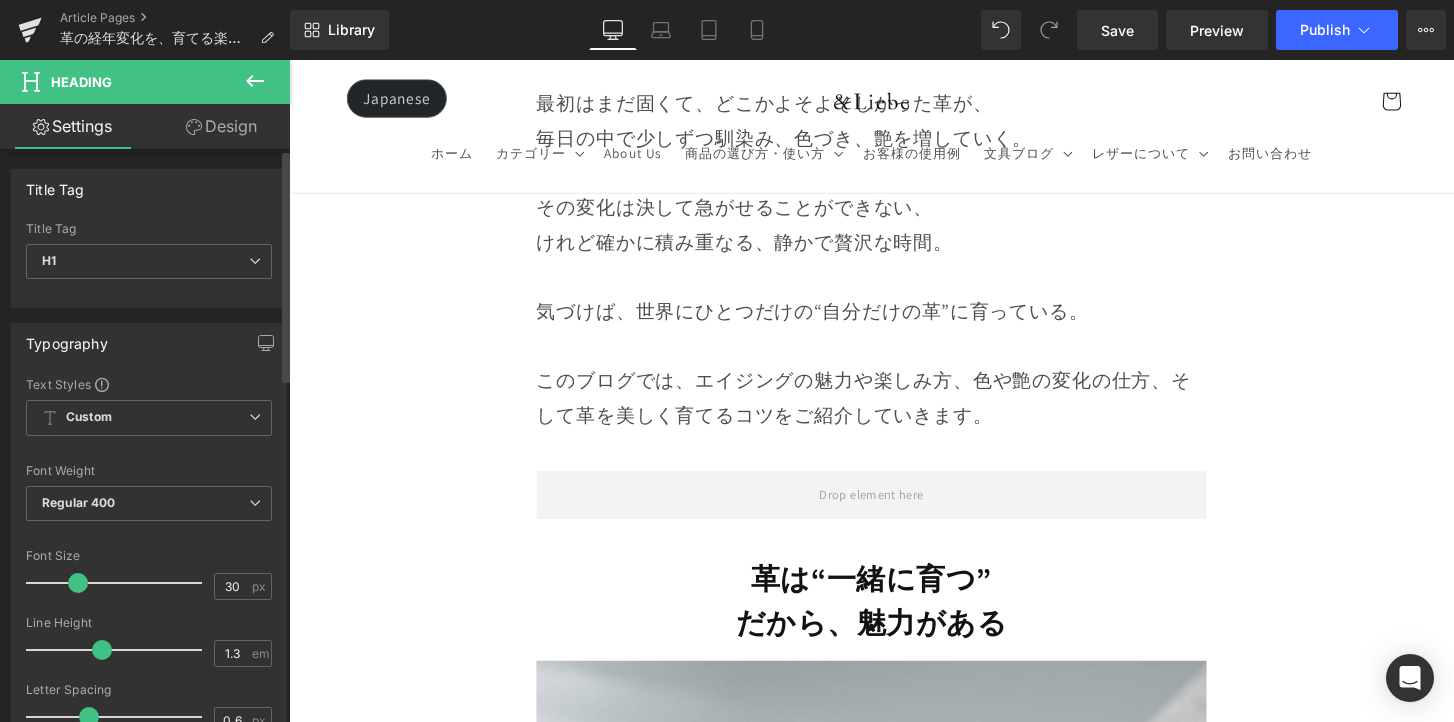 drag, startPoint x: 93, startPoint y: 648, endPoint x: 103, endPoint y: 651, distance: 10.440307 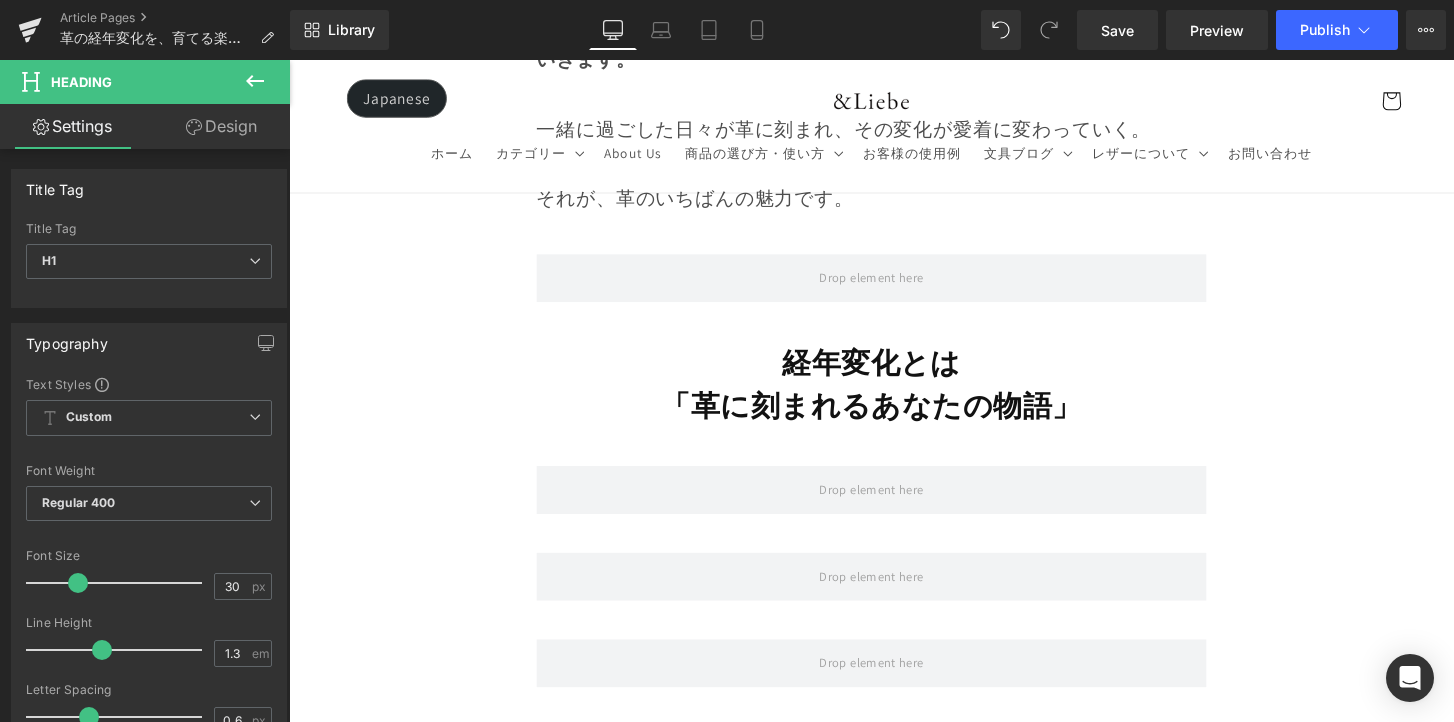 scroll, scrollTop: 2995, scrollLeft: 0, axis: vertical 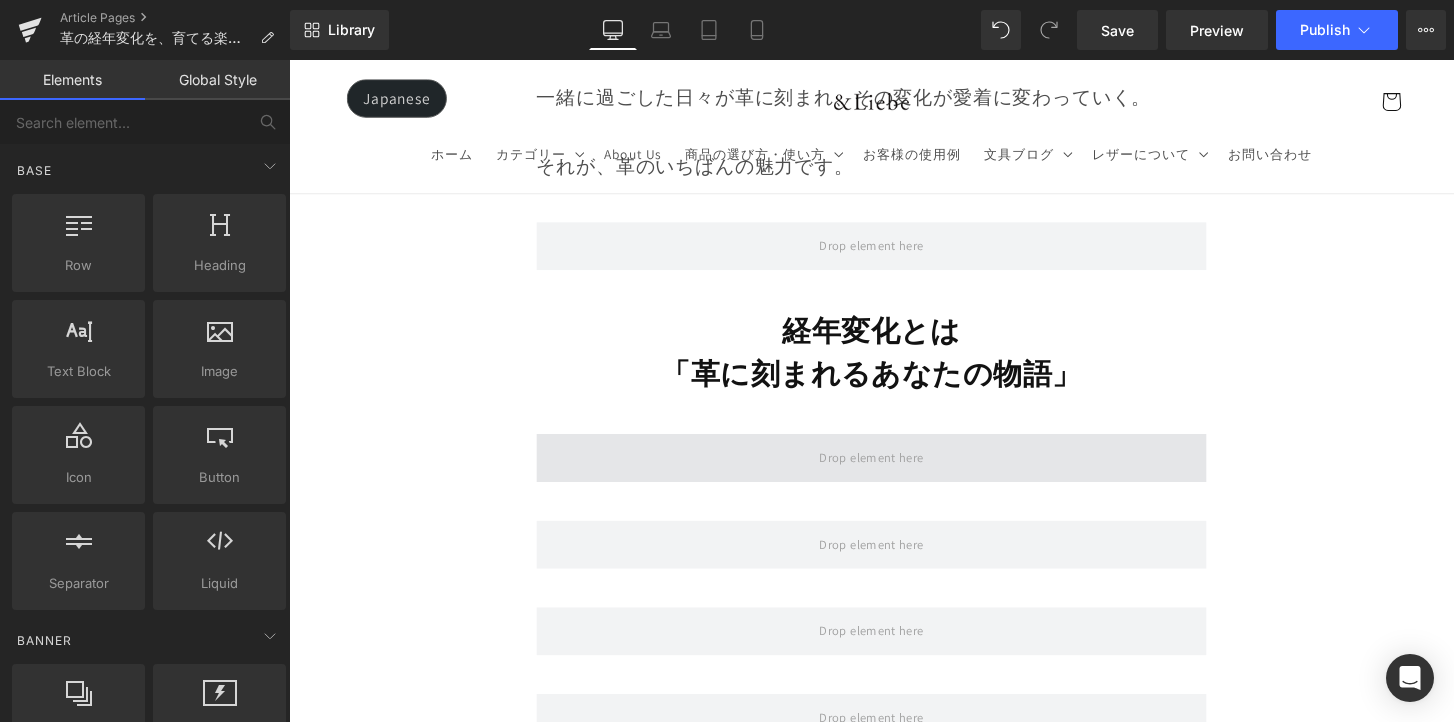click at bounding box center [894, 473] 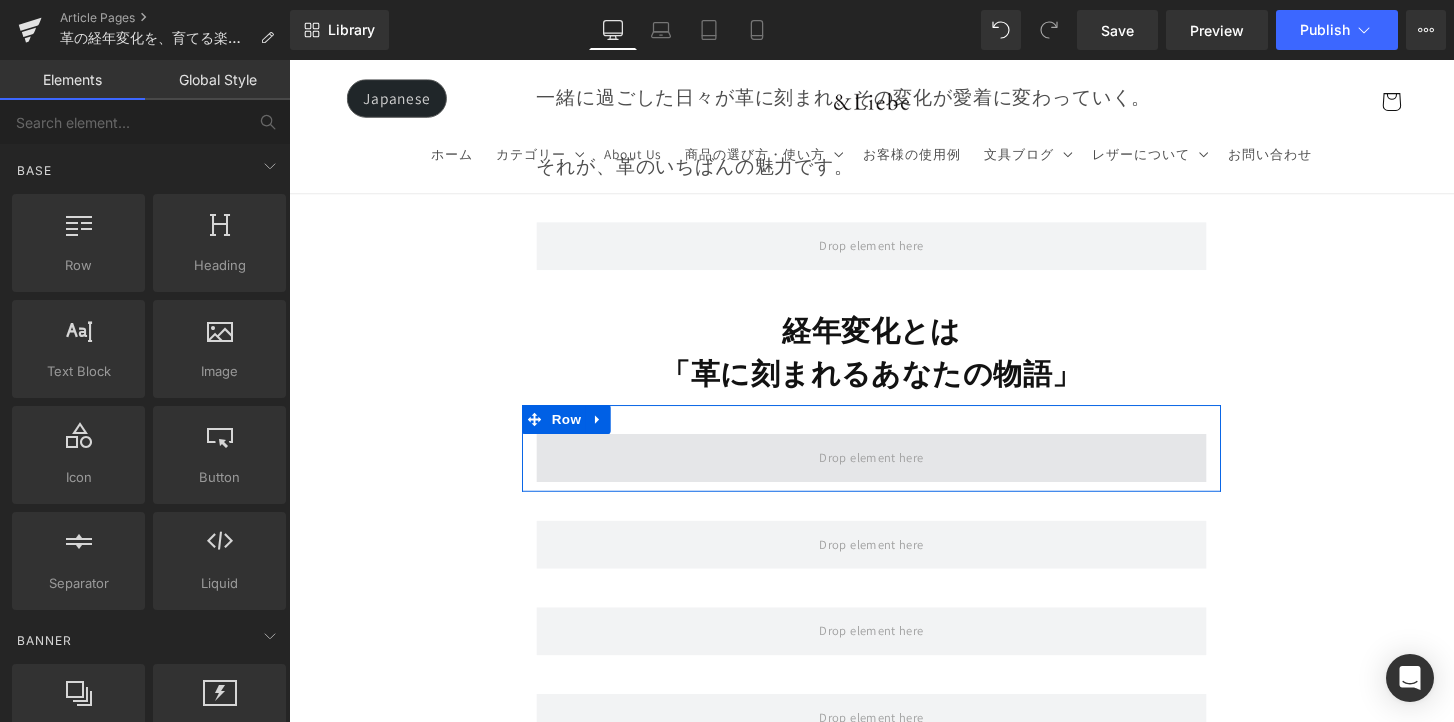 click at bounding box center [894, 473] 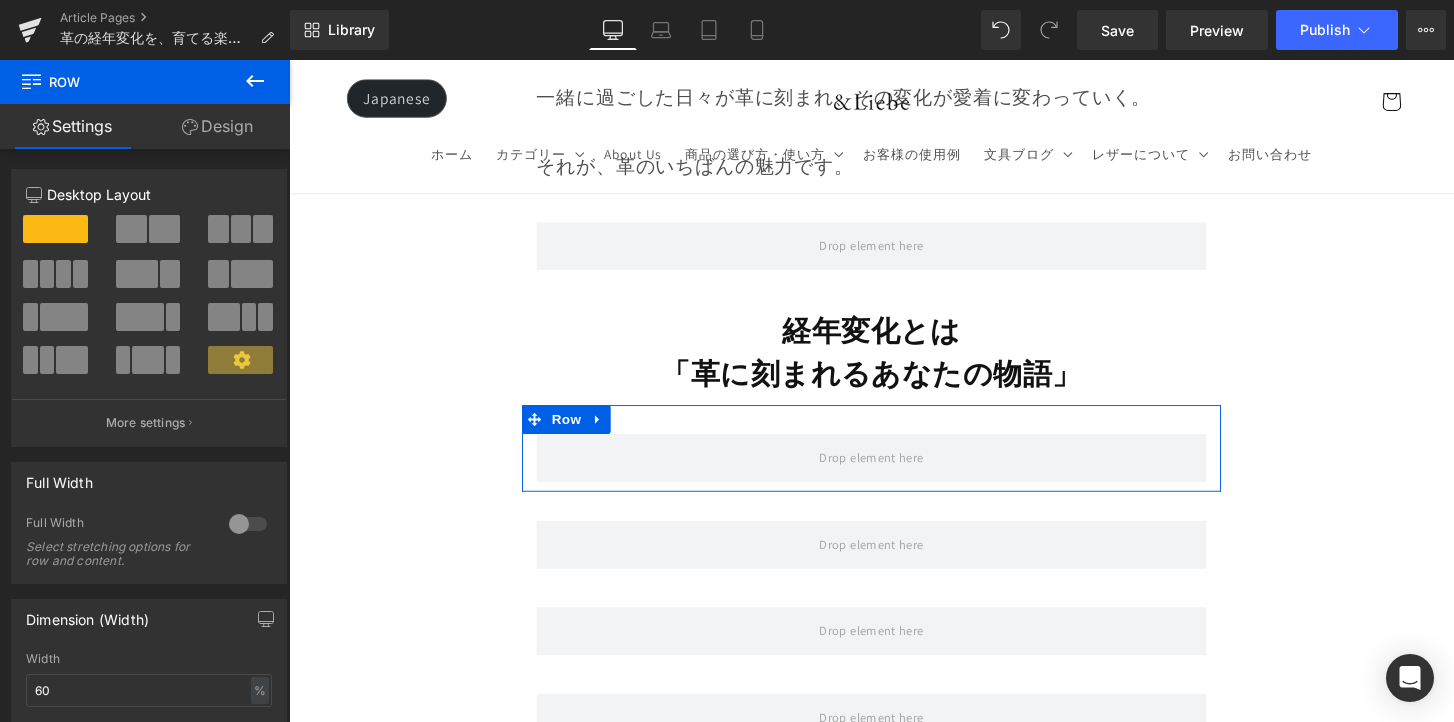 click at bounding box center [255, 82] 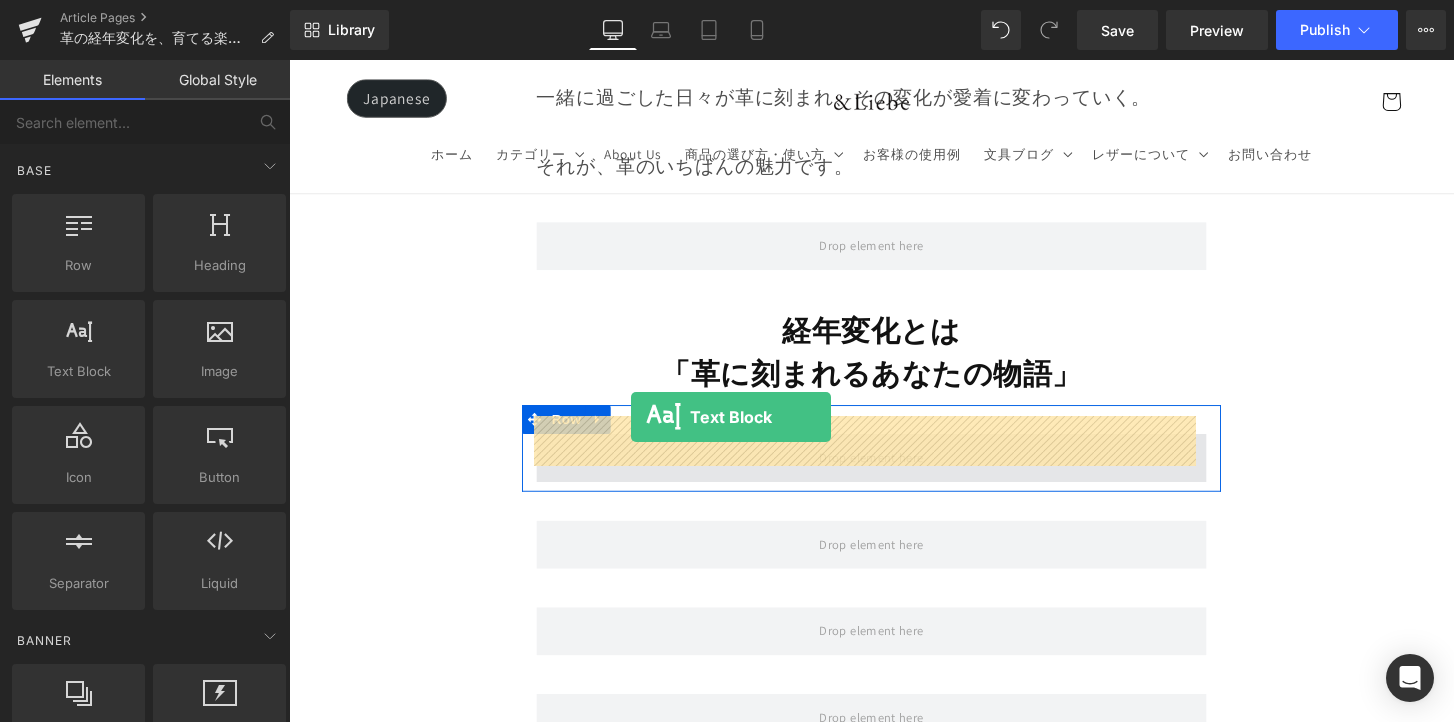 drag, startPoint x: 405, startPoint y: 409, endPoint x: 644, endPoint y: 431, distance: 240.01042 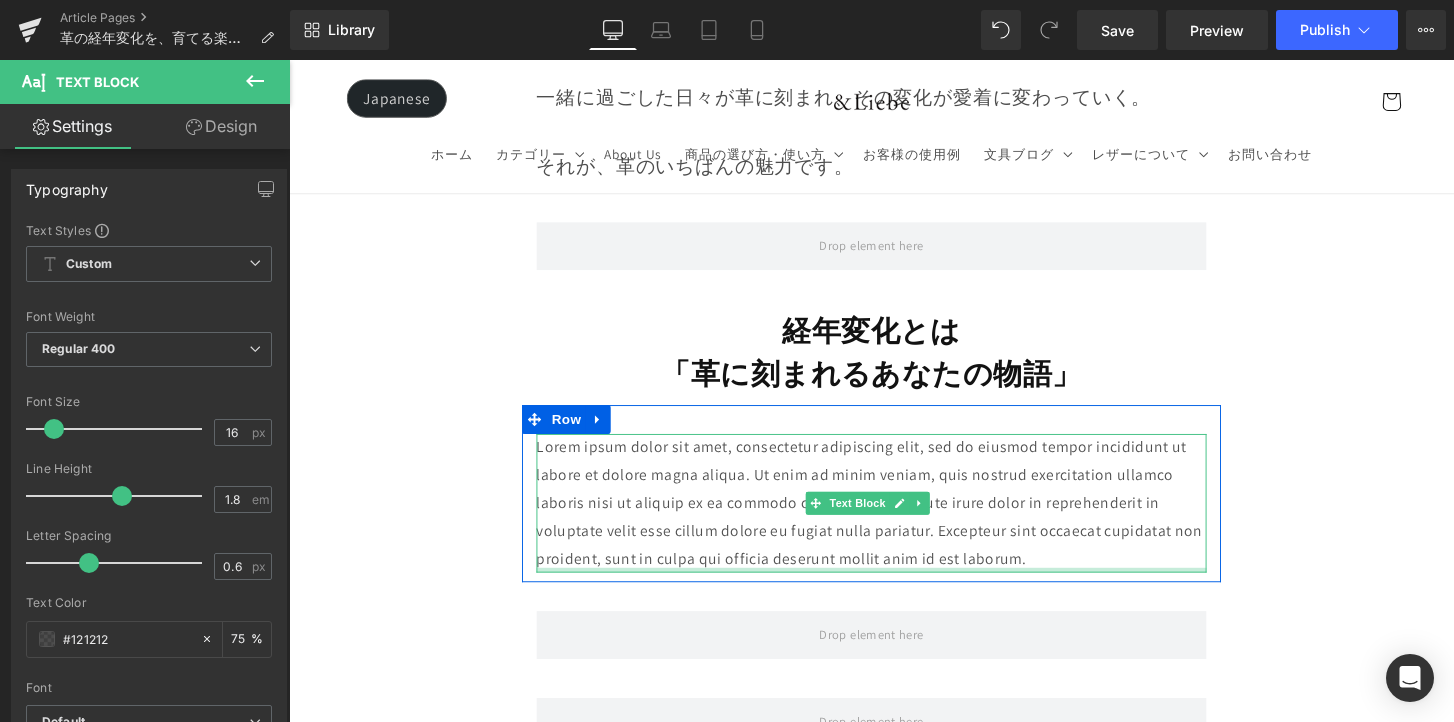 drag, startPoint x: 1013, startPoint y: 550, endPoint x: 712, endPoint y: 496, distance: 305.80548 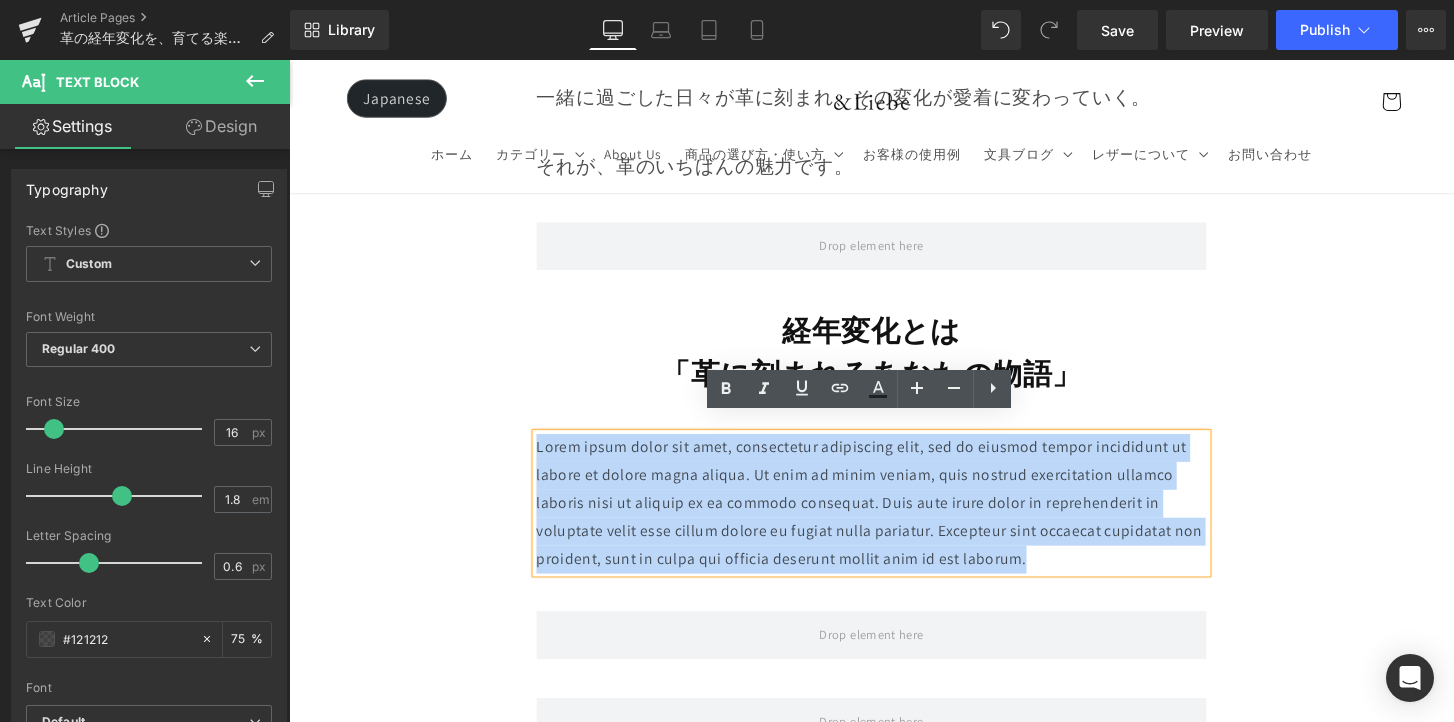 drag, startPoint x: 1071, startPoint y: 560, endPoint x: 475, endPoint y: 416, distance: 613.14923 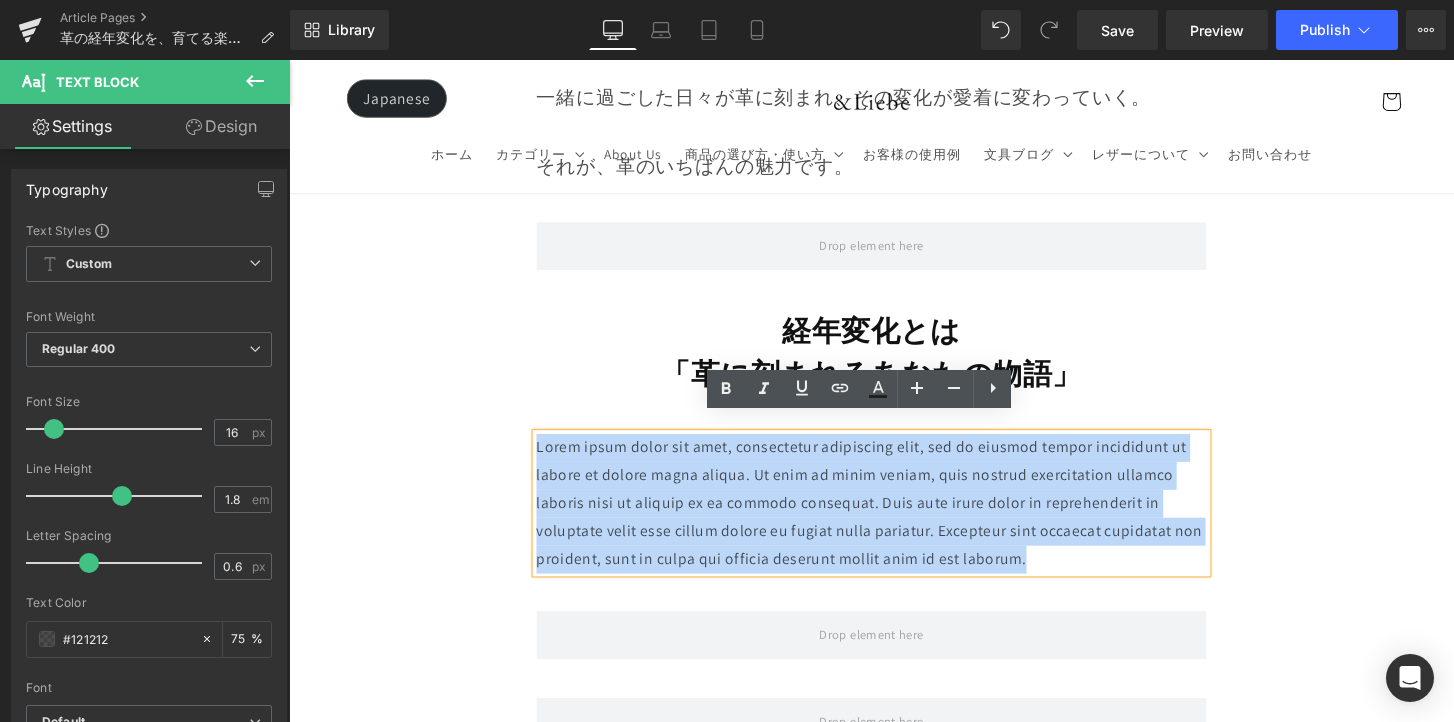 type 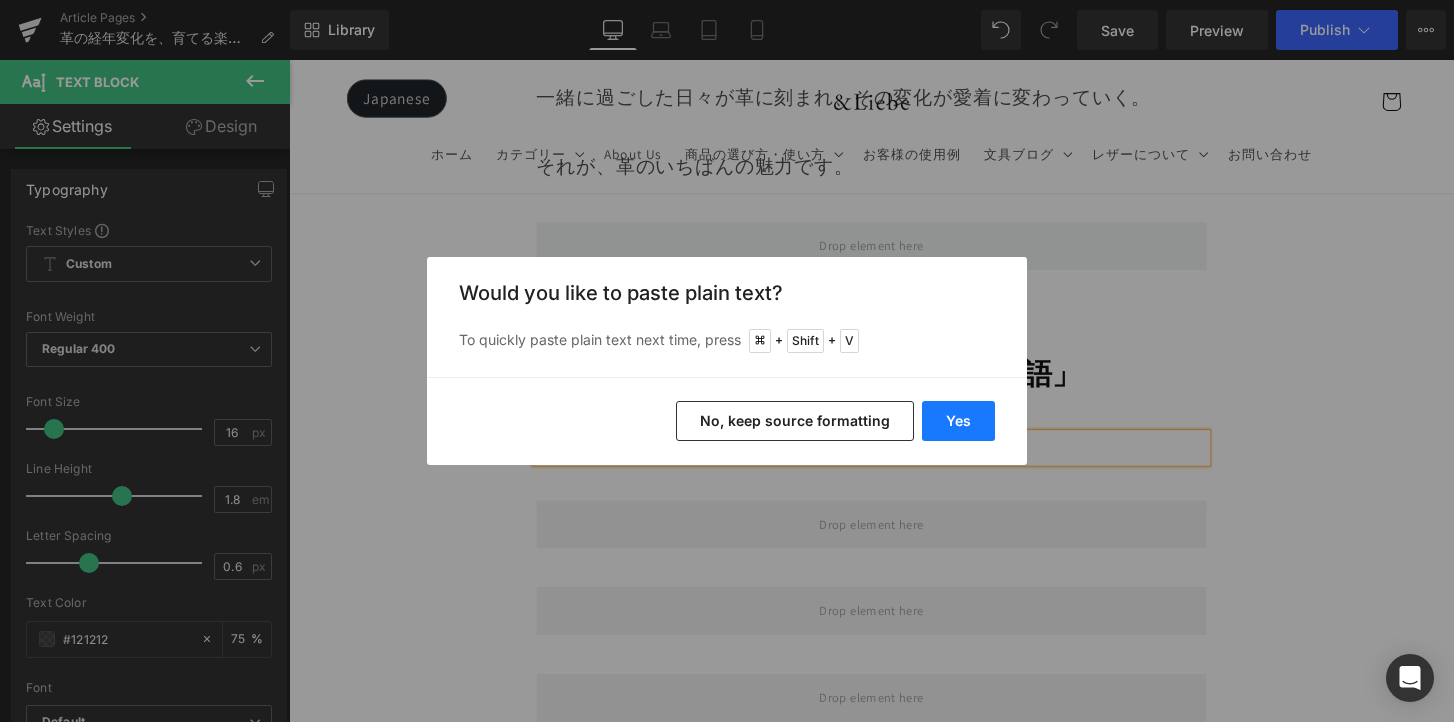 click on "Yes" at bounding box center (958, 421) 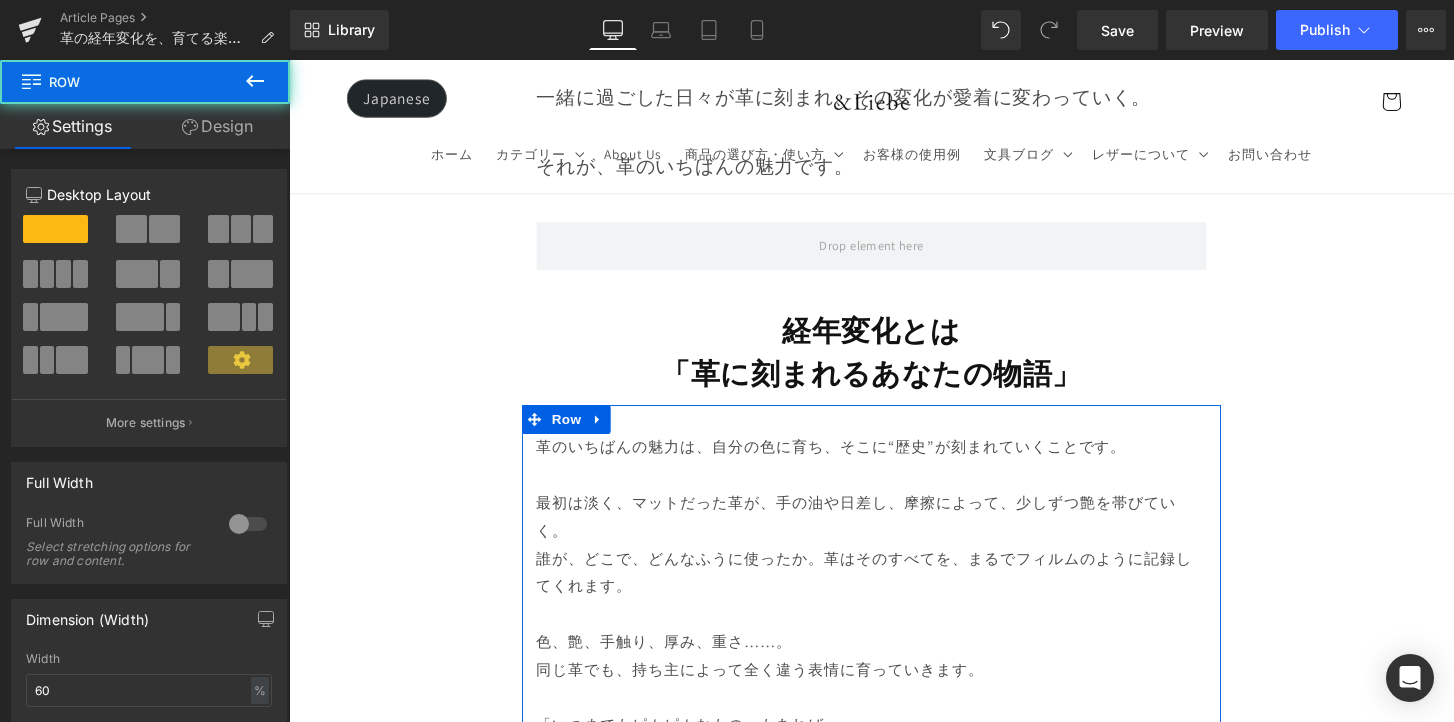click on "革のいちばんの魅力は、自分の色に育ち、そこに“歴史”が刻まれていくことです。 最初は淡く、マットだった革が、手の油や日差し、摩擦によって、少しずつ艶を帯びていく。 誰が、どこで、どんなふうに使ったか。革はそのすべてを、まるでフィルムのように記録してくれます。 色、艶、手触り、厚み、重さ……。 同じ革でも、持ち主によって全く違う表情に育っていきます。 「いつまでもピカピカなもの」もあれば、 「渋みを増して深く育つ」ものもある。 中には「少しくたびれて味が出た」革もあるかもしれません。 それは、使う人の暮らしや価値観を映し出すもの。 このポジティブな変化のことを「エイジング（＝経年変化）」と呼びます。 革を通じて、“自分だけの物語”を育てていける。
Text Block" at bounding box center (894, 736) 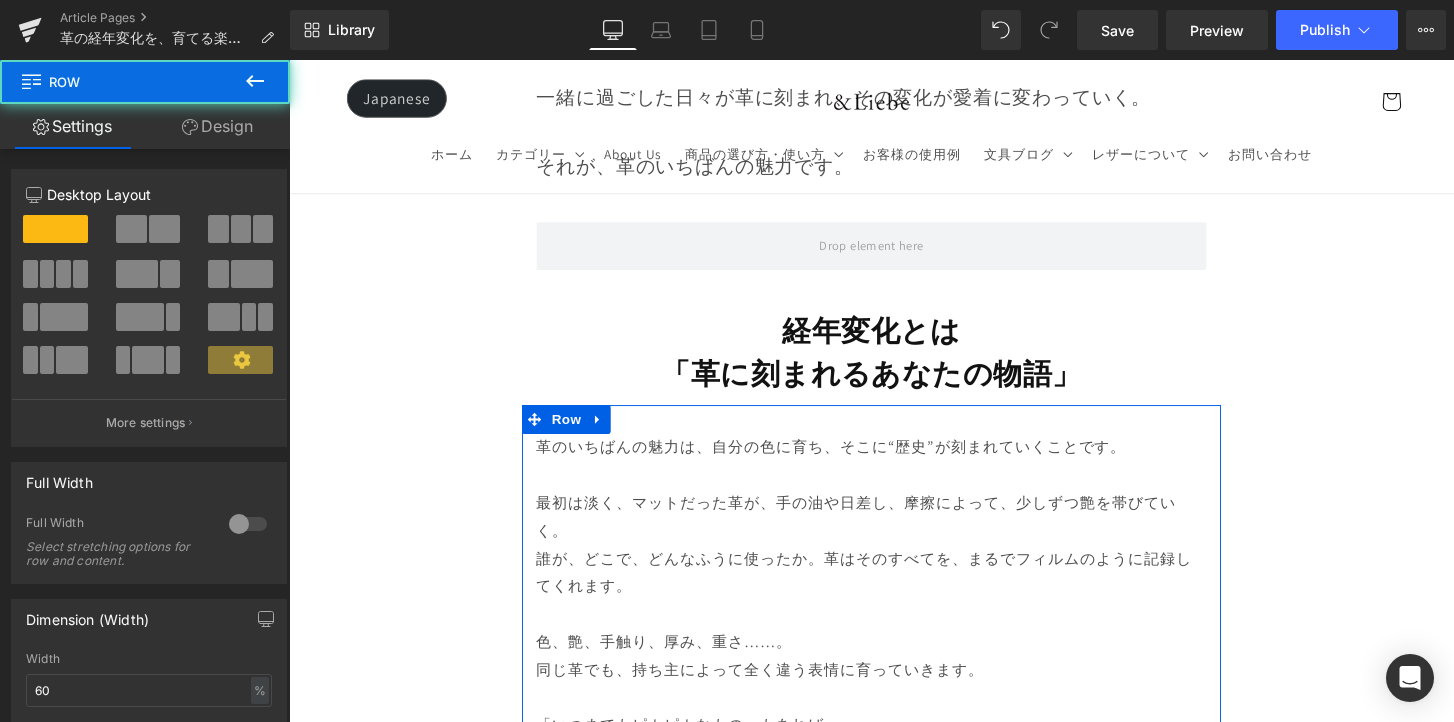 click on "最初は淡く、マットだった革が、手の油や日差し、摩擦によって、少しずつ艶を帯びていく。" at bounding box center [894, 535] 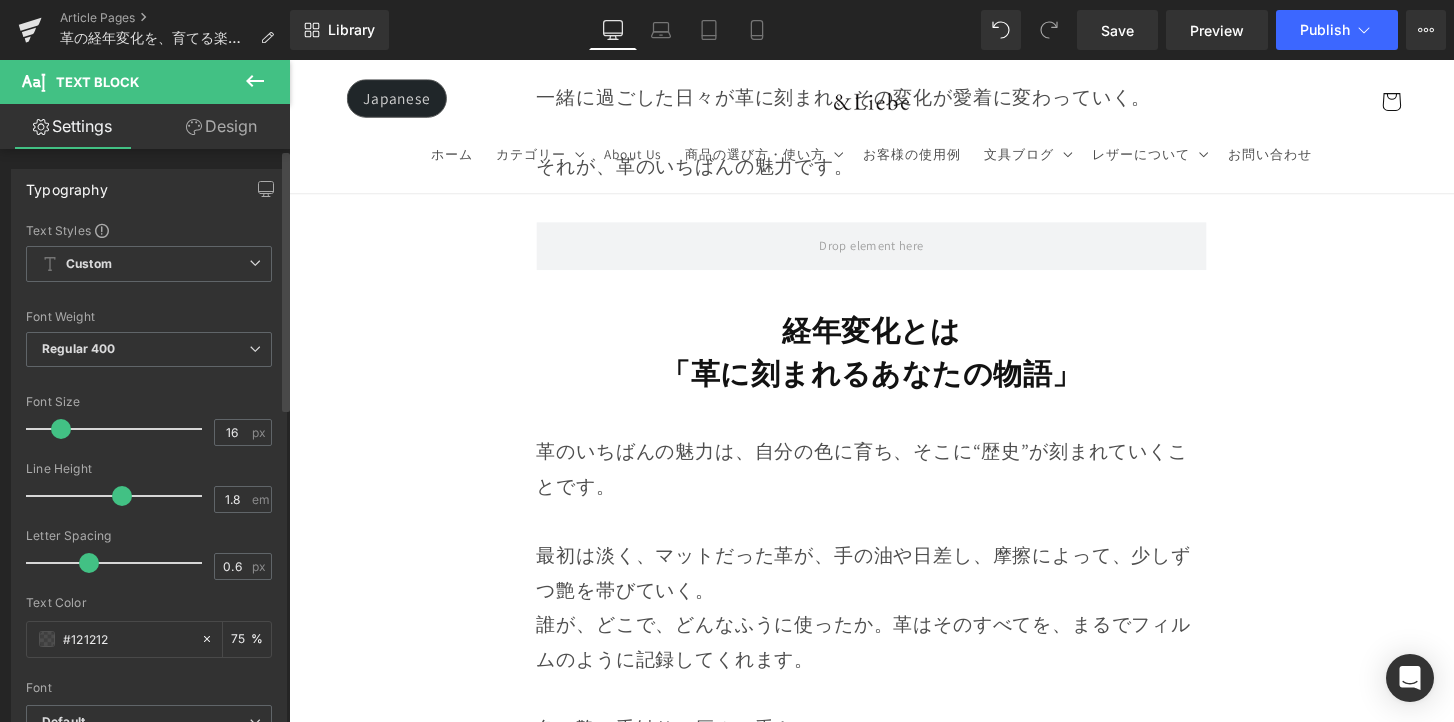 drag, startPoint x: 63, startPoint y: 428, endPoint x: 85, endPoint y: 436, distance: 23.409399 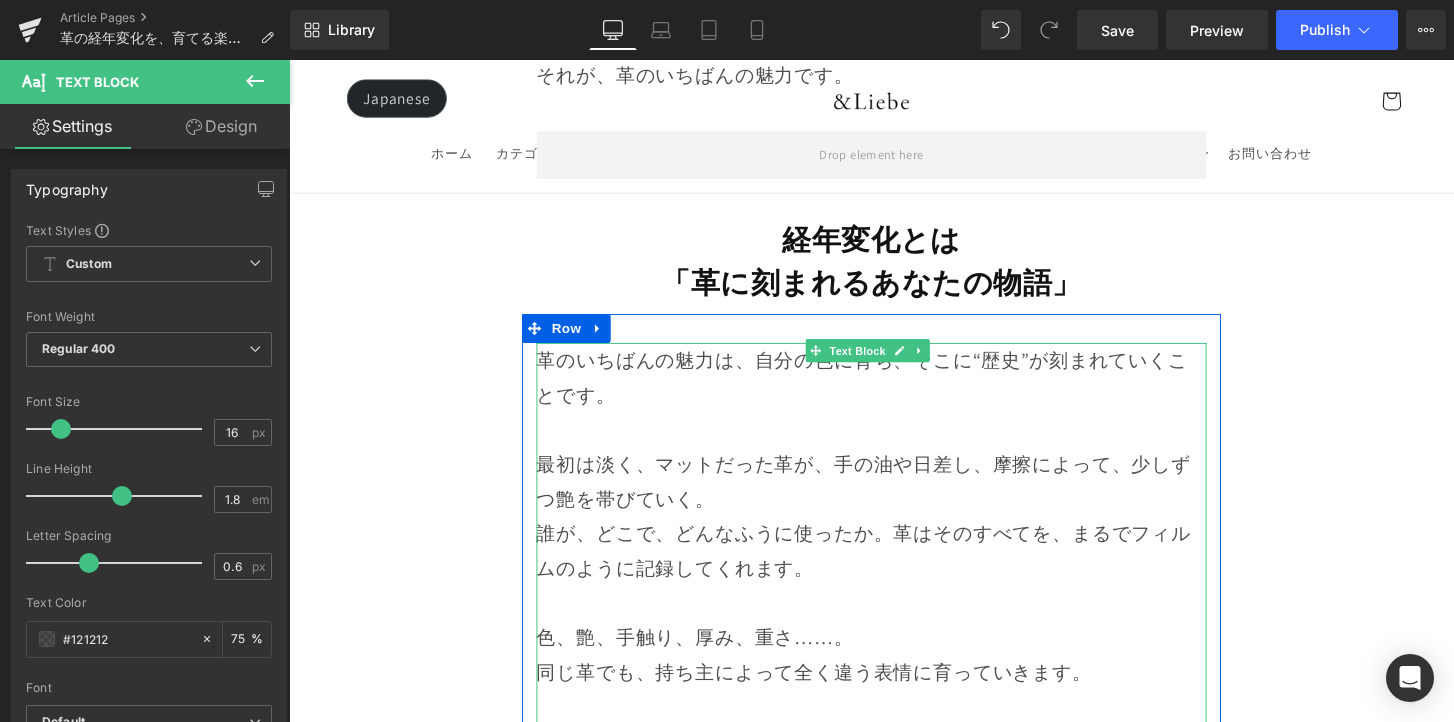 scroll, scrollTop: 3127, scrollLeft: 0, axis: vertical 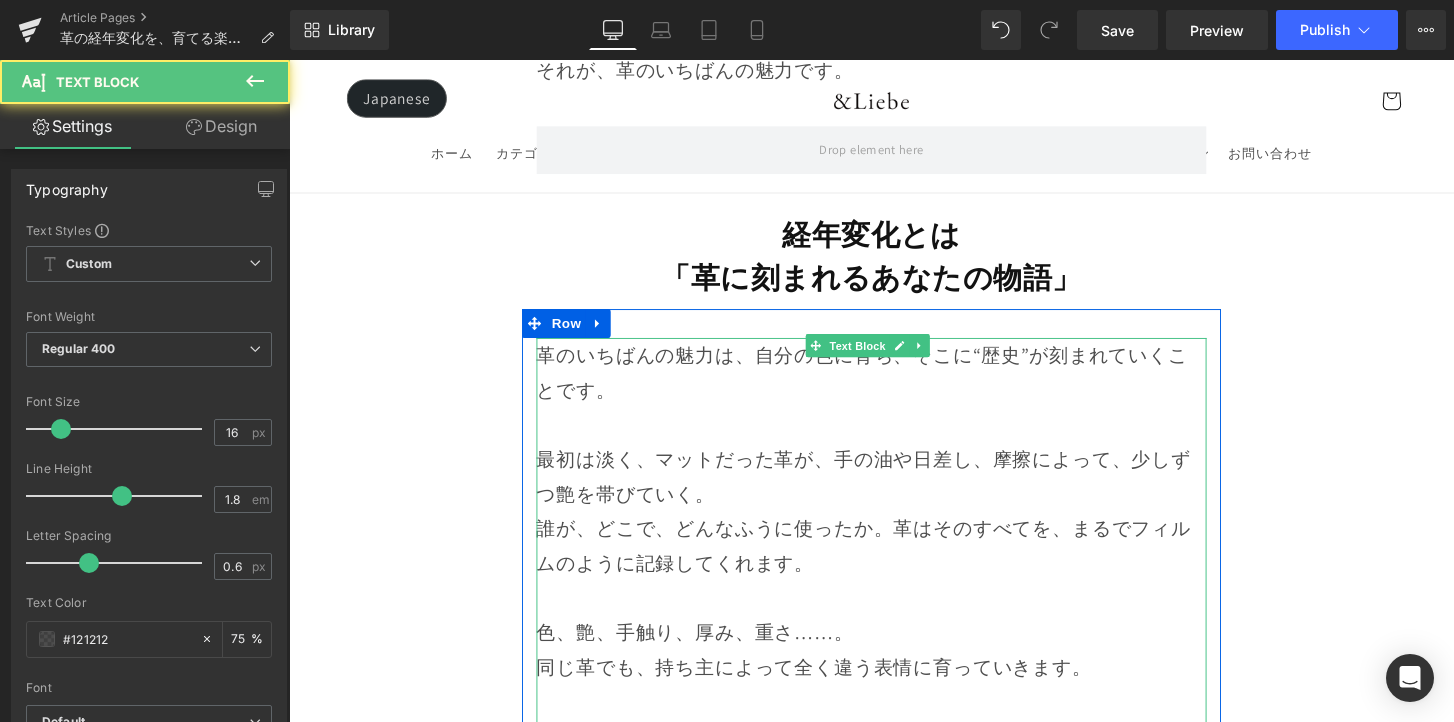click on "最初は淡く、マットだった革が、手の油や日差し、摩擦によって、少しずつ艶を帯びていく。" at bounding box center (894, 493) 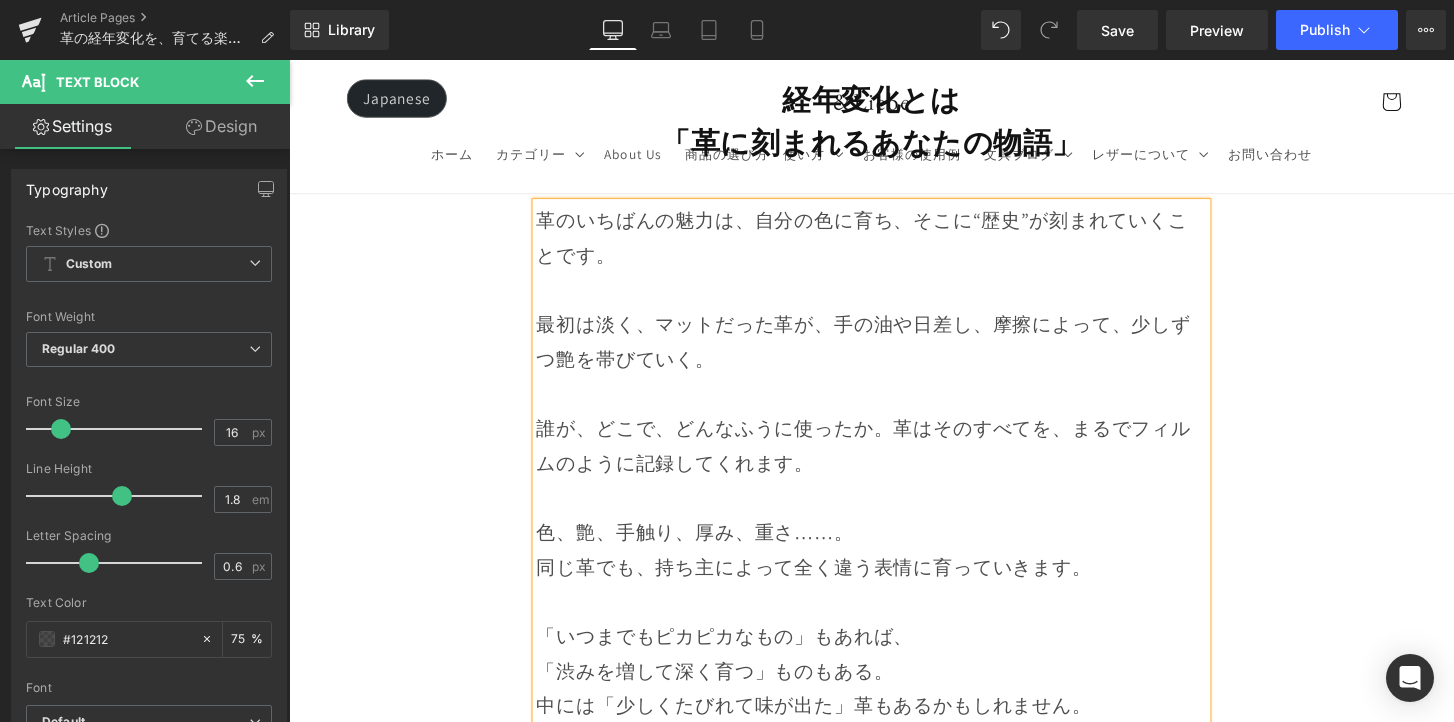 scroll, scrollTop: 3292, scrollLeft: 0, axis: vertical 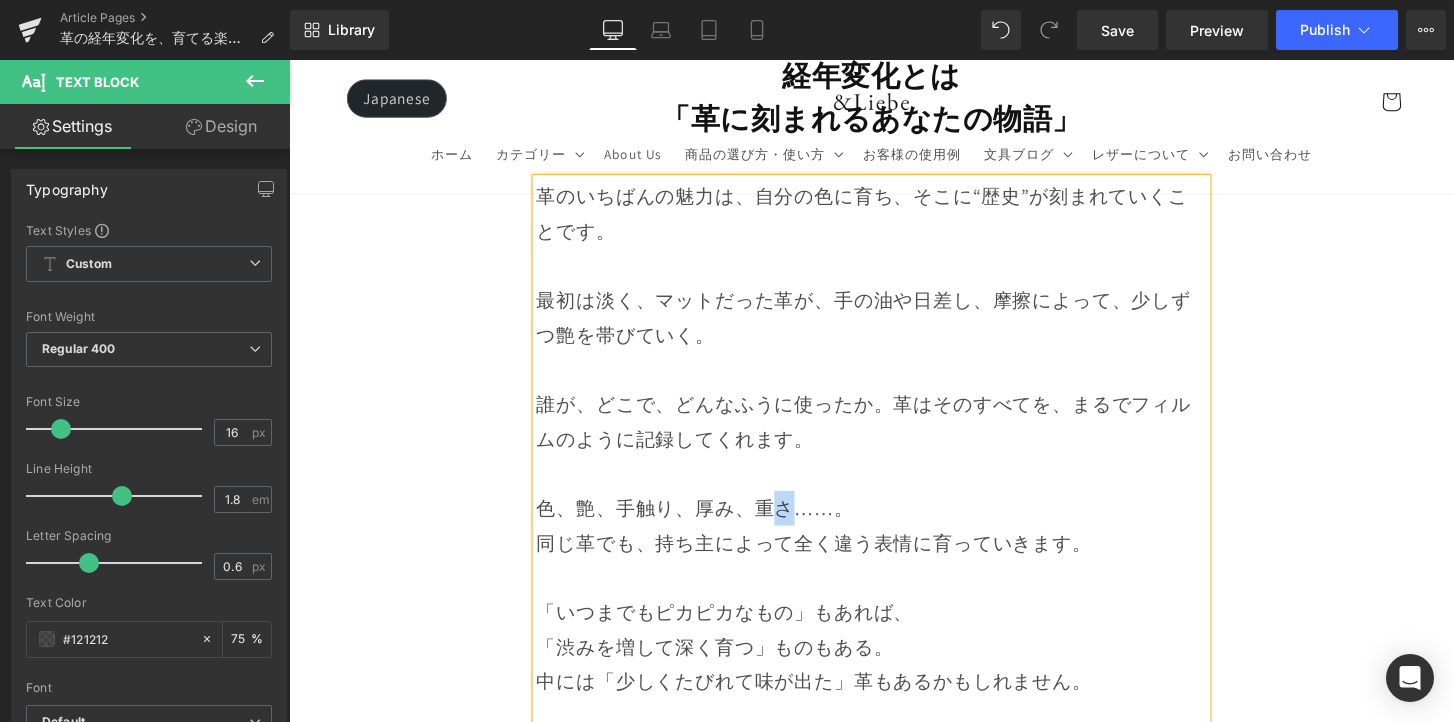 drag, startPoint x: 818, startPoint y: 510, endPoint x: 780, endPoint y: 512, distance: 38.052597 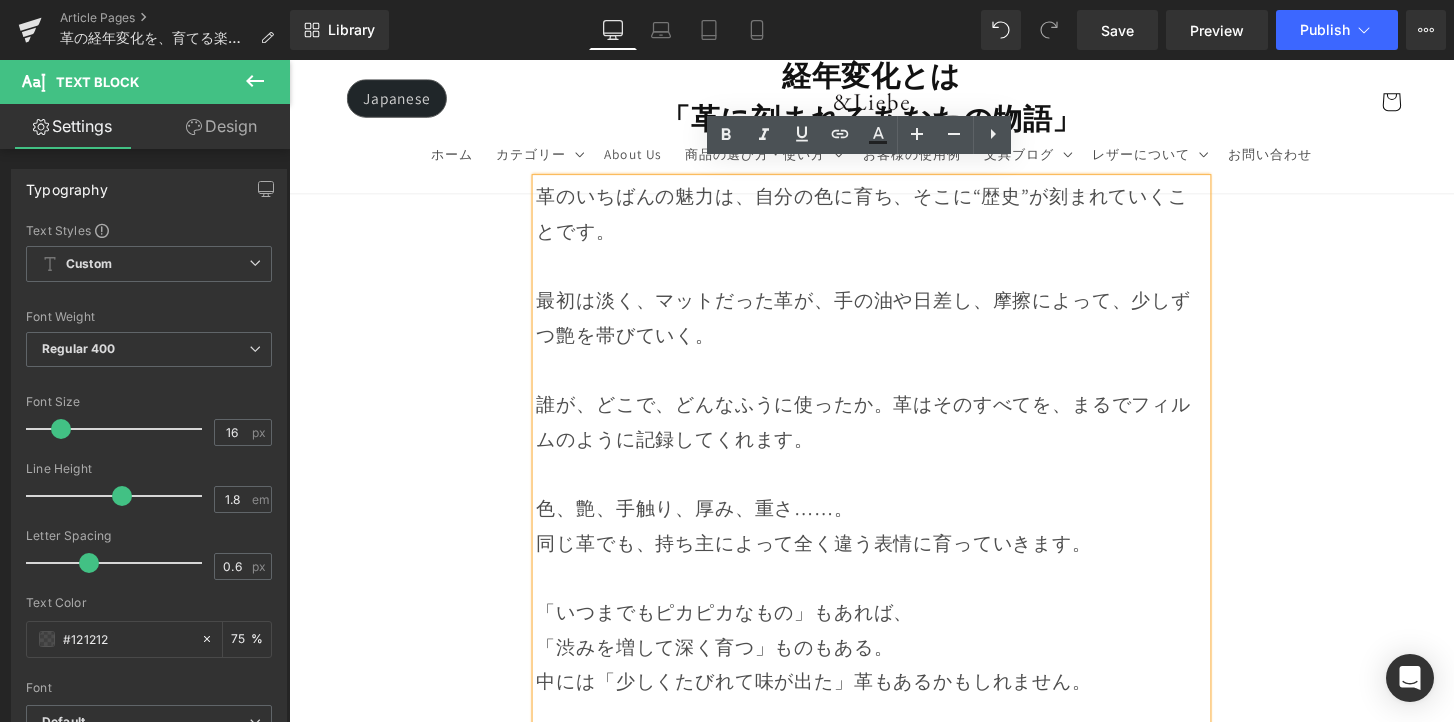 click on "色、艶、手触り、厚み、重さ……。" at bounding box center [894, 526] 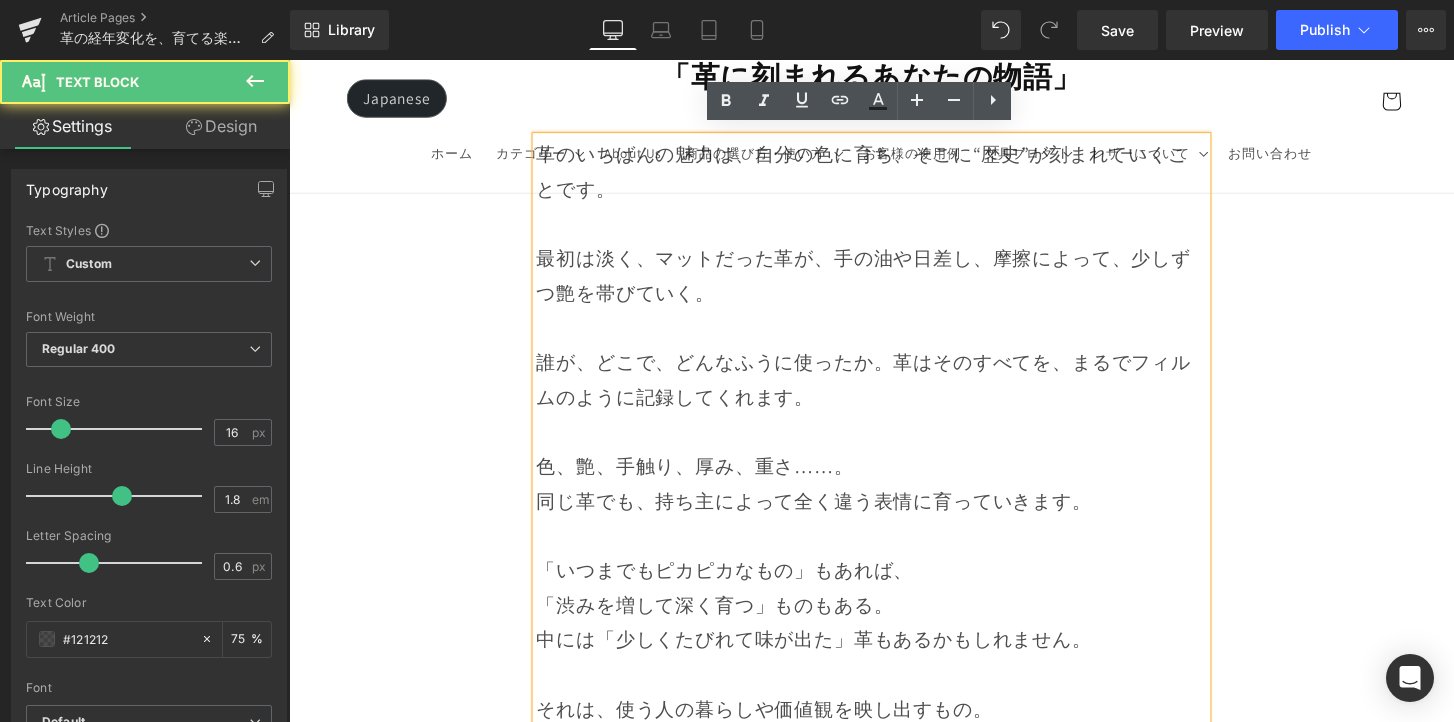 scroll, scrollTop: 3370, scrollLeft: 0, axis: vertical 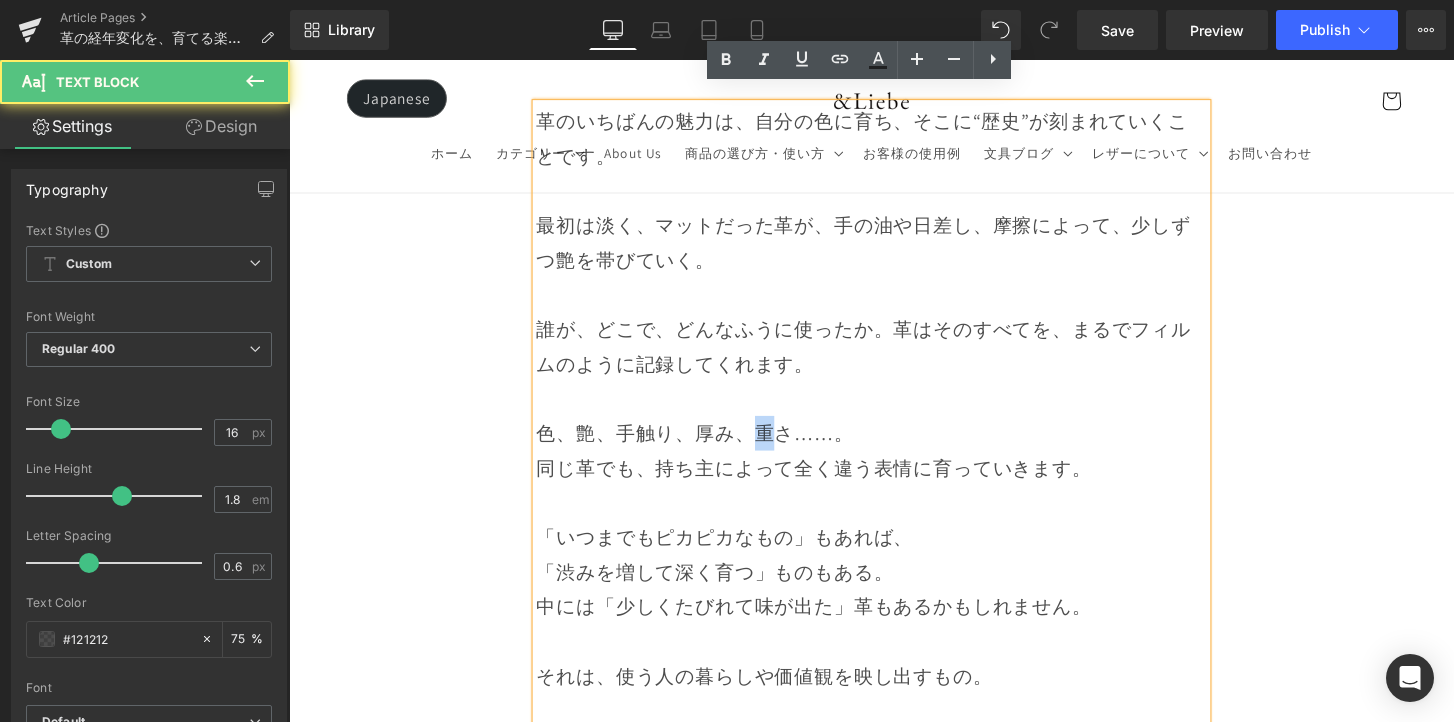 drag, startPoint x: 799, startPoint y: 422, endPoint x: 785, endPoint y: 424, distance: 14.142136 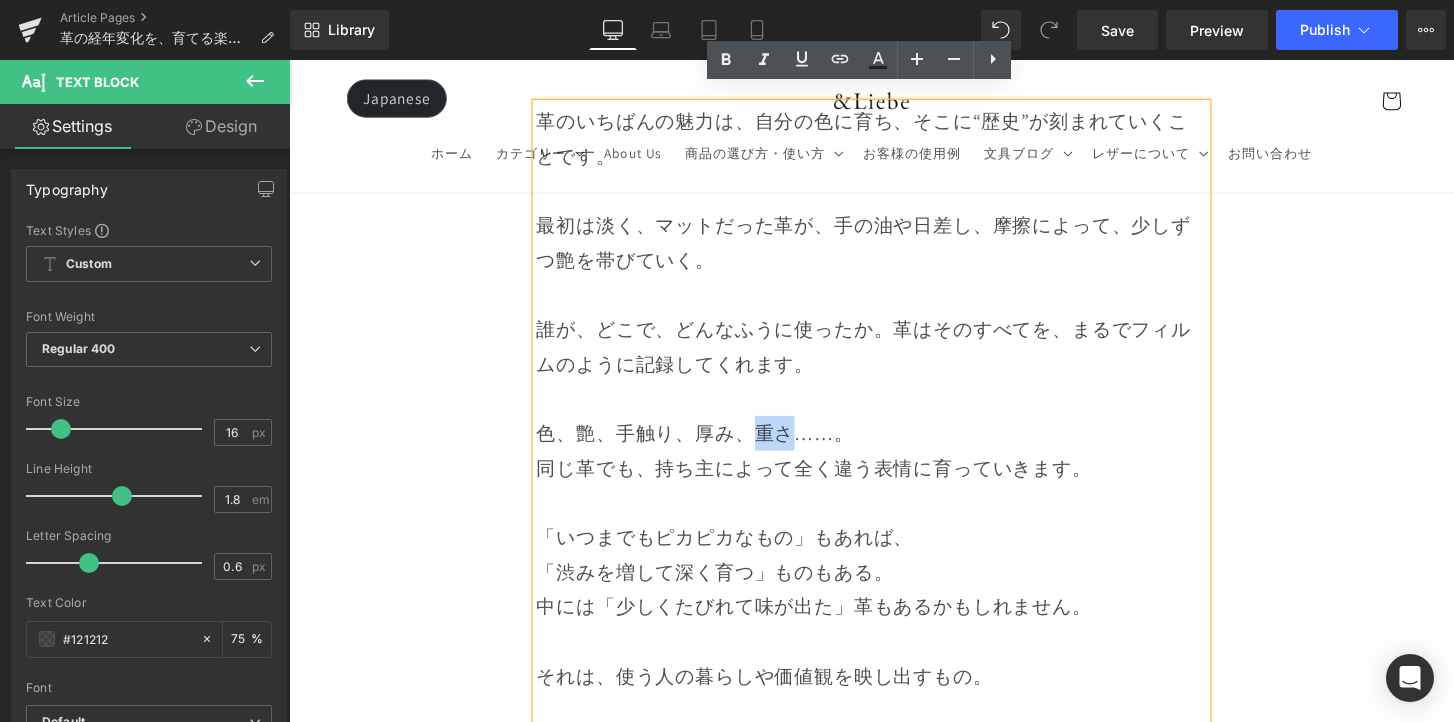 drag, startPoint x: 810, startPoint y: 425, endPoint x: 771, endPoint y: 427, distance: 39.051247 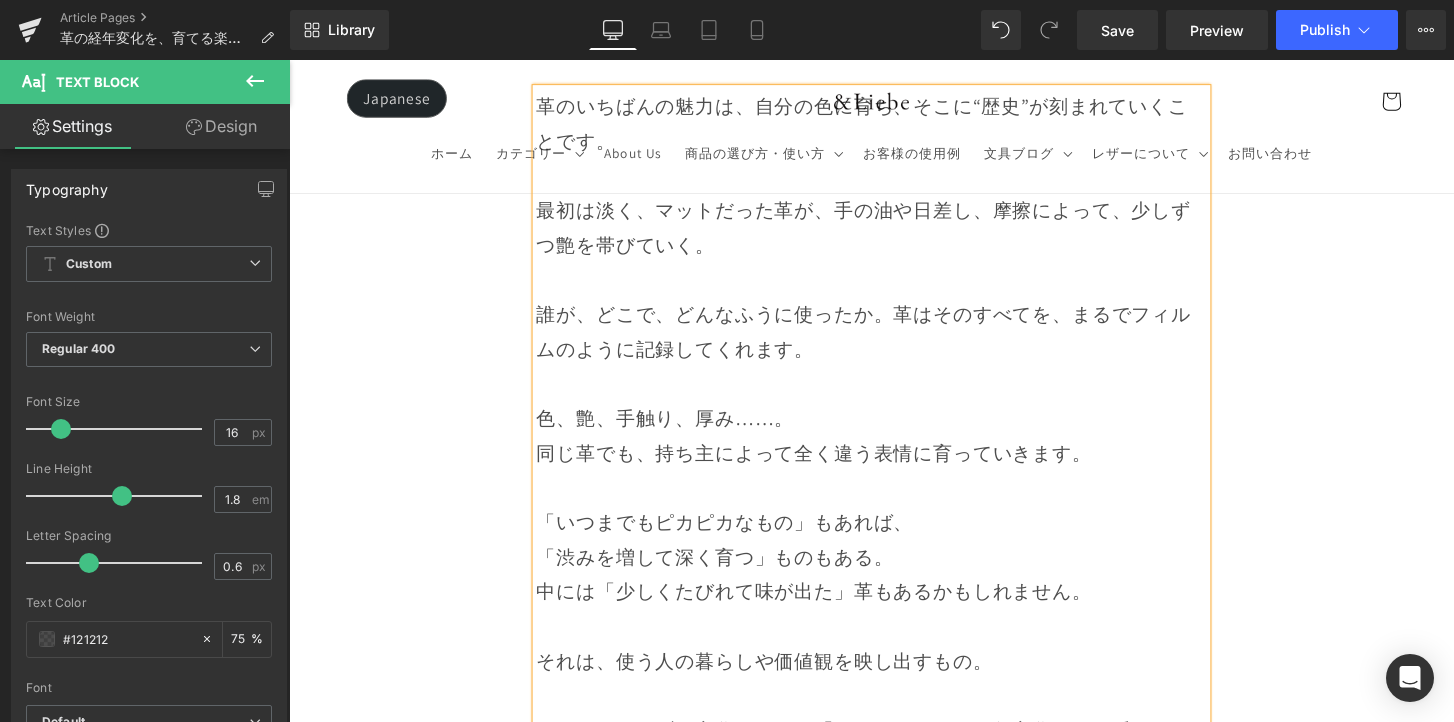 scroll, scrollTop: 3395, scrollLeft: 0, axis: vertical 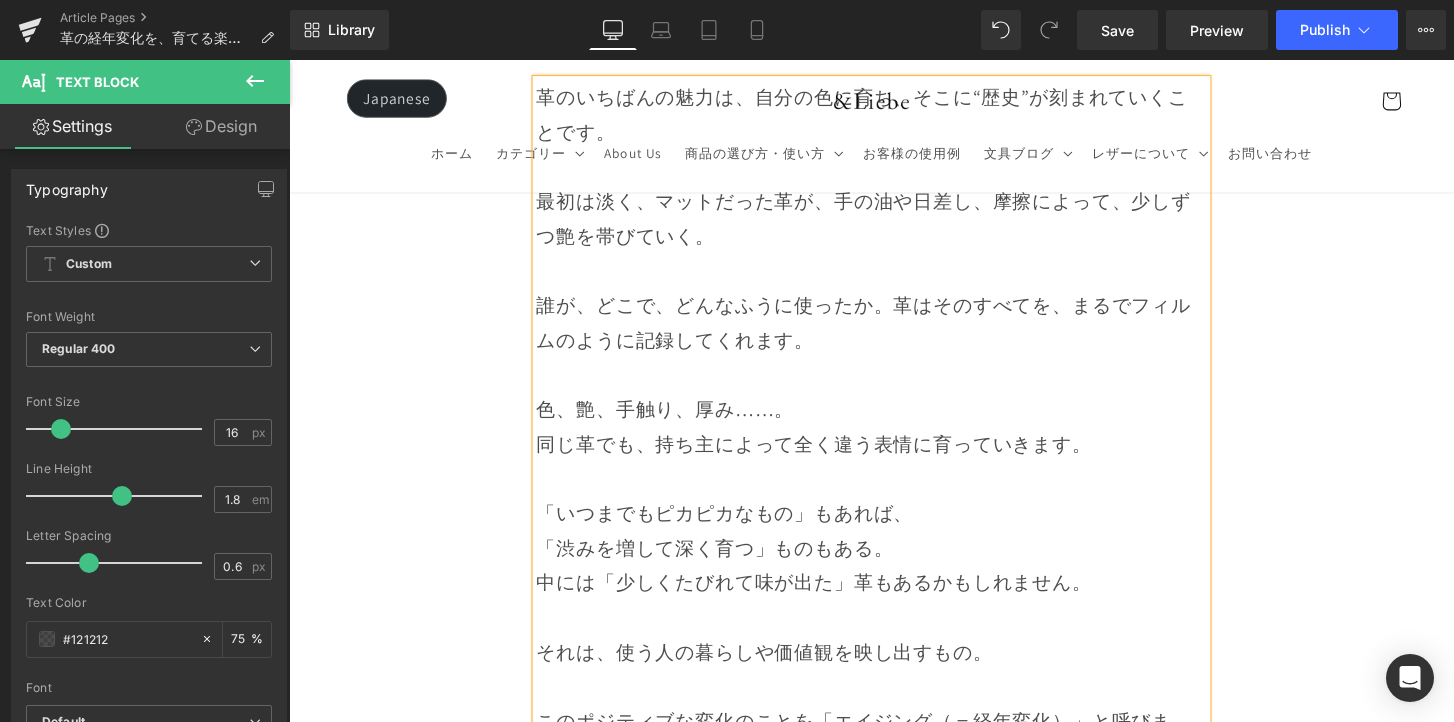 click on "「渋みを増して深く育つ」ものもある。" at bounding box center [894, 567] 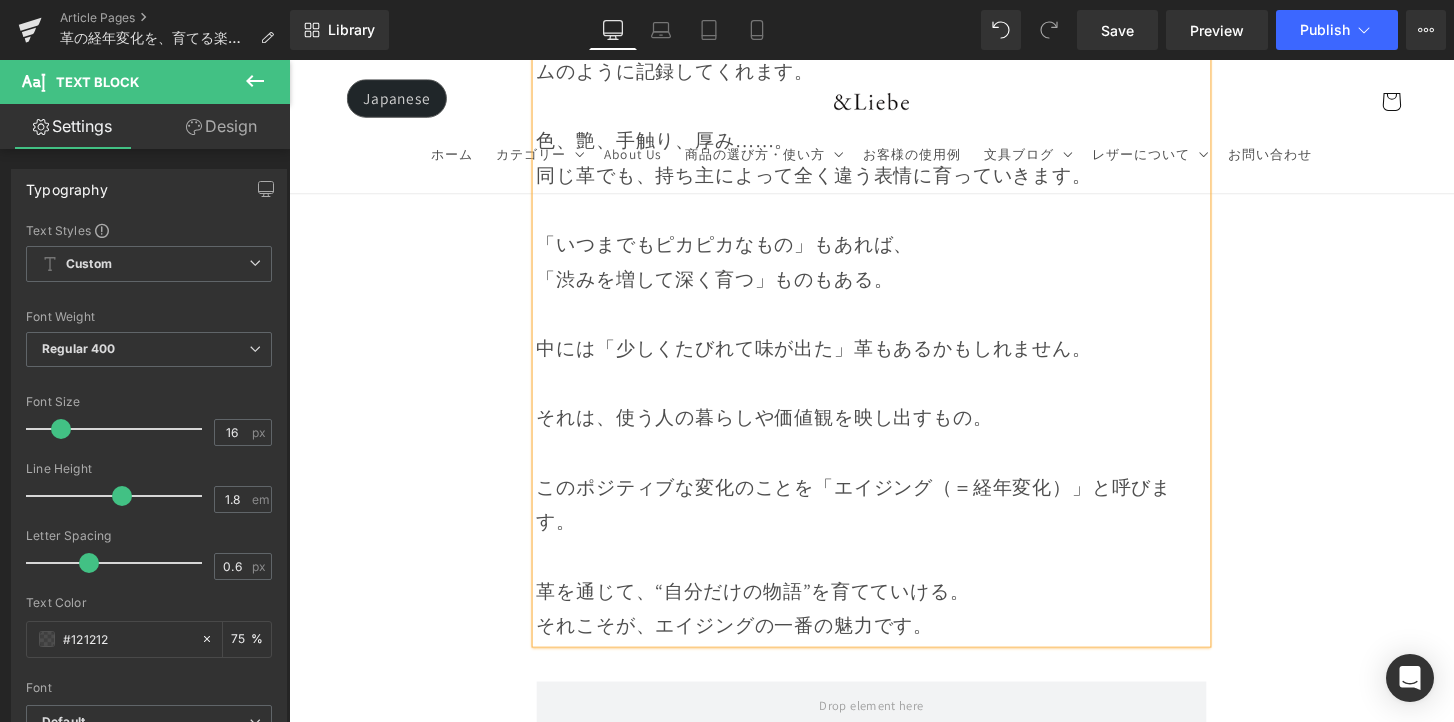 scroll, scrollTop: 3676, scrollLeft: 0, axis: vertical 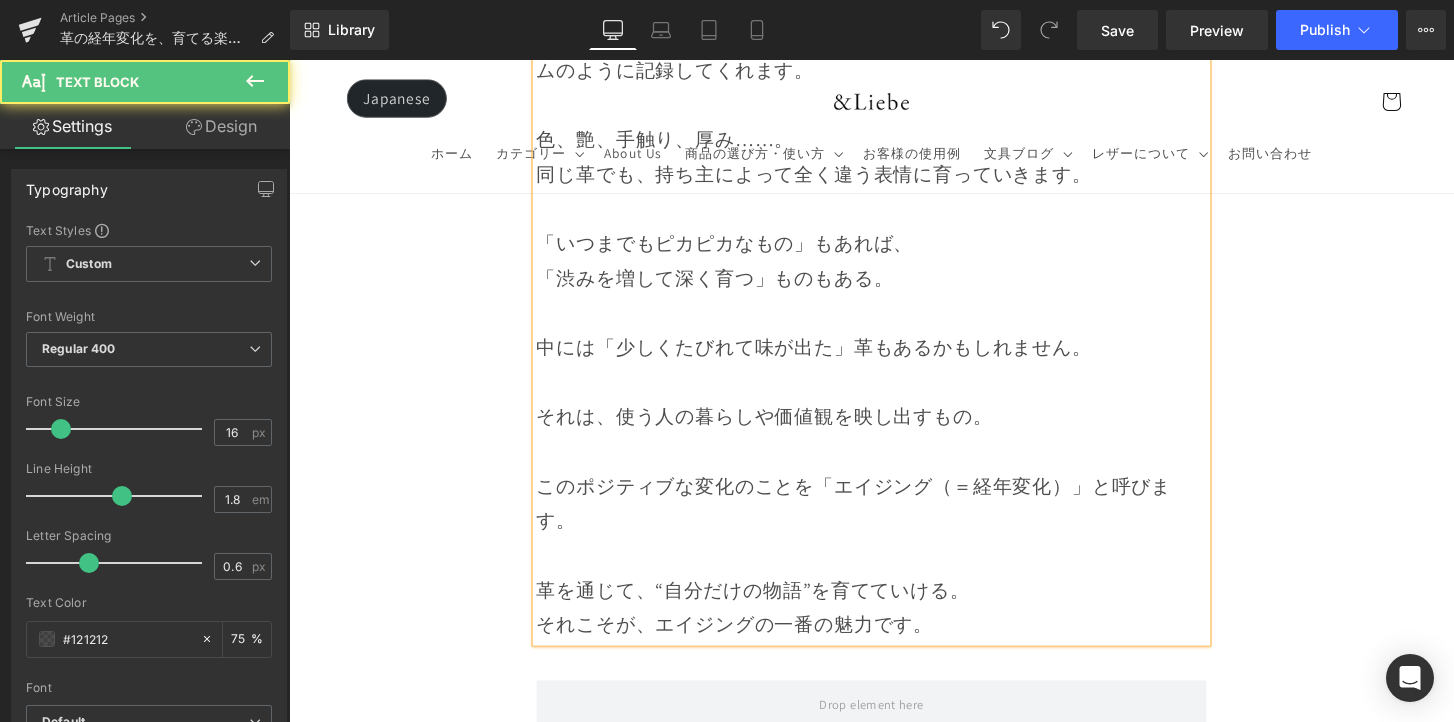 click on "革を通じて、“自分だけの物語”を育てていける。" at bounding box center [894, 610] 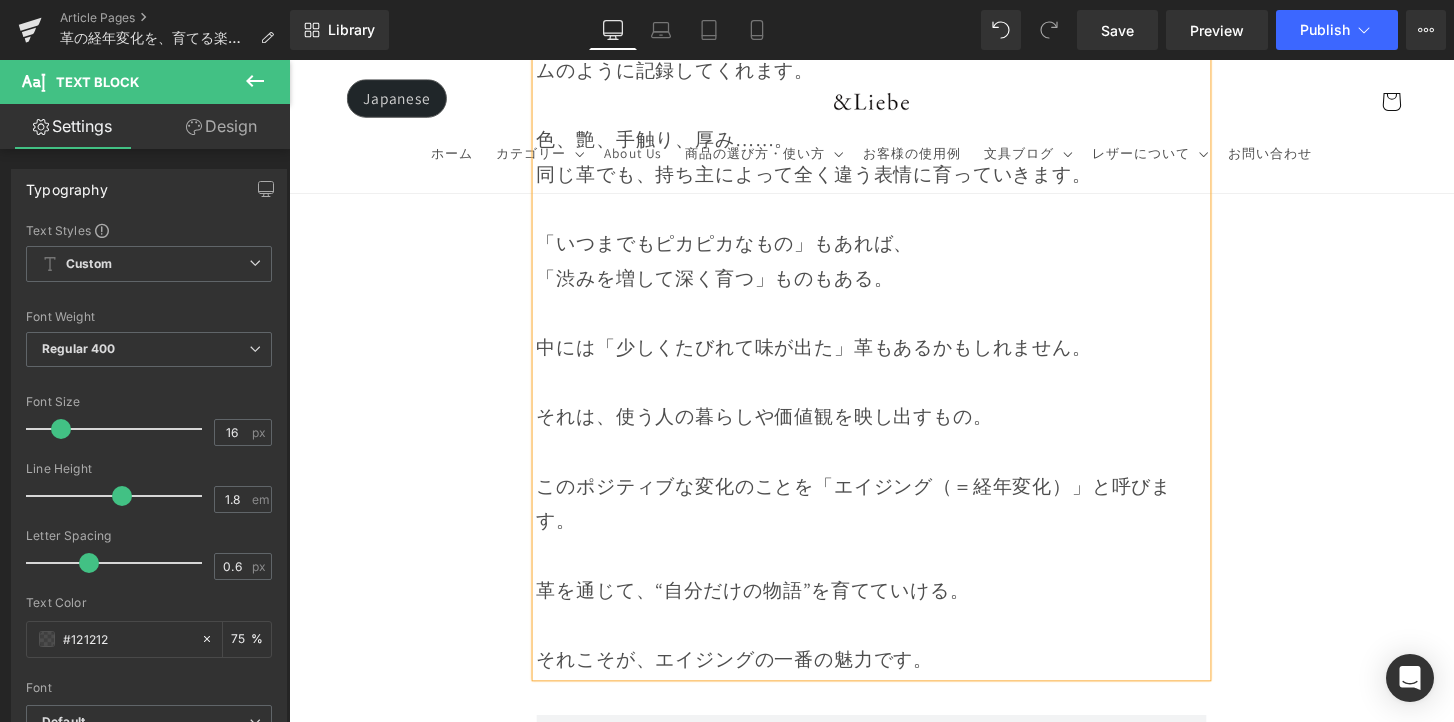 click on "Image         Row
革は育てるもの 経年変化という贅沢な時間
Heading         Row
革製品に触れていると、ふとした瞬間に「これは自分だけのものだ」と感じることがあります。
それは、使う人の手の温もりや、過ごした時間が、そのまま革に刻まれていくからかもしれません。 最初はまだ固くて、どこかよそよそしかった革が、
毎日の中で少しずつ馴染み、色づき、艶を増していく。 その変化は決して急がせることができない、
けれど確かに積み重なる、静かで贅沢な時間。 気づけば、世界にひとつだけの“自分だけの革”に育っている。 このブログでは、エイジングの魅力や楽しみ方、色や艶の変化の仕方、そして革を美しく育てるコツをご紹介していきます。
Text Block         Row         Row" at bounding box center (894, 6023) 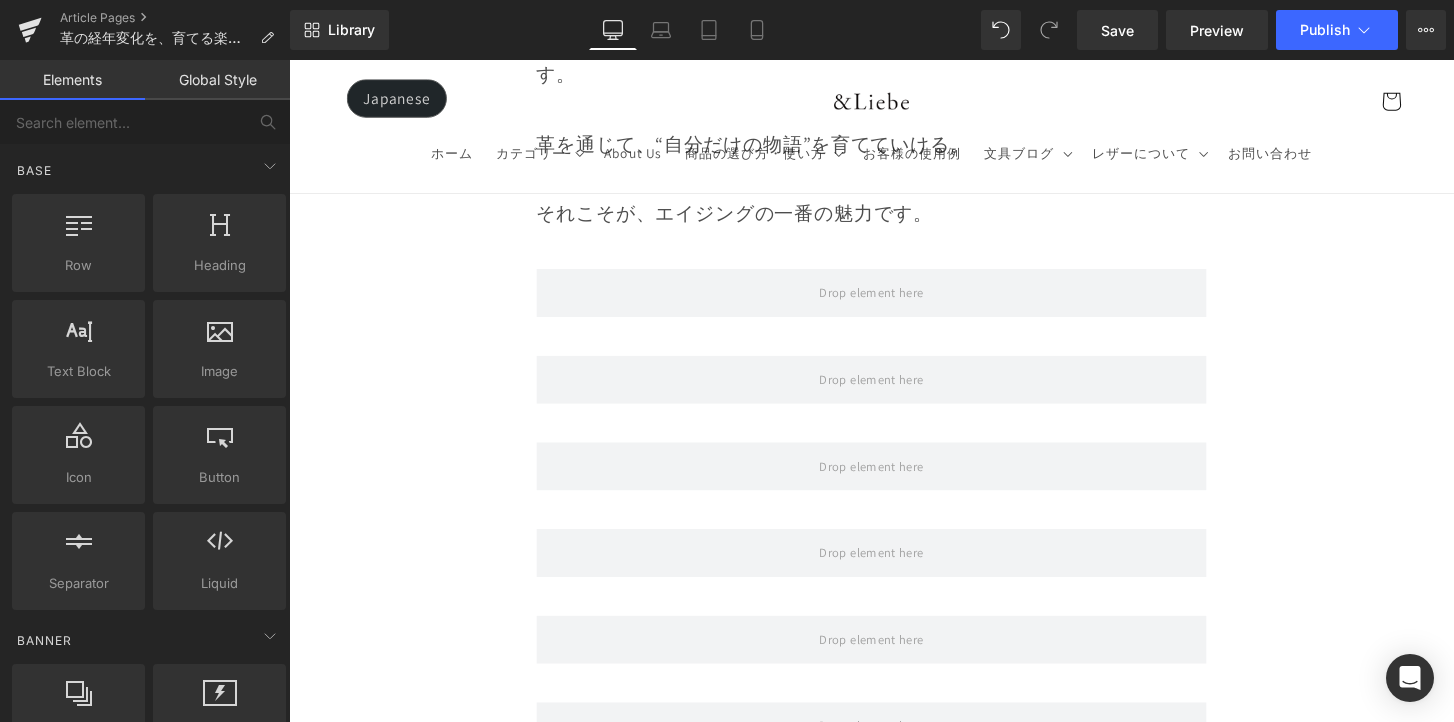 scroll, scrollTop: 4140, scrollLeft: 0, axis: vertical 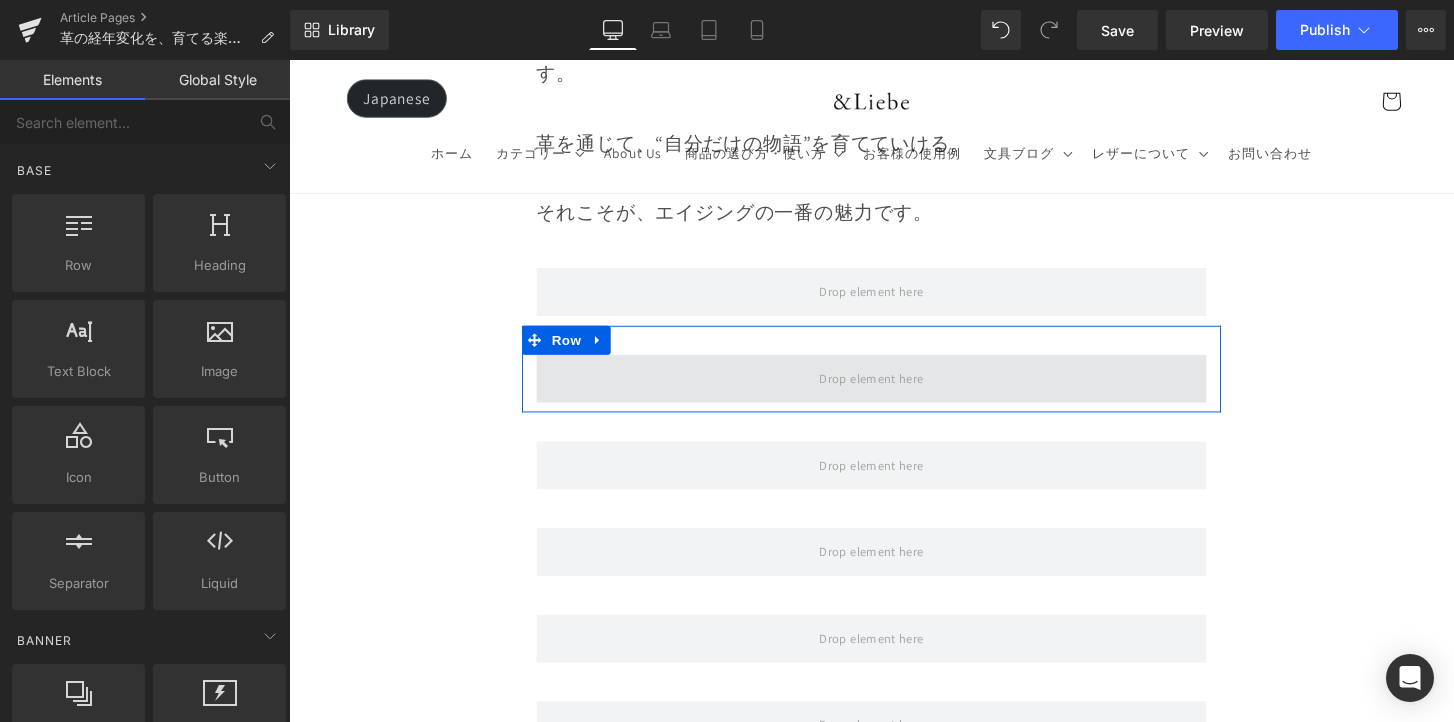 click at bounding box center [894, 391] 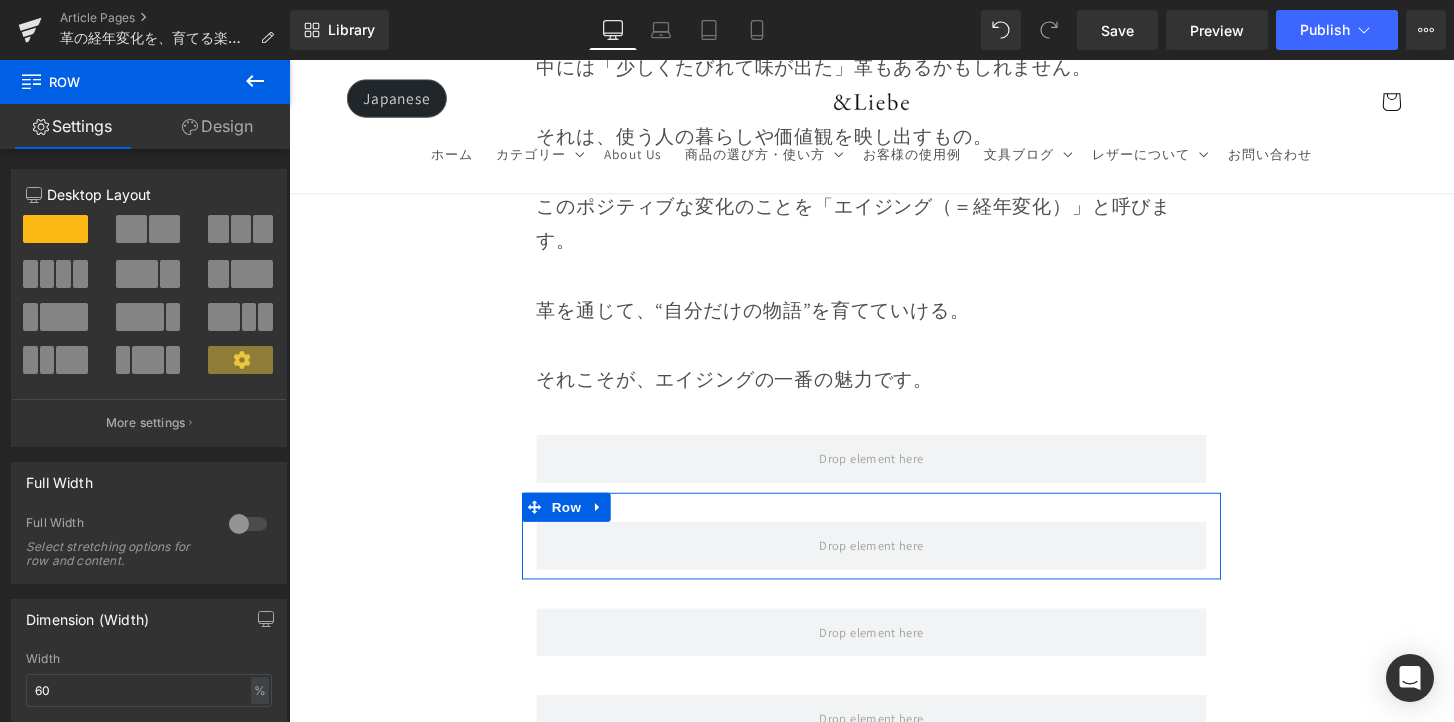 scroll, scrollTop: 3957, scrollLeft: 0, axis: vertical 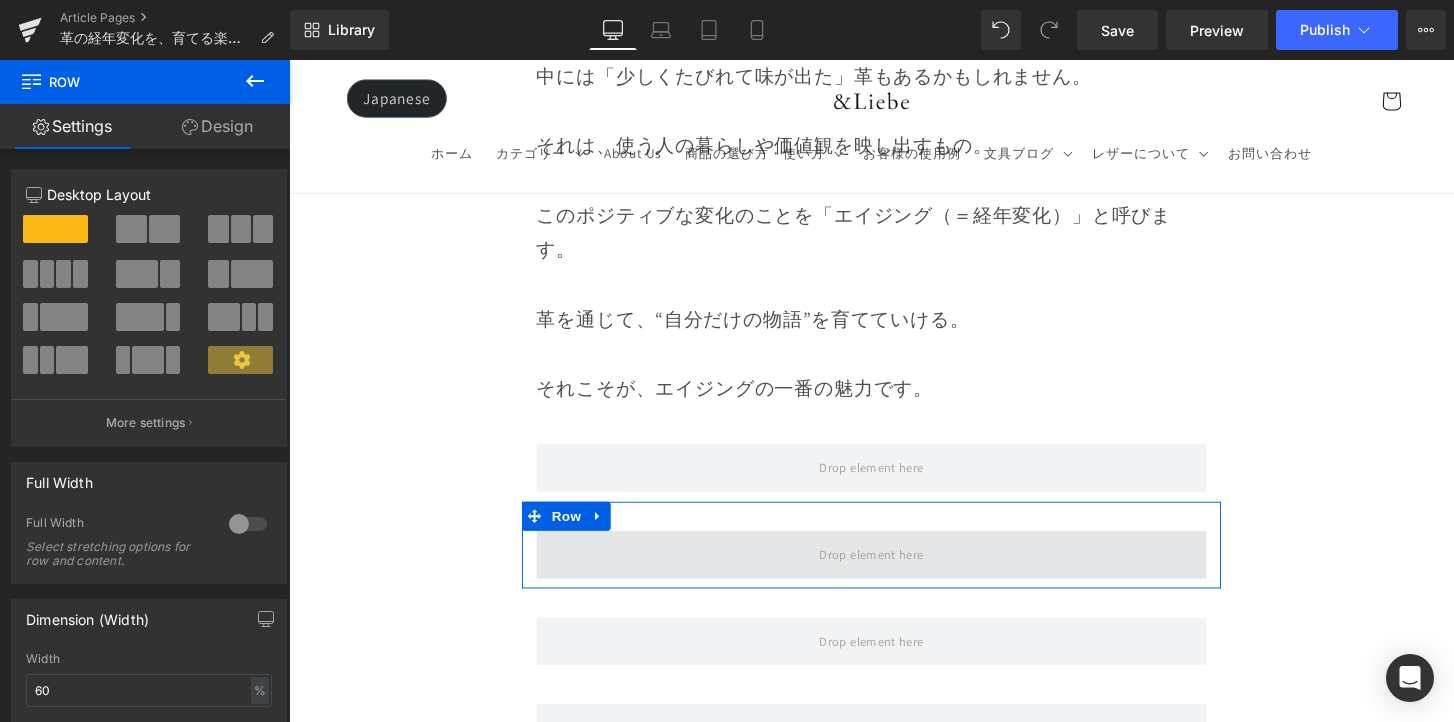 click at bounding box center [894, 574] 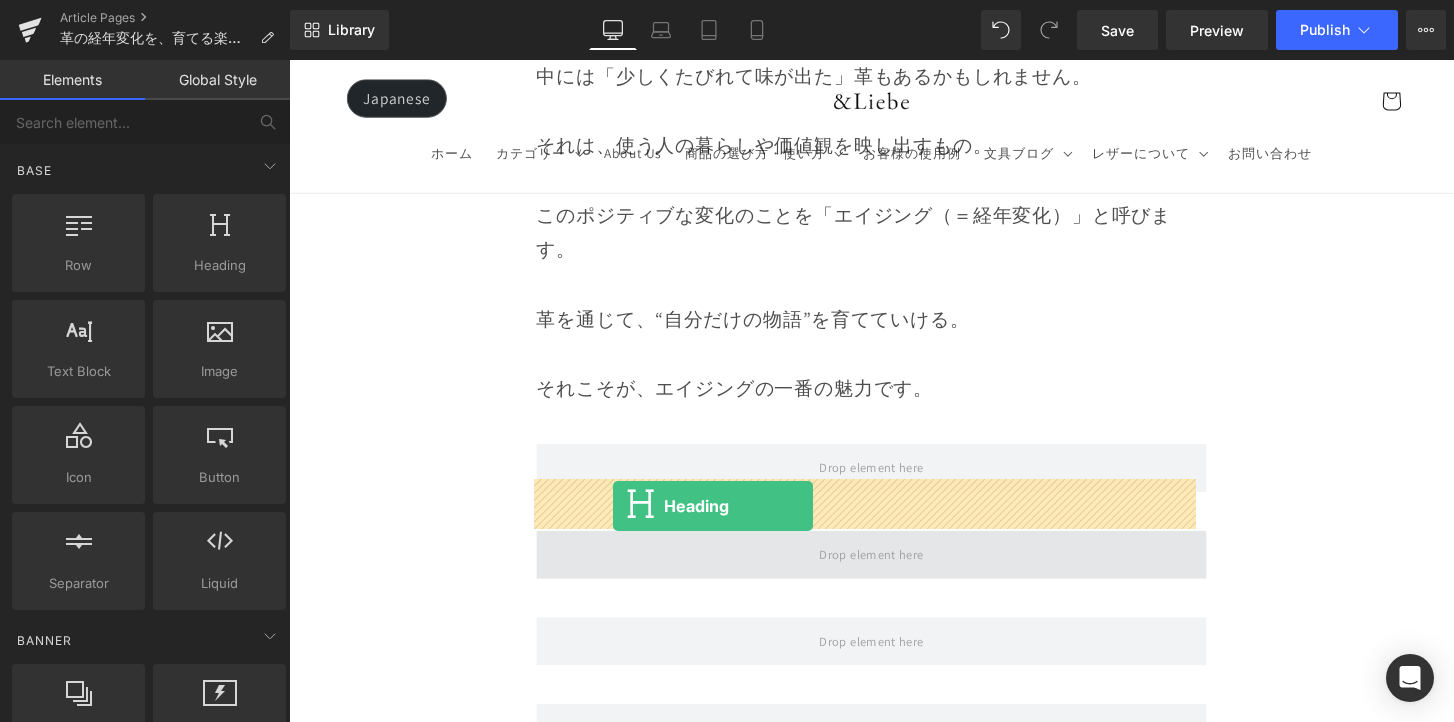 drag, startPoint x: 544, startPoint y: 307, endPoint x: 627, endPoint y: 521, distance: 229.53214 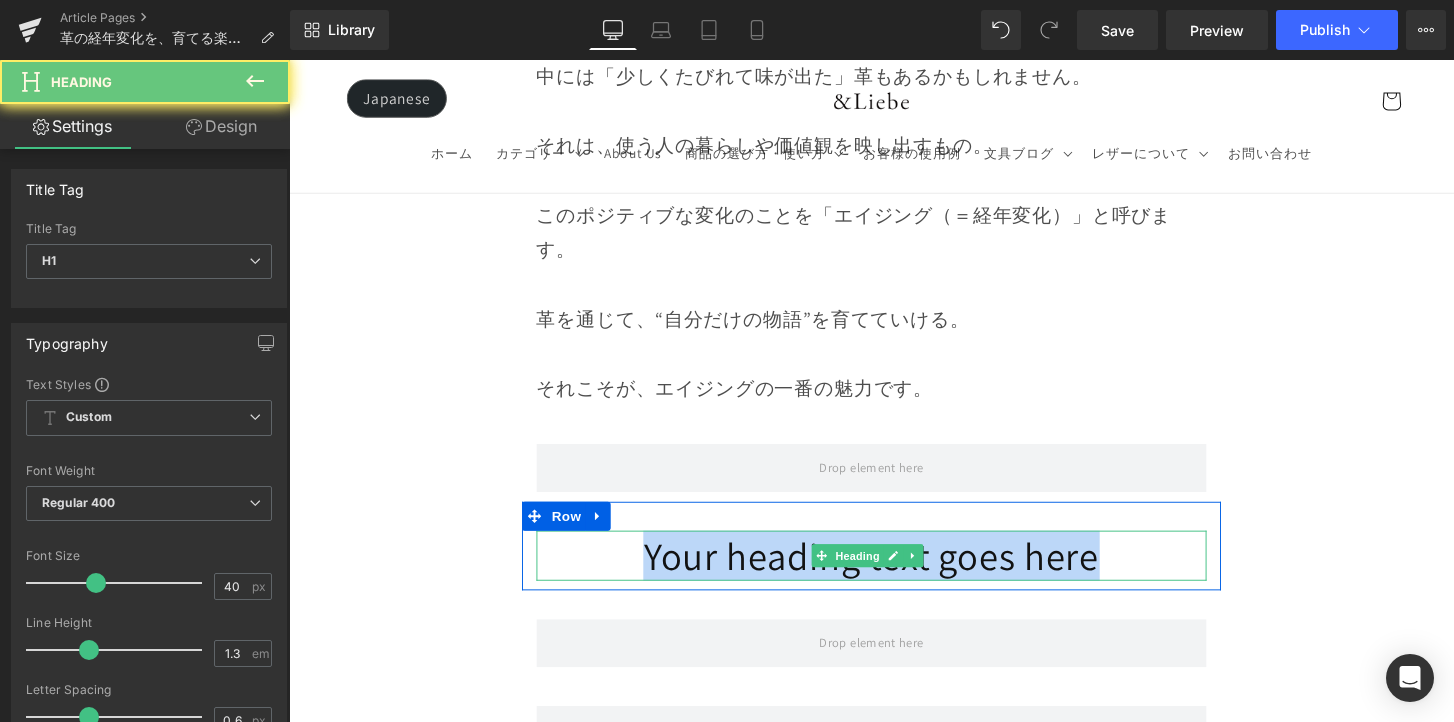 drag, startPoint x: 1136, startPoint y: 548, endPoint x: 1203, endPoint y: 536, distance: 68.06615 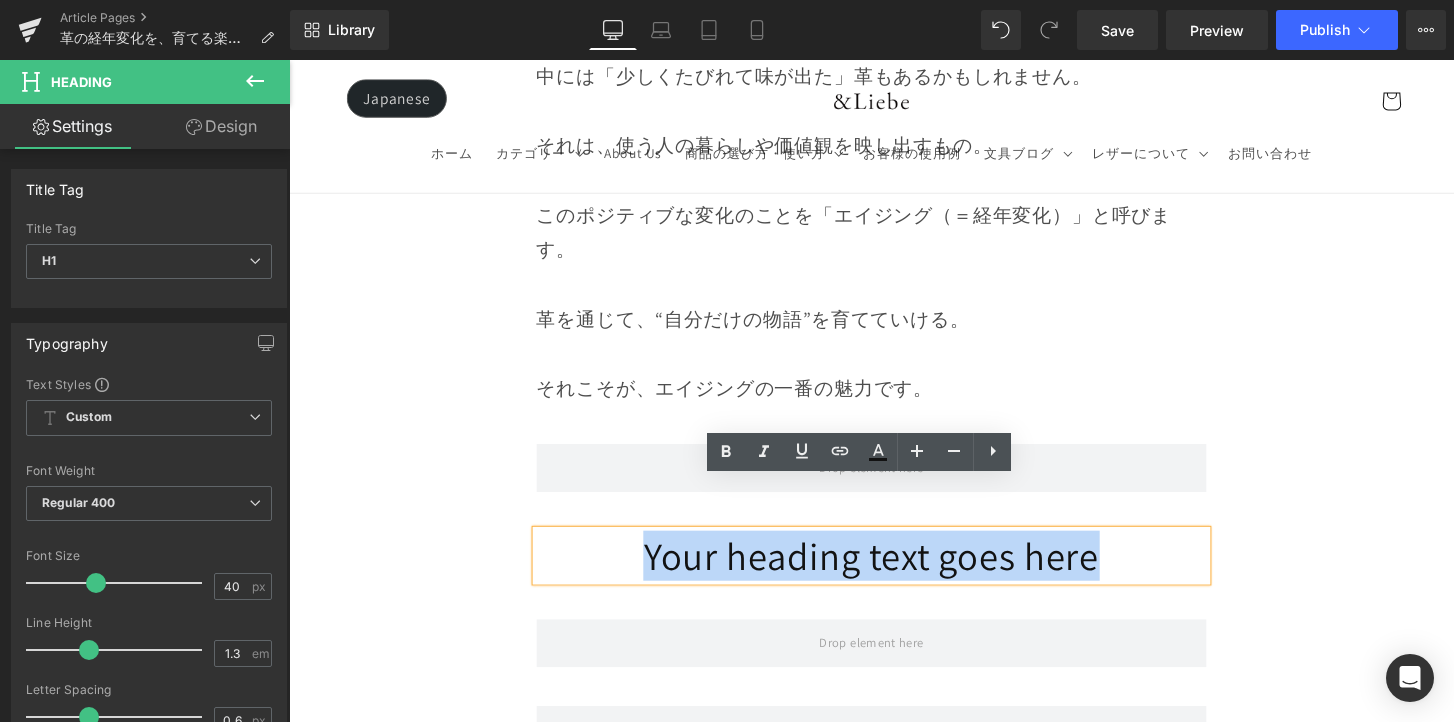 type 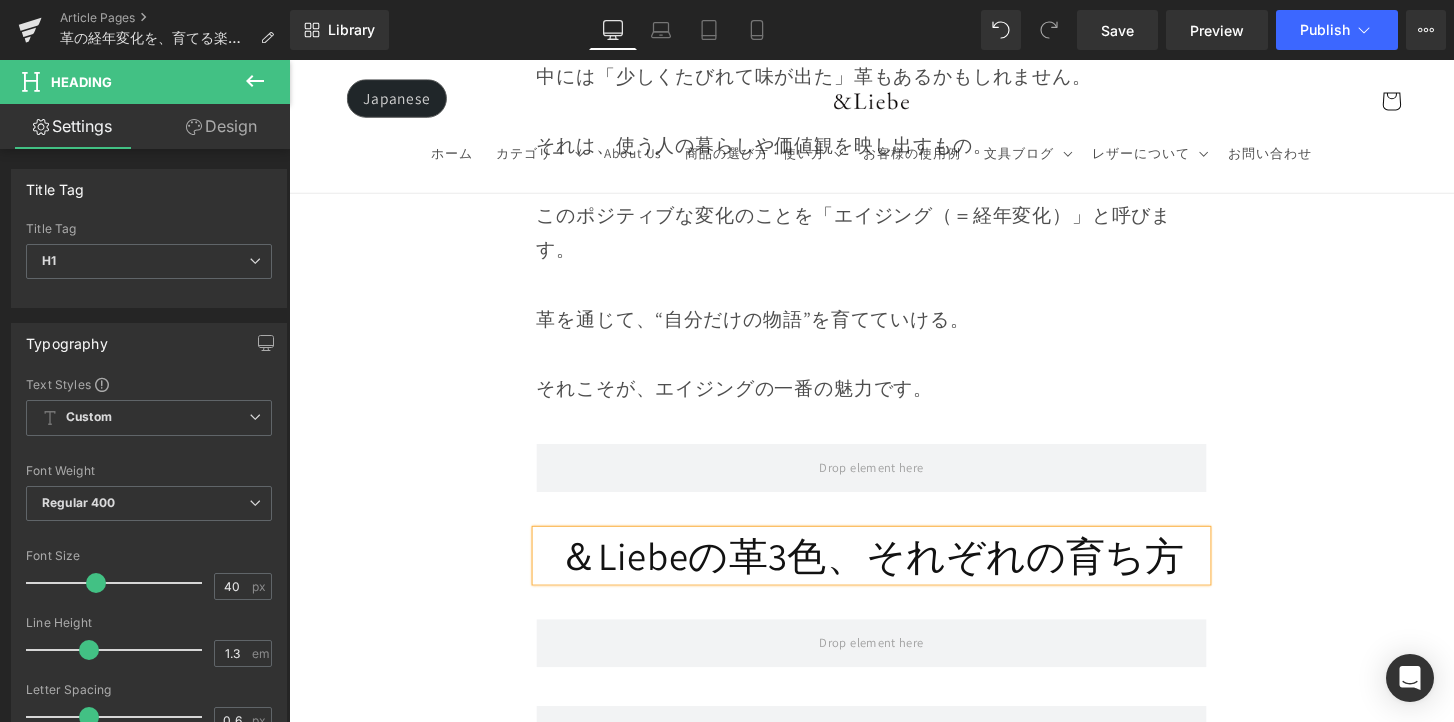click on "＆Liebeの革3色、それぞれの育ち方" at bounding box center [894, 575] 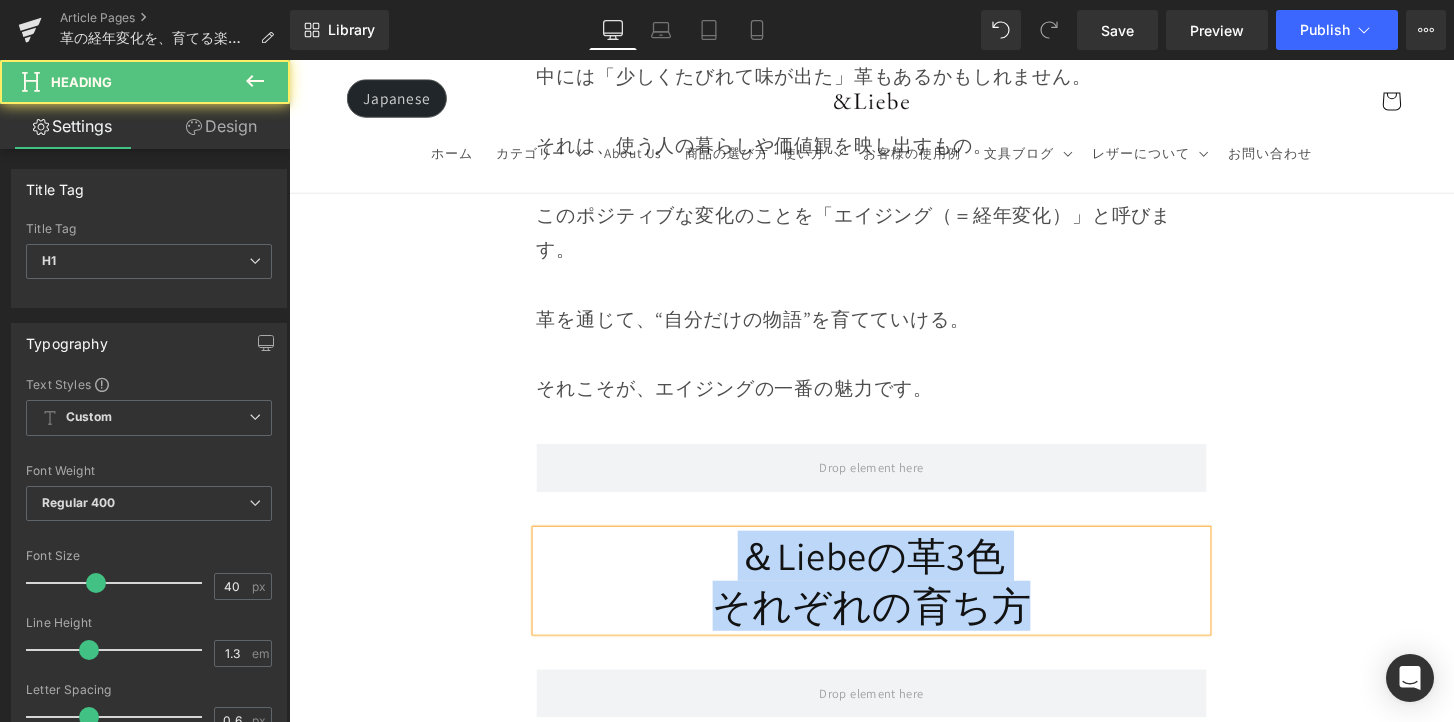 drag, startPoint x: 735, startPoint y: 517, endPoint x: 1141, endPoint y: 598, distance: 414.00122 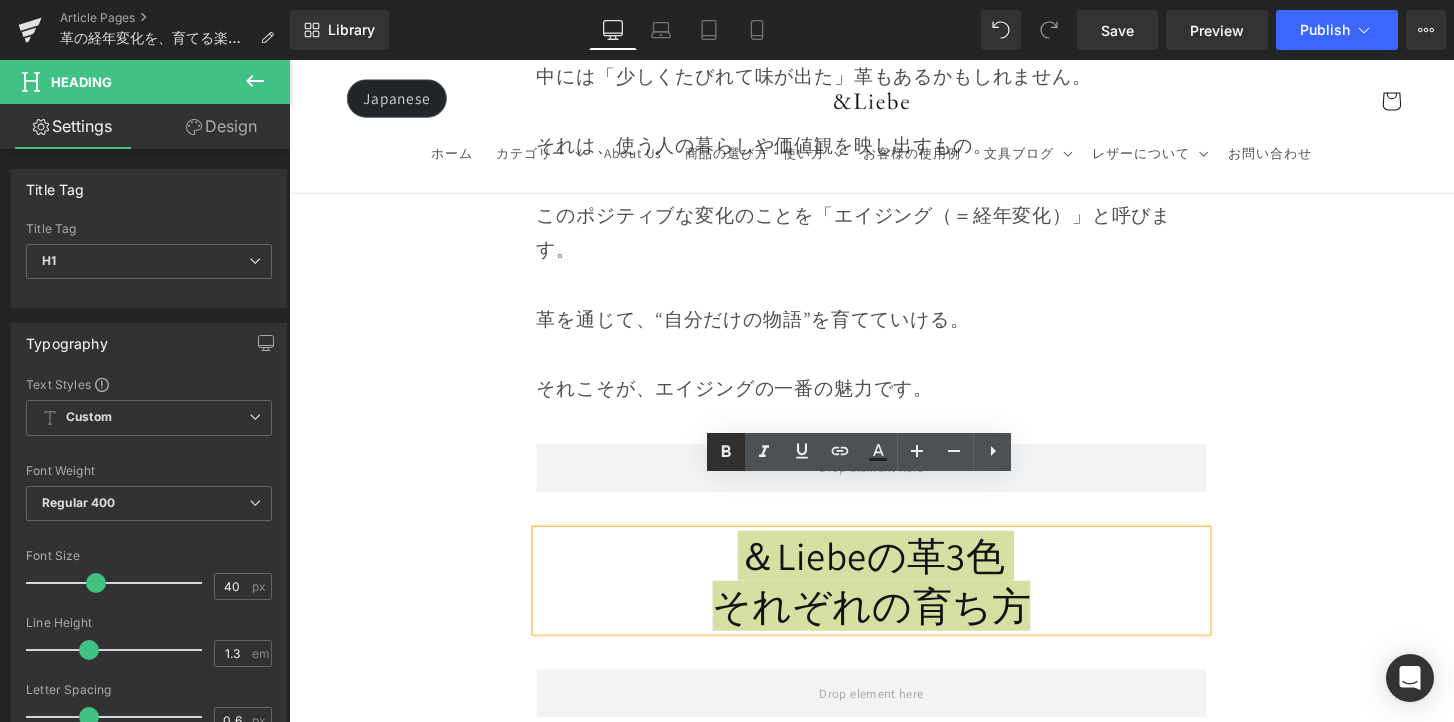 click 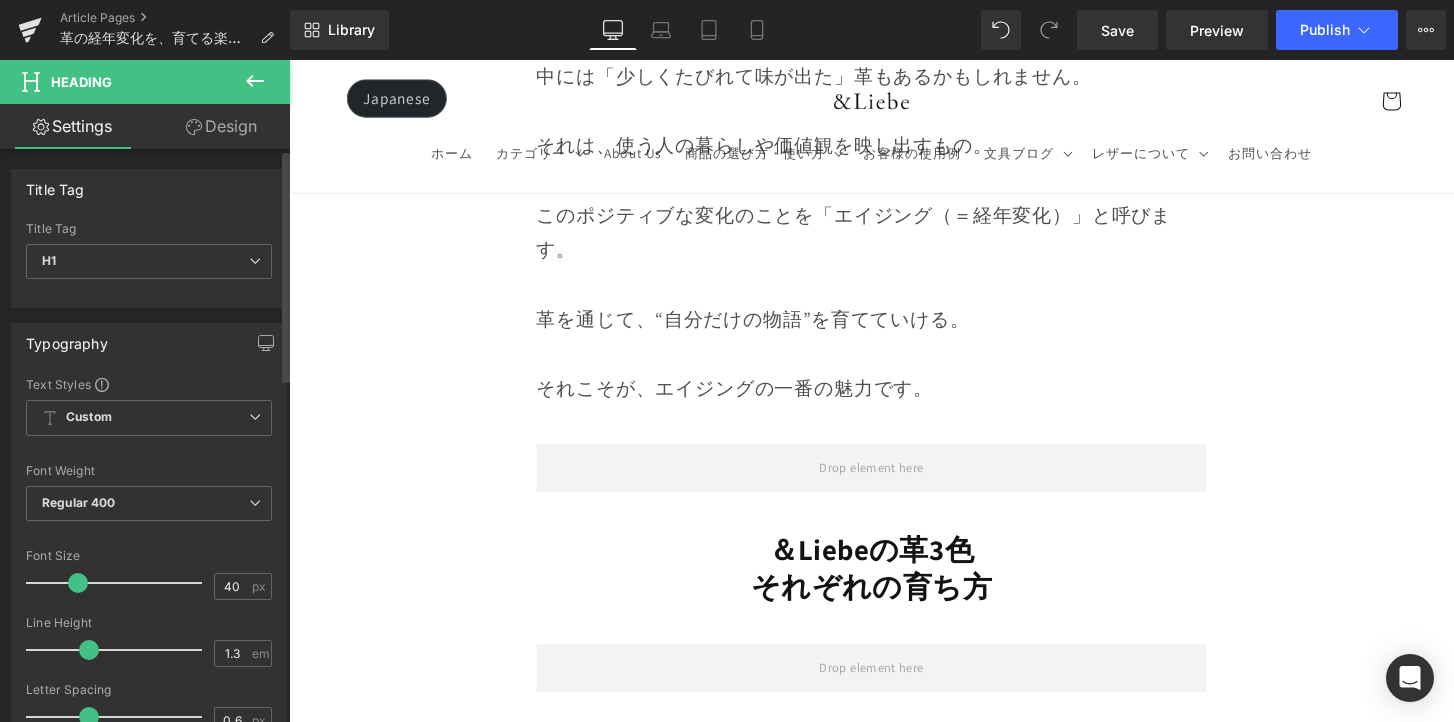drag, startPoint x: 94, startPoint y: 579, endPoint x: 77, endPoint y: 590, distance: 20.248457 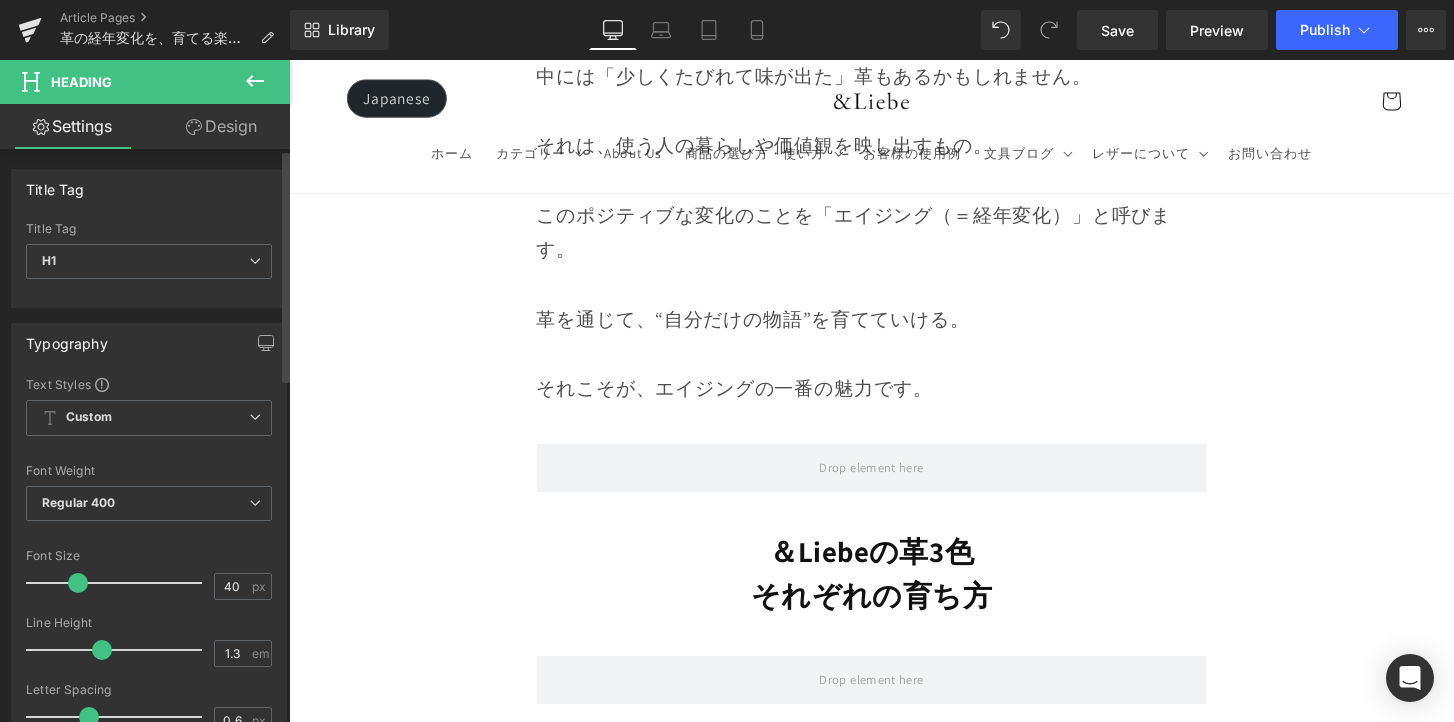 click at bounding box center [102, 650] 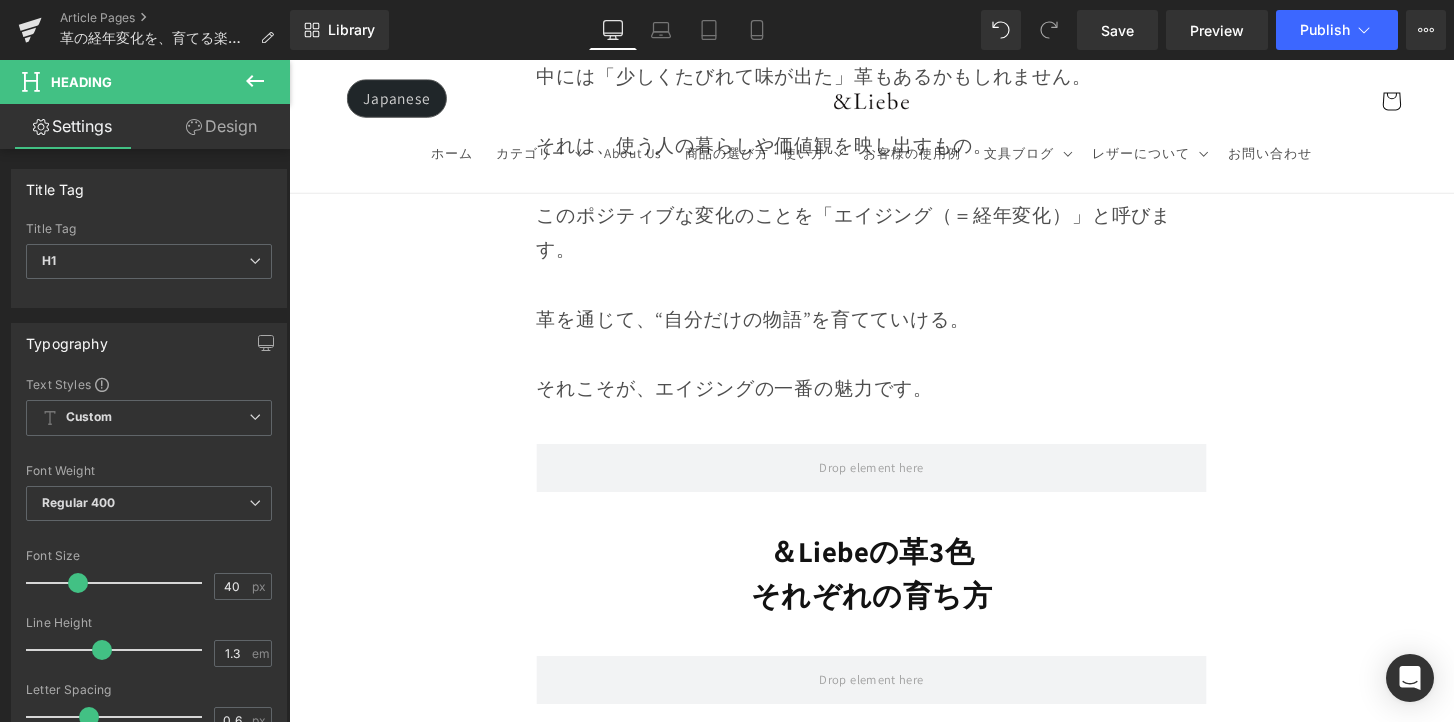 click on "Image         Row
革は育てるもの 経年変化という贅沢な時間
Heading         Row
革製品に触れていると、ふとした瞬間に「これは自分だけのものだ」と感じることがあります。
それは、使う人の手の温もりや、過ごした時間が、そのまま革に刻まれていくからかもしれません。 最初はまだ固くて、どこかよそよそしかった革が、
毎日の中で少しずつ馴染み、色づき、艶を増していく。 その変化は決して急がせることができない、
けれど確かに積み重なる、静かで贅沢な時間。 気づけば、世界にひとつだけの“自分だけの革”に育っている。 このブログでは、エイジングの魅力や楽しみ方、色や艶の変化の仕方、そして革を美しく育てるコツをご紹介していきます。
Text Block         Row         Row" at bounding box center [894, 5762] 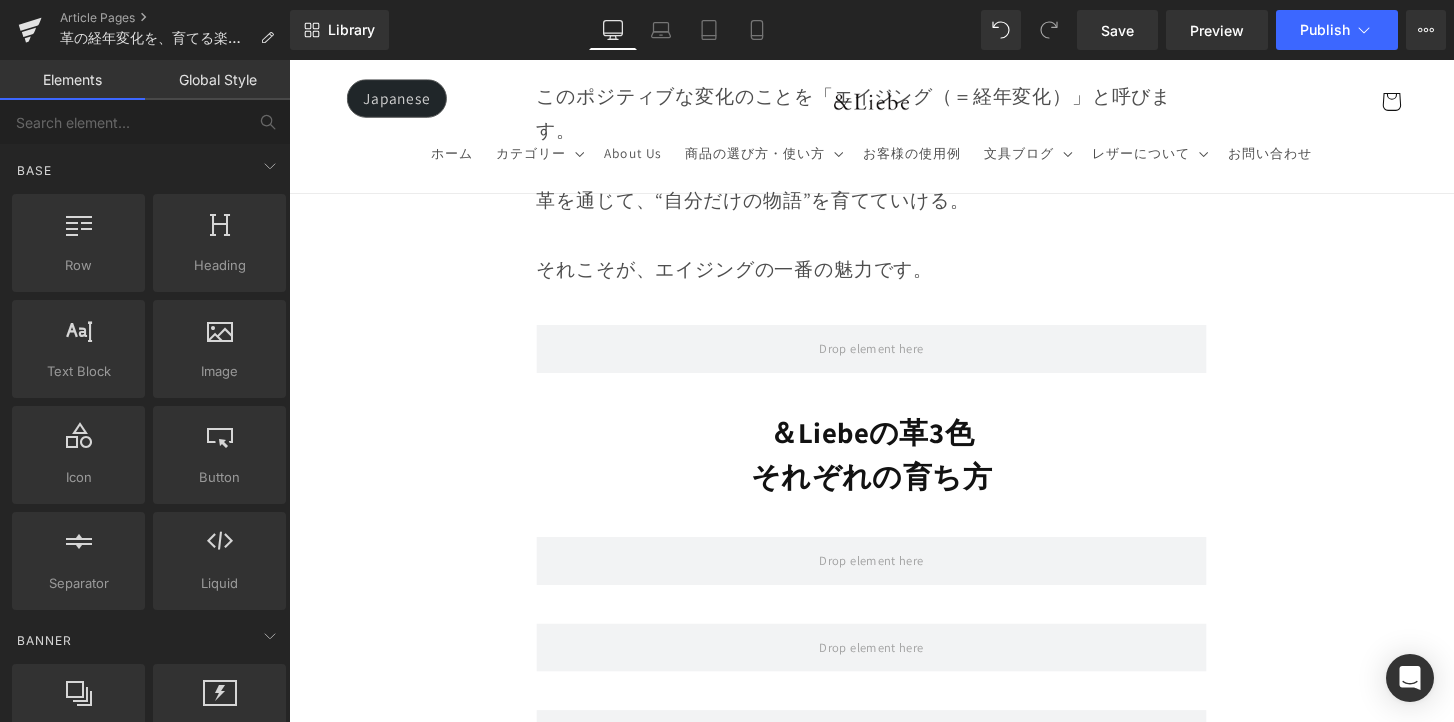 scroll, scrollTop: 4104, scrollLeft: 0, axis: vertical 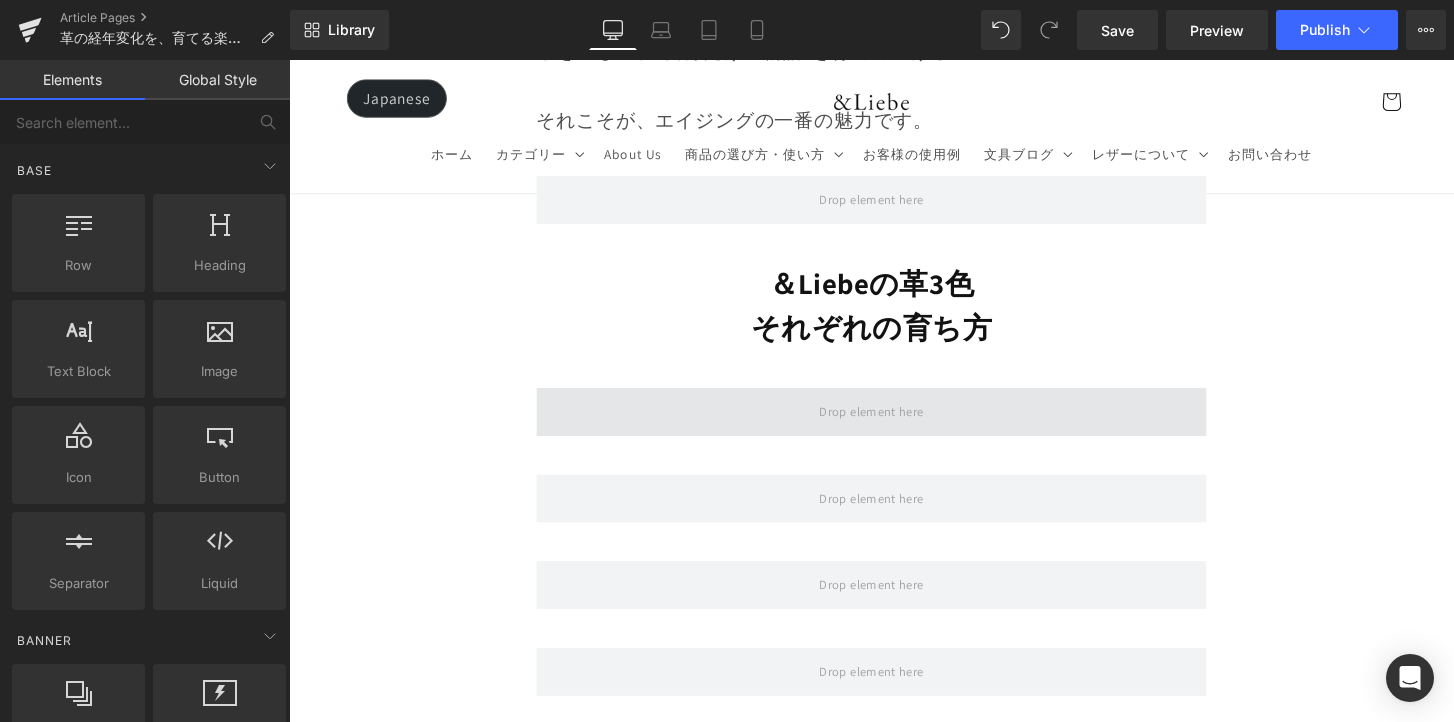 click at bounding box center [894, 426] 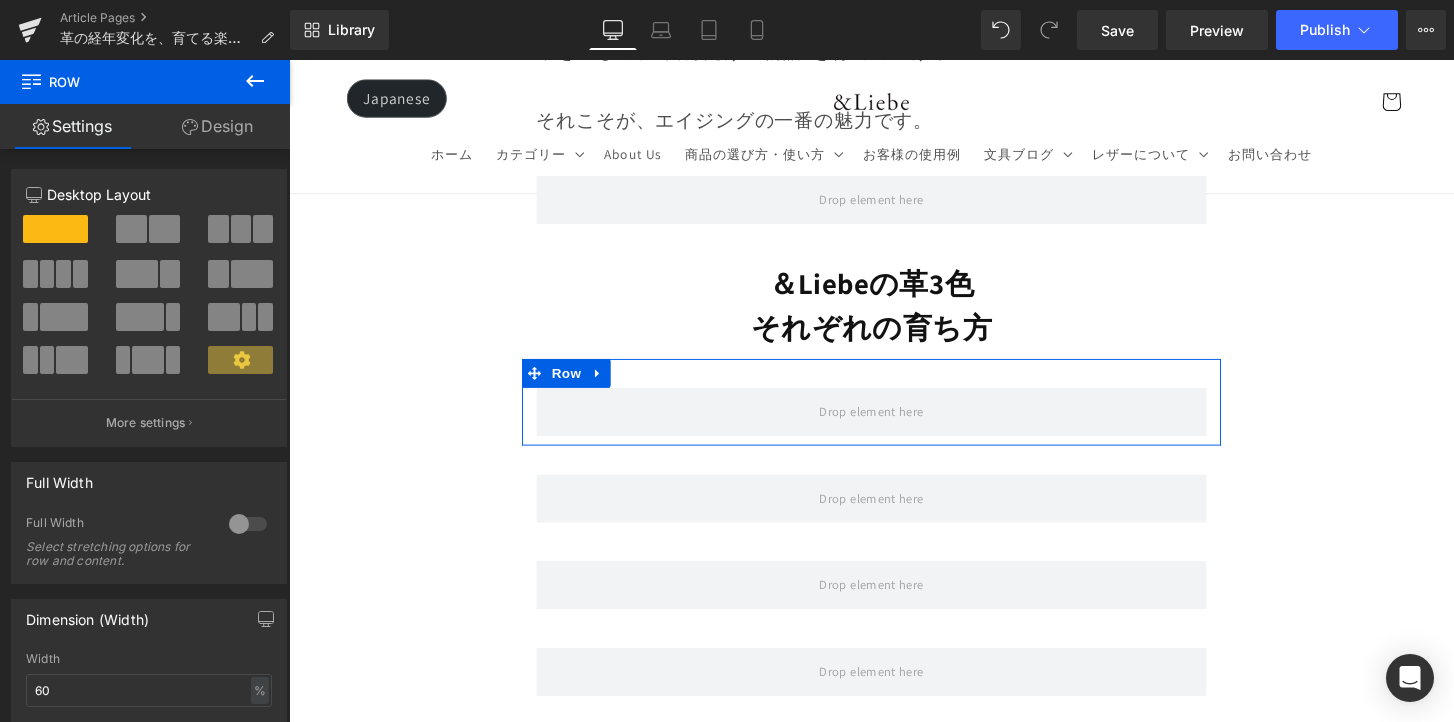 click on "Design" at bounding box center [217, 126] 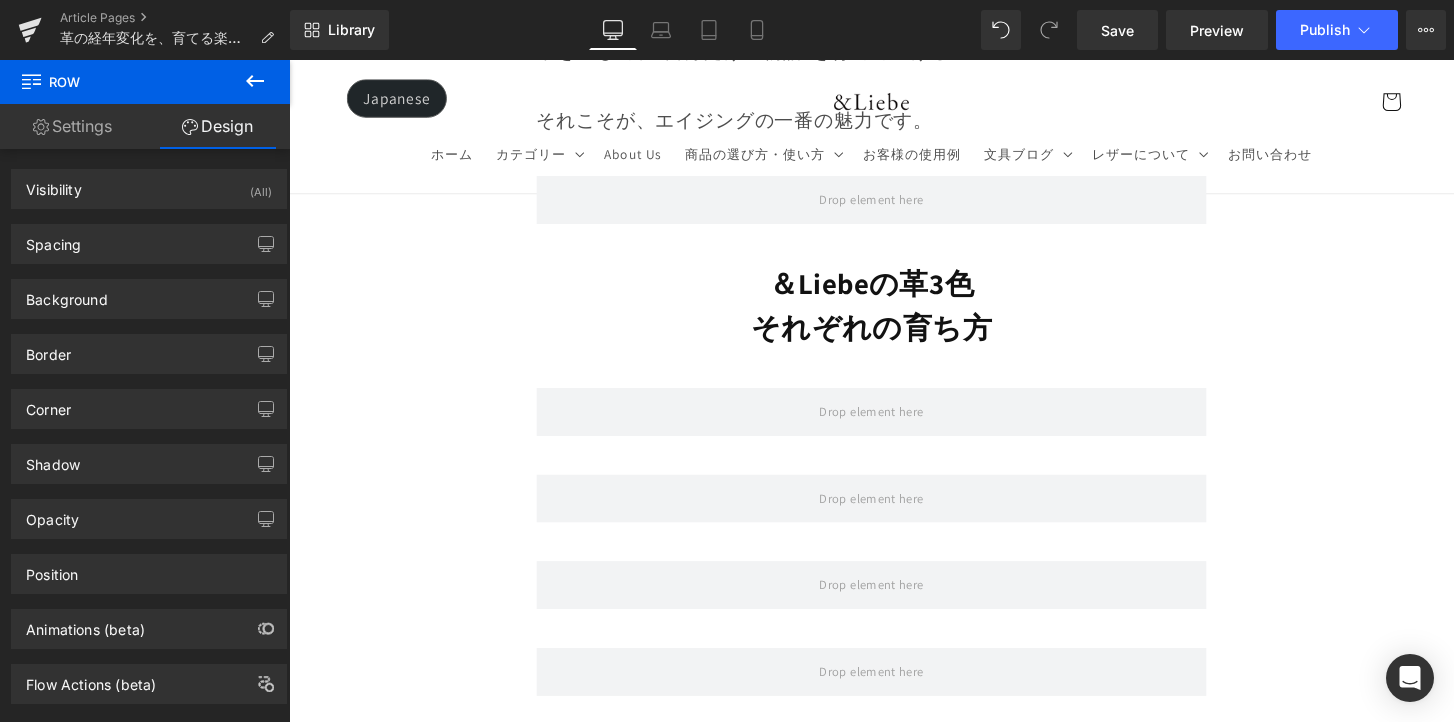 click 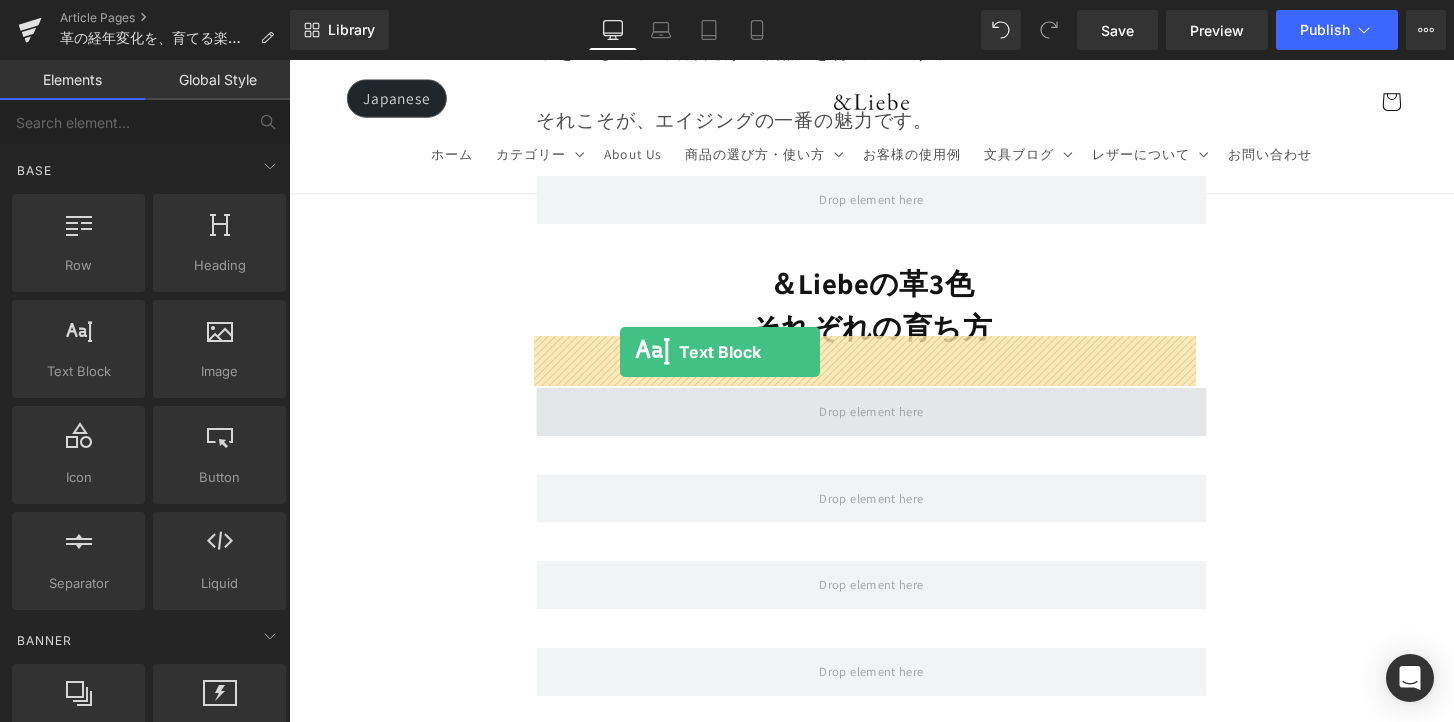 drag, startPoint x: 385, startPoint y: 430, endPoint x: 633, endPoint y: 363, distance: 256.89102 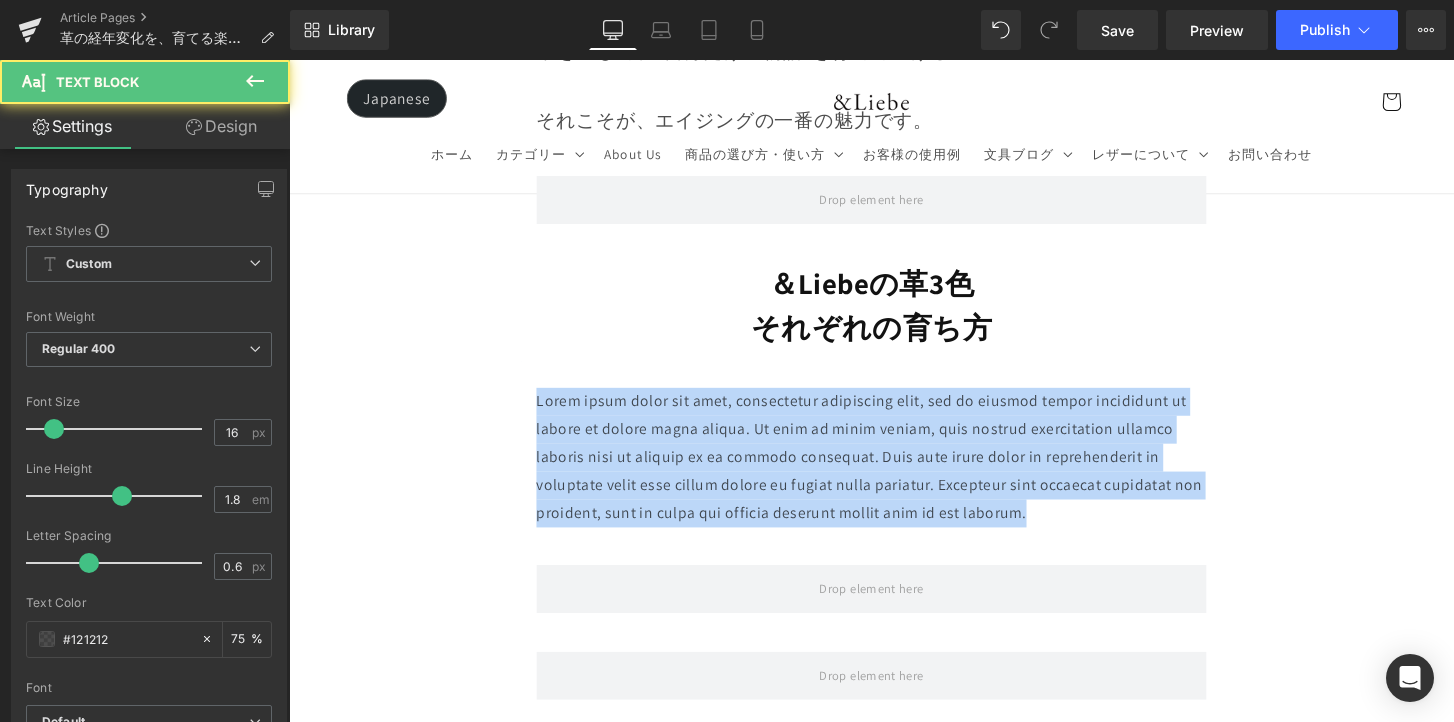 drag, startPoint x: 1034, startPoint y: 471, endPoint x: 511, endPoint y: 349, distance: 537.04095 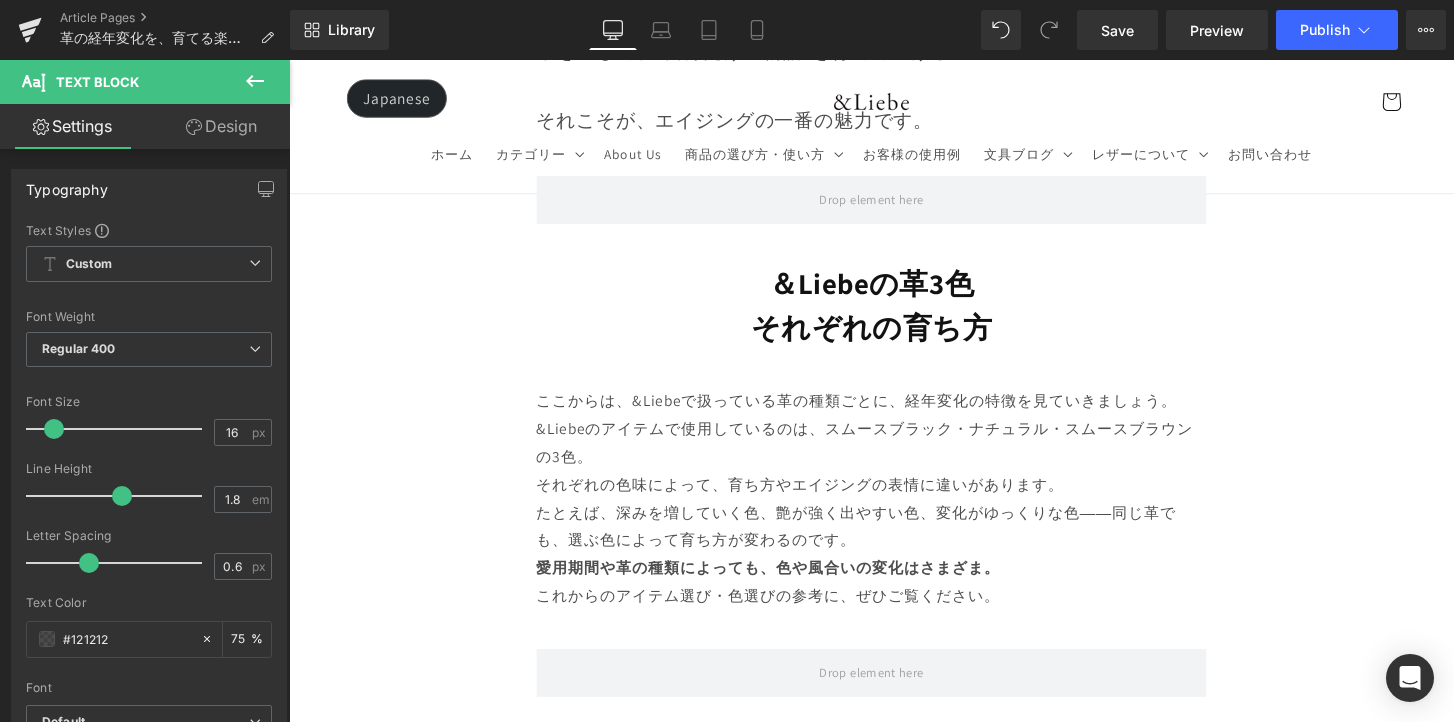 click on "Image         Row
革は育てるもの 経年変化という贅沢な時間
Heading         Row
革製品に触れていると、ふとした瞬間に「これは自分だけのものだ」と感じることがあります。
それは、使う人の手の温もりや、過ごした時間が、そのまま革に刻まれていくからかもしれません。 最初はまだ固くて、どこかよそよそしかった革が、
毎日の中で少しずつ馴染み、色づき、艶を増していく。 その変化は決して急がせることができない、
けれど確かに積み重なる、静かで贅沢な時間。 気づけば、世界にひとつだけの“自分だけの革”に育っている。 このブログでは、エイジングの魅力や楽しみ方、色や艶の変化の仕方、そして革を美しく育てるコツをご紹介していきます。
Text Block         Row         Row" at bounding box center [894, 5574] 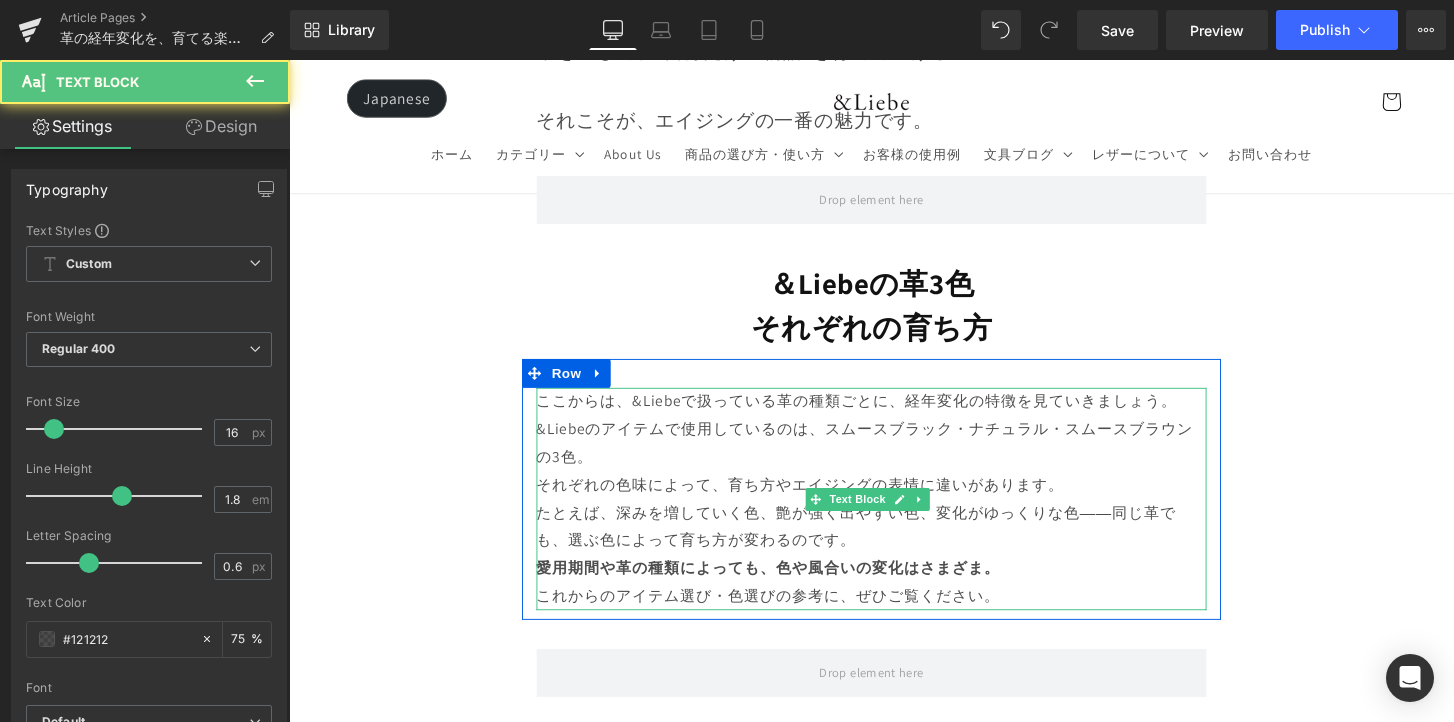 click on "&Liebeのアイテムで使用しているのは、スムースブラック・ナチュラル・スムースブラウンの3色。
それぞれの色味によって、育ち方やエイジングの表情に違いがあります。" at bounding box center [894, 473] 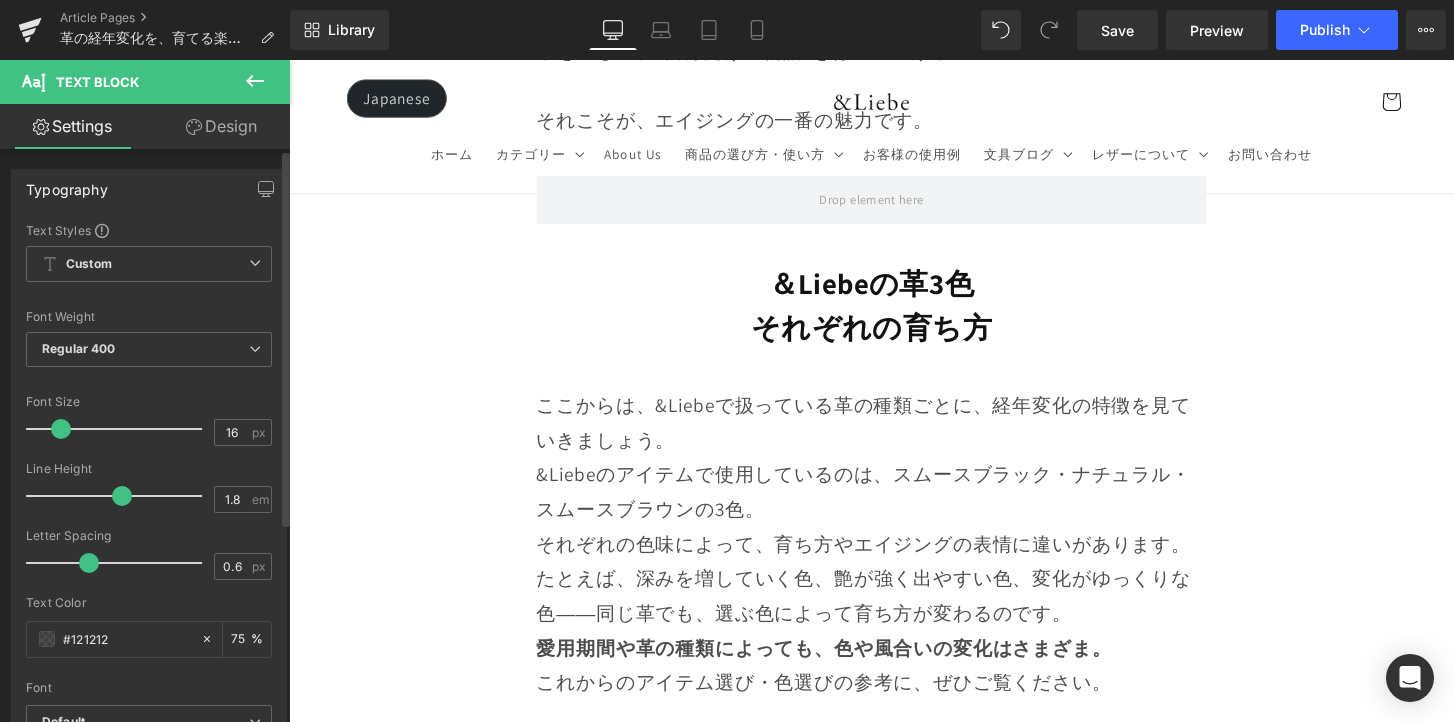 click at bounding box center (61, 429) 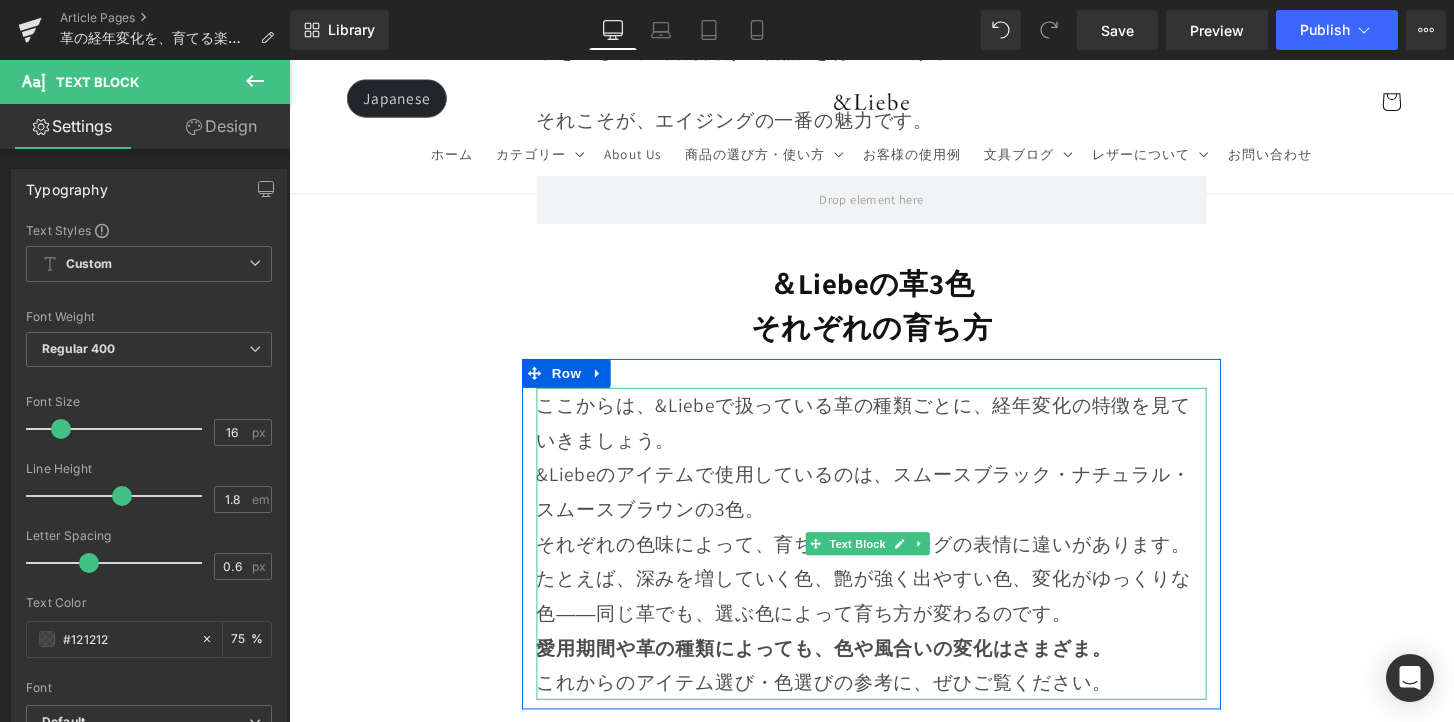 click on "ここからは、&Liebeで扱っている革の種類ごとに、経年変化の特徴を見ていきましょう。" at bounding box center (894, 437) 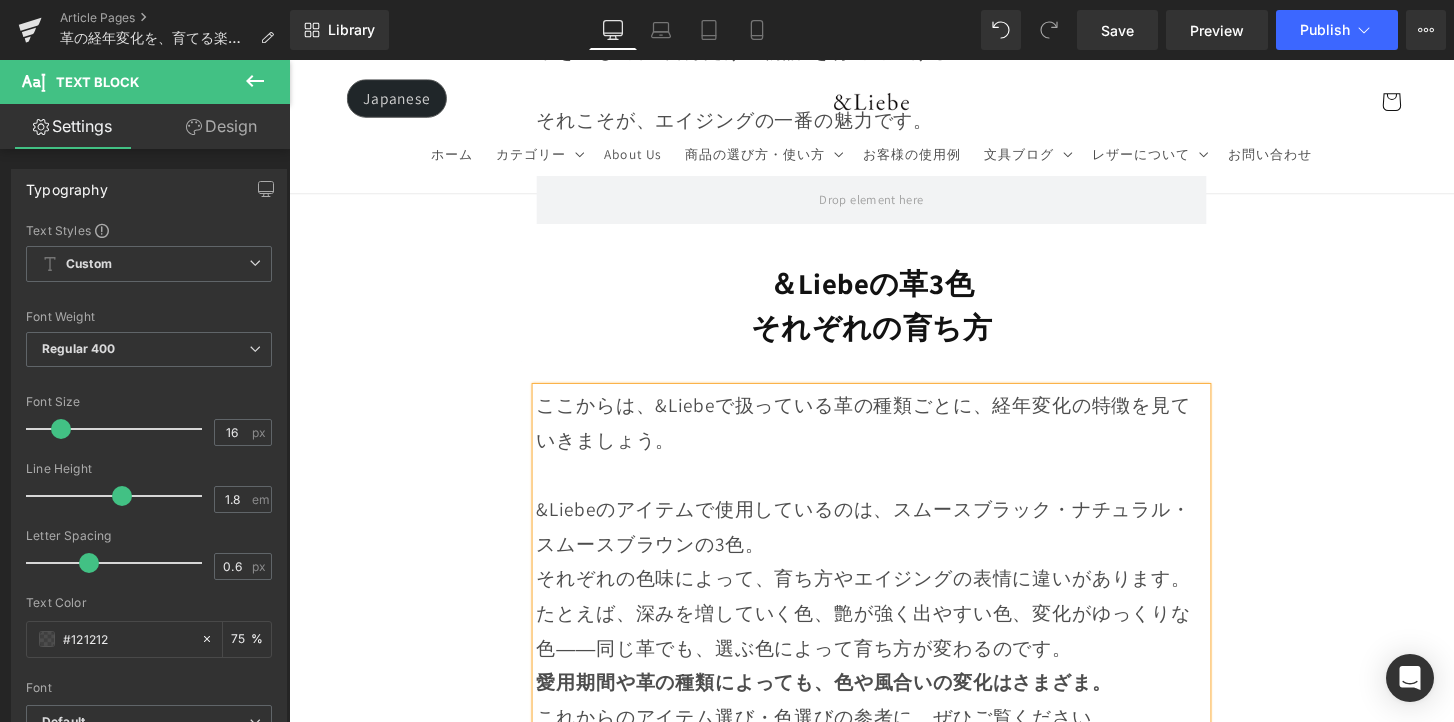 click on "&Liebeのアイテムで使用しているのは、スムースブラック・ナチュラル・スムースブラウンの3色。
それぞれの色味によって、育ち方やエイジングの表情に違いがあります。" at bounding box center (894, 563) 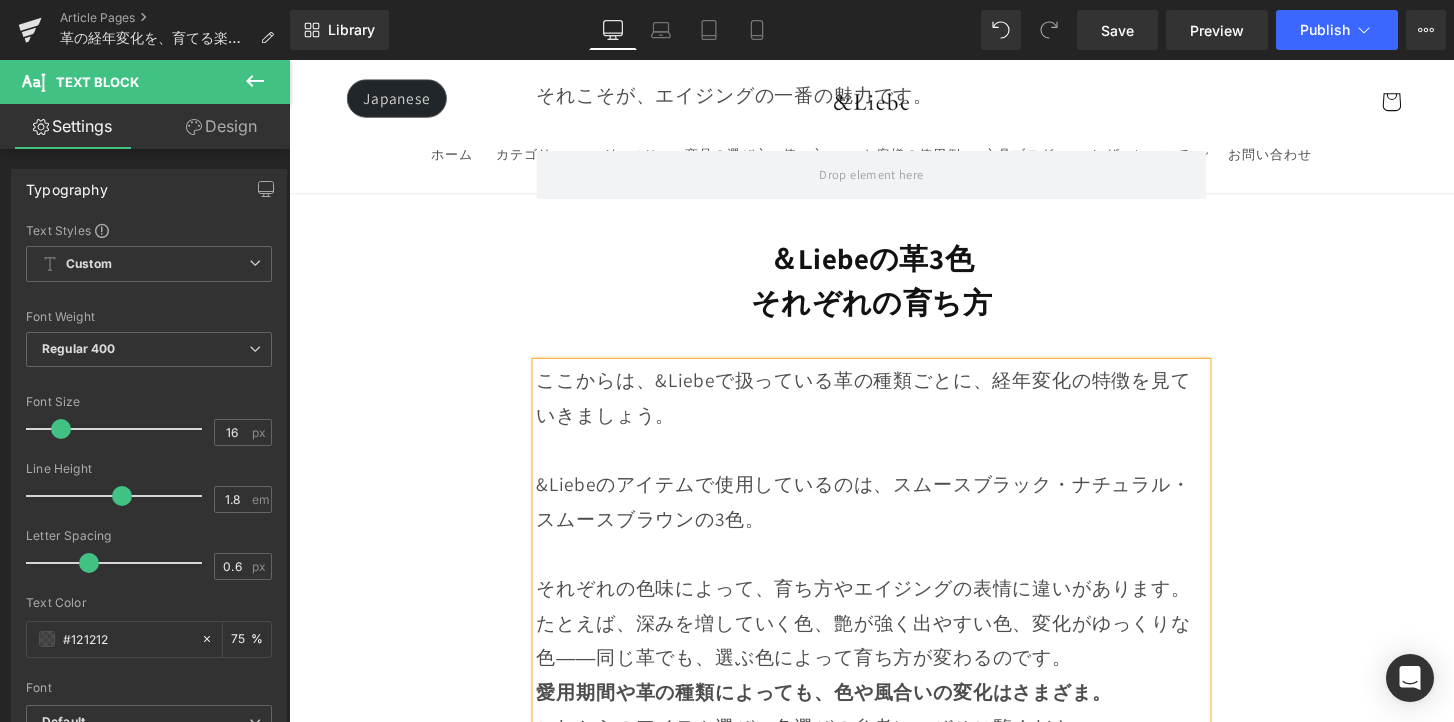 scroll, scrollTop: 4297, scrollLeft: 0, axis: vertical 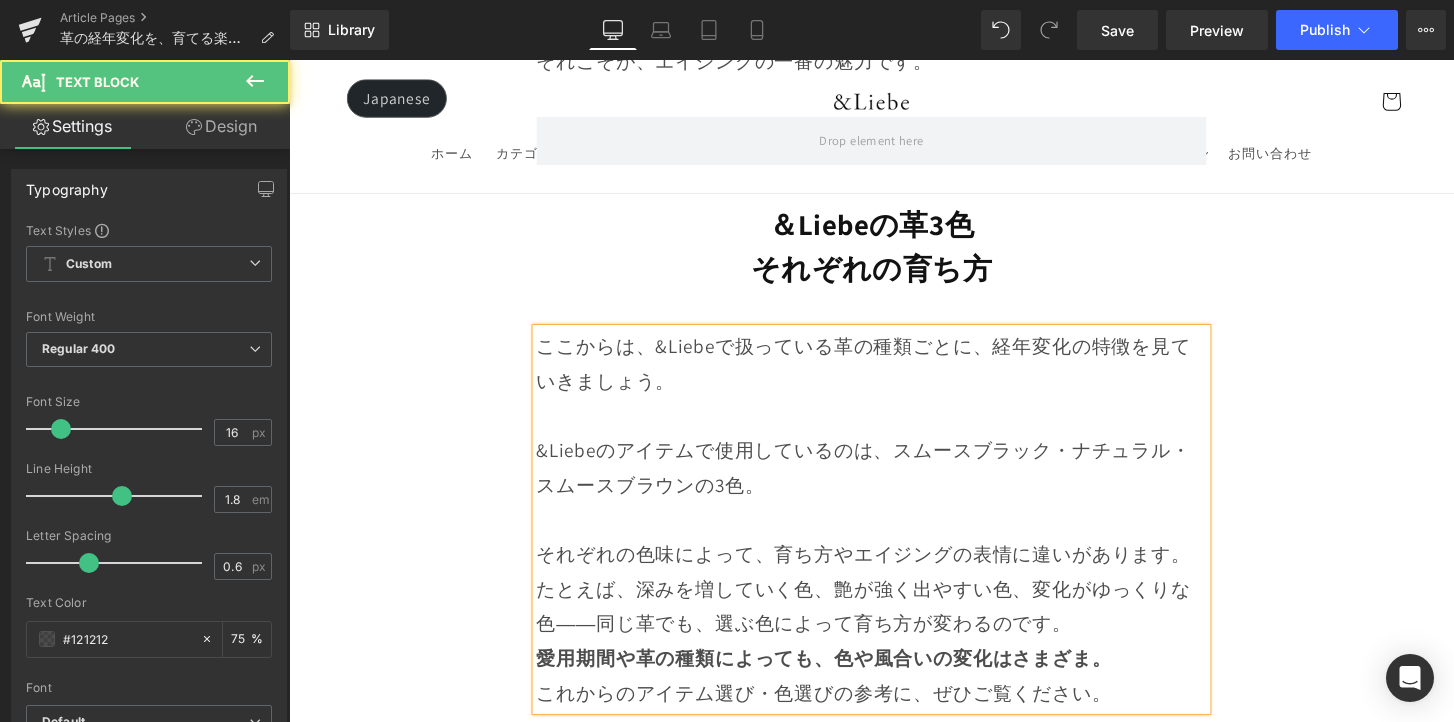 click on "それぞれの色味によって、育ち方やエイジングの表情に違いがあります。" at bounding box center (894, 555) 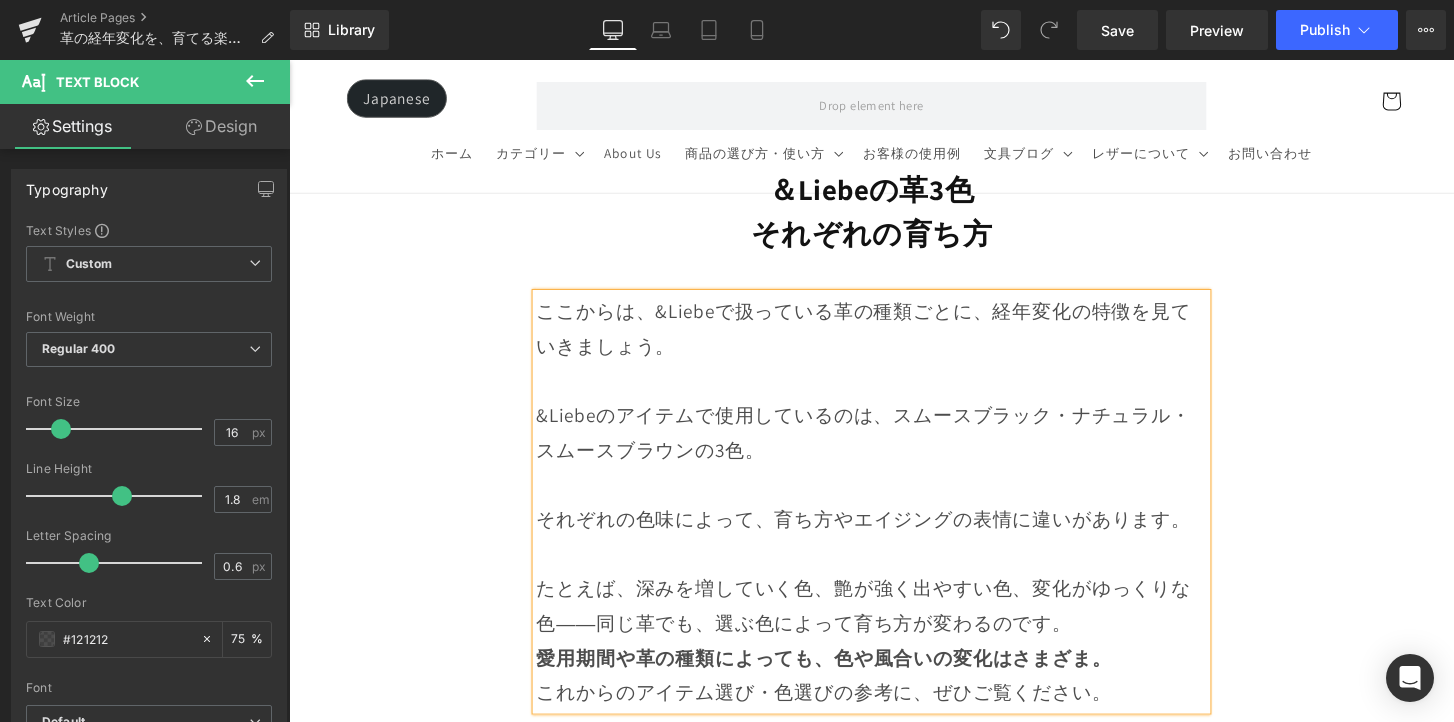 scroll, scrollTop: 4336, scrollLeft: 0, axis: vertical 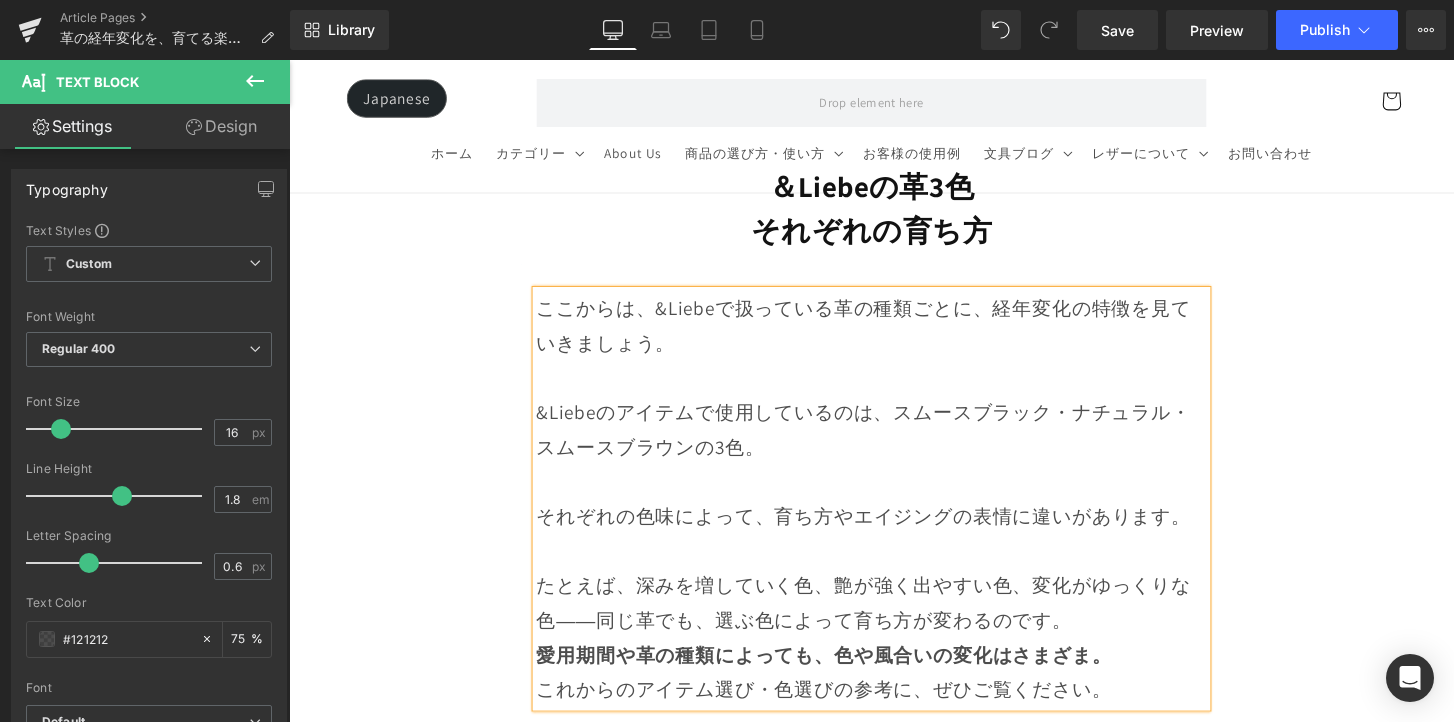 click on "たとえば、深みを増していく色、艶が強く出やすい色、変化がゆっくりな色――同じ革でも、選ぶ色によって育ち方が変わるのです。" at bounding box center [894, 624] 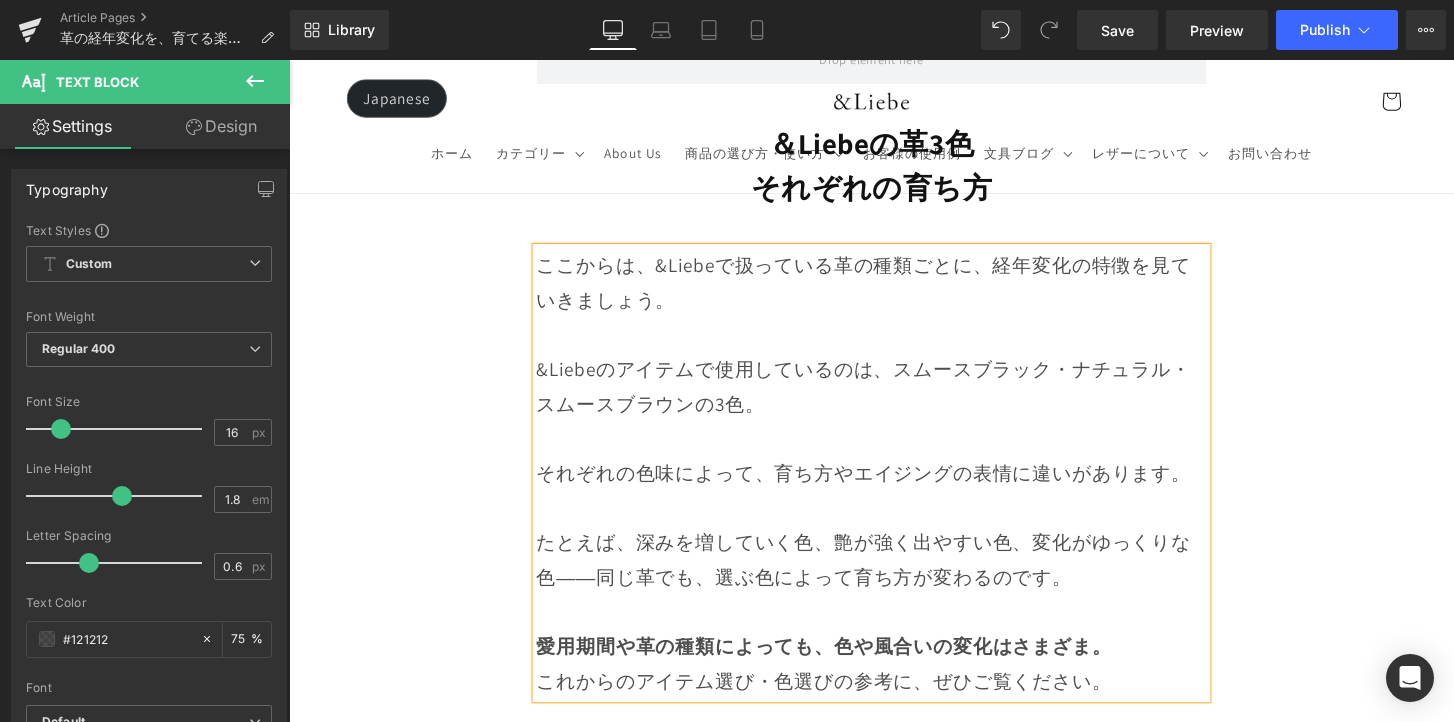scroll, scrollTop: 4396, scrollLeft: 0, axis: vertical 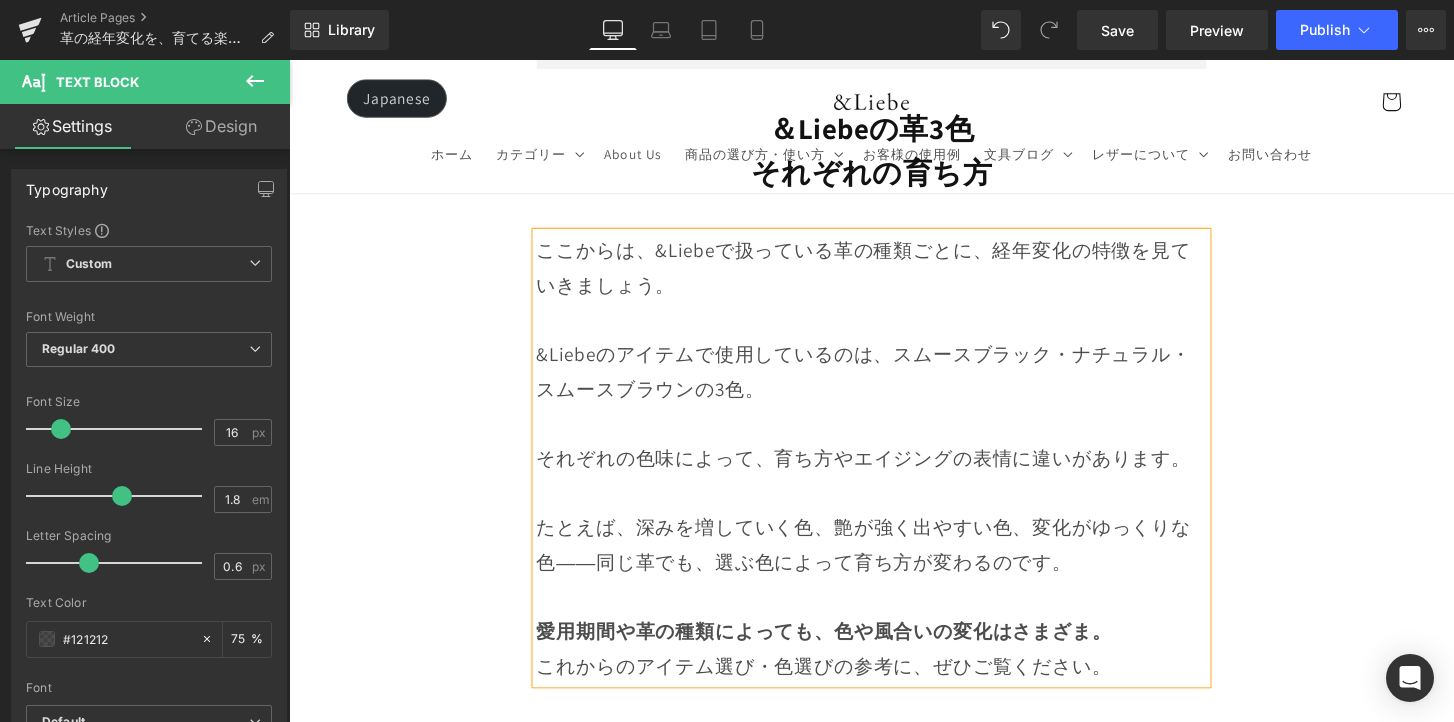 click on "愛用期間や革の種類によっても、色や風合いの変化はさまざま。
これからのアイテム選び・色選びの参考に、ぜひご覧ください。" at bounding box center [894, 672] 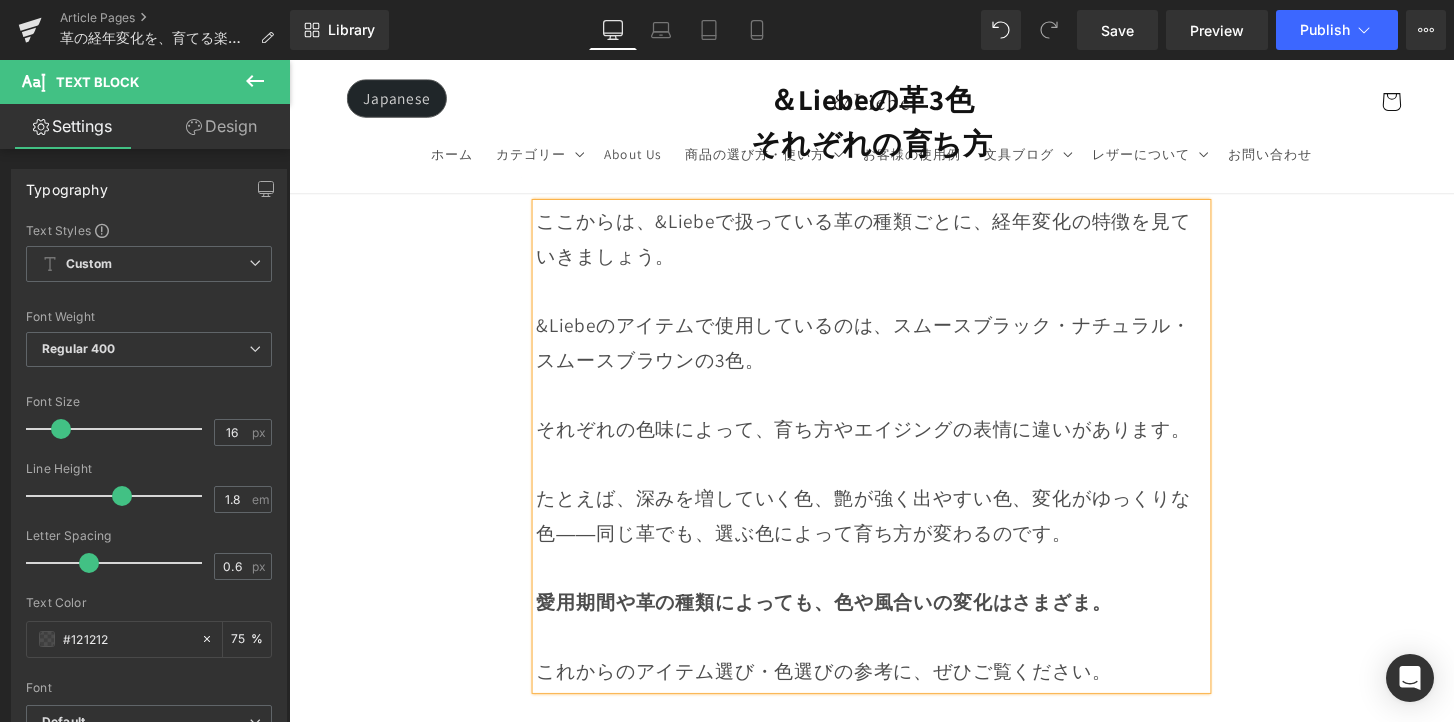 click on "Image         Row
革は育てるもの 経年変化という贅沢な時間
Heading         Row
革製品に触れていると、ふとした瞬間に「これは自分だけのものだ」と感じることがあります。
それは、使う人の手の温もりや、過ごした時間が、そのまま革に刻まれていくからかもしれません。 最初はまだ固くて、どこかよそよそしかった革が、
毎日の中で少しずつ馴染み、色づき、艶を増していく。 その変化は決して急がせることができない、
けれど確かに積み重なる、静かで贅沢な時間。 気づけば、世界にひとつだけの“自分だけの革”に育っている。 このブログでは、エイジングの魅力や楽しみ方、色や艶の変化の仕方、そして革を美しく育てるコツをご紹介していきます。
Text Block         Row         Row" at bounding box center (894, 5519) 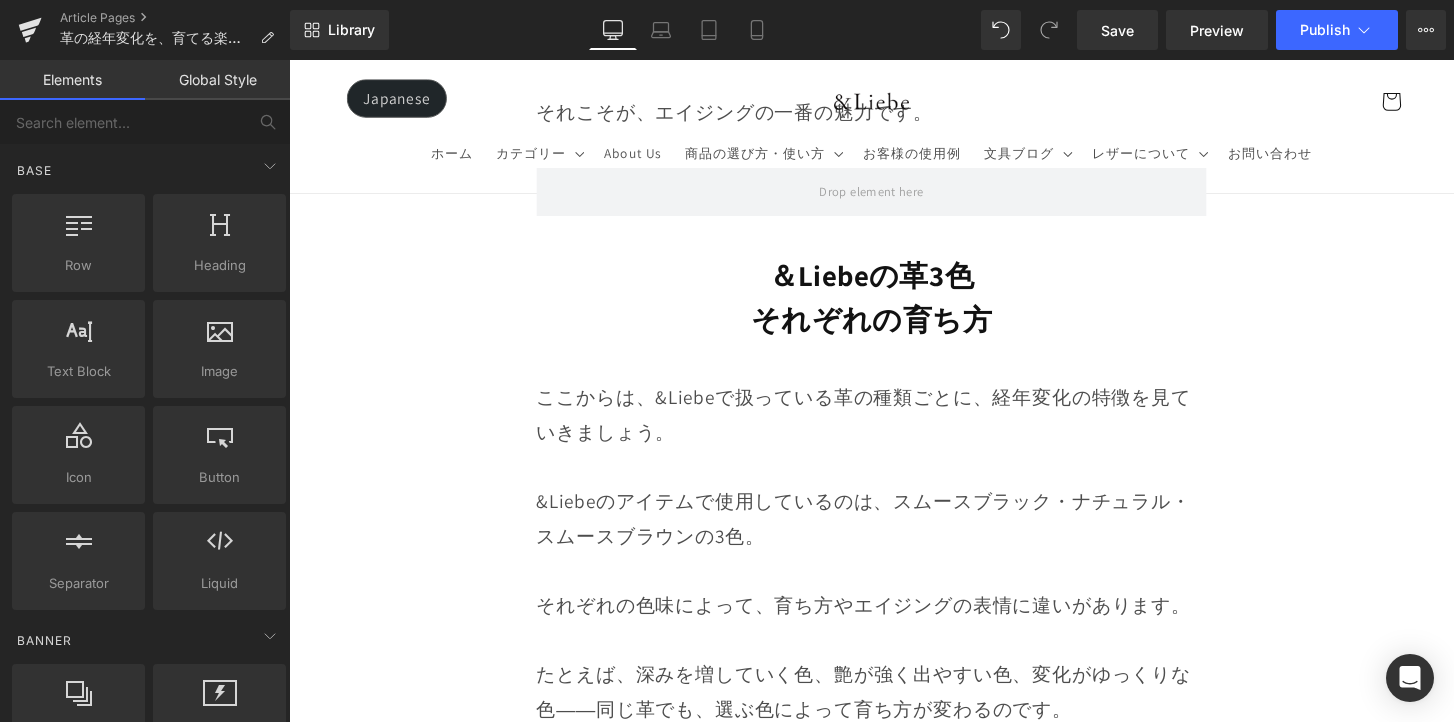 scroll, scrollTop: 4207, scrollLeft: 0, axis: vertical 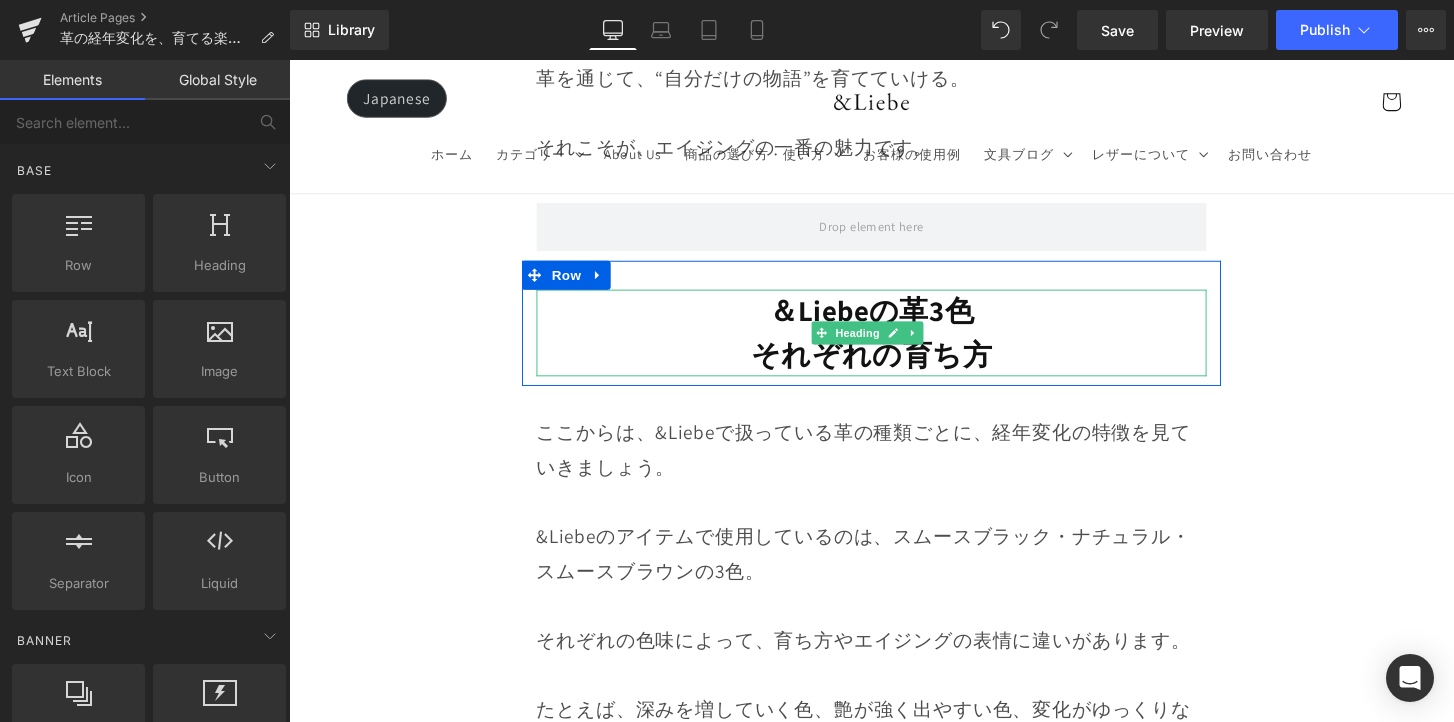 click on "それぞれの育ち方" at bounding box center [894, 366] 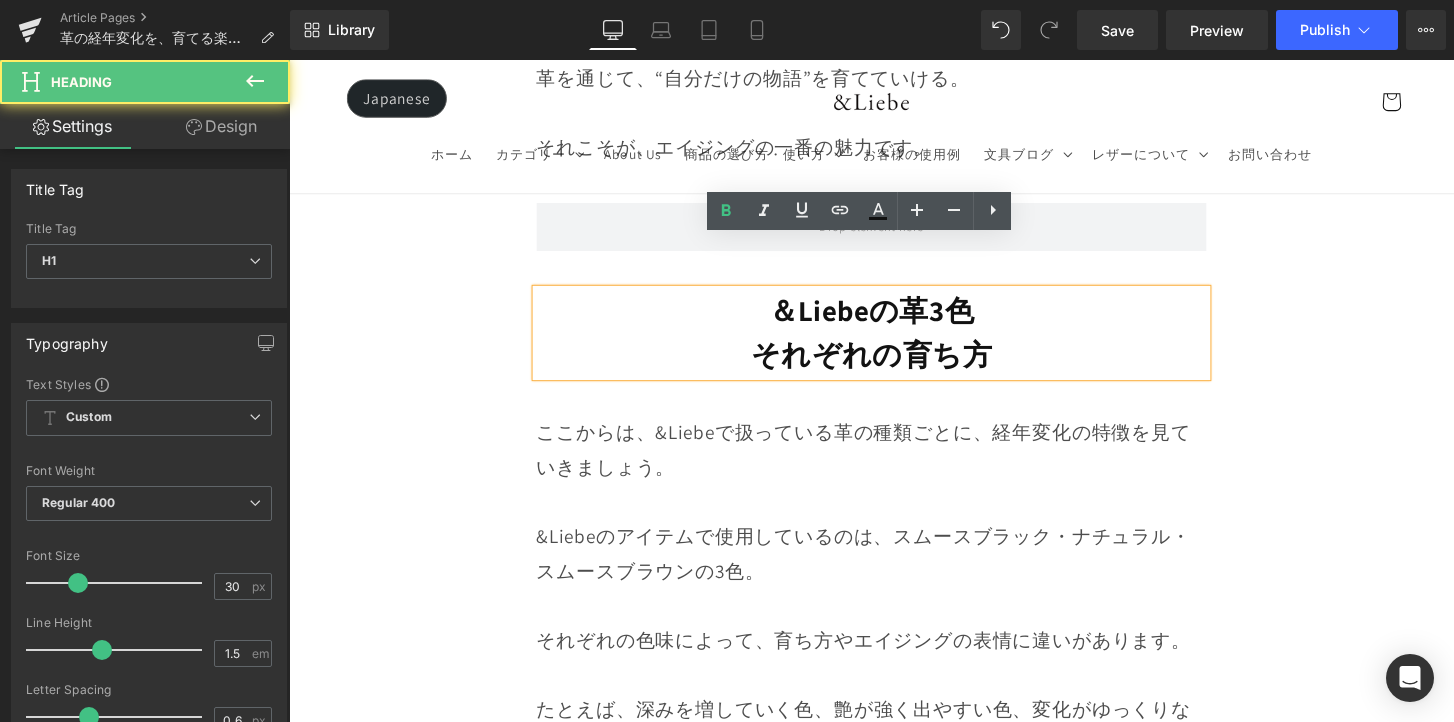 click on "Image         Row
革は育てるもの 経年変化という贅沢な時間
Heading         Row
革製品に触れていると、ふとした瞬間に「これは自分だけのものだ」と感じることがあります。
それは、使う人の手の温もりや、過ごした時間が、そのまま革に刻まれていくからかもしれません。 最初はまだ固くて、どこかよそよそしかった革が、
毎日の中で少しずつ馴染み、色づき、艶を増していく。 その変化は決して急がせることができない、
けれど確かに積み重なる、静かで贅沢な時間。 気づけば、世界にひとつだけの“自分だけの革”に育っている。 このブログでは、エイジングの魅力や楽しみ方、色や艶の変化の仕方、そして革を美しく育てるコツをご紹介していきます。
Text Block         Row         Row" at bounding box center (894, 5739) 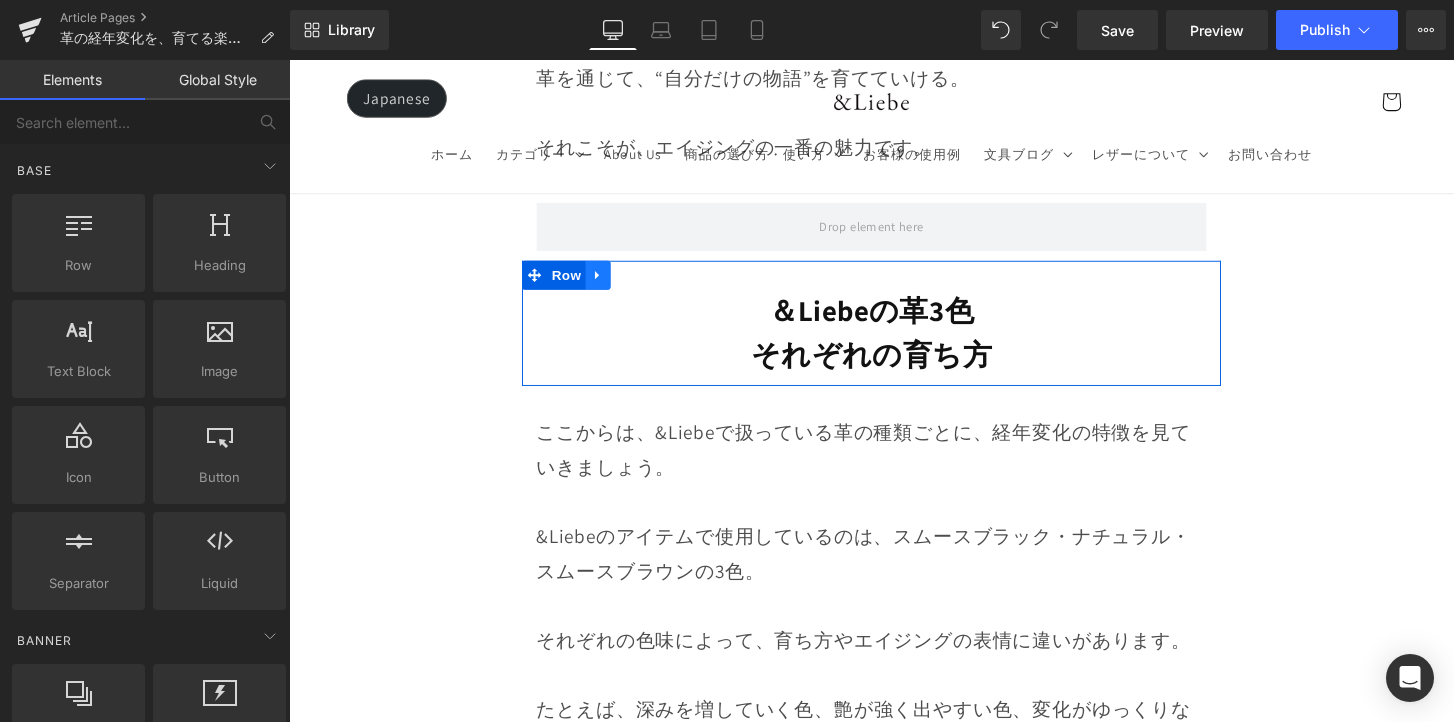 click at bounding box center (610, 284) 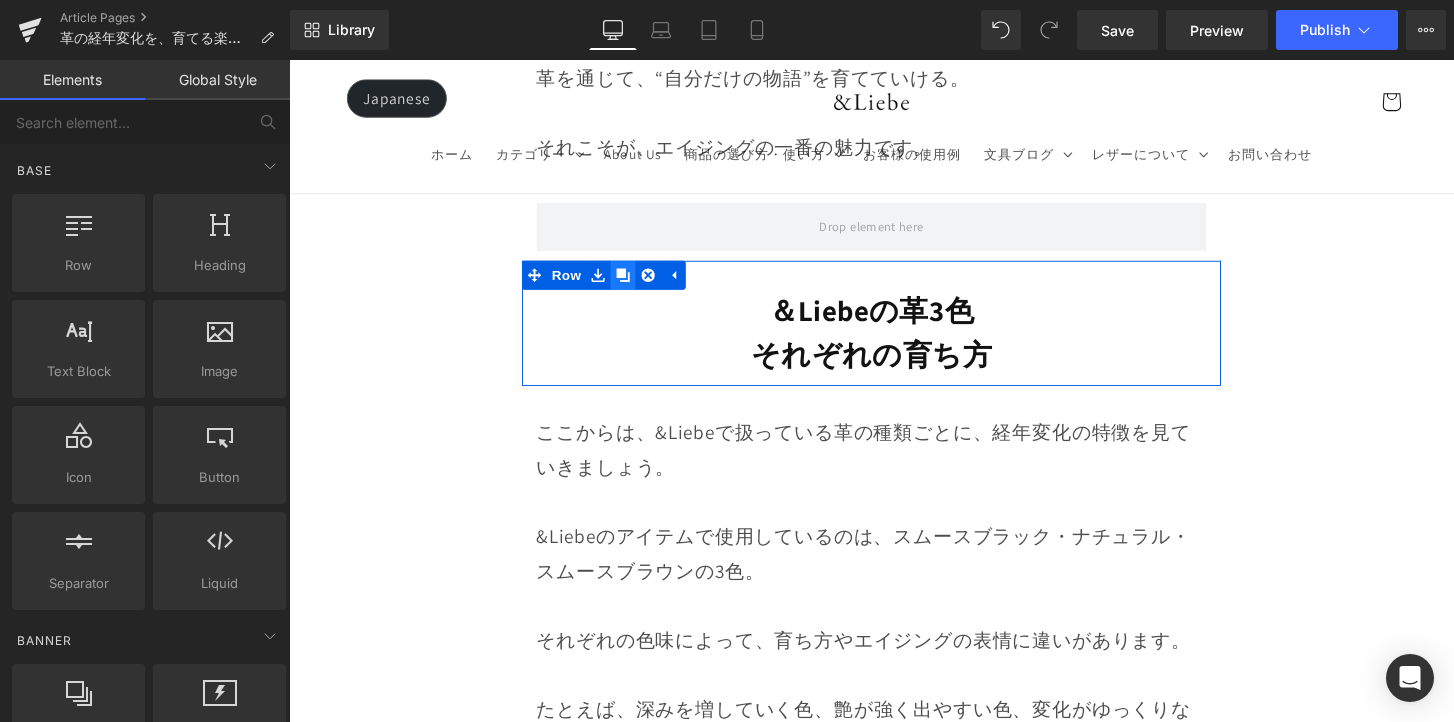 click 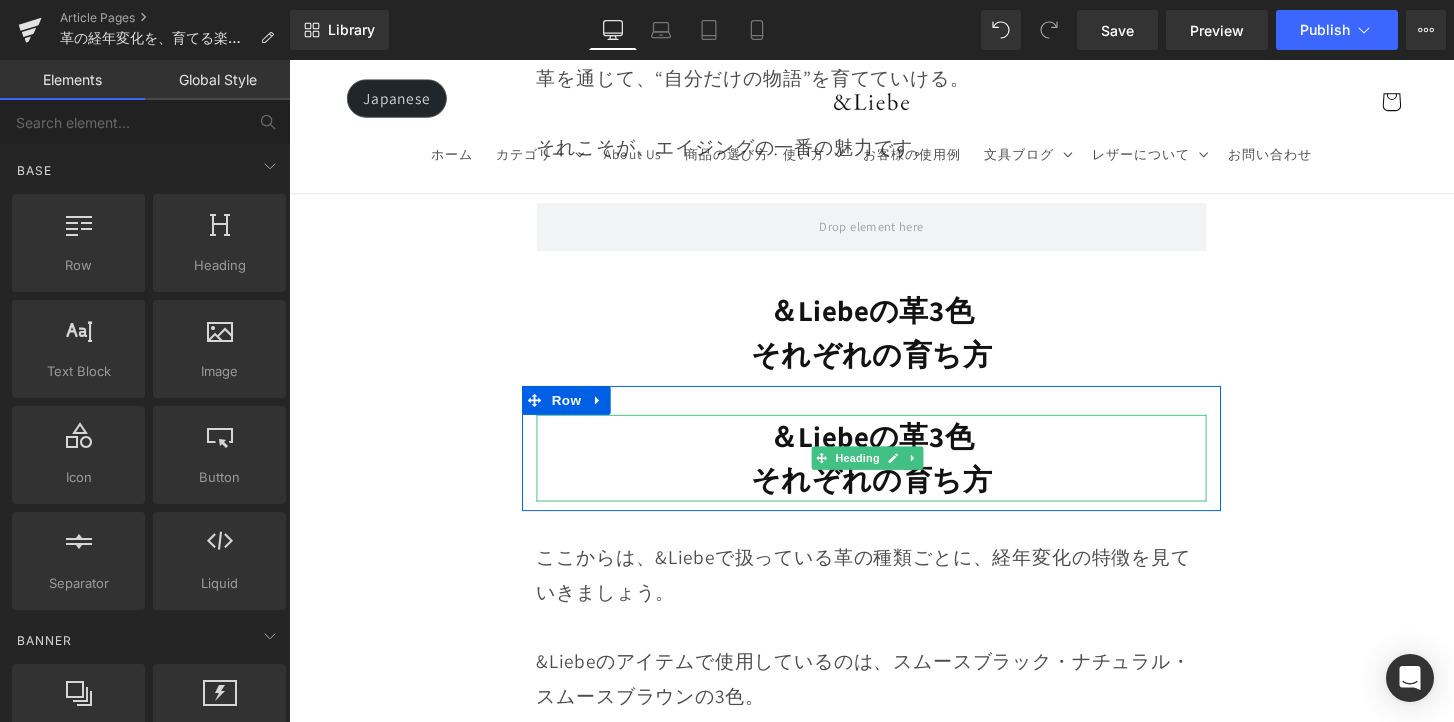 click on "＆Liebeの革3色" at bounding box center (894, 451) 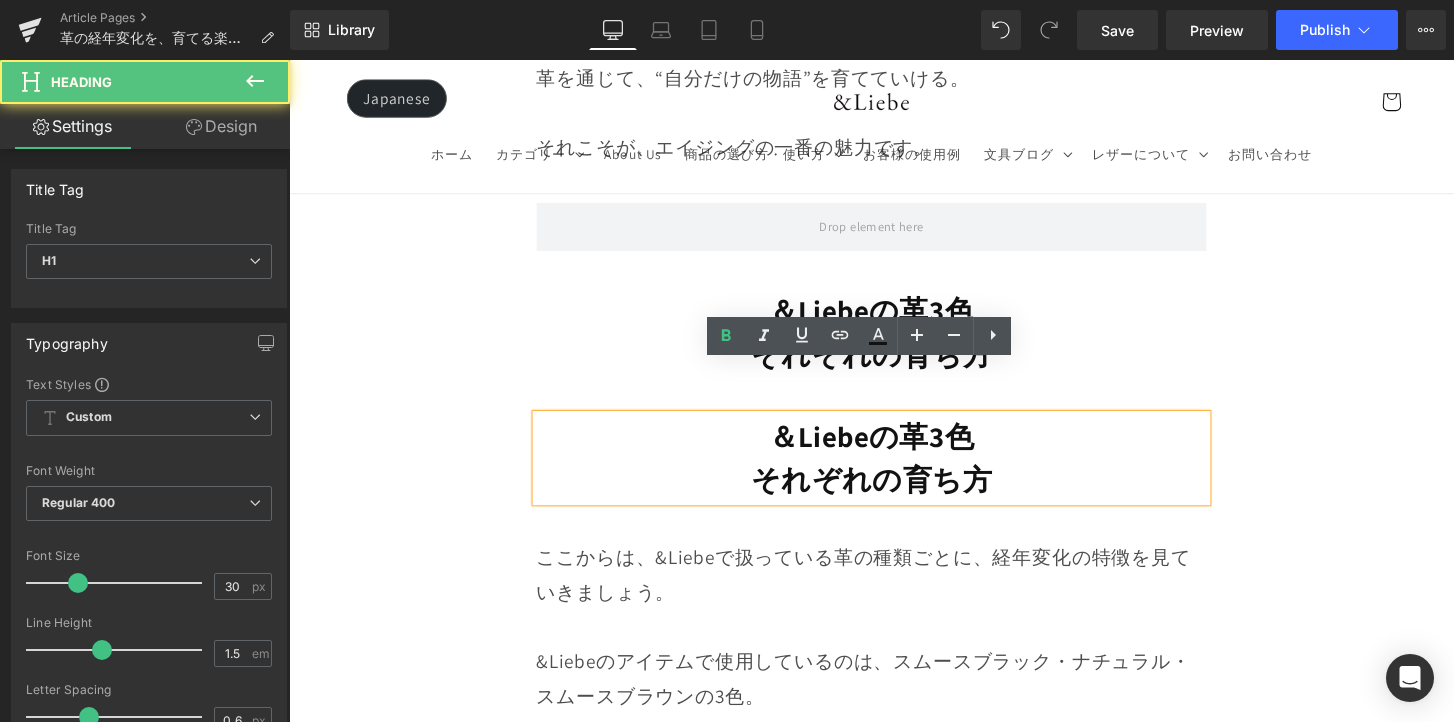click on "Image         Row
革は育てるもの 経年変化という贅沢な時間
Heading         Row
革製品に触れていると、ふとした瞬間に「これは自分だけのものだ」と感じることがあります。
それは、使う人の手の温もりや、過ごした時間が、そのまま革に刻まれていくからかもしれません。 最初はまだ固くて、どこかよそよそしかった革が、
毎日の中で少しずつ馴染み、色づき、艶を増していく。 その変化は決して急がせることができない、
けれど確かに積み重なる、静かで贅沢な時間。 気づけば、世界にひとつだけの“自分だけの革”に育っている。 このブログでは、エイジングの魅力や楽しみ方、色や艶の変化の仕方、そして革を美しく育てるコツをご紹介していきます。
Text Block         Row         Row" at bounding box center [894, 5804] 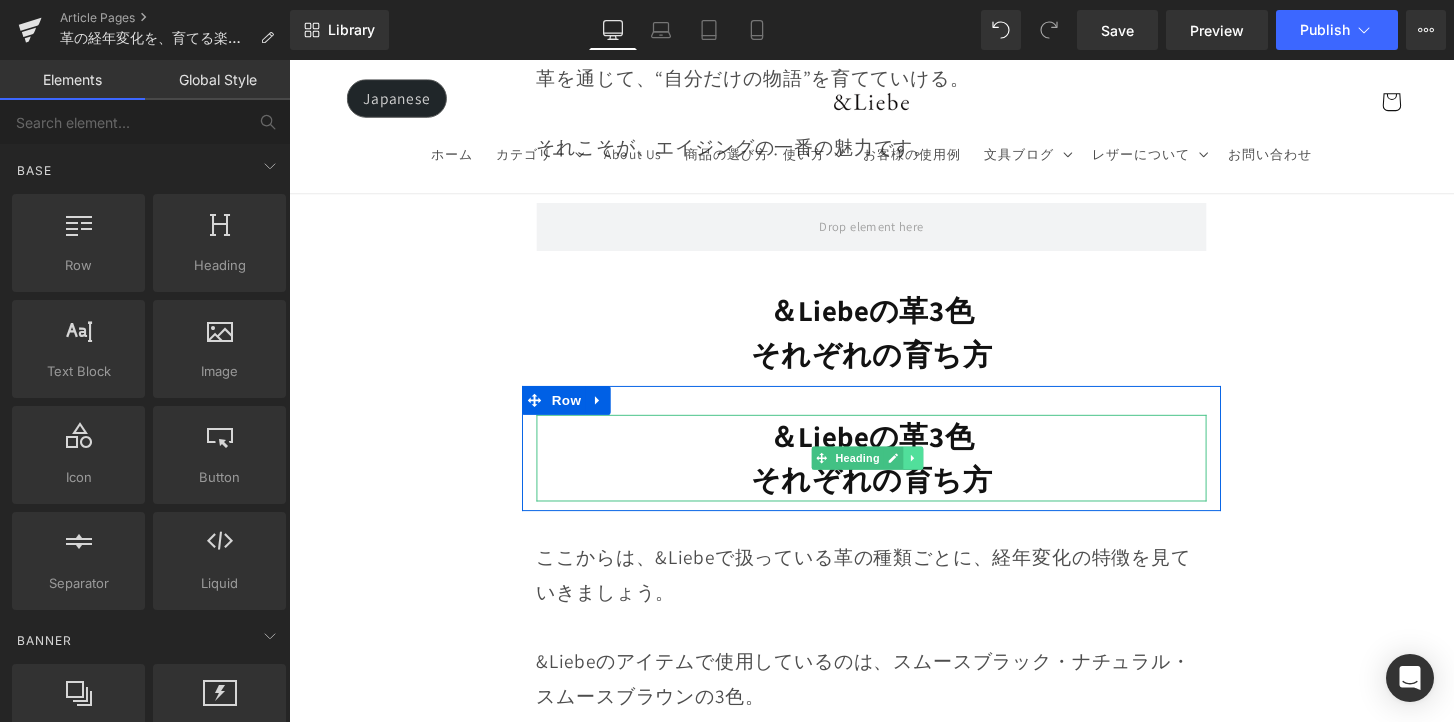 click at bounding box center [937, 474] 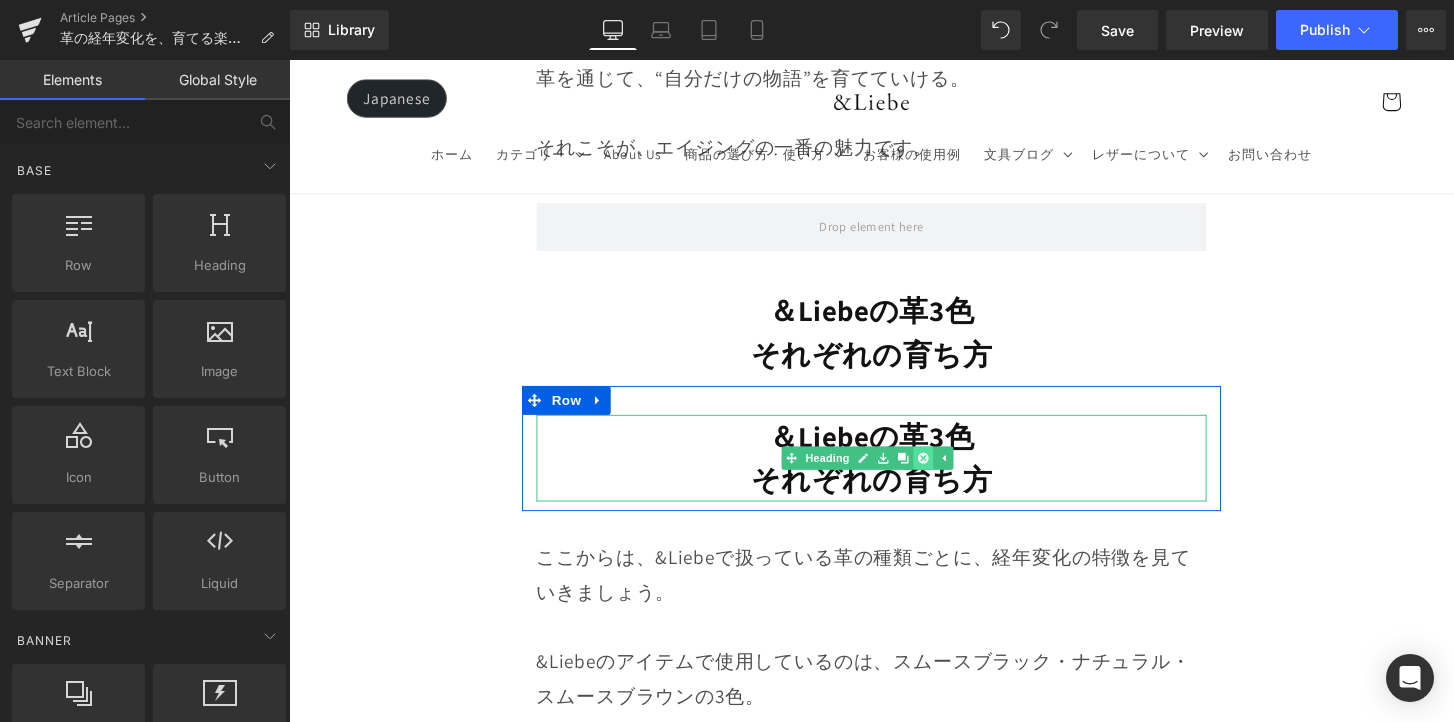click 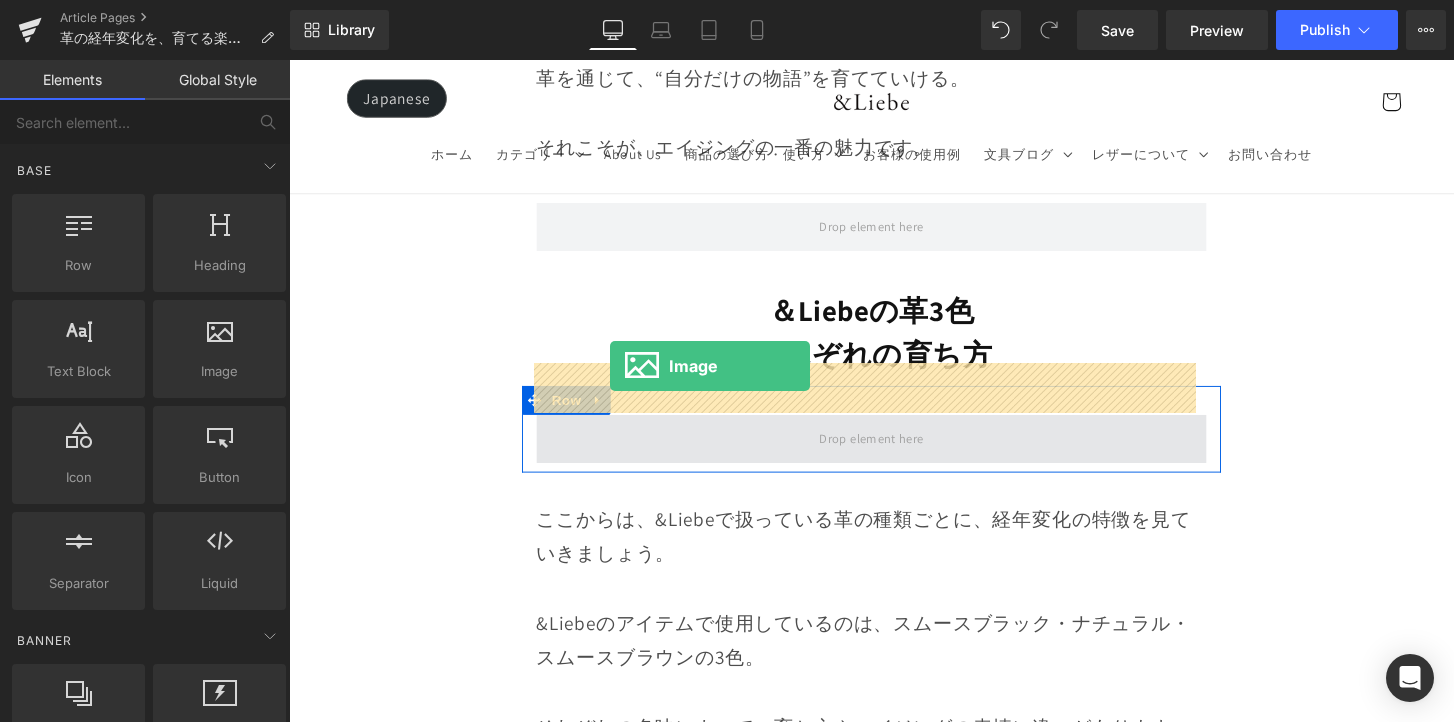 drag, startPoint x: 528, startPoint y: 389, endPoint x: 621, endPoint y: 377, distance: 93.770996 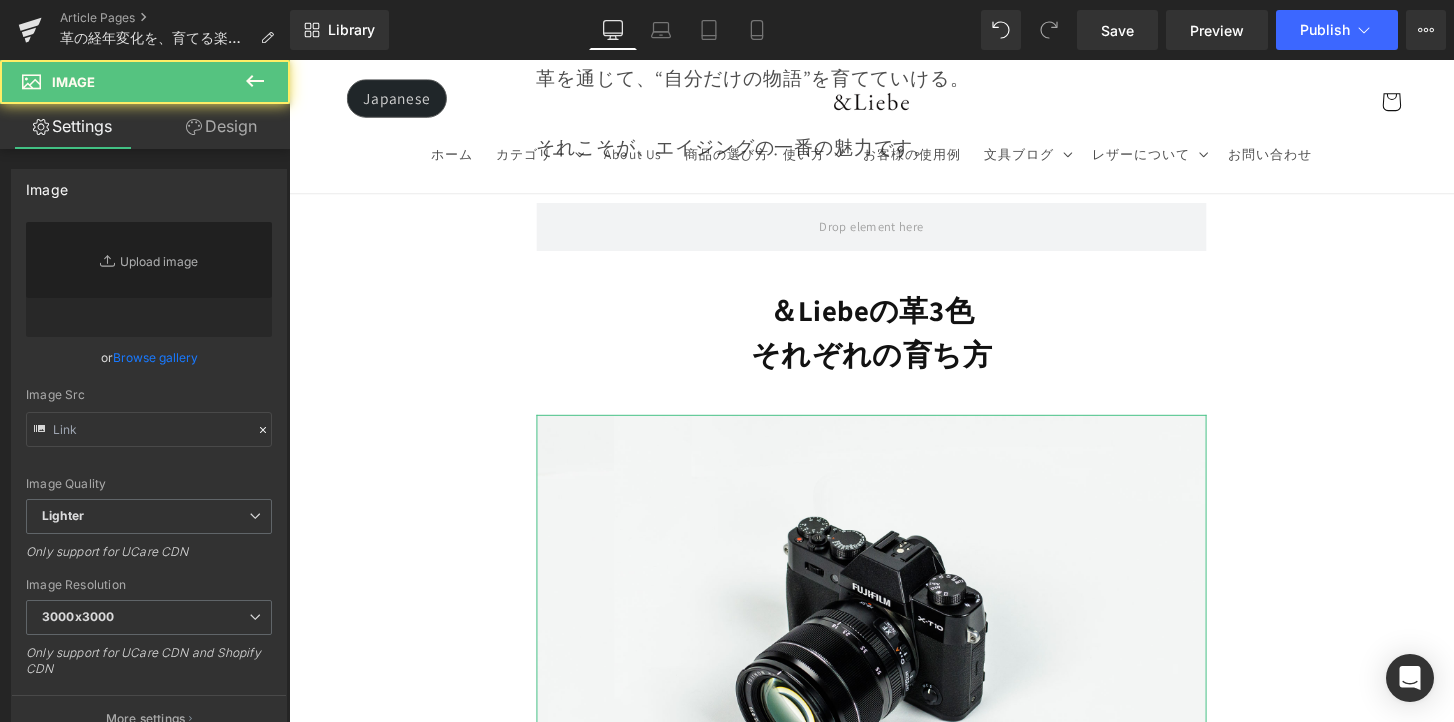 click on "Browse gallery" at bounding box center (155, 357) 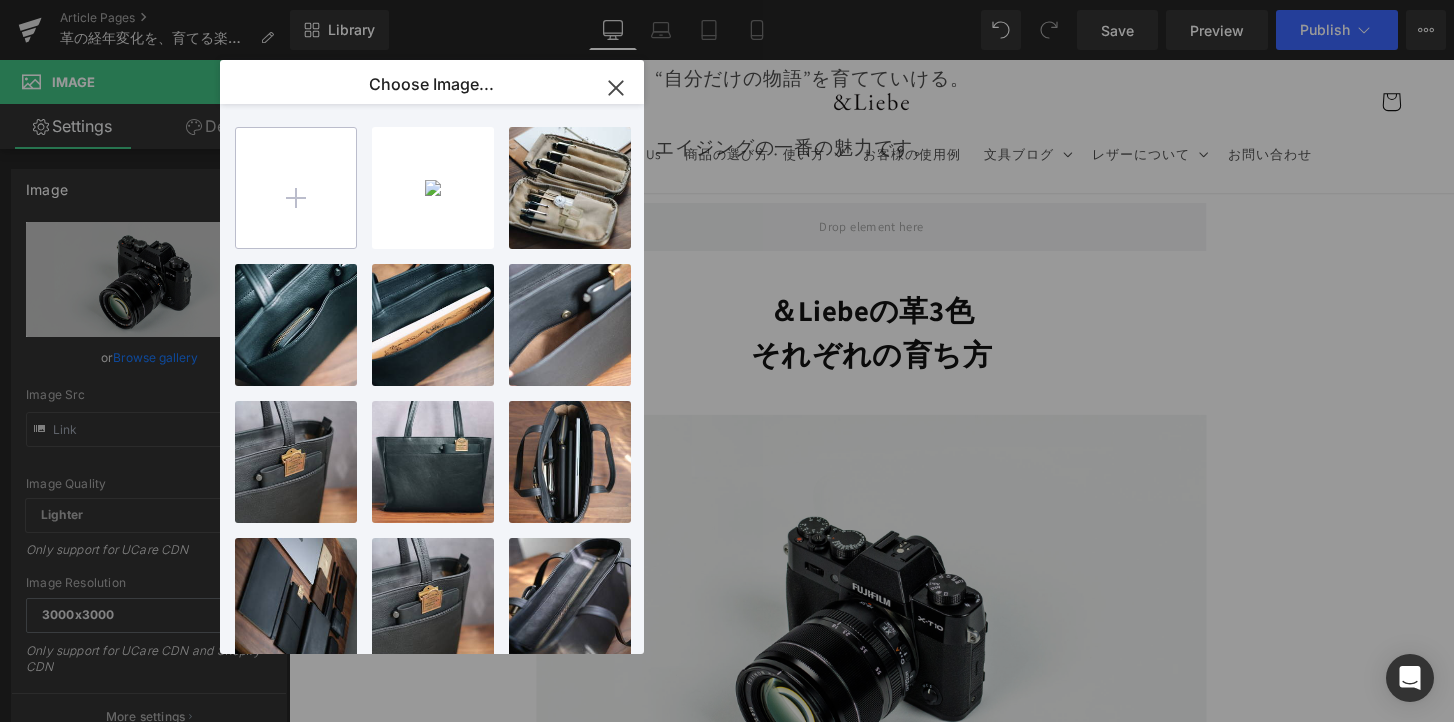 click at bounding box center [296, 188] 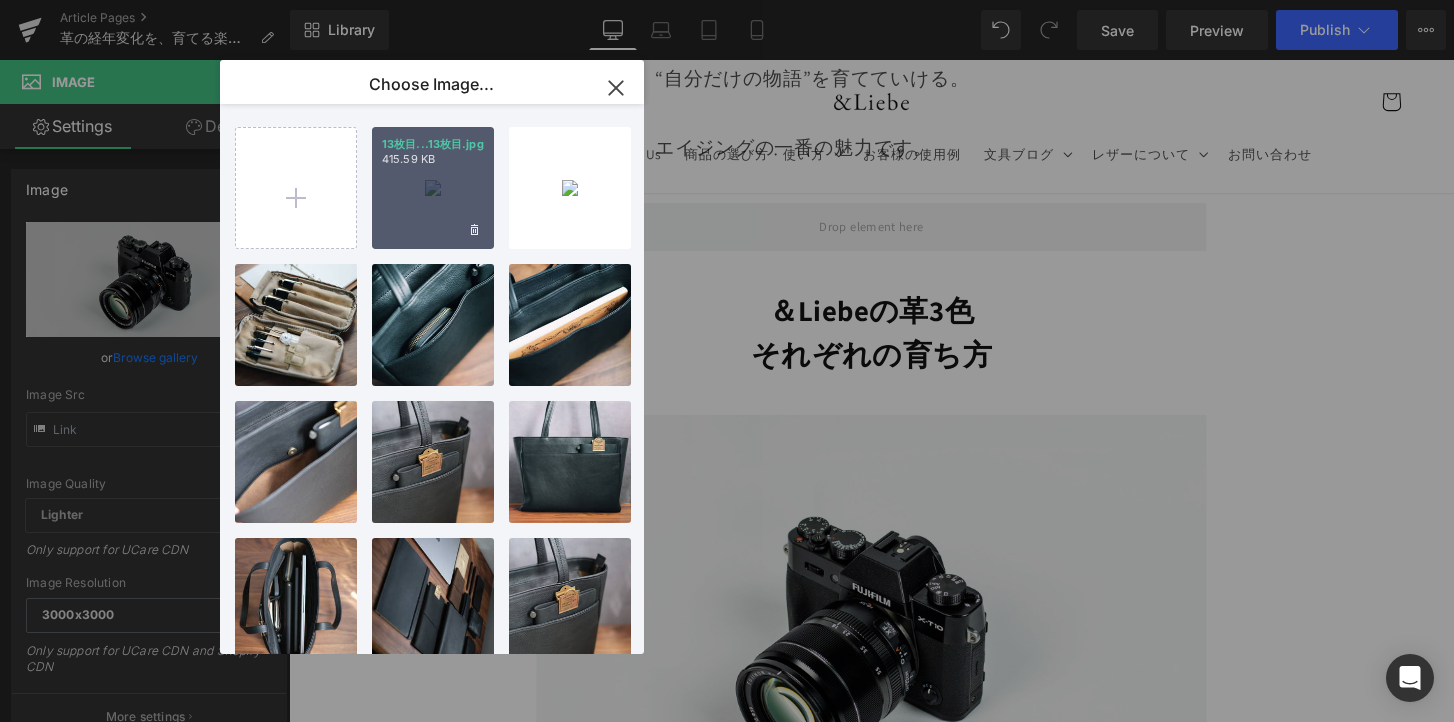 click on "13枚目...13枚目.jpg 415.59 KB" at bounding box center (433, 188) 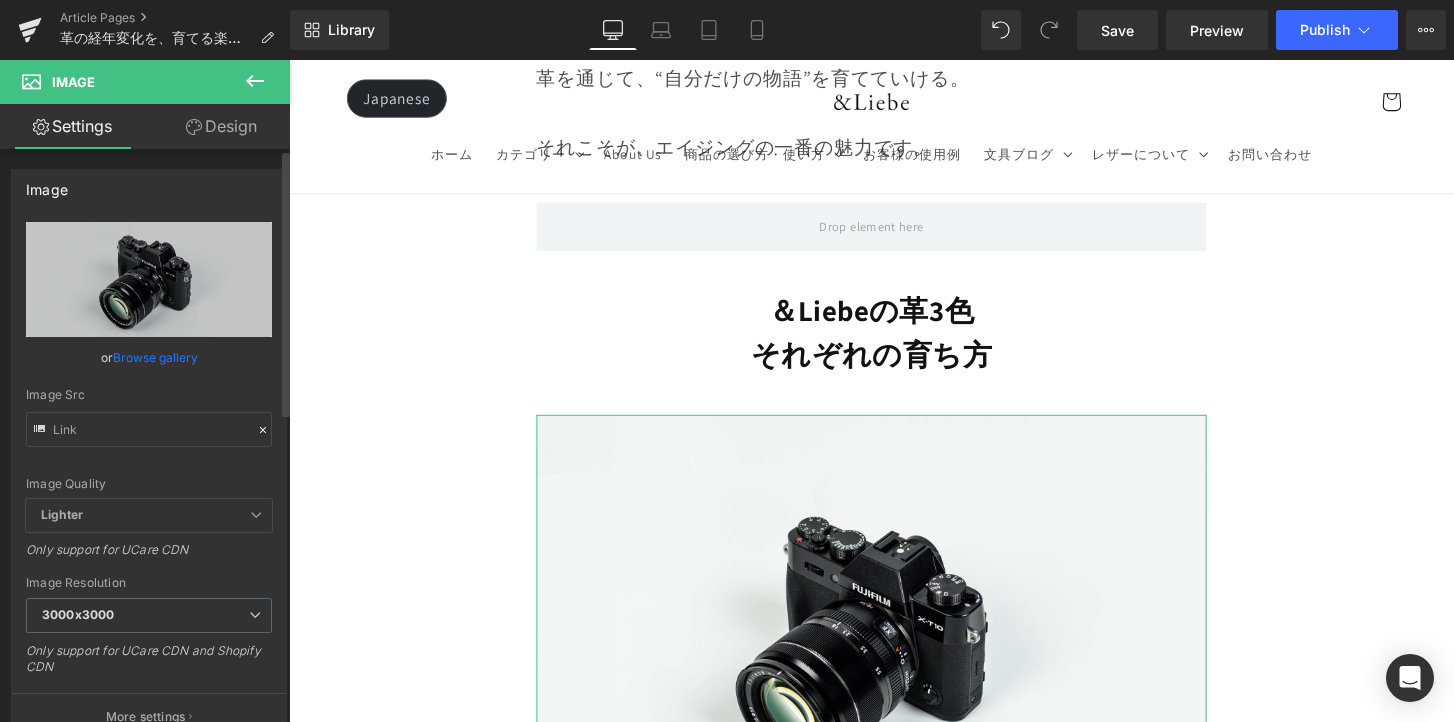 click on "Browse gallery" at bounding box center [155, 357] 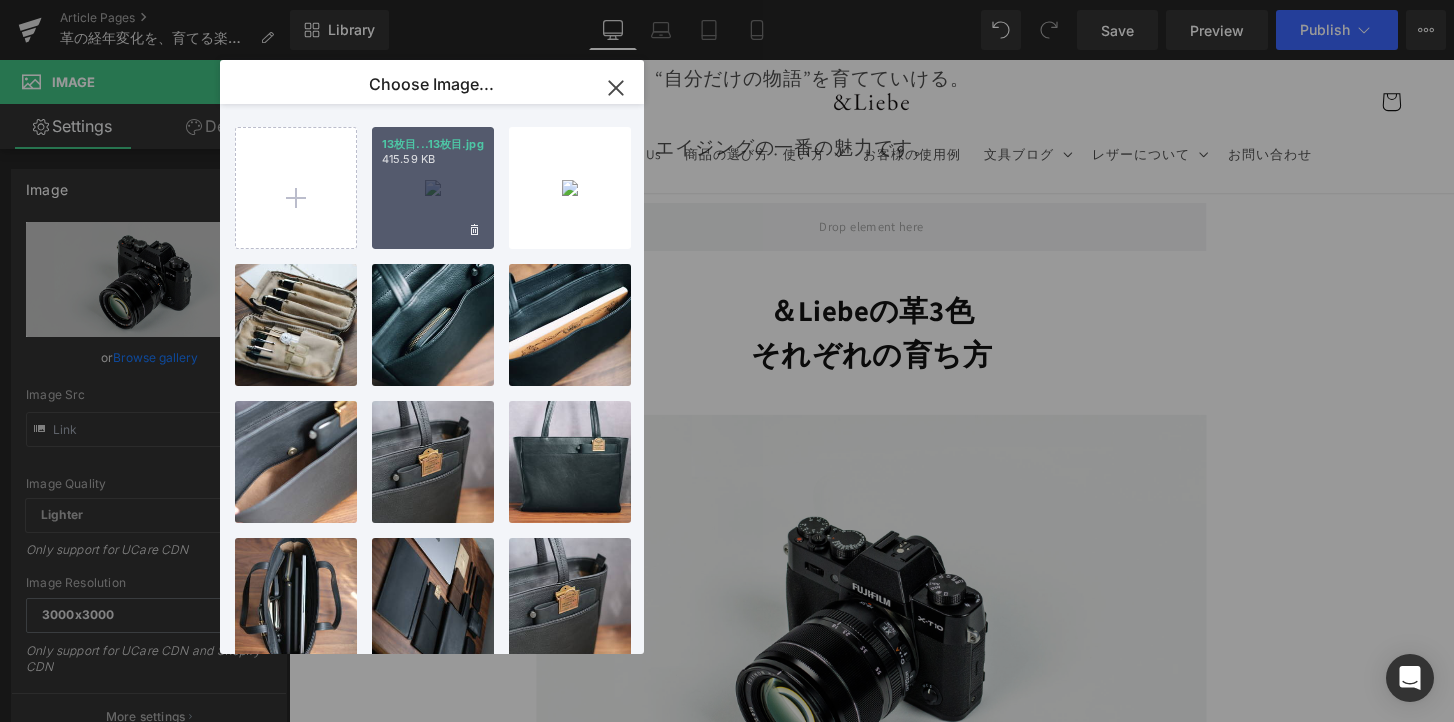 click on "13枚目...13枚目.jpg 415.59 KB" at bounding box center [433, 188] 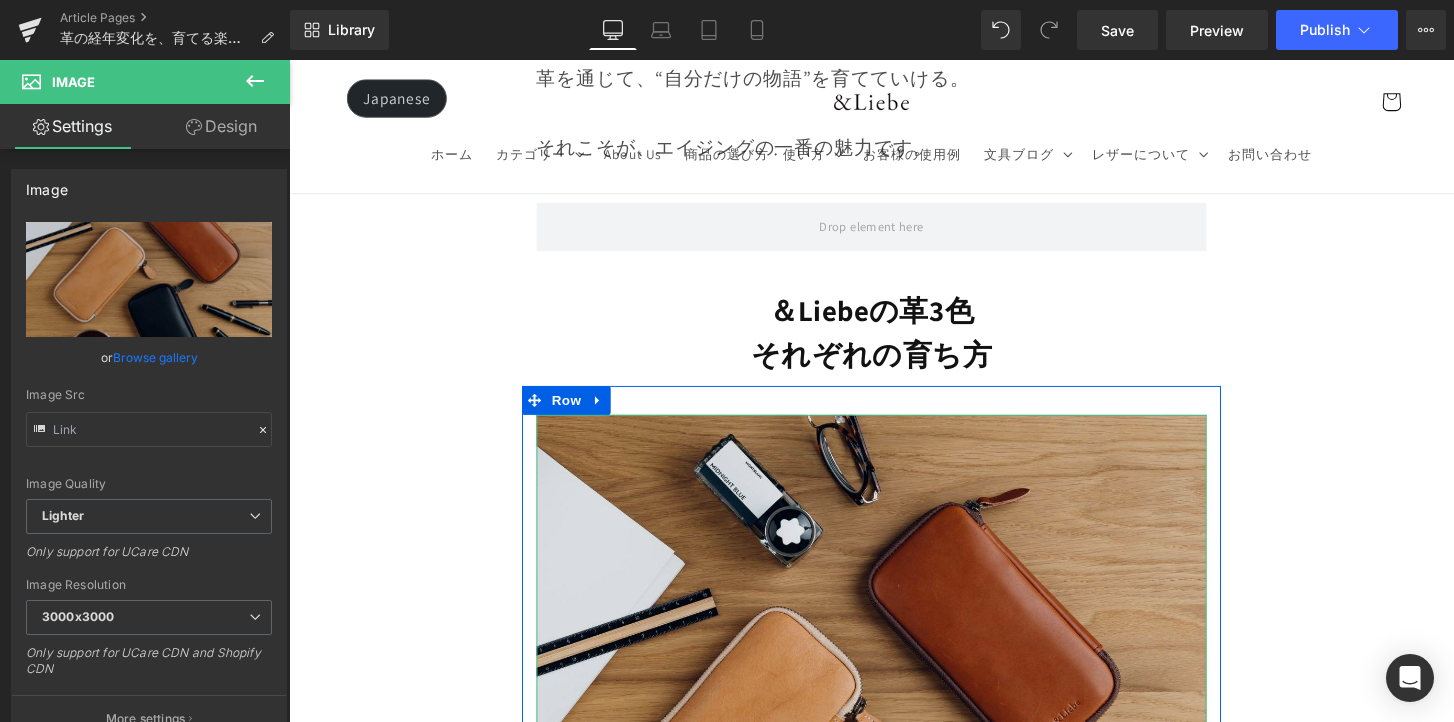 click at bounding box center [894, 777] 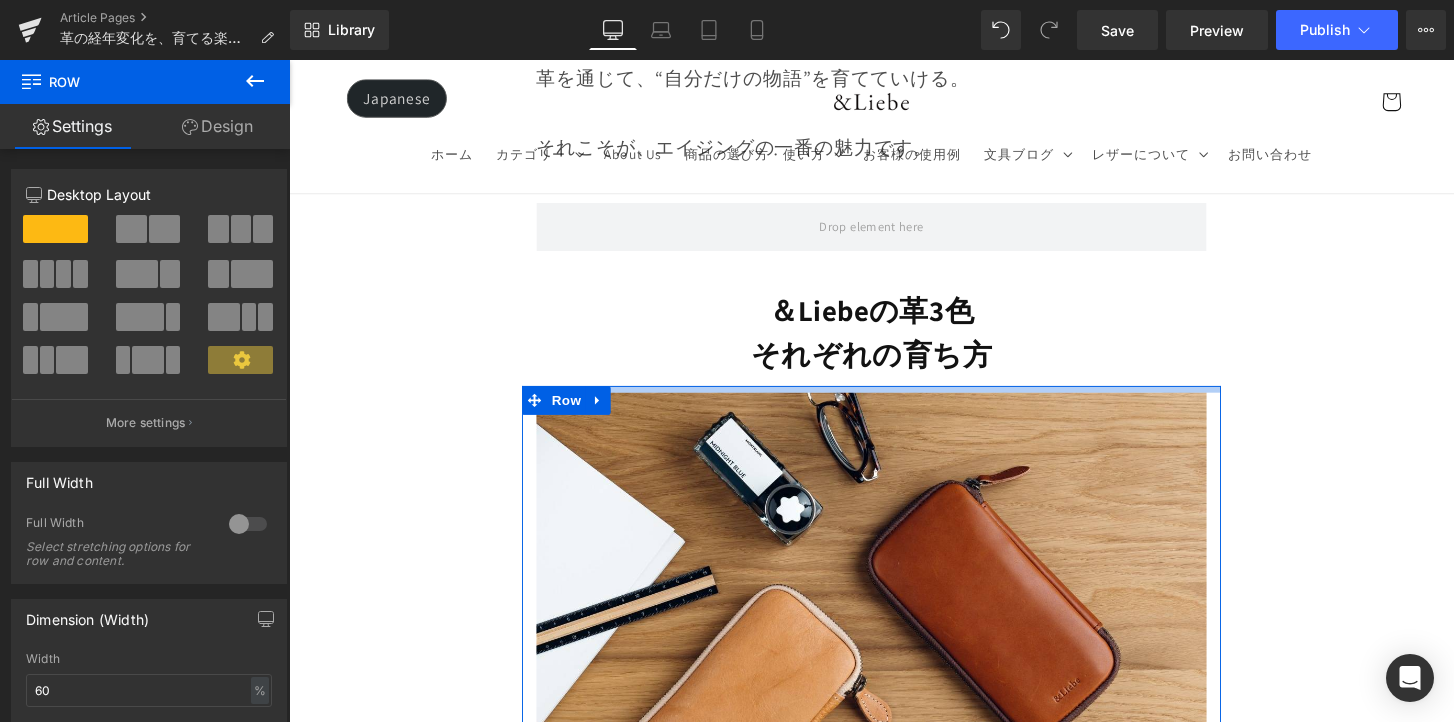 drag, startPoint x: 920, startPoint y: 338, endPoint x: 925, endPoint y: 323, distance: 15.811388 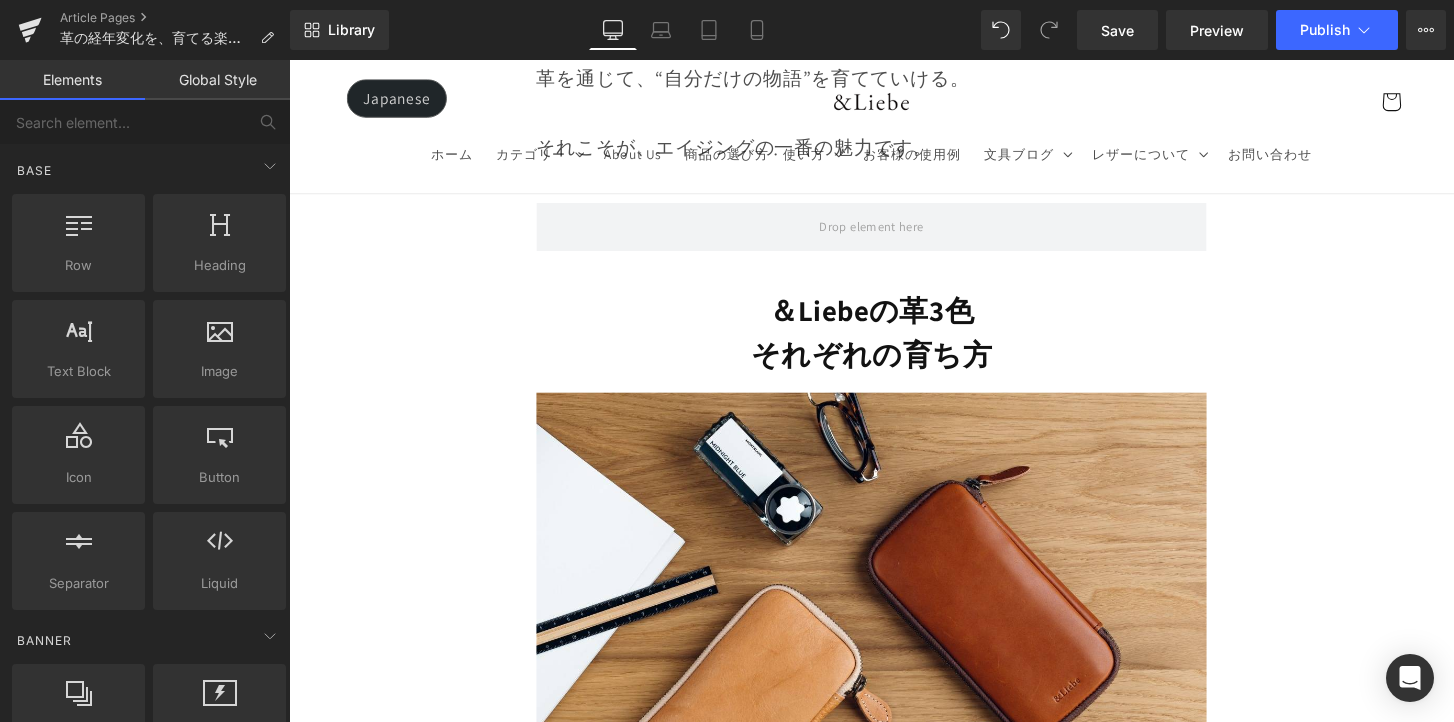 click on "Image         Row
革は育てるもの 経年変化という贅沢な時間
Heading         Row
革製品に触れていると、ふとした瞬間に「これは自分だけのものだ」と感じることがあります。
それは、使う人の手の温もりや、過ごした時間が、そのまま革に刻まれていくからかもしれません。 最初はまだ固くて、どこかよそよそしかった革が、
毎日の中で少しずつ馴染み、色づき、艶を増していく。 その変化は決して急がせることができない、
けれど確かに積み重なる、静かで贅沢な時間。 気づけば、世界にひとつだけの“自分だけの革”に育っている。 このブログでは、エイジングの魅力や楽しみ方、色や艶の変化の仕方、そして革を美しく育てるコツをご紹介していきます。
Text Block         Row         Row" at bounding box center [894, 6096] 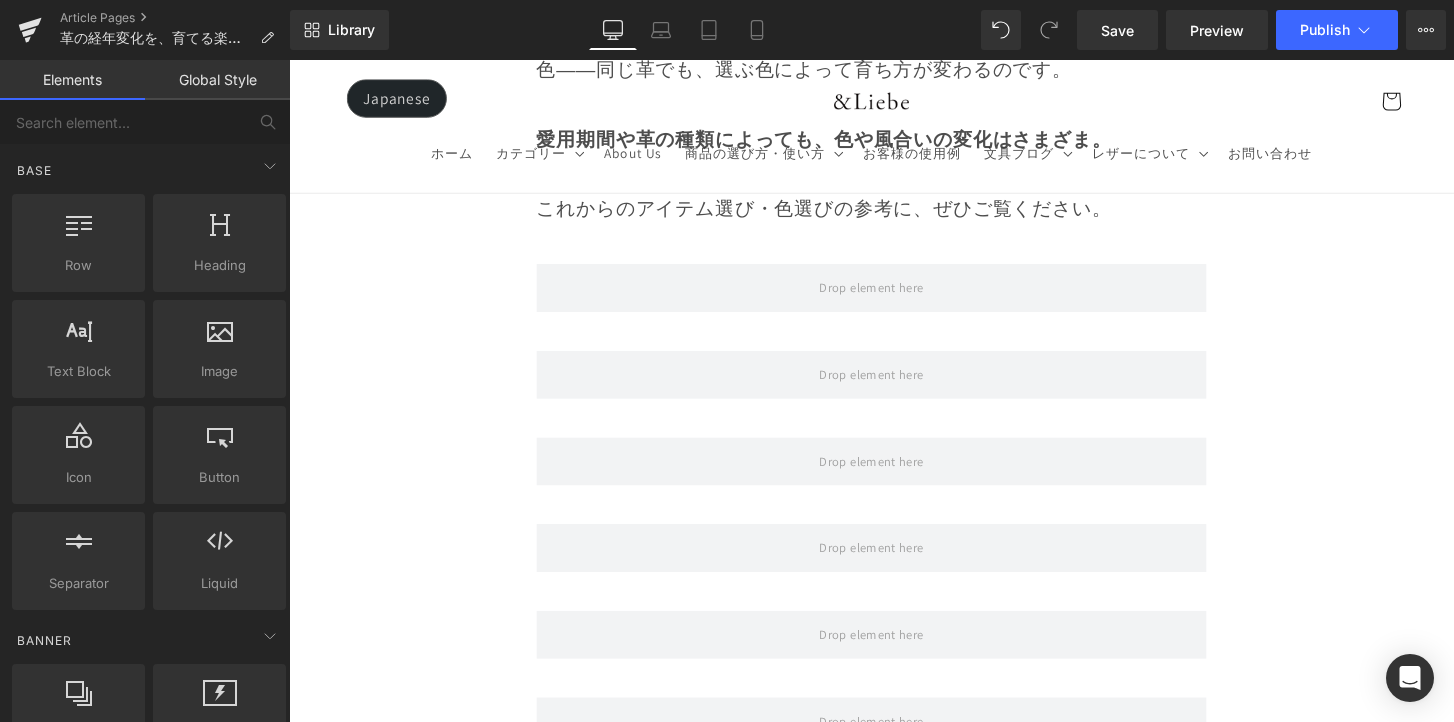 scroll, scrollTop: 5637, scrollLeft: 0, axis: vertical 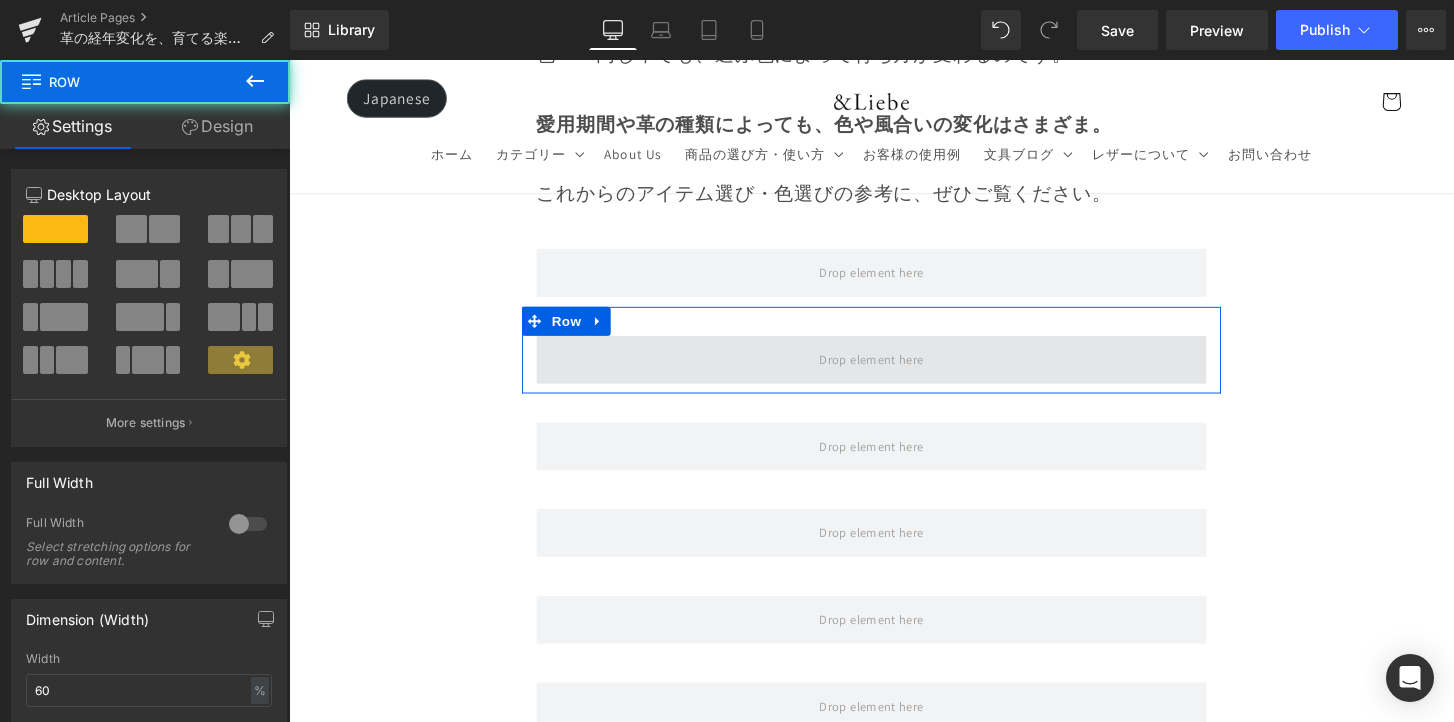 click at bounding box center (894, 371) 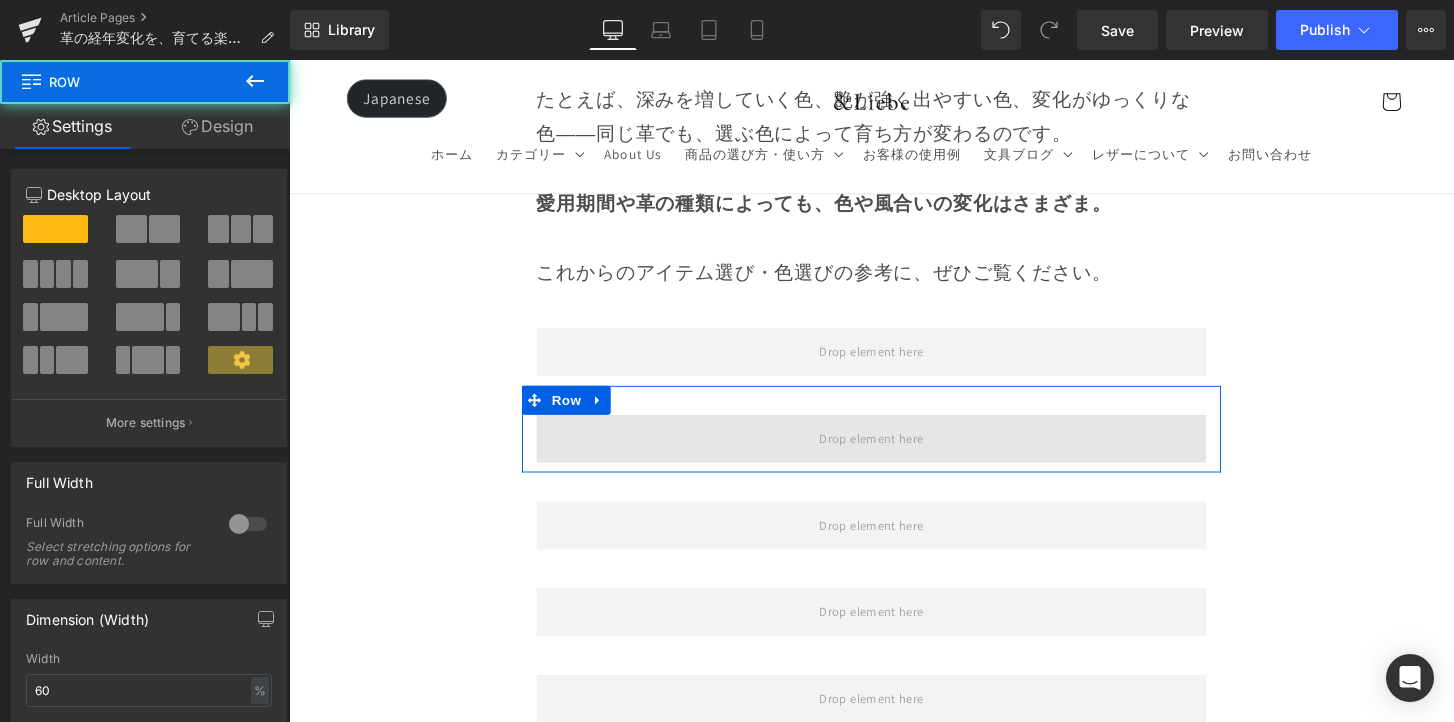 scroll, scrollTop: 5546, scrollLeft: 0, axis: vertical 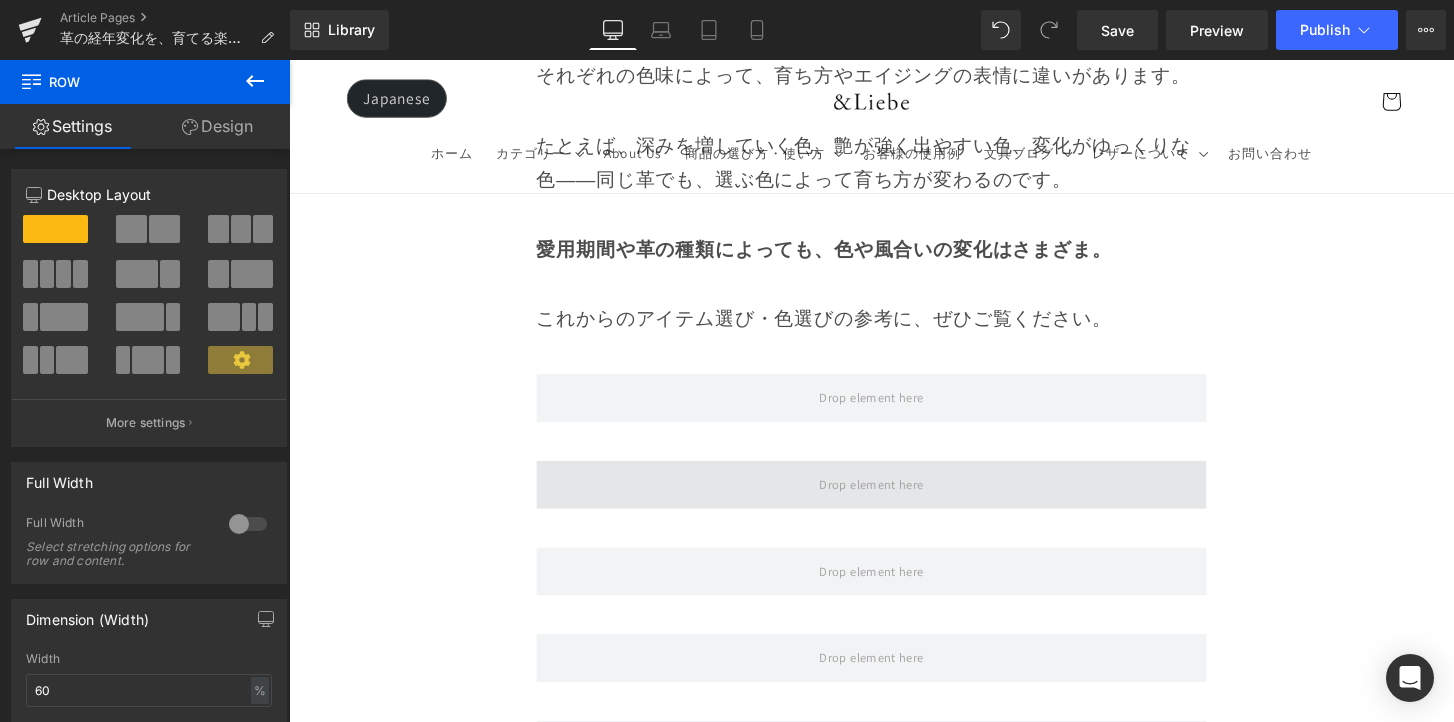 click at bounding box center [894, 501] 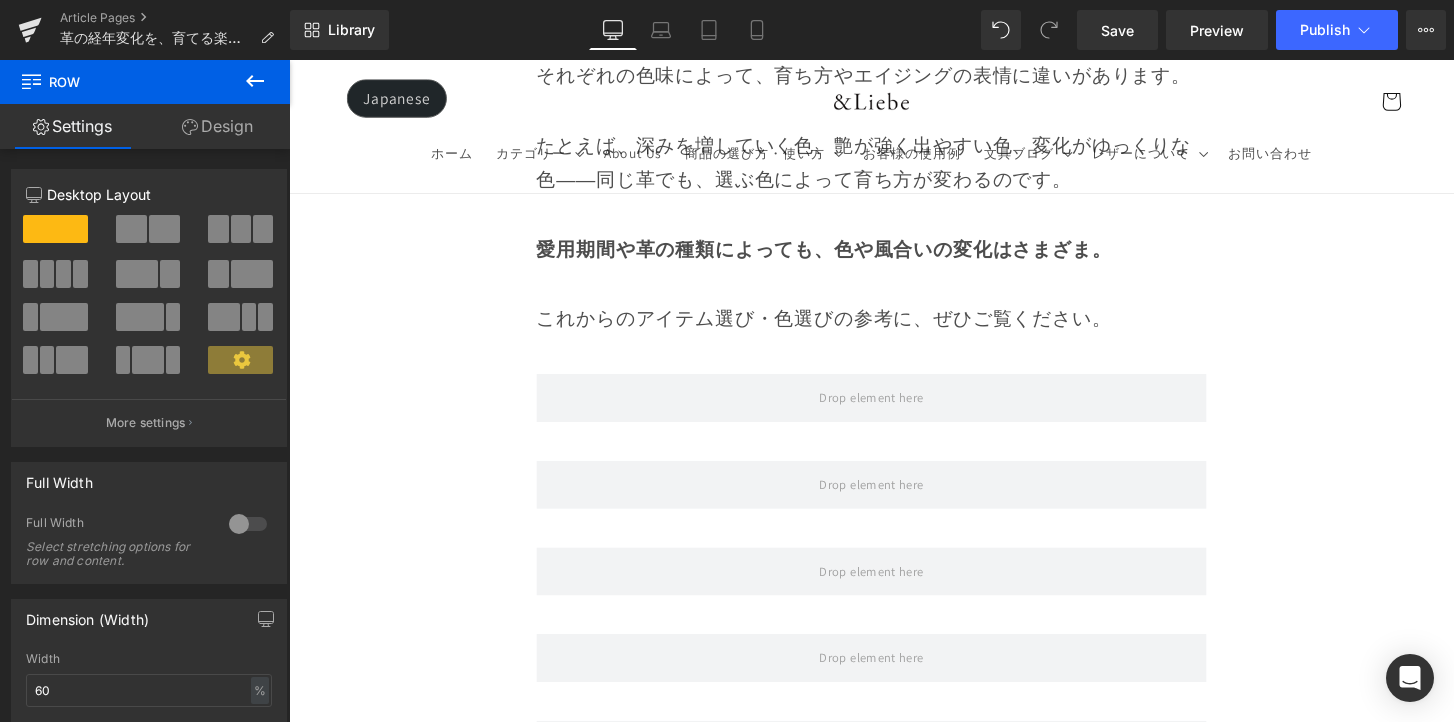 click at bounding box center (255, 82) 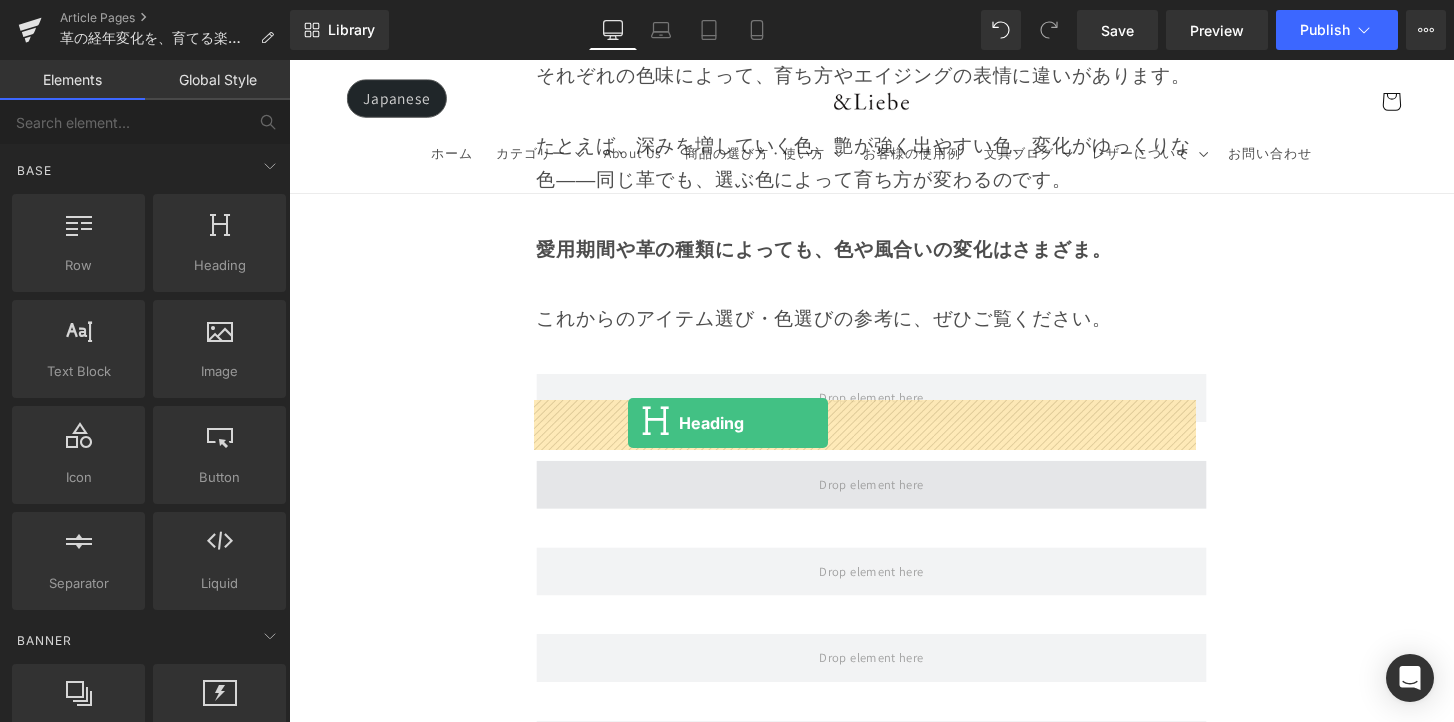 drag, startPoint x: 550, startPoint y: 386, endPoint x: 640, endPoint y: 438, distance: 103.94229 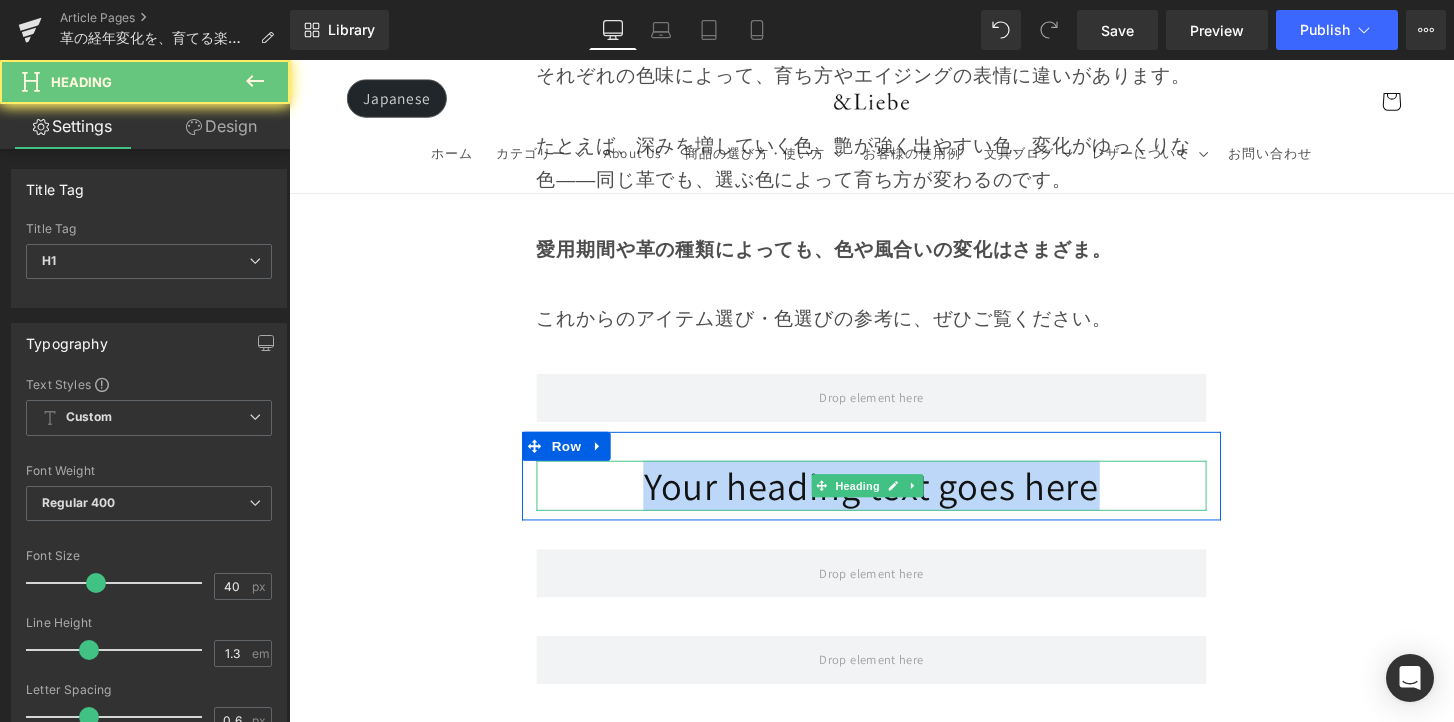 drag, startPoint x: 861, startPoint y: 457, endPoint x: 1148, endPoint y: 433, distance: 288.00174 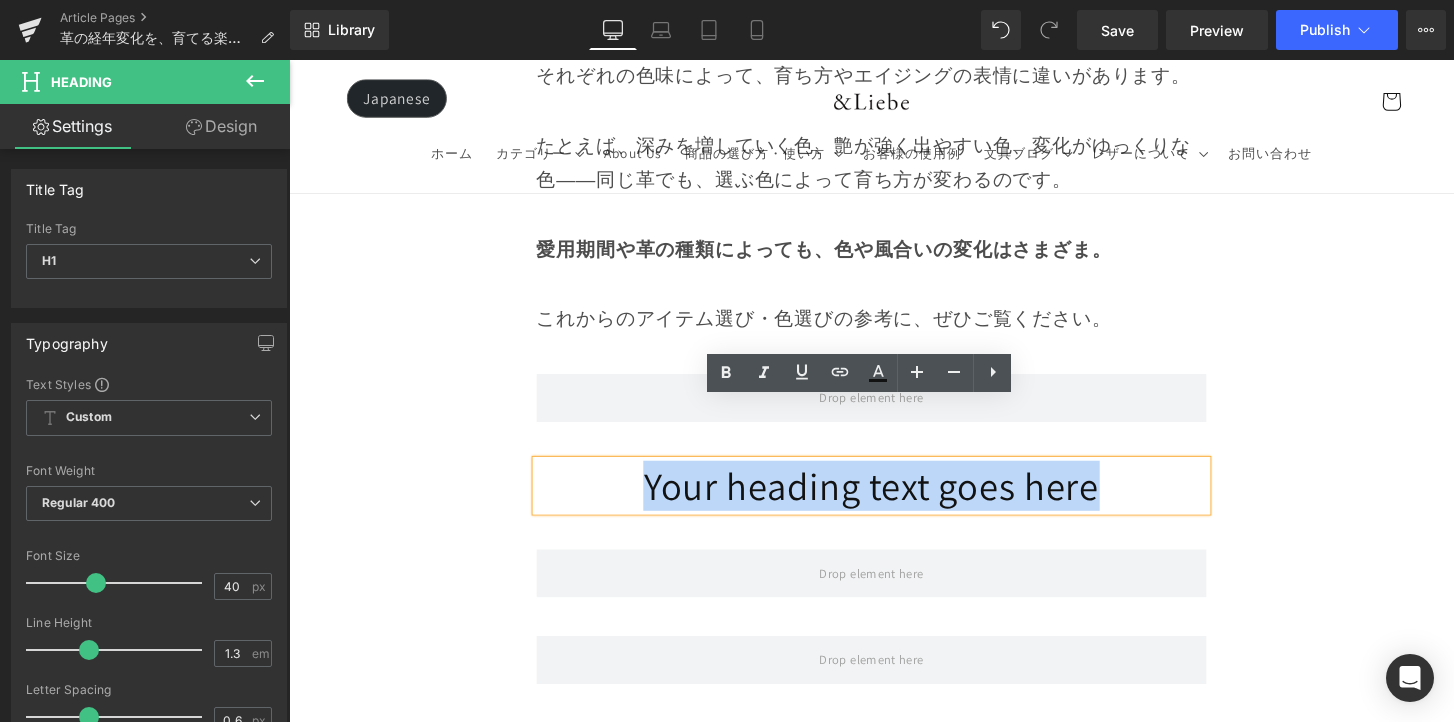 type 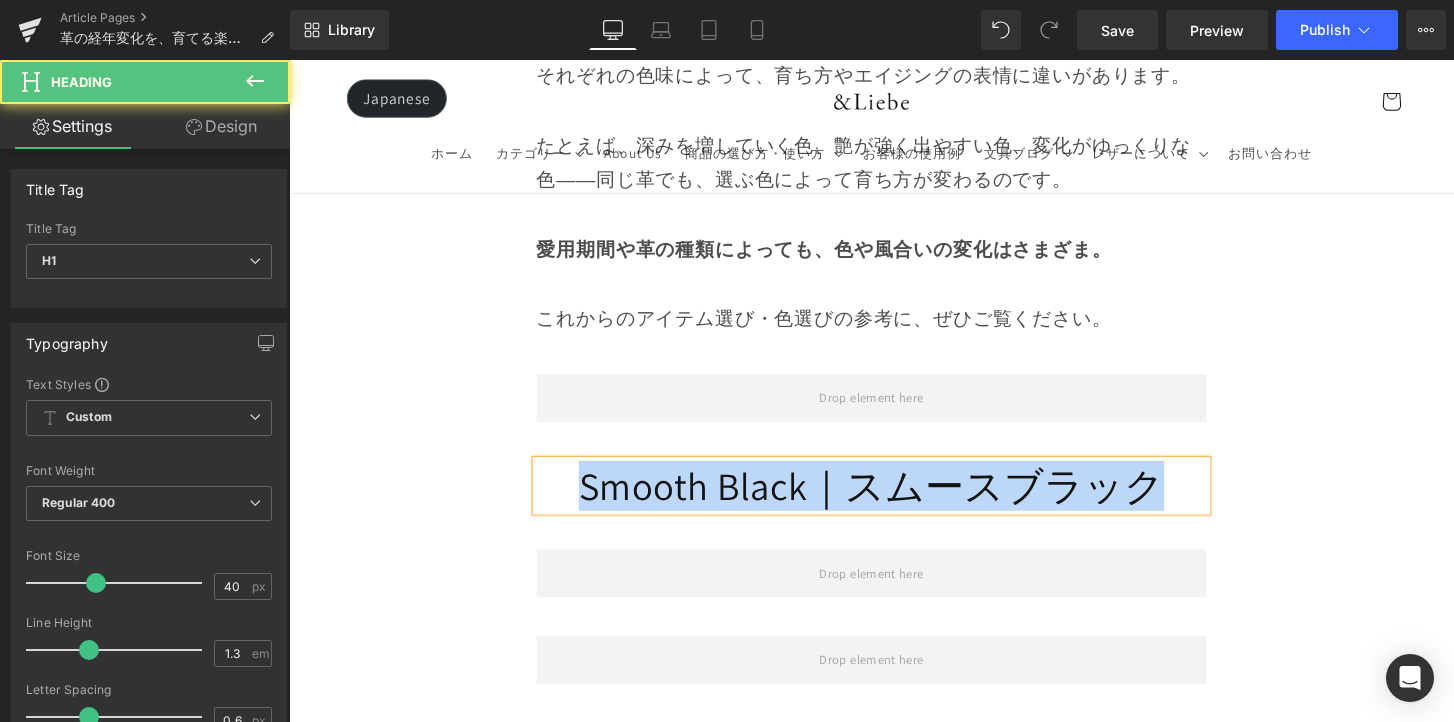 drag, startPoint x: 1173, startPoint y: 445, endPoint x: 553, endPoint y: 433, distance: 620.1161 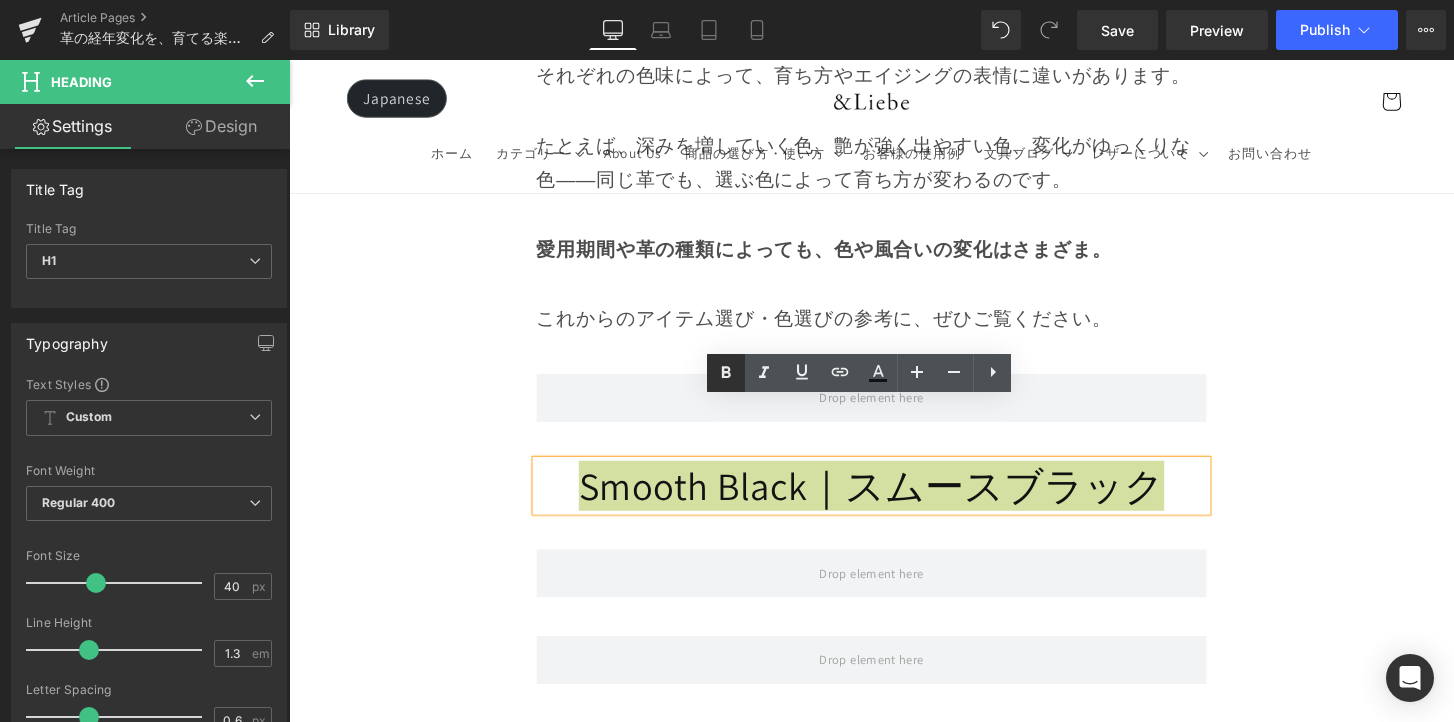 click 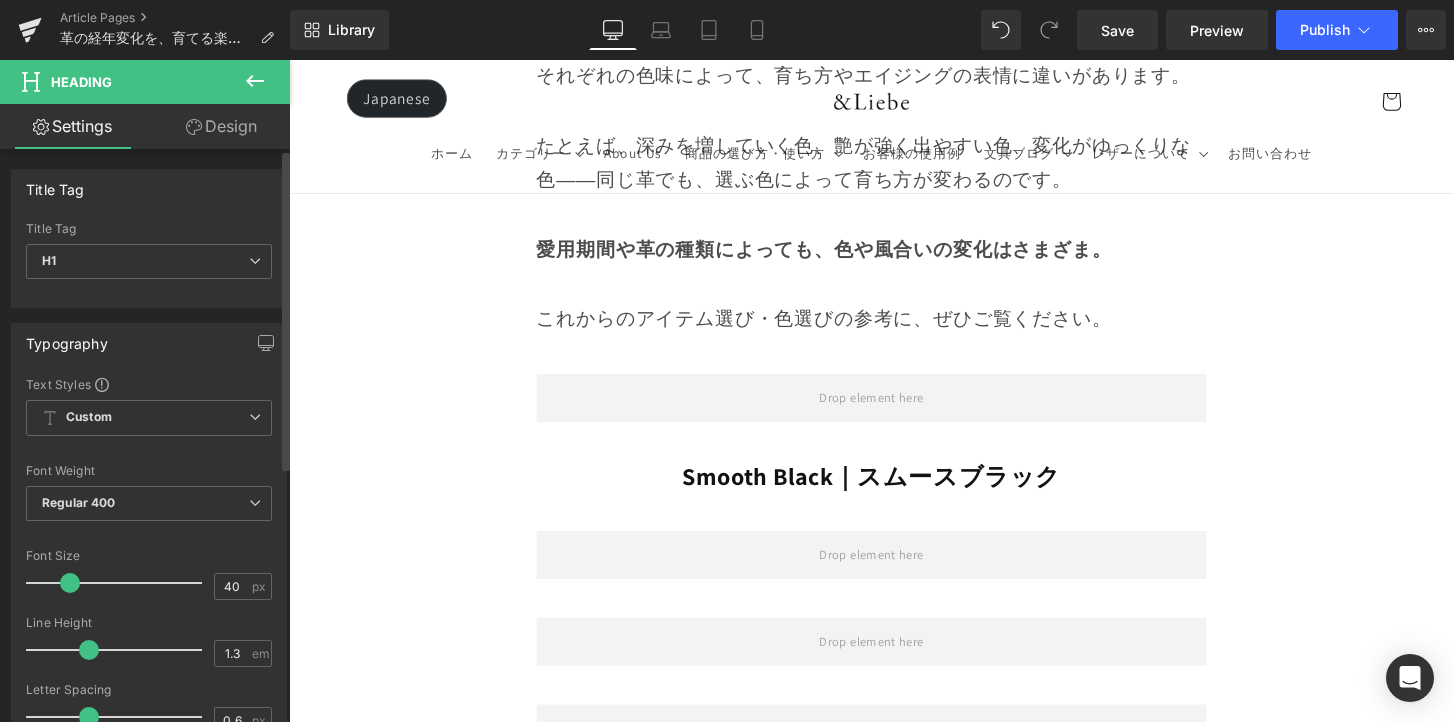 drag, startPoint x: 87, startPoint y: 583, endPoint x: 70, endPoint y: 593, distance: 19.723083 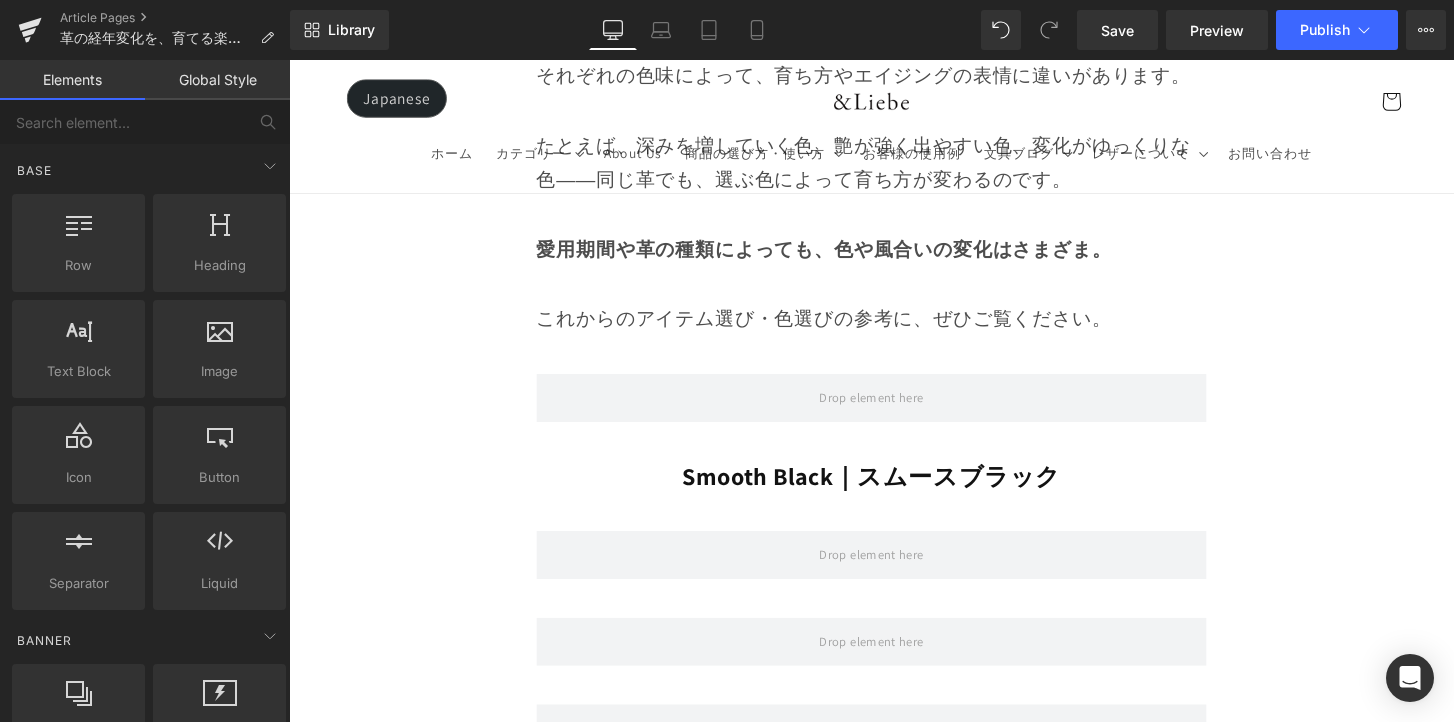 click on "Image         Row
革は育てるもの 経年変化という贅沢な時間
Heading         Row
革製品に触れていると、ふとした瞬間に「これは自分だけのものだ」と感じることがあります。
それは、使う人の手の温もりや、過ごした時間が、そのまま革に刻まれていくからかもしれません。 最初はまだ固くて、どこかよそよそしかった革が、
毎日の中で少しずつ馴染み、色づき、艶を増していく。 その変化は決して急がせることができない、
けれど確かに積み重なる、静かで贅沢な時間。 気づけば、世界にひとつだけの“自分だけの革”に育っている。 このブログでは、エイジングの魅力や楽しみ方、色や艶の変化の仕方、そして革を美しく育てるコツをご紹介していきます。
Text Block         Row         Row" at bounding box center (894, 4787) 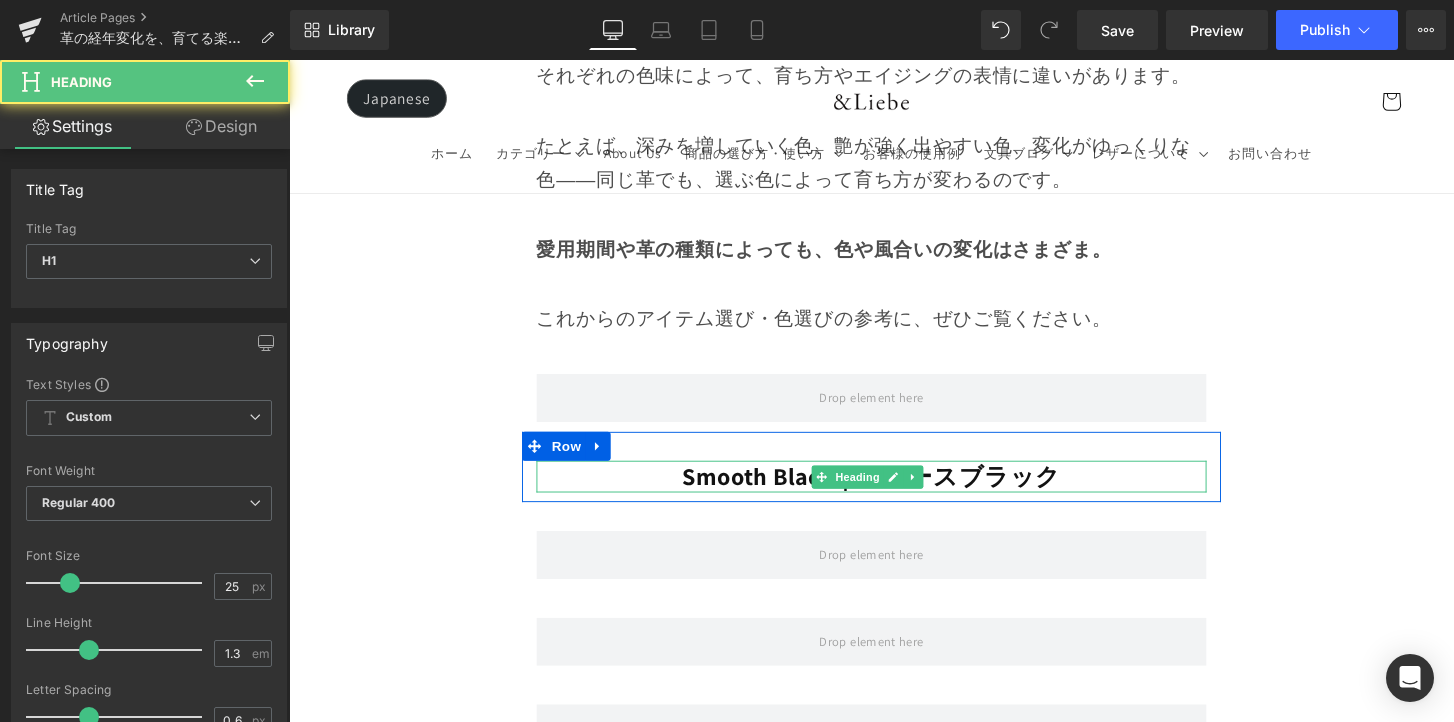 click on "Smooth Black｜スムースブラック" at bounding box center (894, 492) 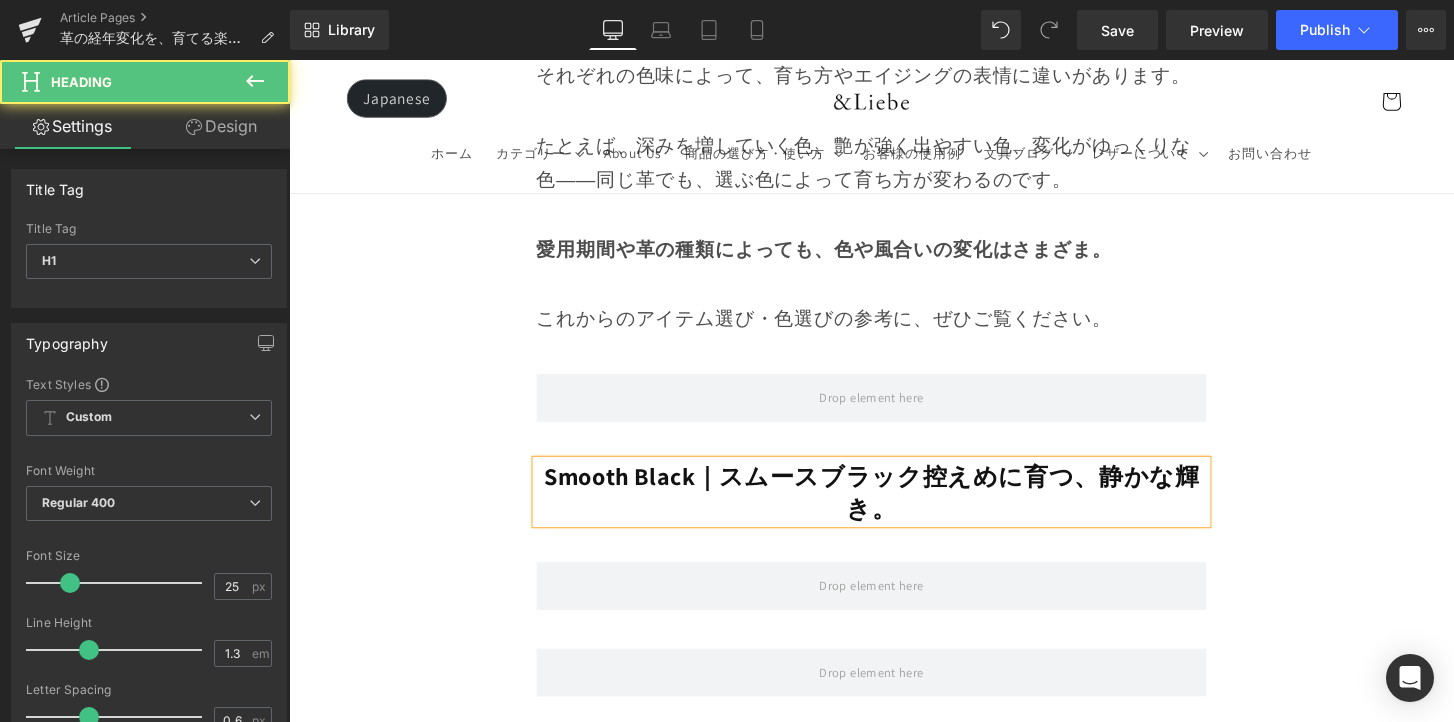 click on "Smooth Black｜スムースブラック控えめに育つ、静かな輝き。" at bounding box center (893, 508) 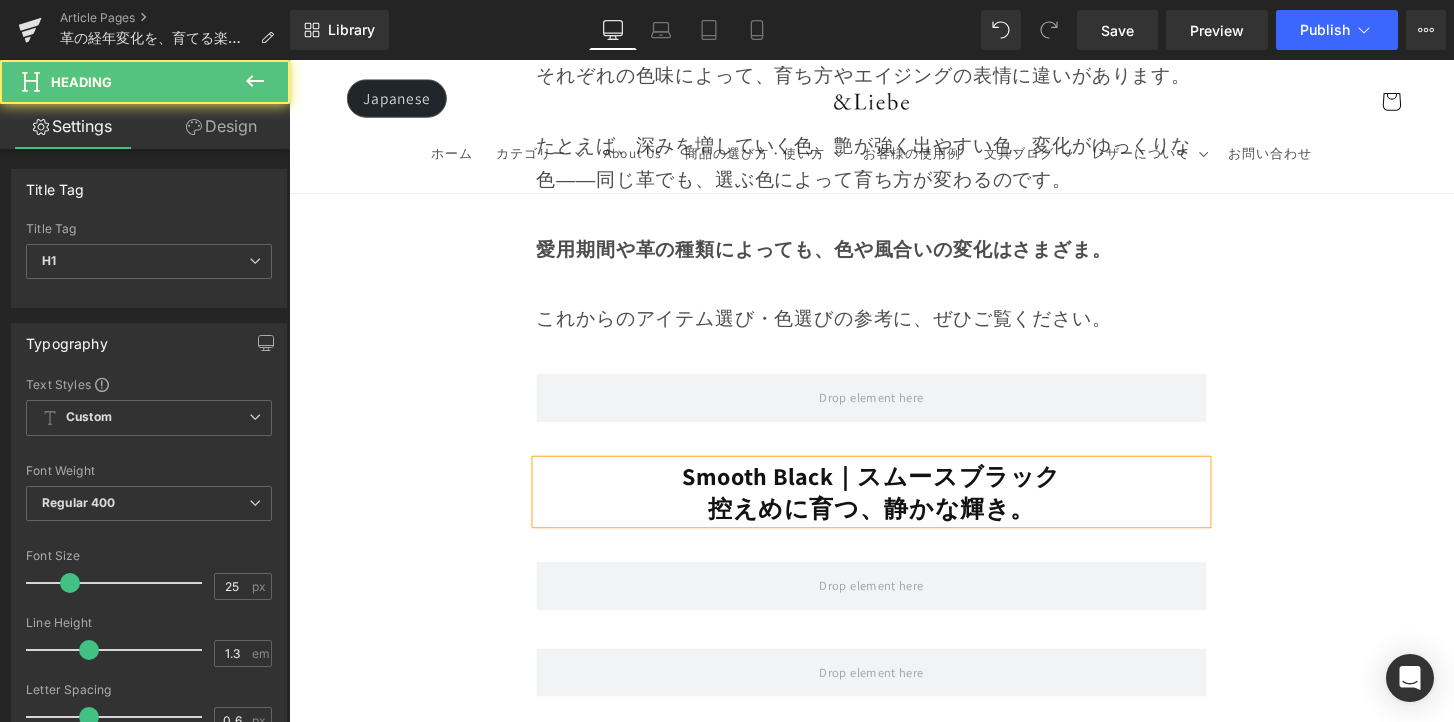 click on "控えめに育つ、静かな輝き。" at bounding box center (894, 524) 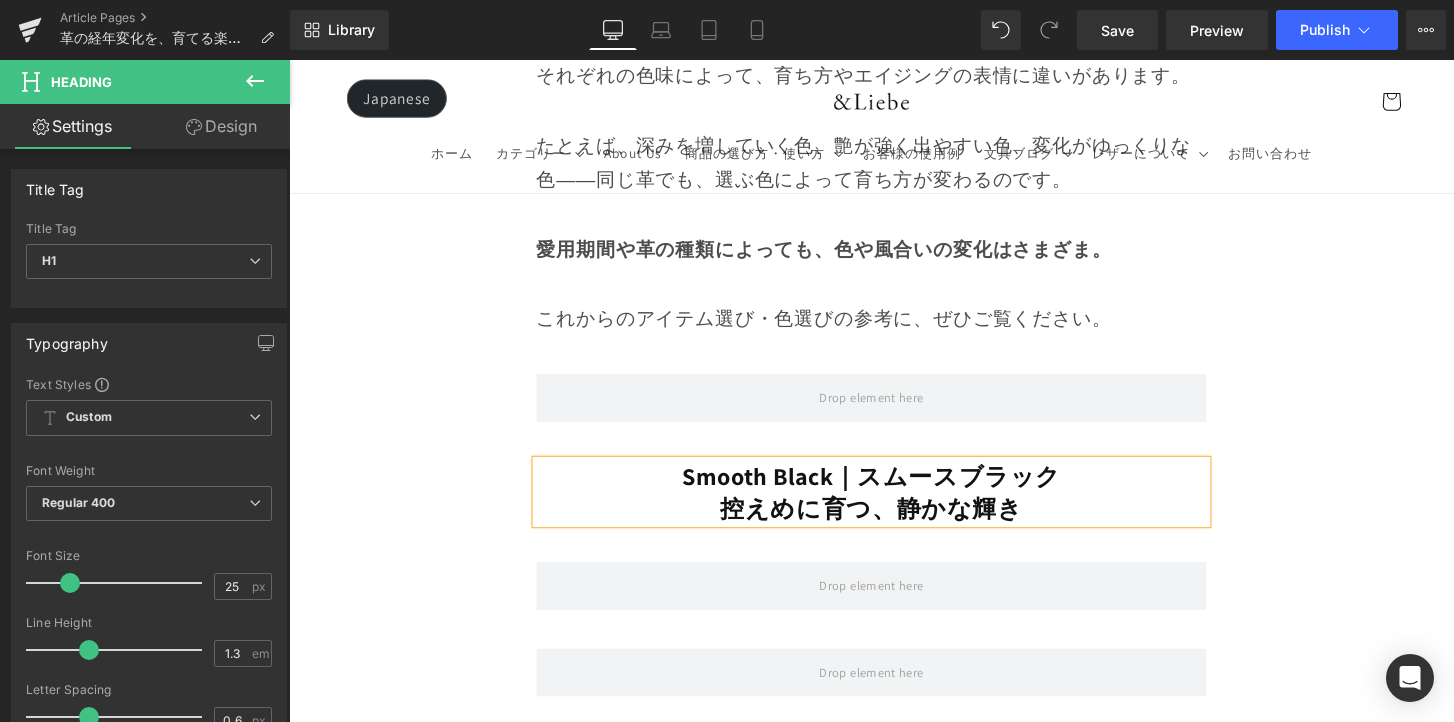 click on "Image         Row
革は育てるもの 経年変化という贅沢な時間
Heading         Row
革製品に触れていると、ふとした瞬間に「これは自分だけのものだ」と感じることがあります。
それは、使う人の手の温もりや、過ごした時間が、そのまま革に刻まれていくからかもしれません。 最初はまだ固くて、どこかよそよそしかった革が、
毎日の中で少しずつ馴染み、色づき、艶を増していく。 その変化は決して急がせることができない、
けれど確かに積み重なる、静かで贅沢な時間。 気づけば、世界にひとつだけの“自分だけの革”に育っている。 このブログでは、エイジングの魅力や楽しみ方、色や艶の変化の仕方、そして革を美しく育てるコツをご紹介していきます。
Text Block         Row         Row" at bounding box center (894, 4803) 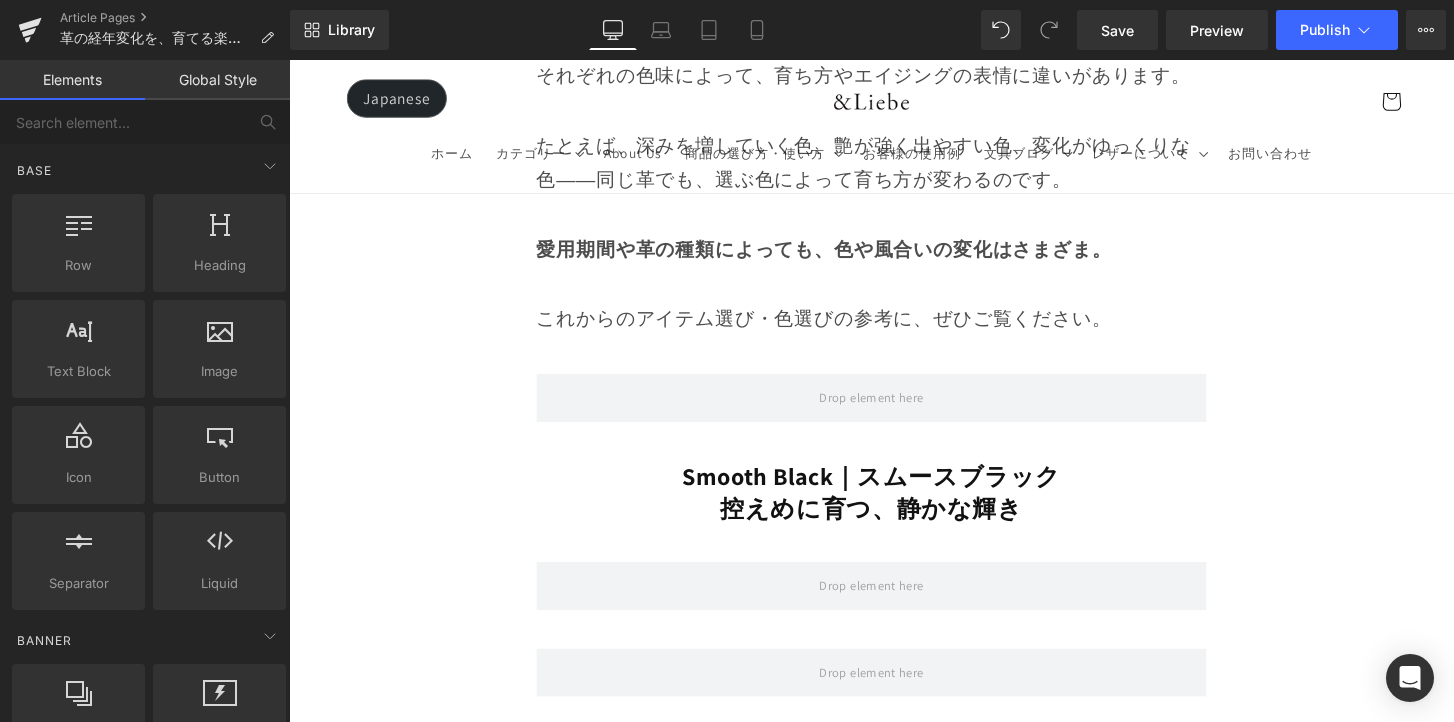 click on "Smooth Black｜スムースブラック 控えめに育つ、静かな輝き
Heading" at bounding box center [894, 508] 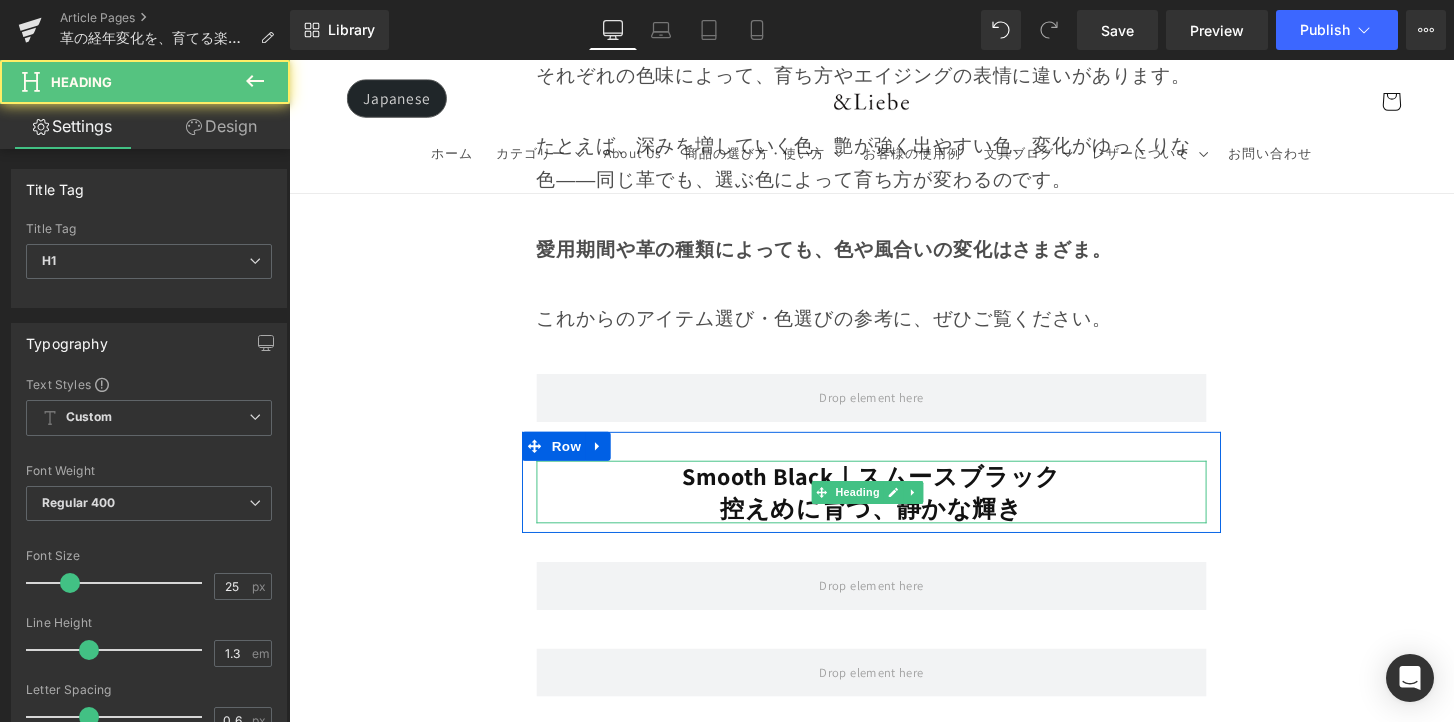 click on "控えめに育つ、静かな輝き" at bounding box center [894, 524] 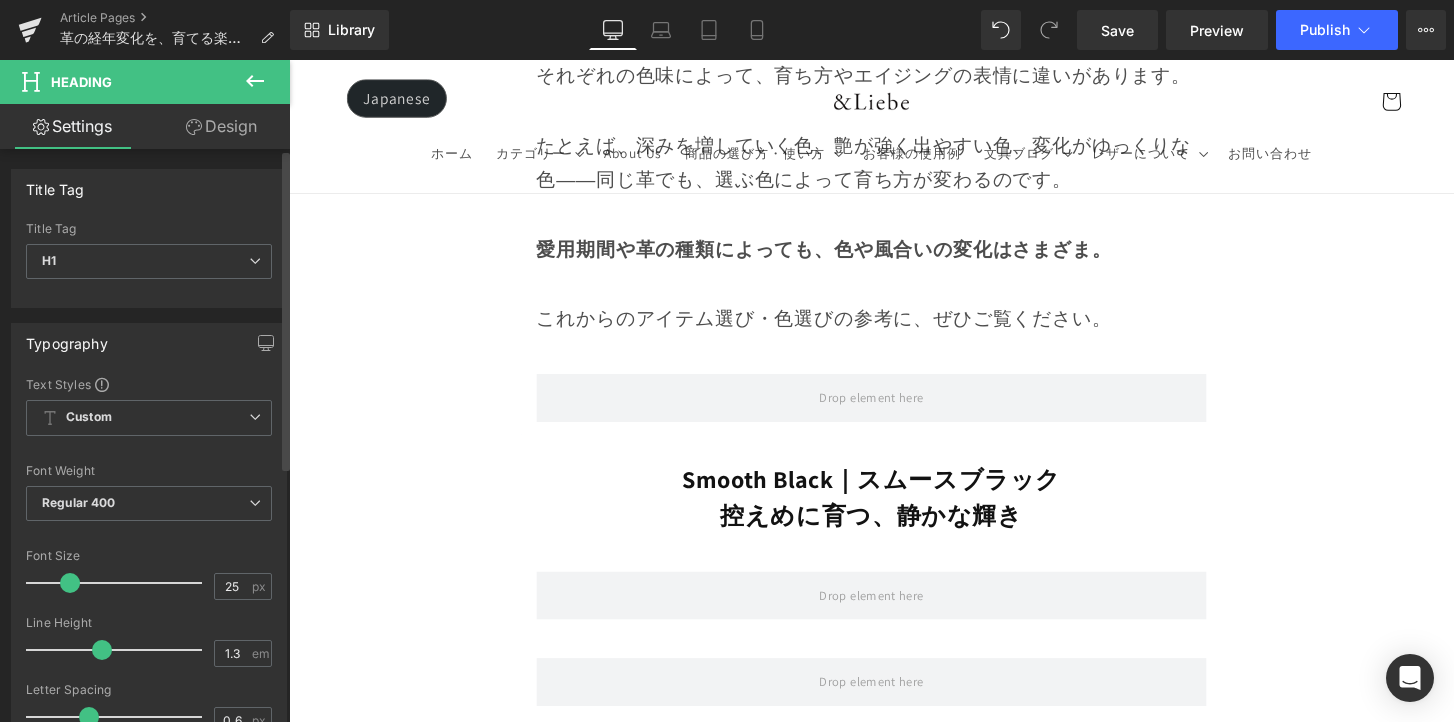 drag, startPoint x: 86, startPoint y: 646, endPoint x: 97, endPoint y: 650, distance: 11.7046995 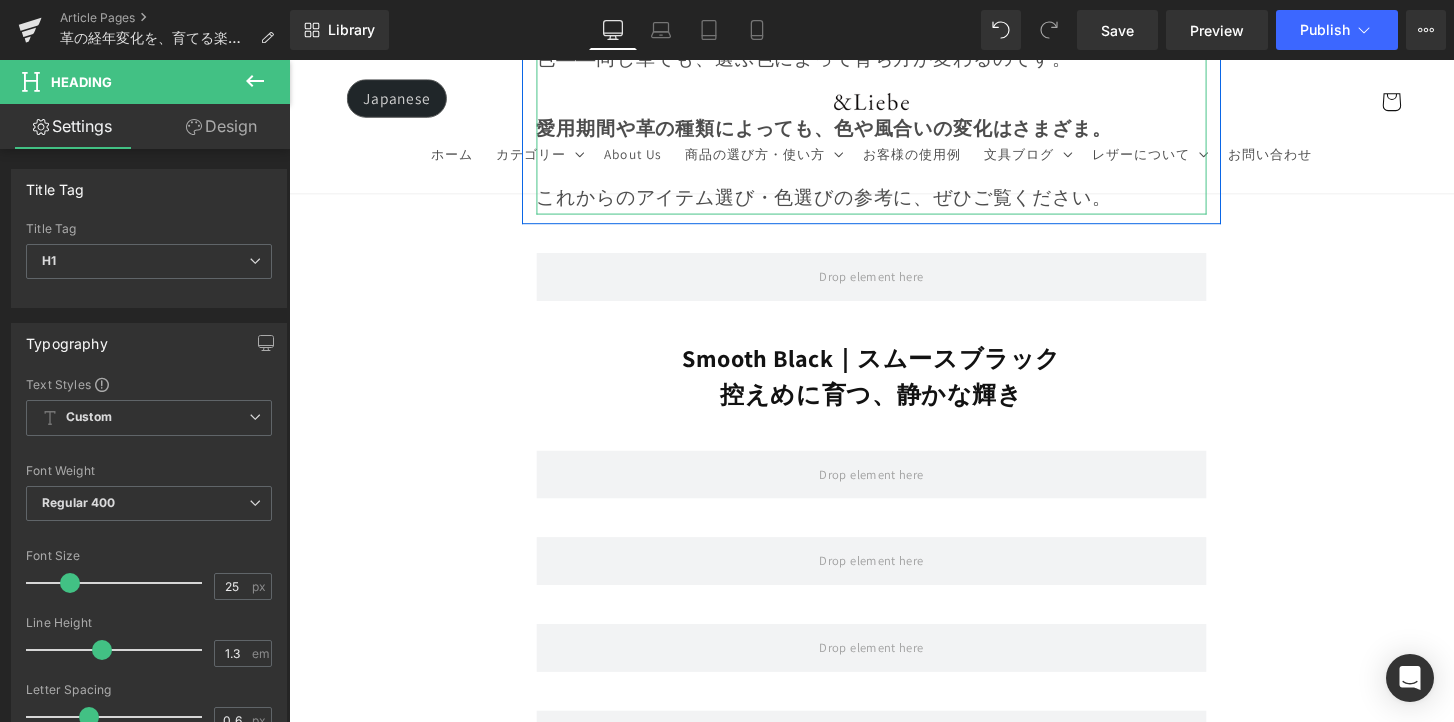scroll, scrollTop: 5658, scrollLeft: 0, axis: vertical 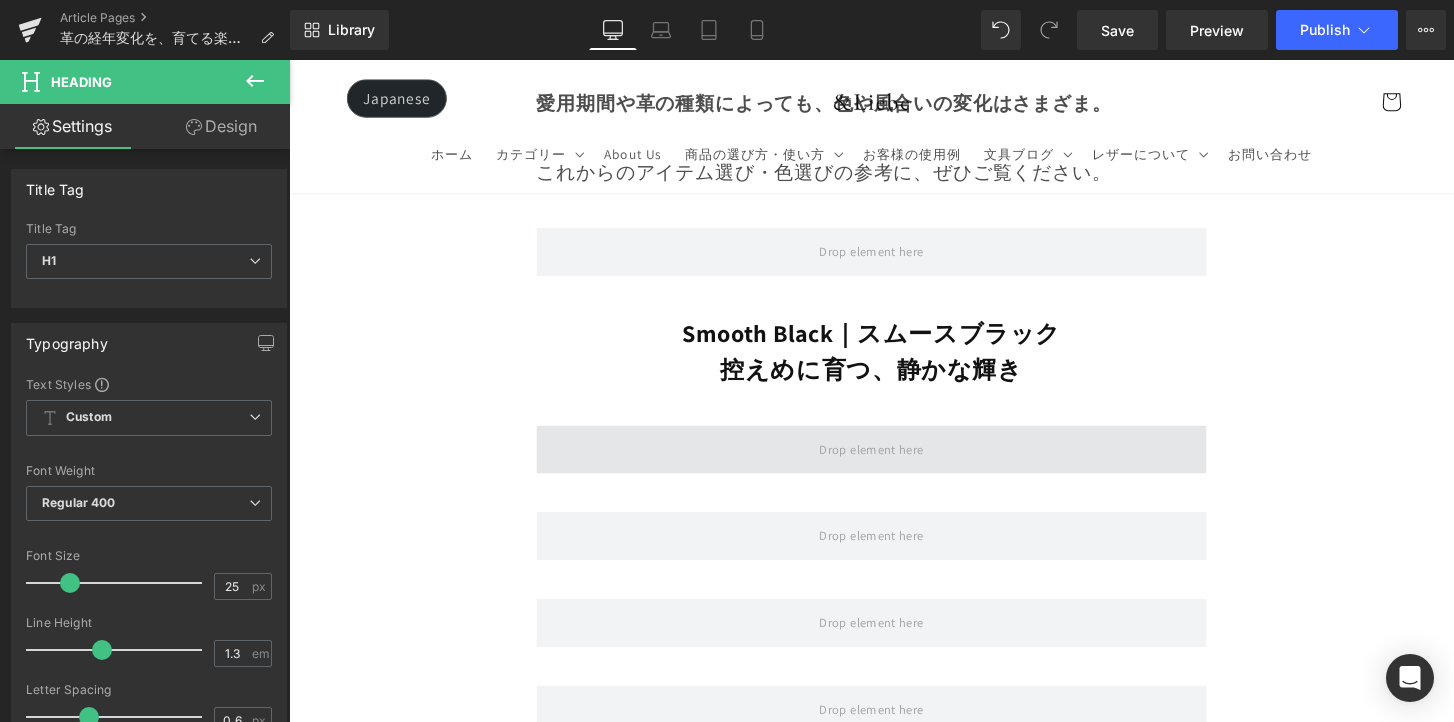 click at bounding box center (894, 465) 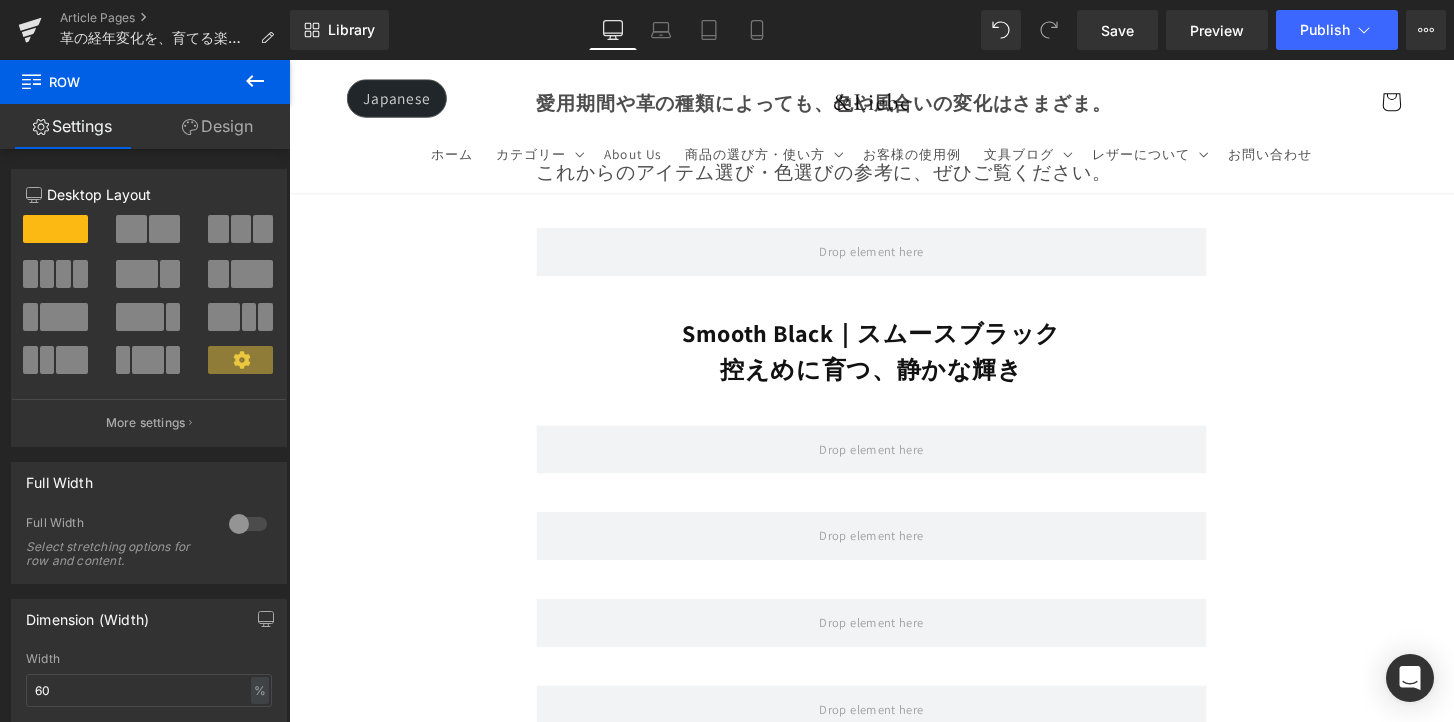 click at bounding box center [255, 82] 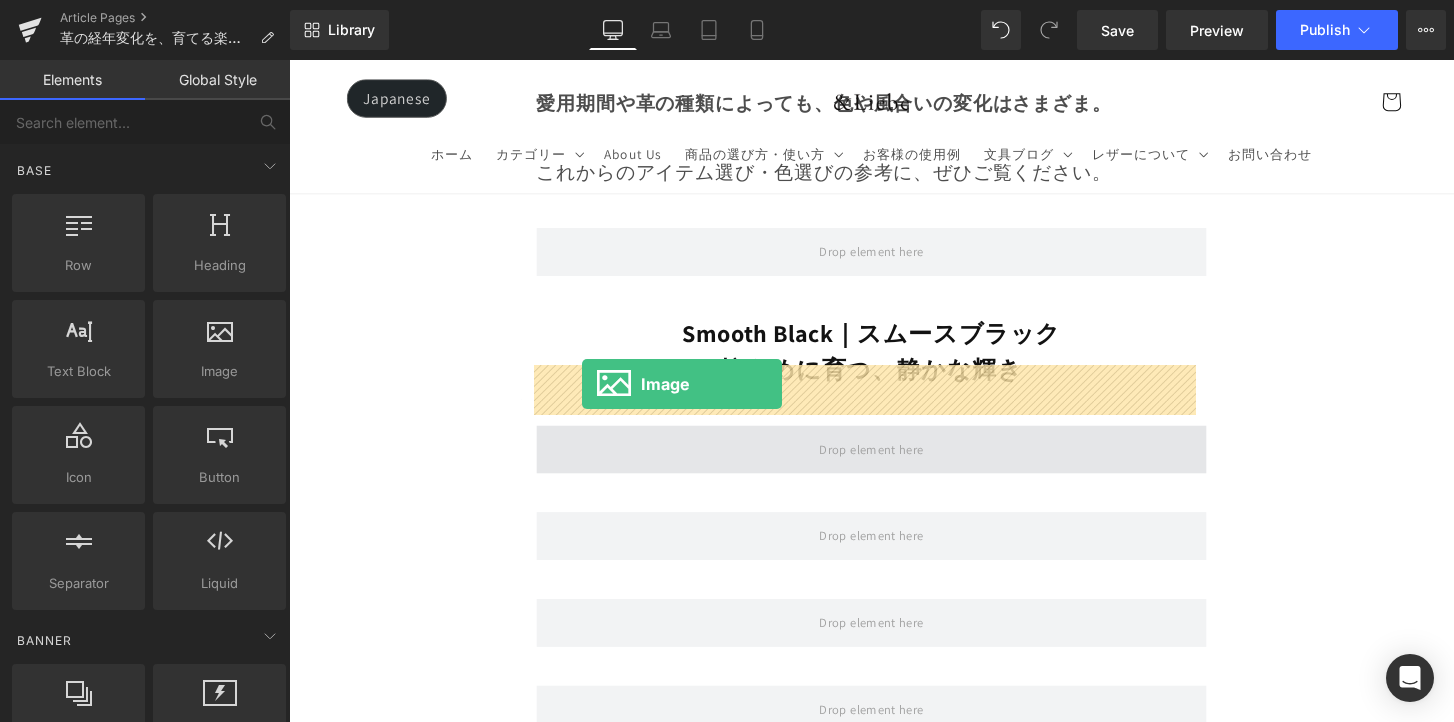 drag, startPoint x: 537, startPoint y: 409, endPoint x: 593, endPoint y: 397, distance: 57.271286 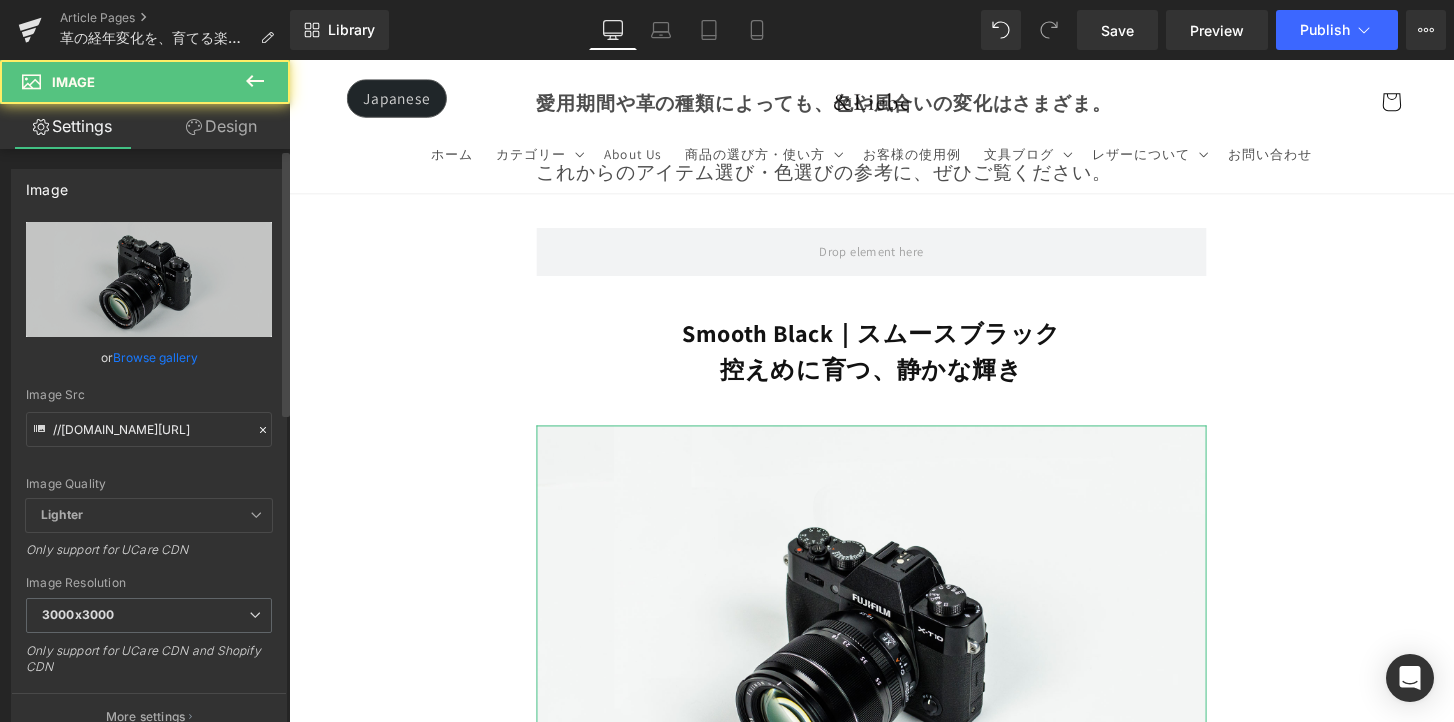 click on "Browse gallery" at bounding box center [155, 357] 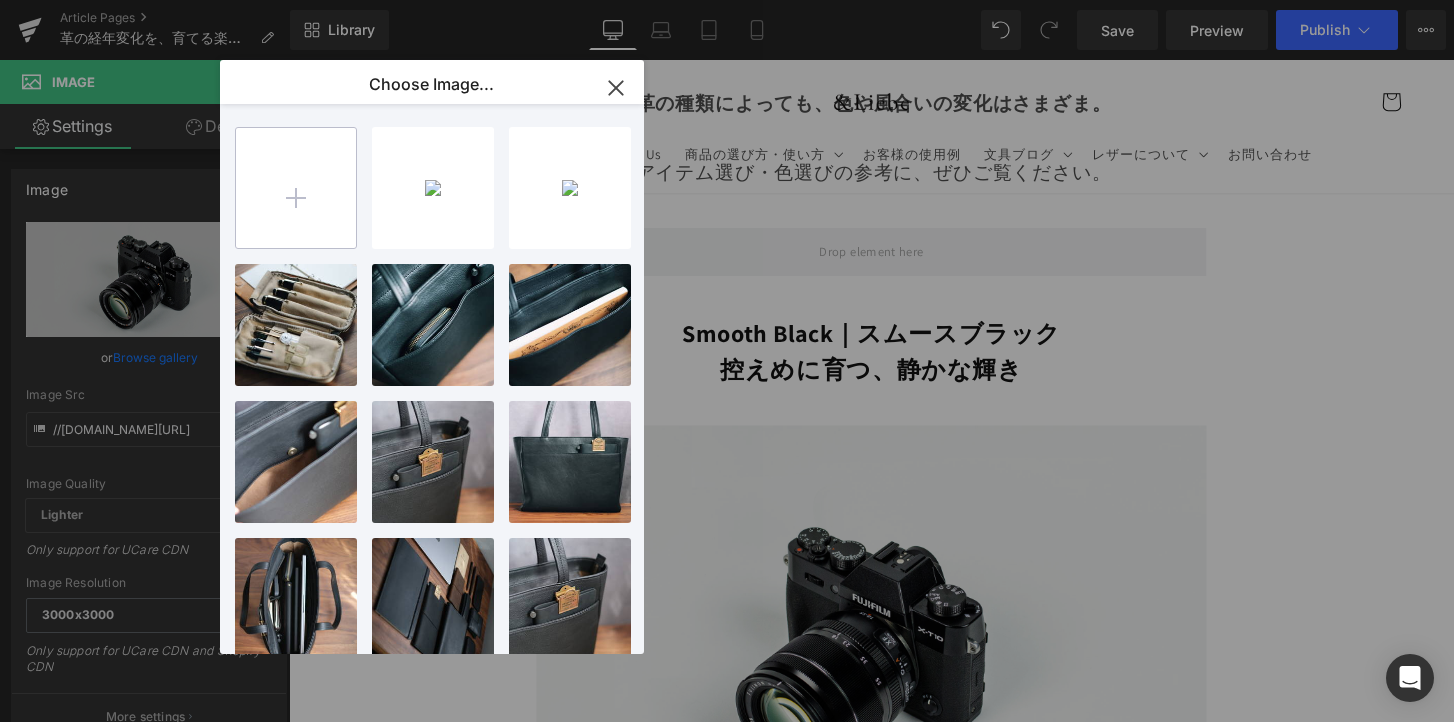 click at bounding box center [296, 188] 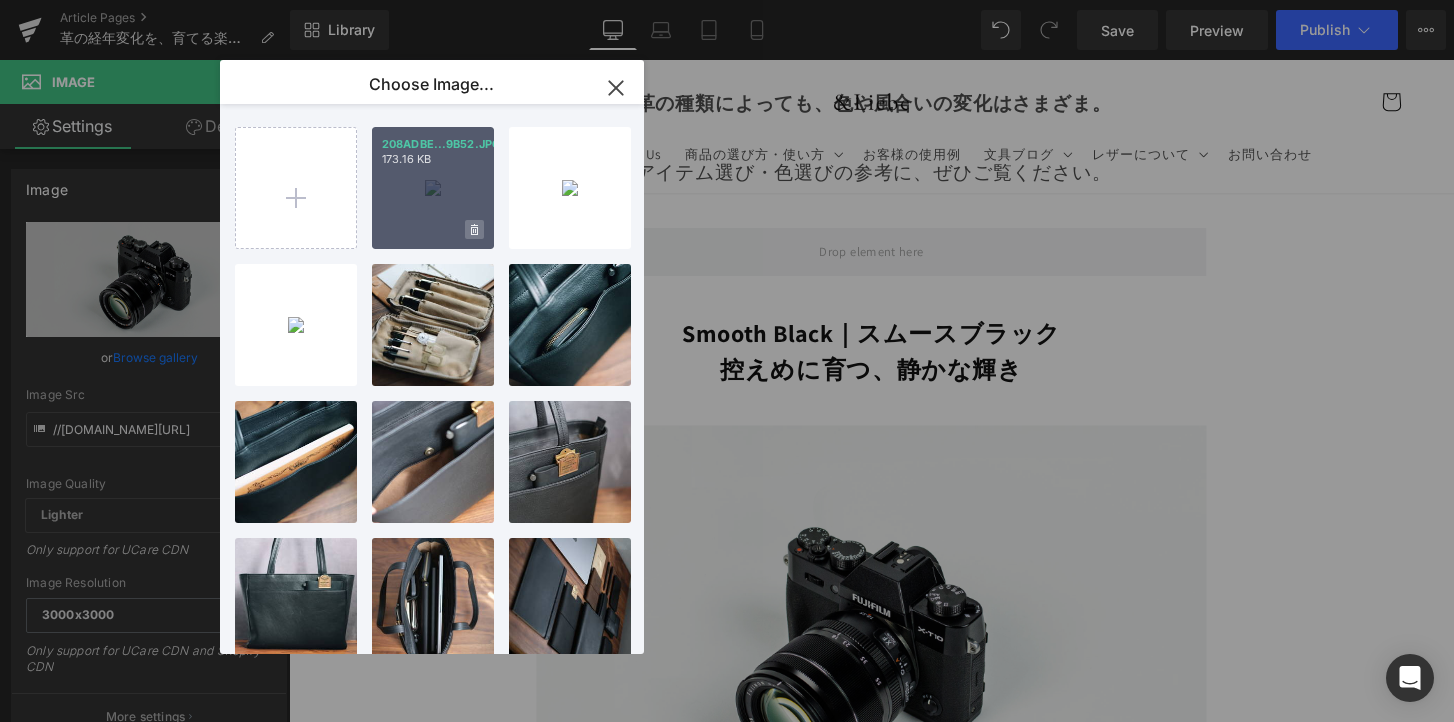 click 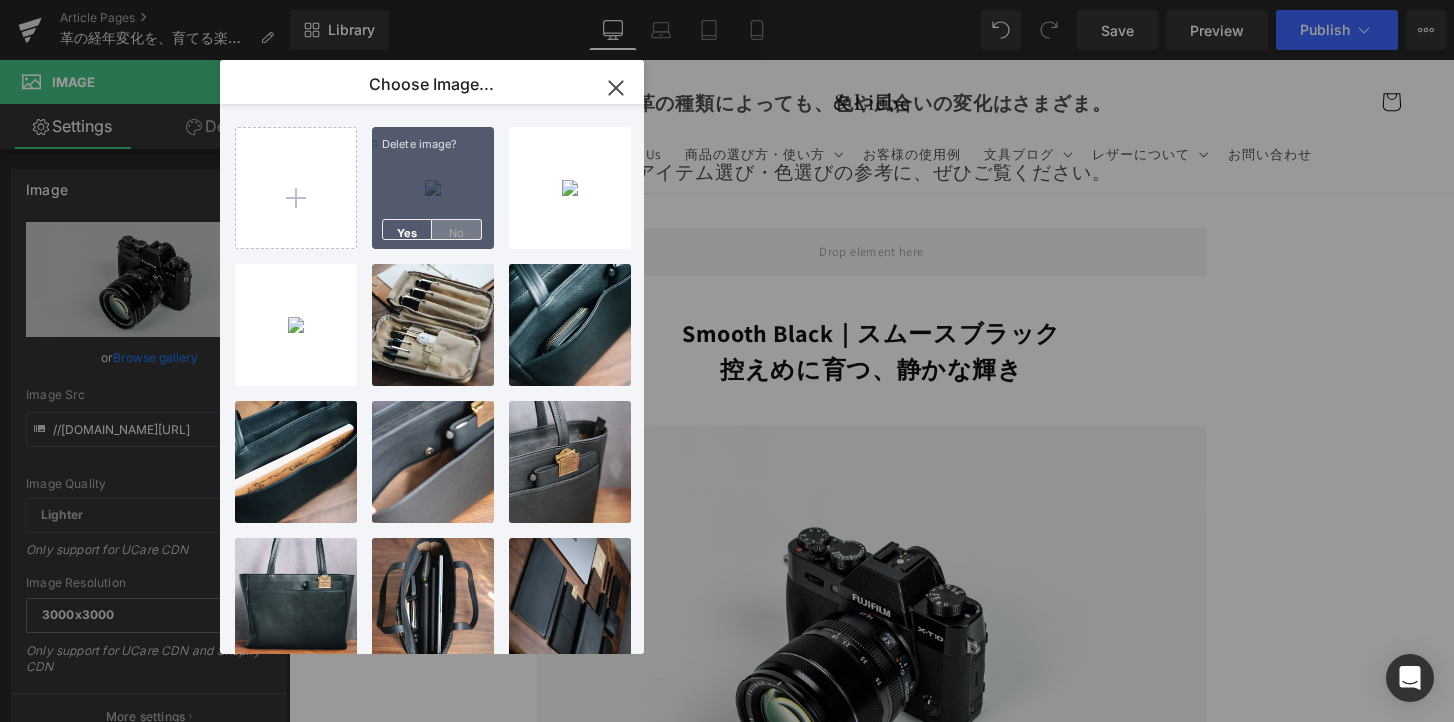 click on "No" at bounding box center [457, 229] 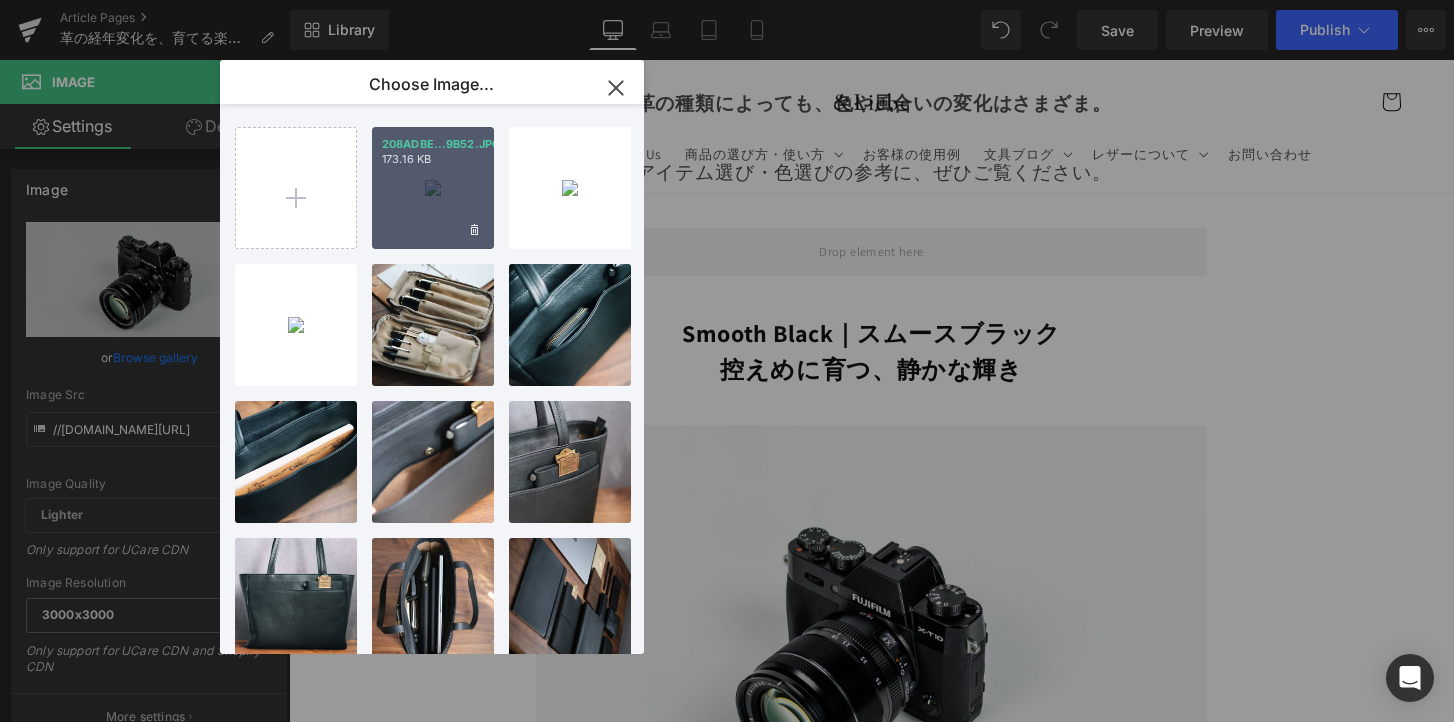 click on "208ADBE...9B52.JPG 173.16 KB" at bounding box center [433, 188] 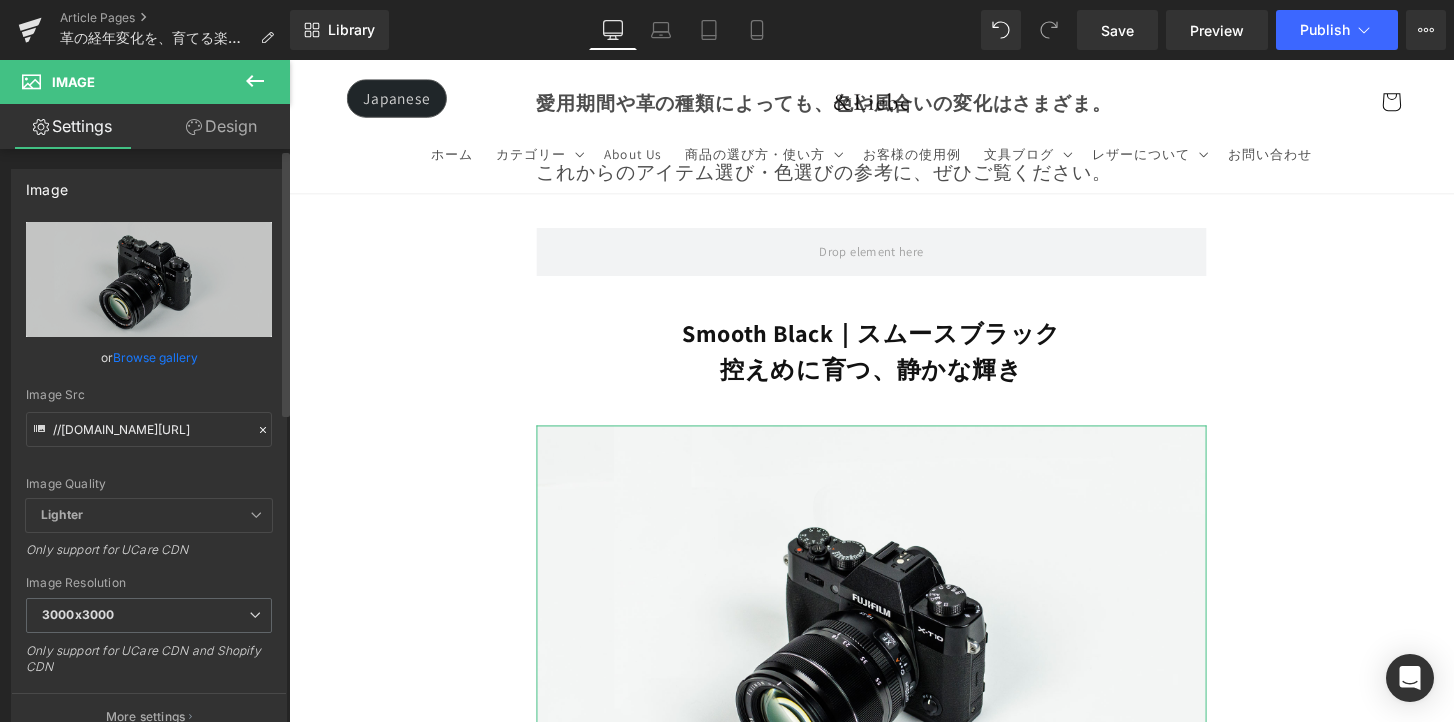 click on "Browse gallery" at bounding box center [155, 357] 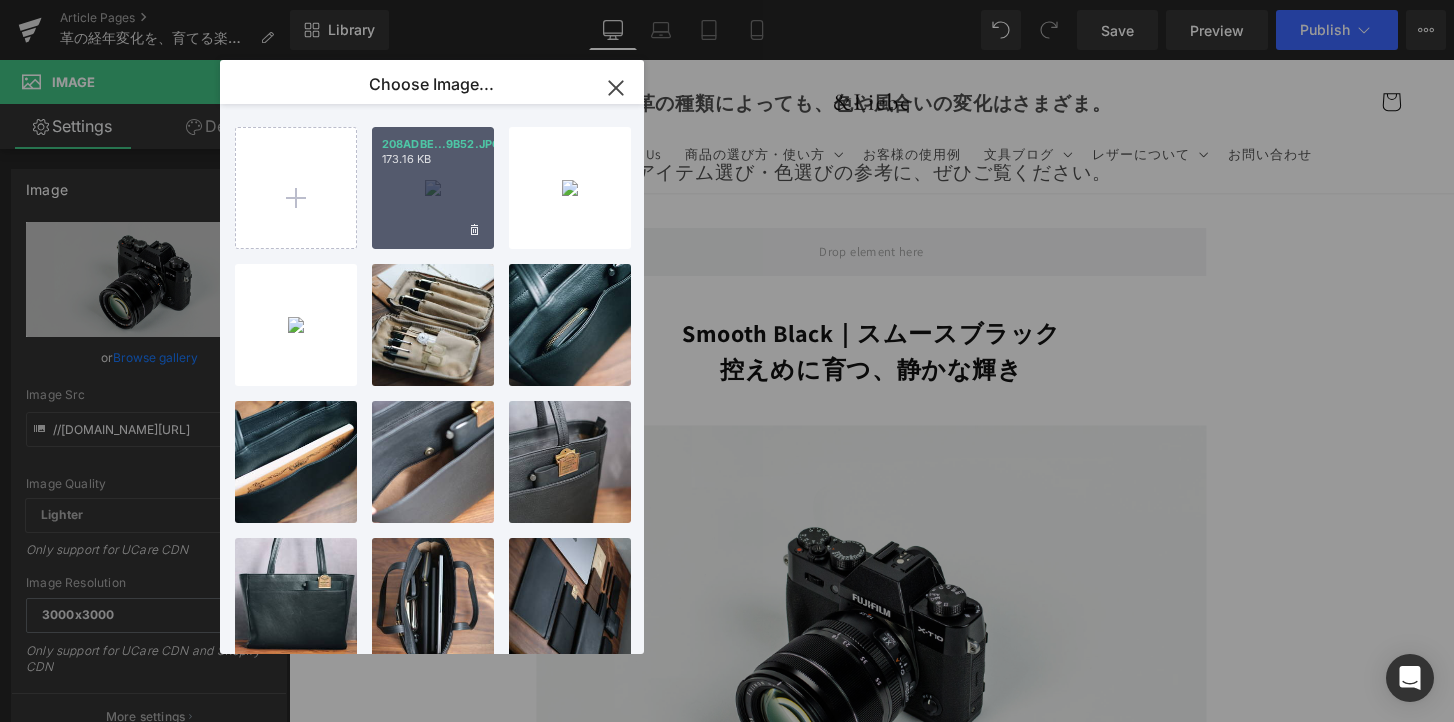 drag, startPoint x: 422, startPoint y: 194, endPoint x: 138, endPoint y: 139, distance: 289.27667 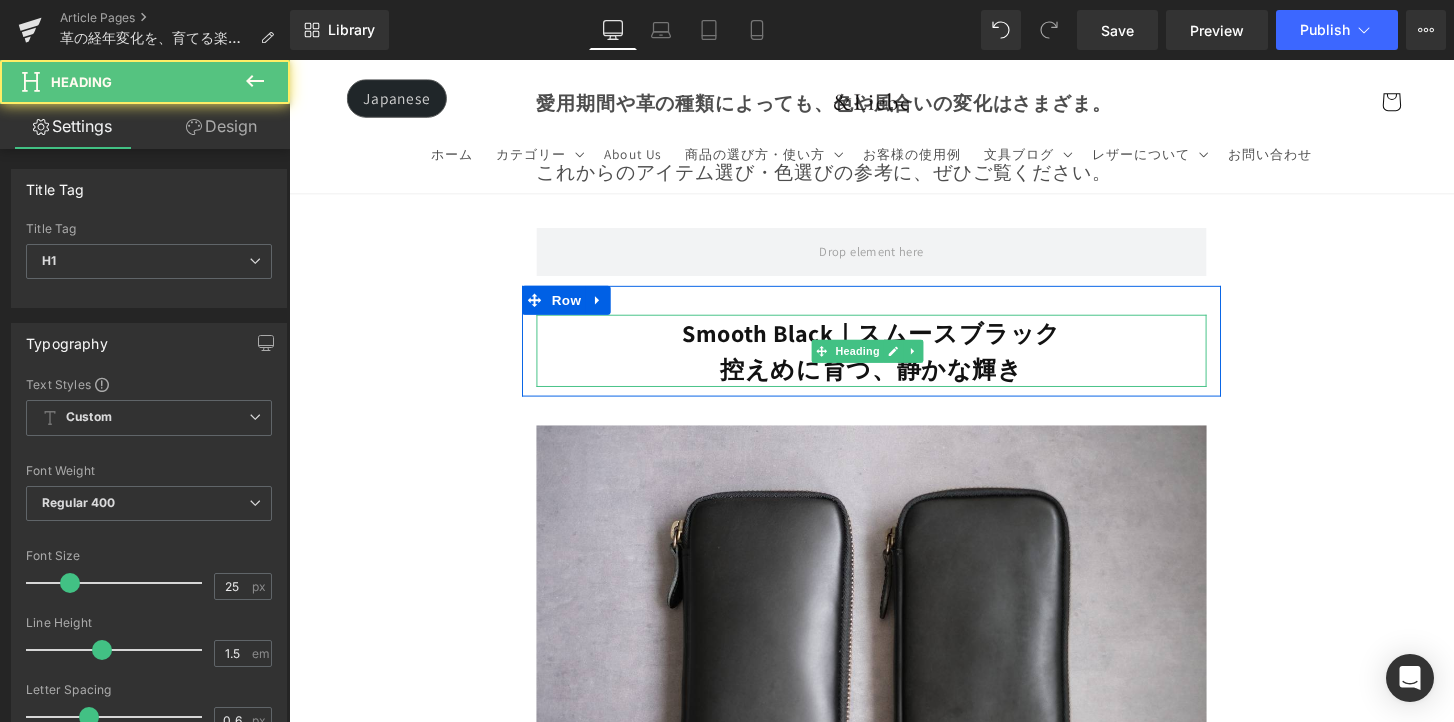 click on "控えめに育つ、静かな輝き" at bounding box center (894, 381) 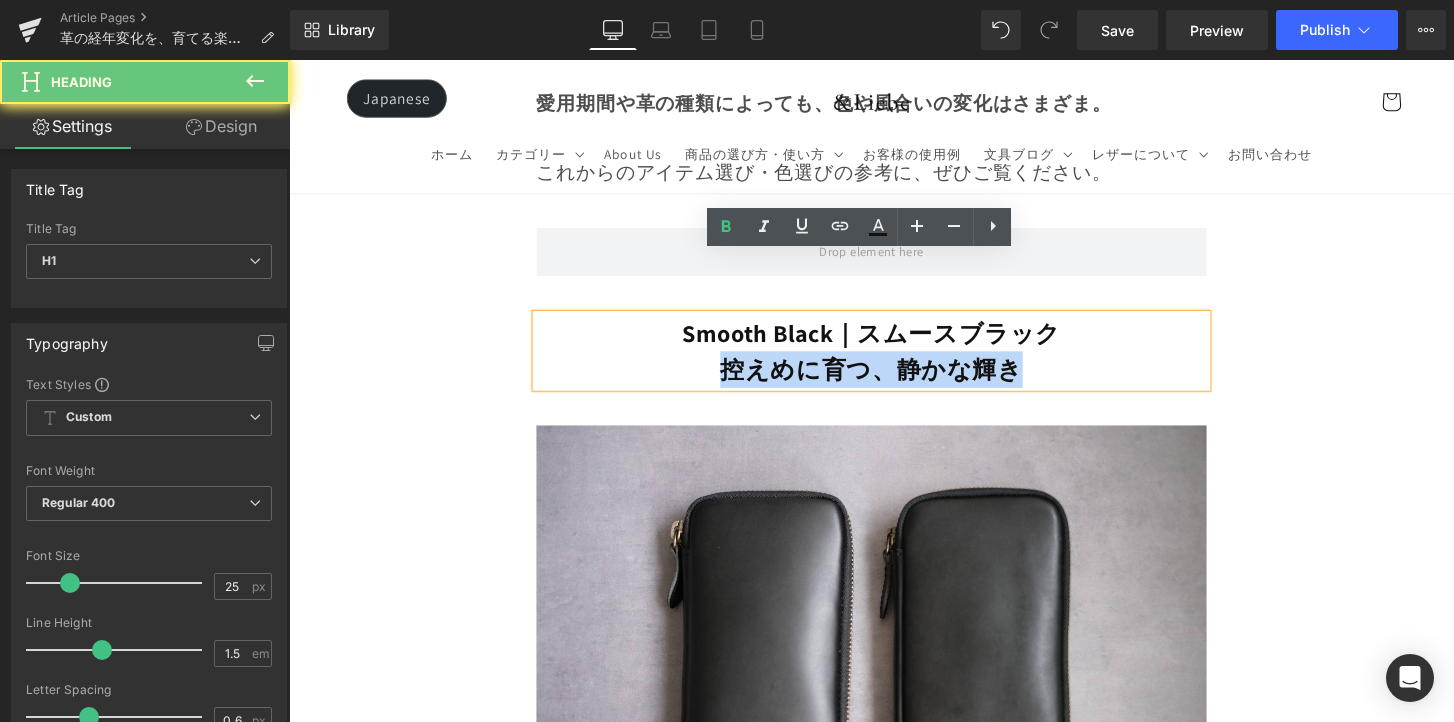 drag, startPoint x: 1043, startPoint y: 320, endPoint x: 676, endPoint y: 333, distance: 367.23016 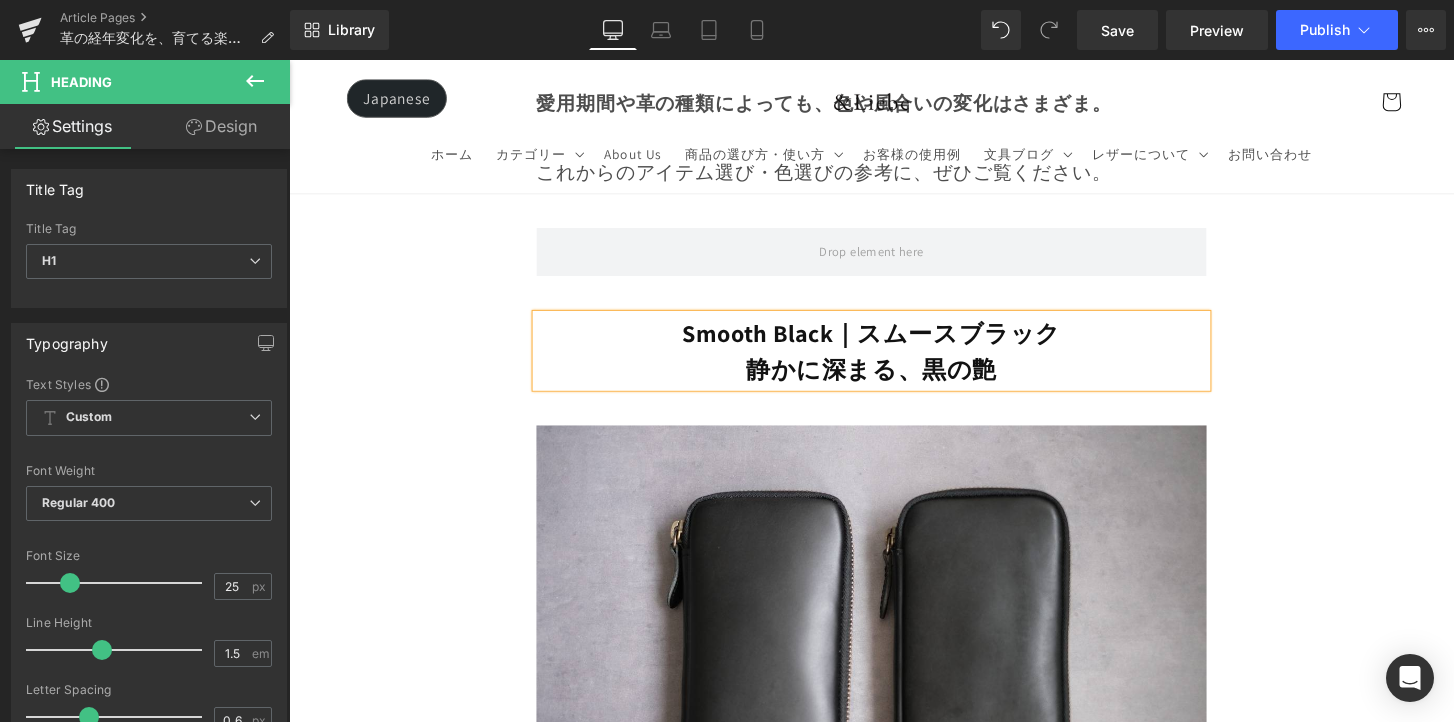 click on "Image         Row
革は育てるもの 経年変化という贅沢な時間
Heading         Row
革製品に触れていると、ふとした瞬間に「これは自分だけのものだ」と感じることがあります。
それは、使う人の手の温もりや、過ごした時間が、そのまま革に刻まれていくからかもしれません。 最初はまだ固くて、どこかよそよそしかった革が、
毎日の中で少しずつ馴染み、色づき、艶を増していく。 その変化は決して急がせることができない、
けれど確かに積み重なる、静かで贅沢な時間。 気づけば、世界にひとつだけの“自分だけの革”に育っている。 このブログでは、エイジングの魅力や楽しみ方、色や艶の変化の仕方、そして革を美しく育てるコツをご紹介していきます。
Text Block         Row         Row" at bounding box center (894, 4864) 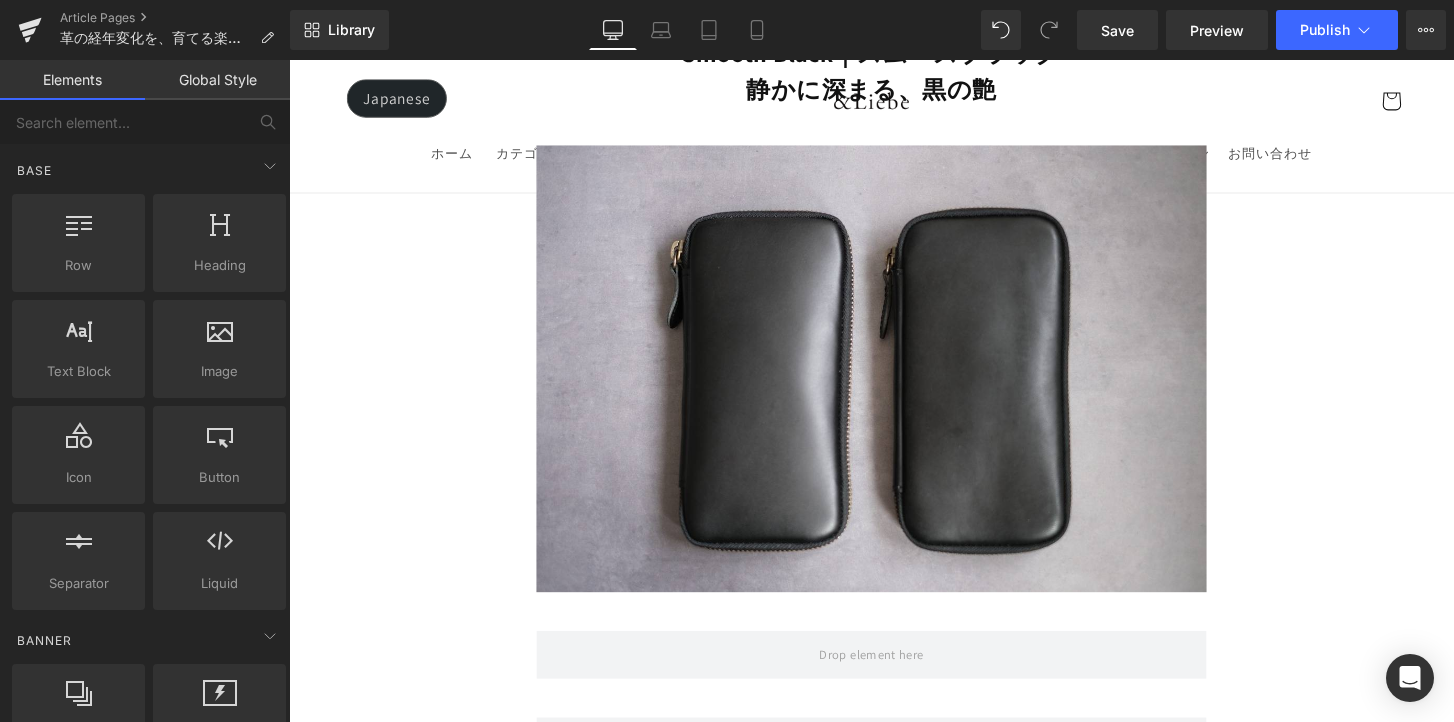 scroll, scrollTop: 6196, scrollLeft: 0, axis: vertical 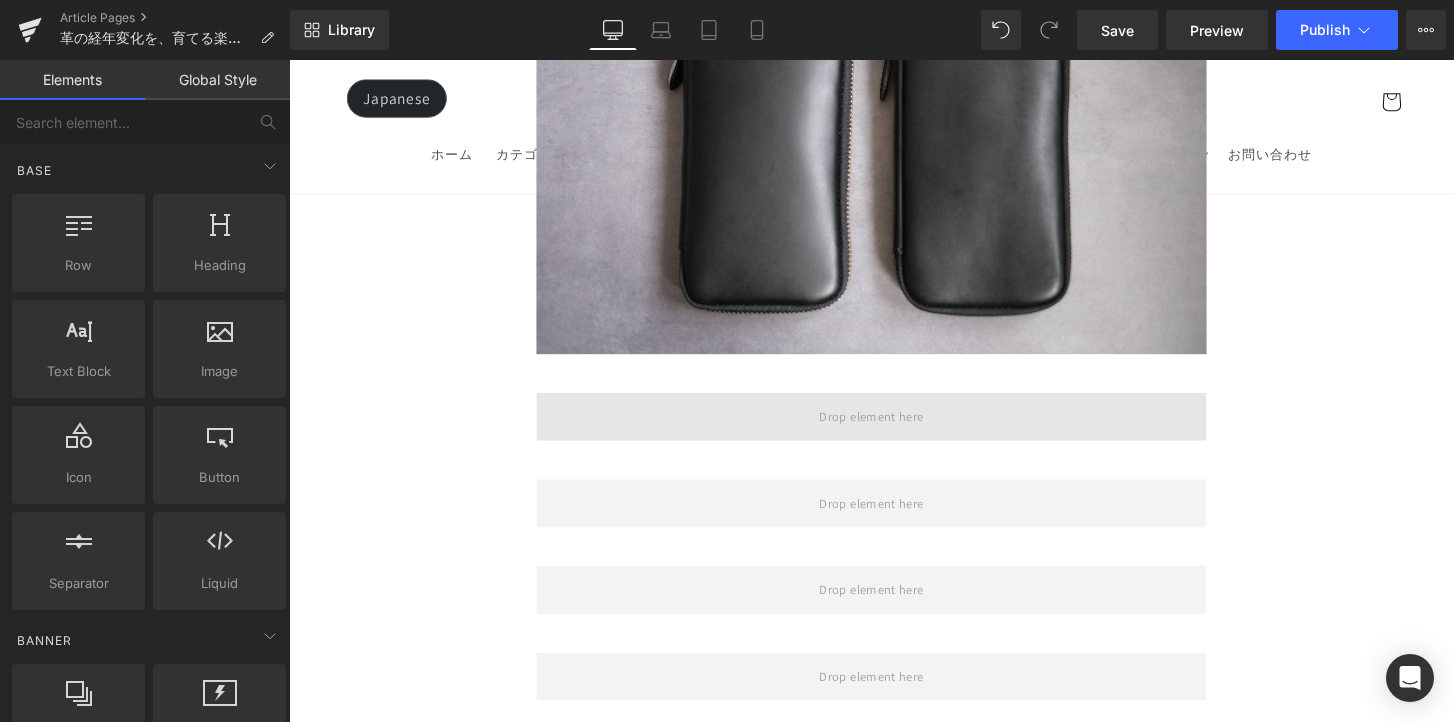 click at bounding box center (894, 430) 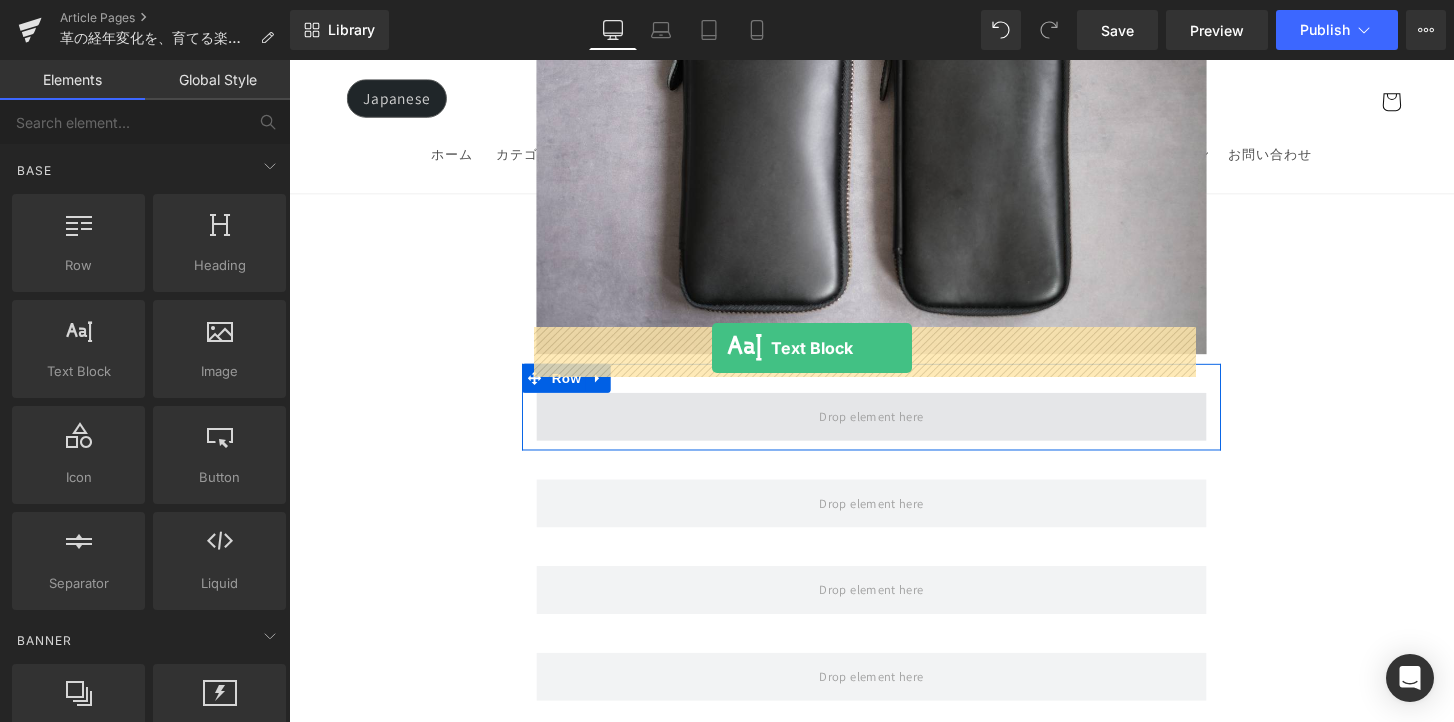 drag, startPoint x: 532, startPoint y: 394, endPoint x: 725, endPoint y: 357, distance: 196.51463 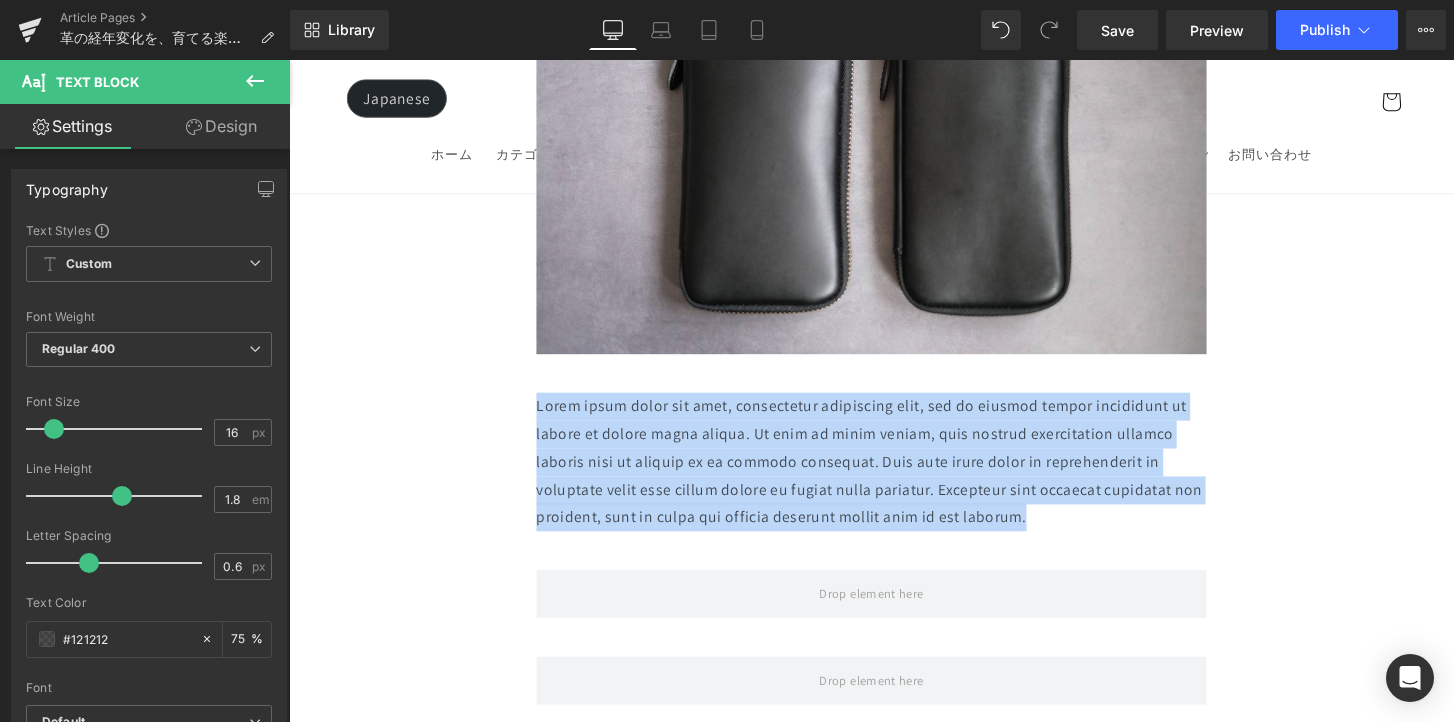 drag, startPoint x: 1098, startPoint y: 467, endPoint x: 456, endPoint y: 342, distance: 654.0558 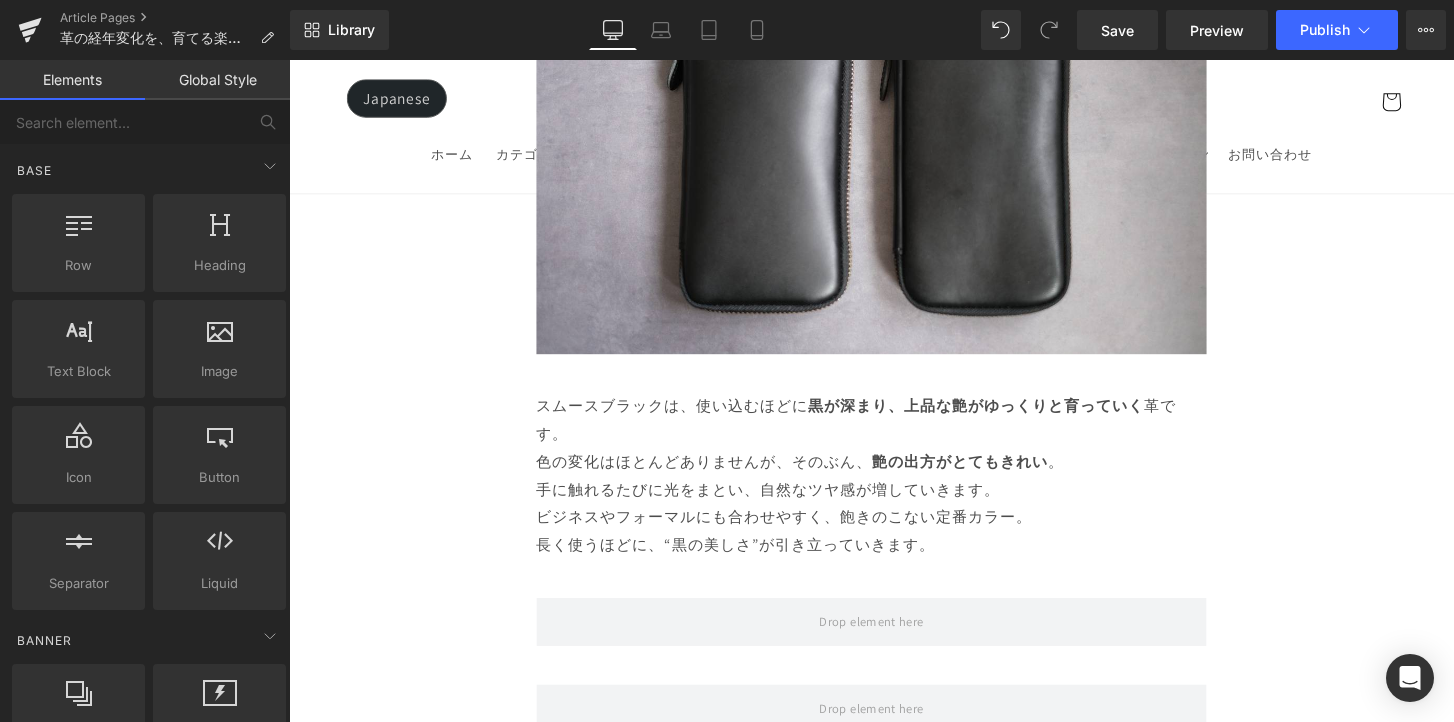 click on "Image         Row
革は育てるもの 経年変化という贅沢な時間
Heading         Row
革製品に触れていると、ふとした瞬間に「これは自分だけのものだ」と感じることがあります。
それは、使う人の手の温もりや、過ごした時間が、そのまま革に刻まれていくからかもしれません。 最初はまだ固くて、どこかよそよそしかった革が、
毎日の中で少しずつ馴染み、色づき、艶を増していく。 その変化は決して急がせることができない、
けれど確かに積み重なる、静かで贅沢な時間。 気づけば、世界にひとつだけの“自分だけの革”に育っている。 このブログでは、エイジングの魅力や楽しみ方、色や艶の変化の仕方、そして革を美しく育てるコツをご紹介していきます。
Text Block         Row         Row" at bounding box center (894, 4387) 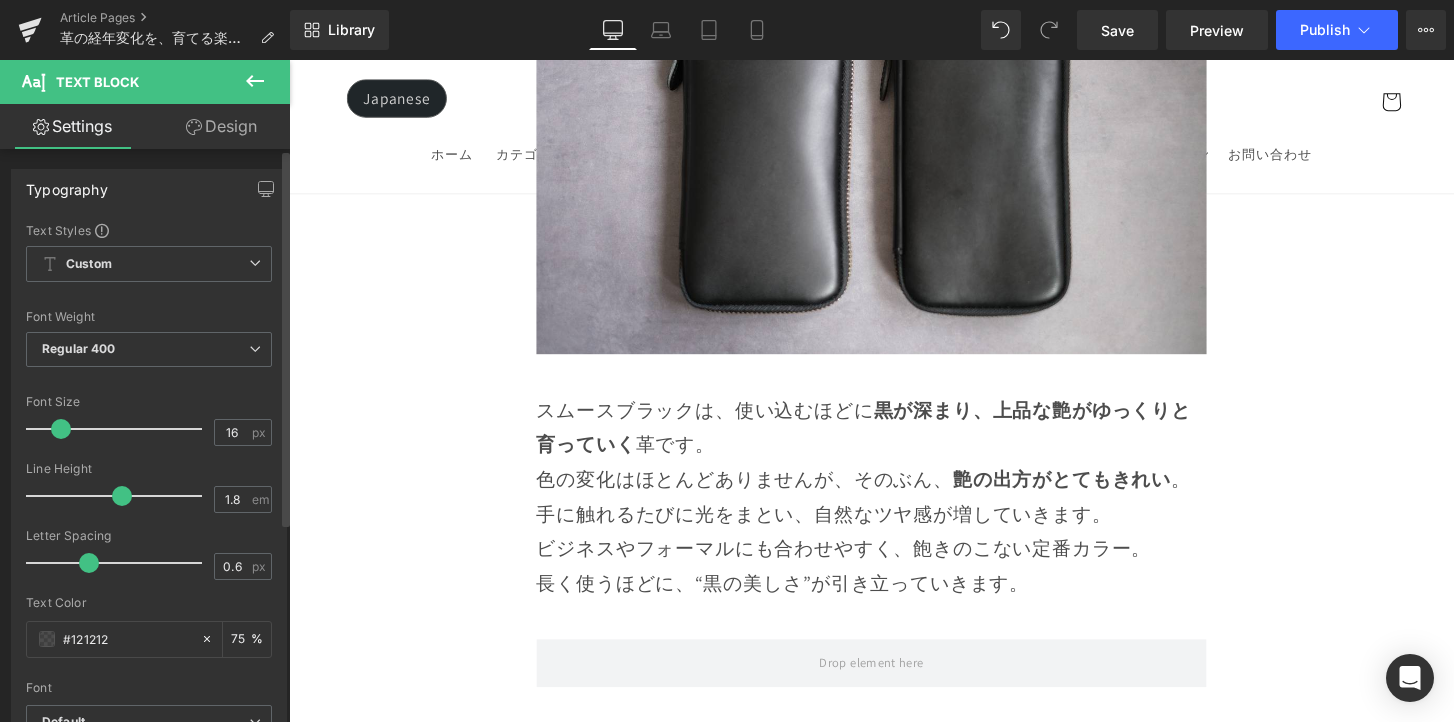 click at bounding box center (61, 429) 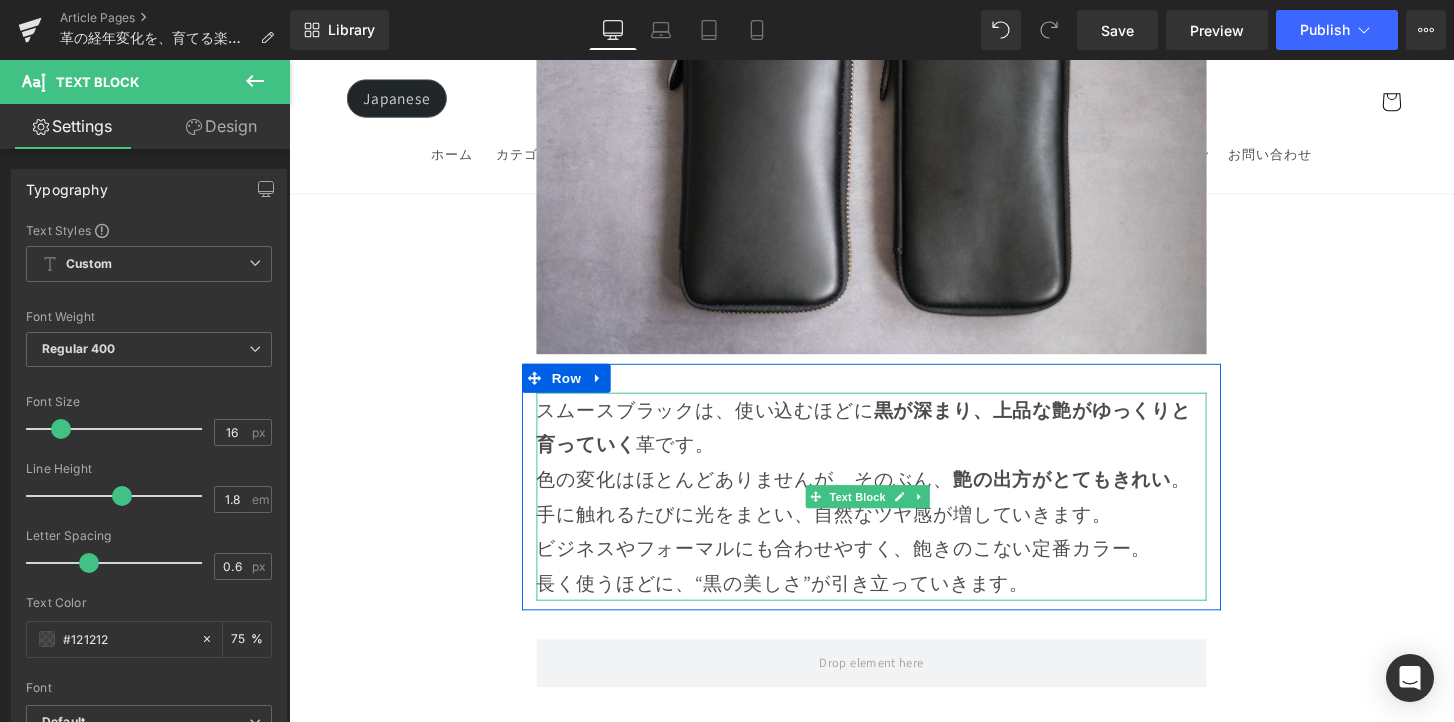 click on "スムースブラックは、使い込むほどに 黒が深まり、上品な艶がゆっくりと育っていく 革です。" at bounding box center [894, 442] 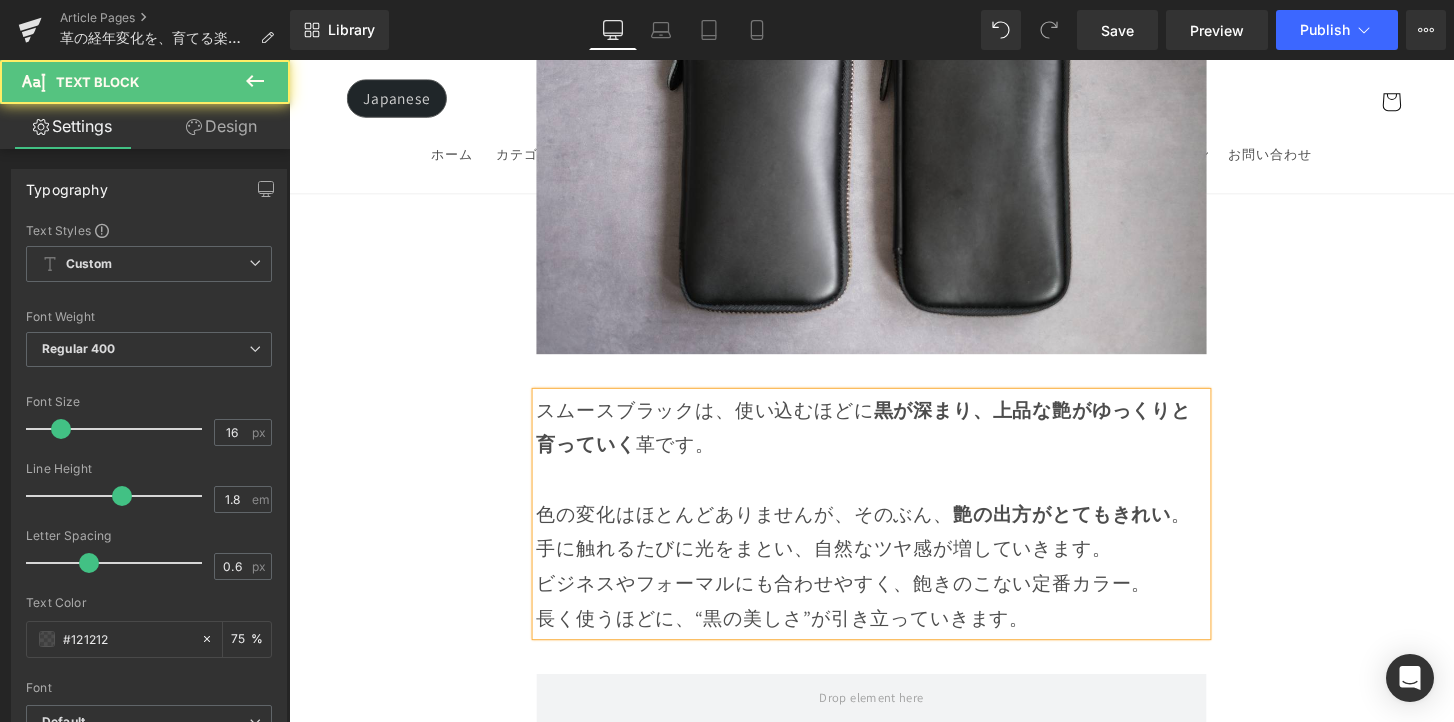 click on "色の変化はほとんどありませんが、そのぶん、 艶の出方がとてもきれい 。
手に触れるたびに光をまとい、自然なツヤ感が増していきます。" at bounding box center [894, 550] 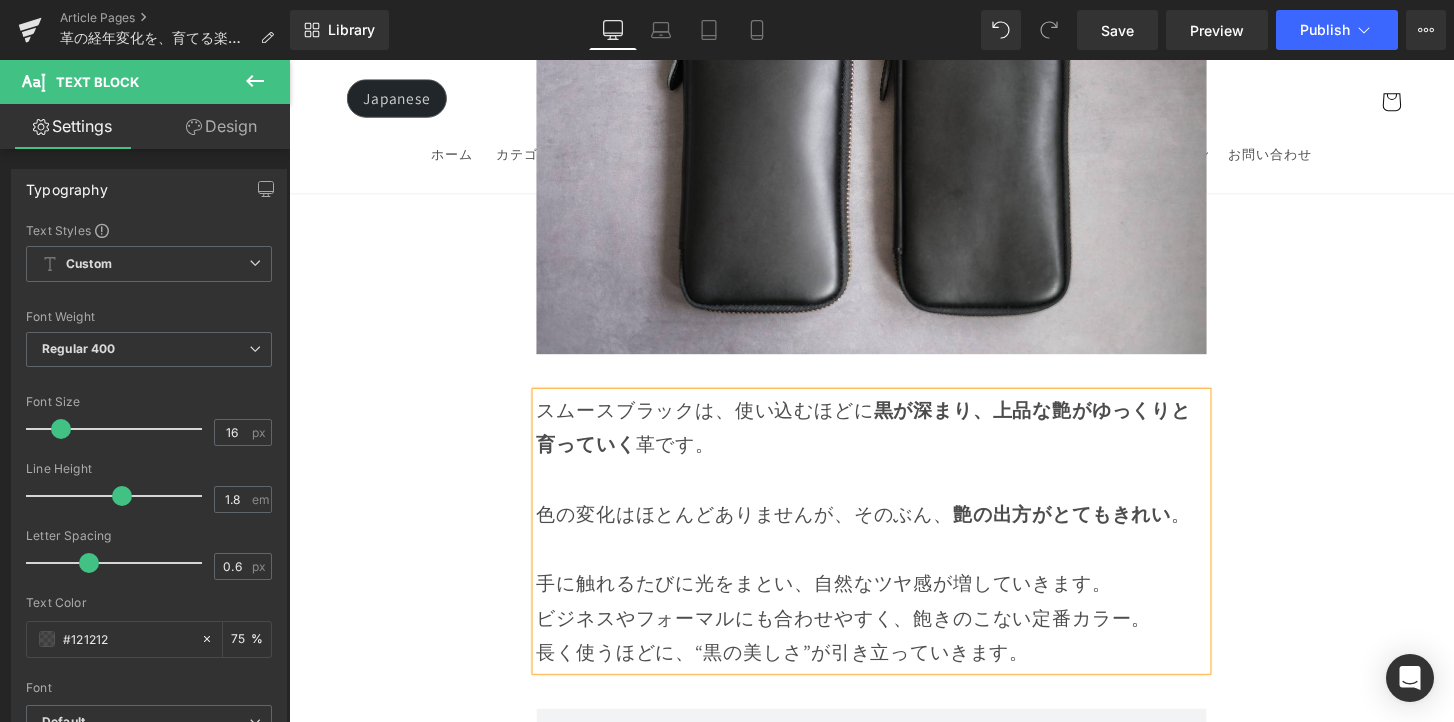 click on "手に触れるたびに光をまとい、自然なツヤ感が増していきます。" at bounding box center (894, 586) 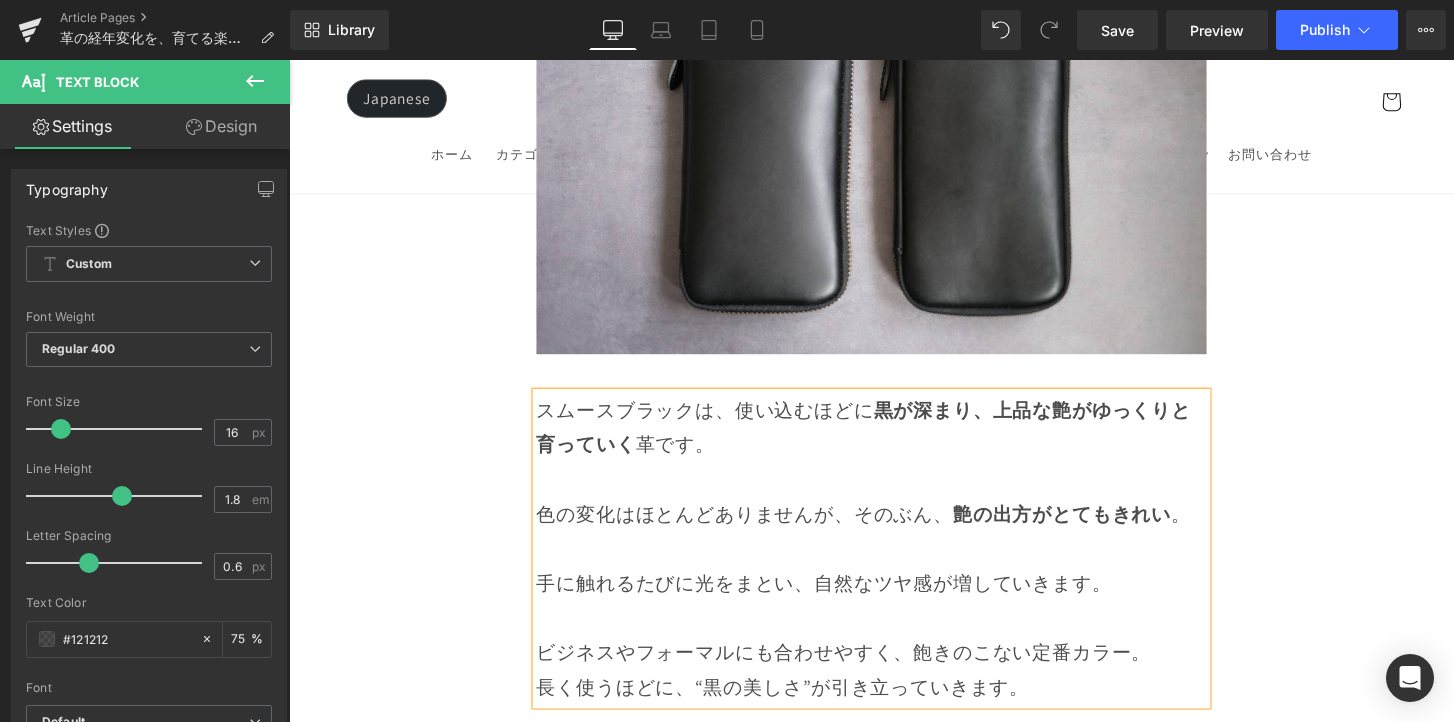 click on "ビジネスやフォーマルにも合わせやすく、飽きのこない定番カラー。
長く使うほどに、“黒の美しさ”が引き立っていきます。" at bounding box center (894, 694) 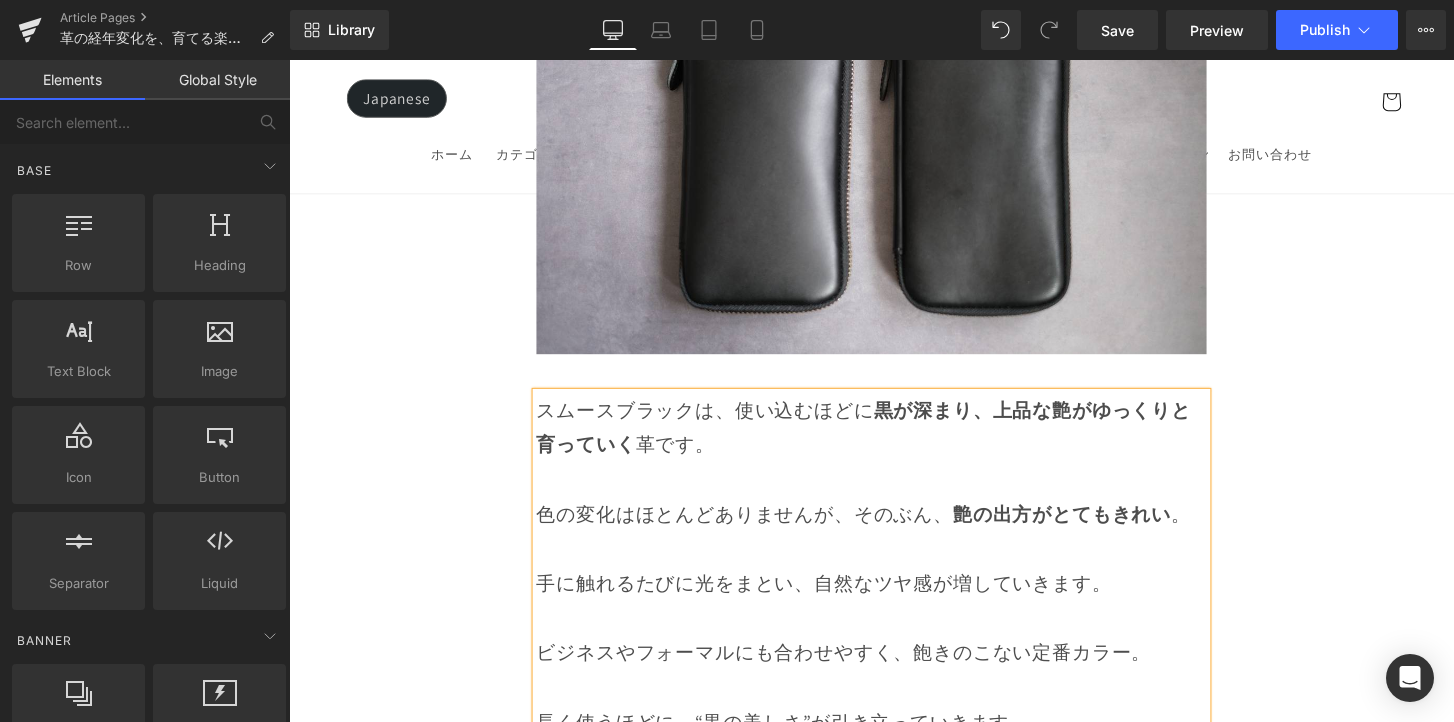 click on "Image         Row
革は育てるもの 経年変化という贅沢な時間
Heading         Row
革製品に触れていると、ふとした瞬間に「これは自分だけのものだ」と感じることがあります。
それは、使う人の手の温もりや、過ごした時間が、そのまま革に刻まれていくからかもしれません。 最初はまだ固くて、どこかよそよそしかった革が、
毎日の中で少しずつ馴染み、色づき、艶を増していく。 その変化は決して急がせることができない、
けれど確かに積み重なる、静かで贅沢な時間。 気づけば、世界にひとつだけの“自分だけの革”に育っている。 このブログでは、エイジングの魅力や楽しみ方、色や艶の変化の仕方、そして革を美しく育てるコツをご紹介していきます。
Text Block         Row         Row" at bounding box center [894, 4481] 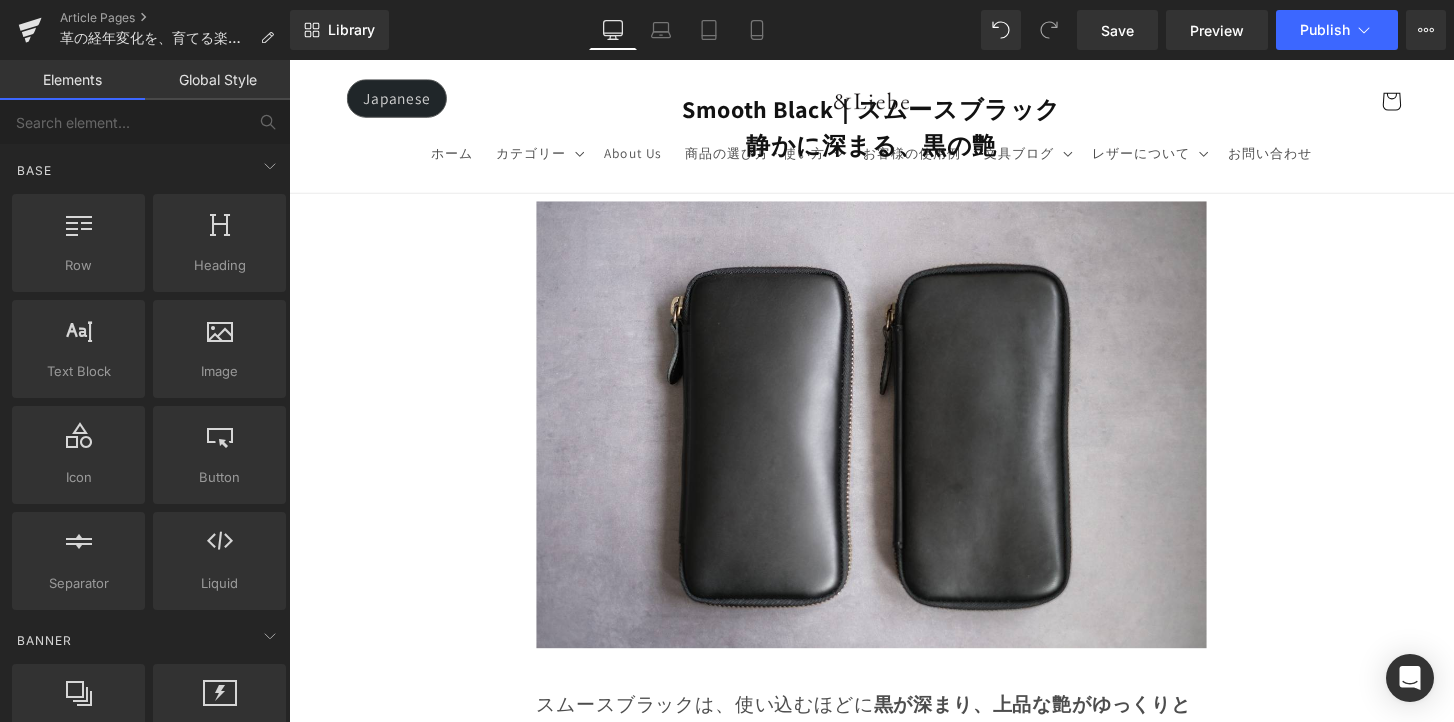 scroll, scrollTop: 5913, scrollLeft: 0, axis: vertical 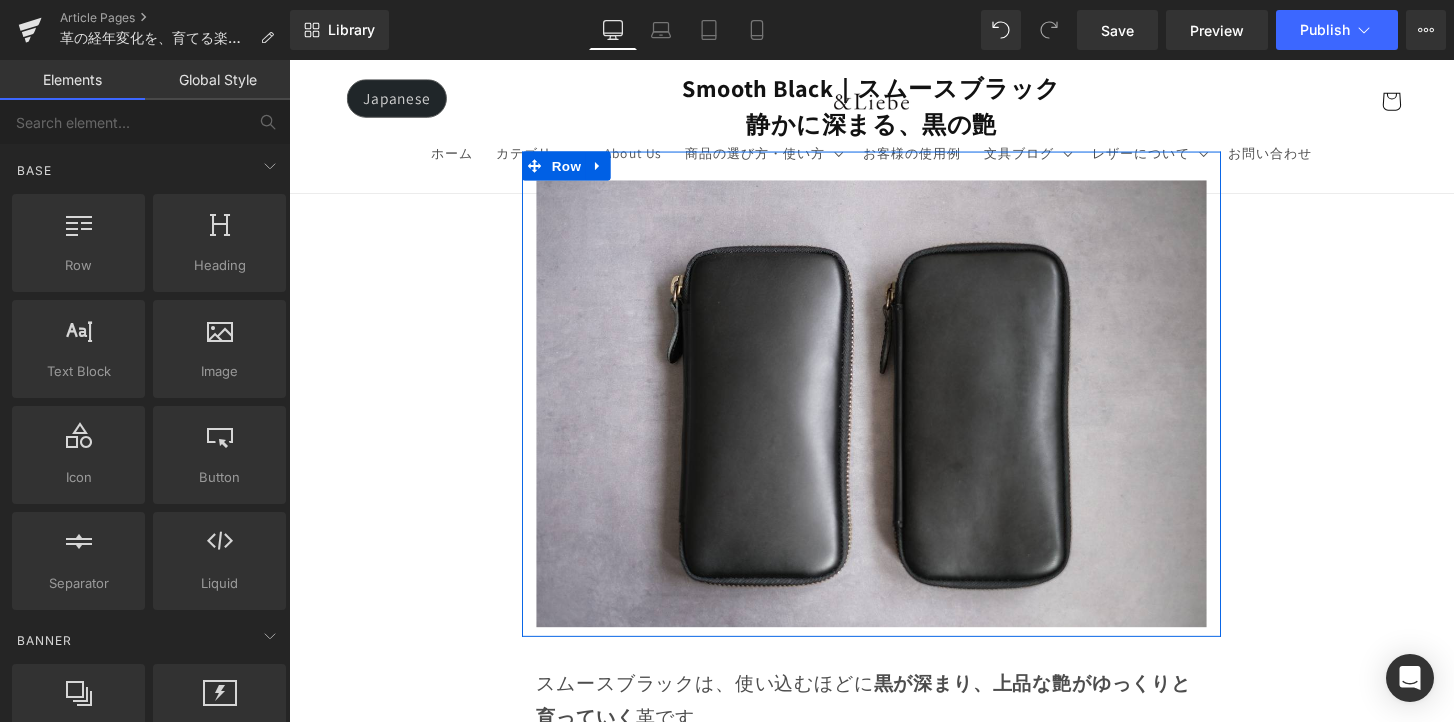 click 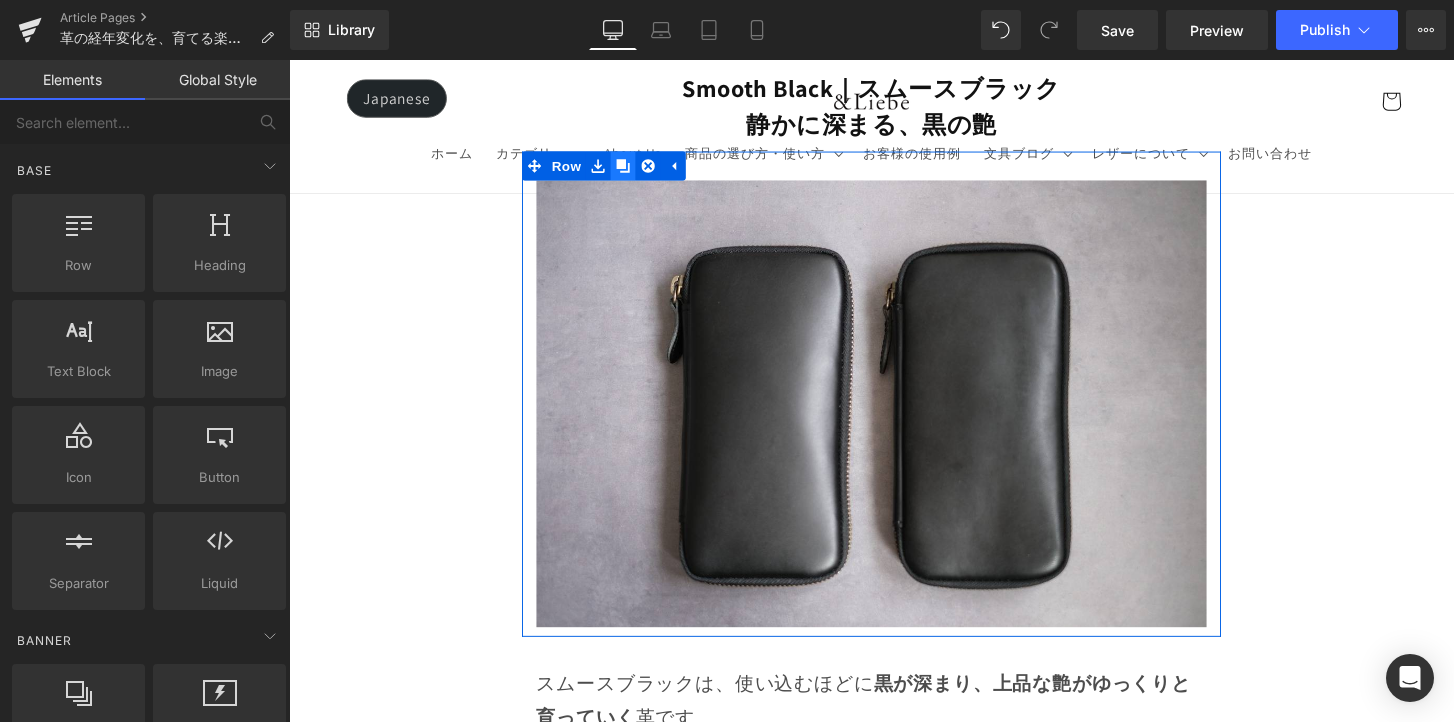 click 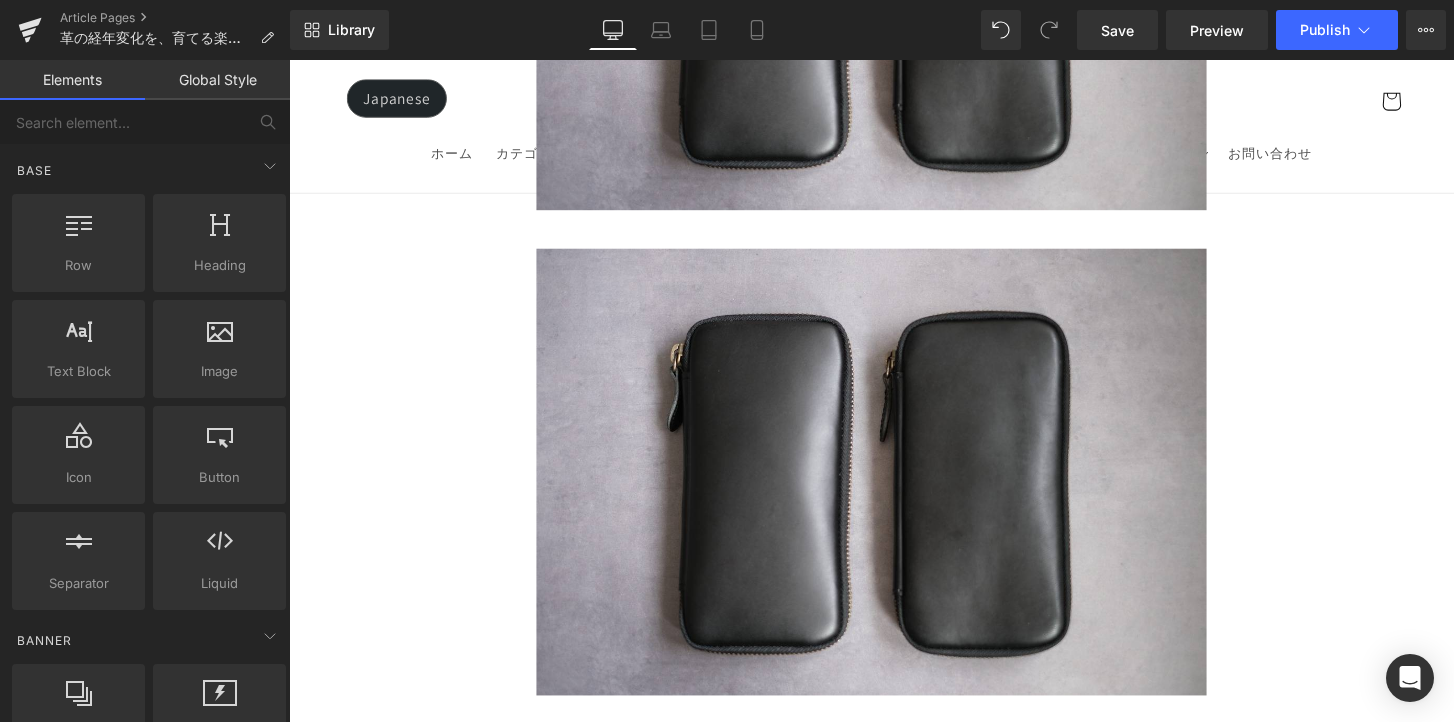 scroll, scrollTop: 6363, scrollLeft: 0, axis: vertical 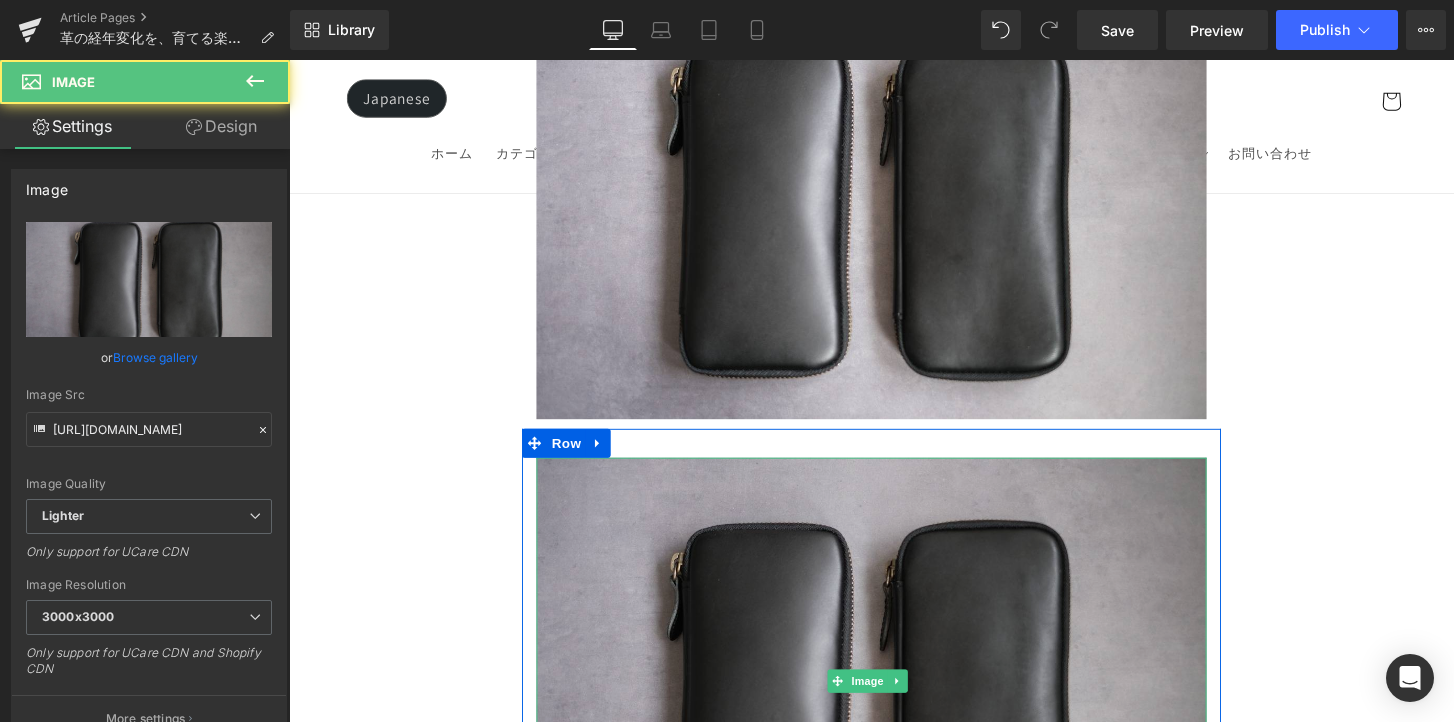 click at bounding box center [894, 705] 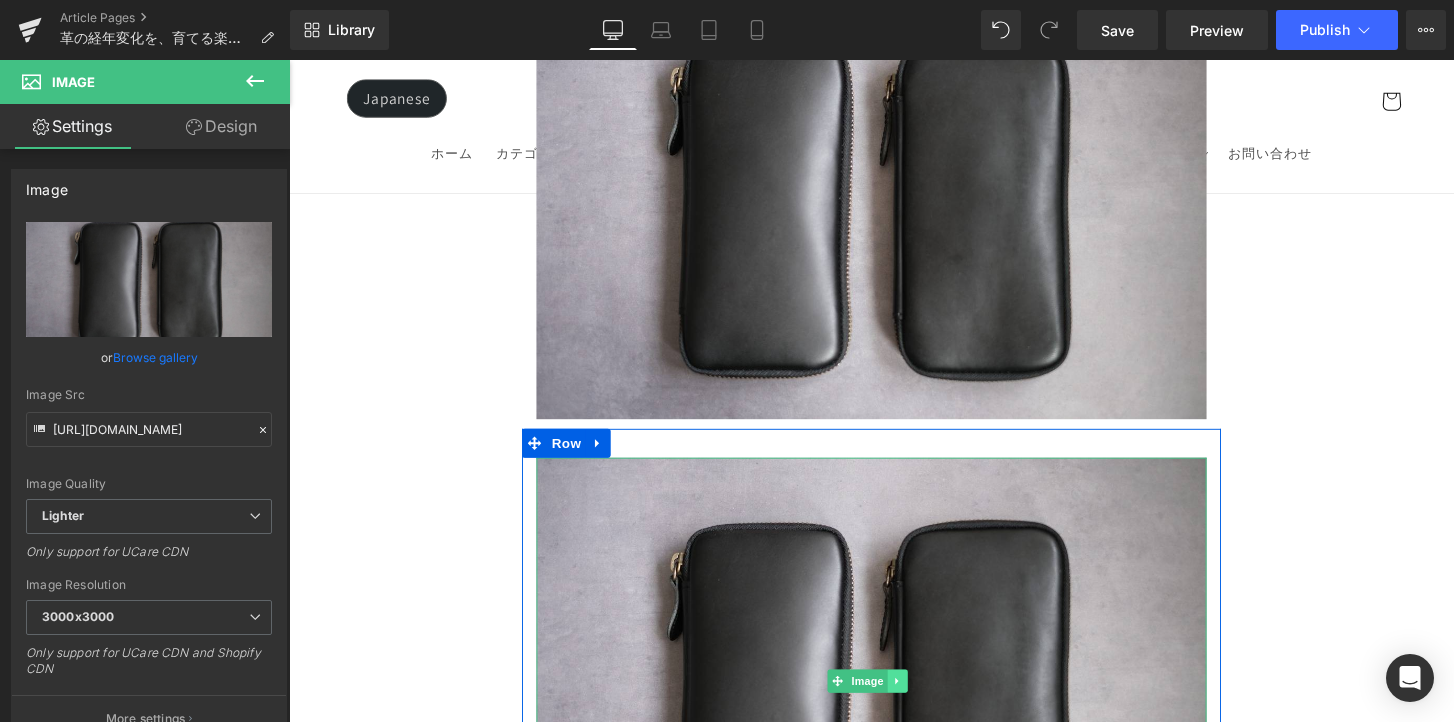 click at bounding box center [920, 705] 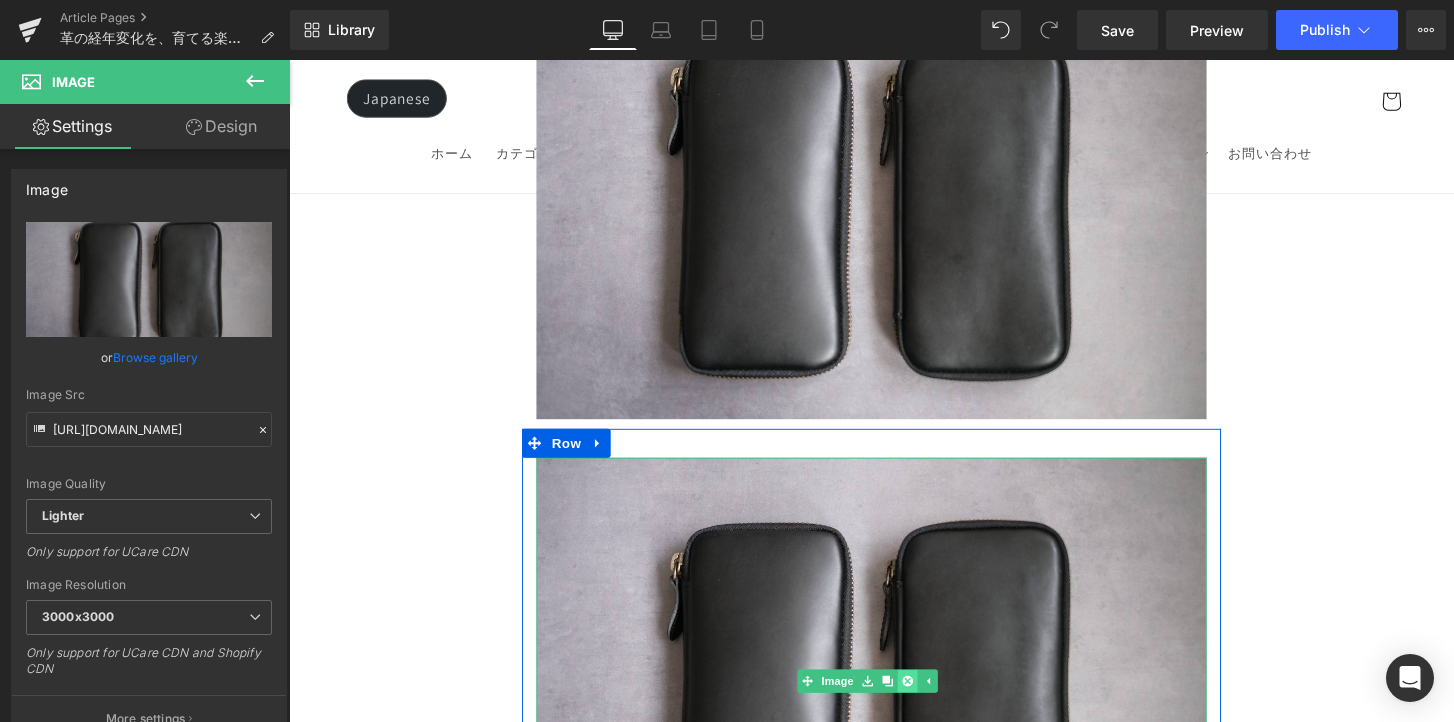 click 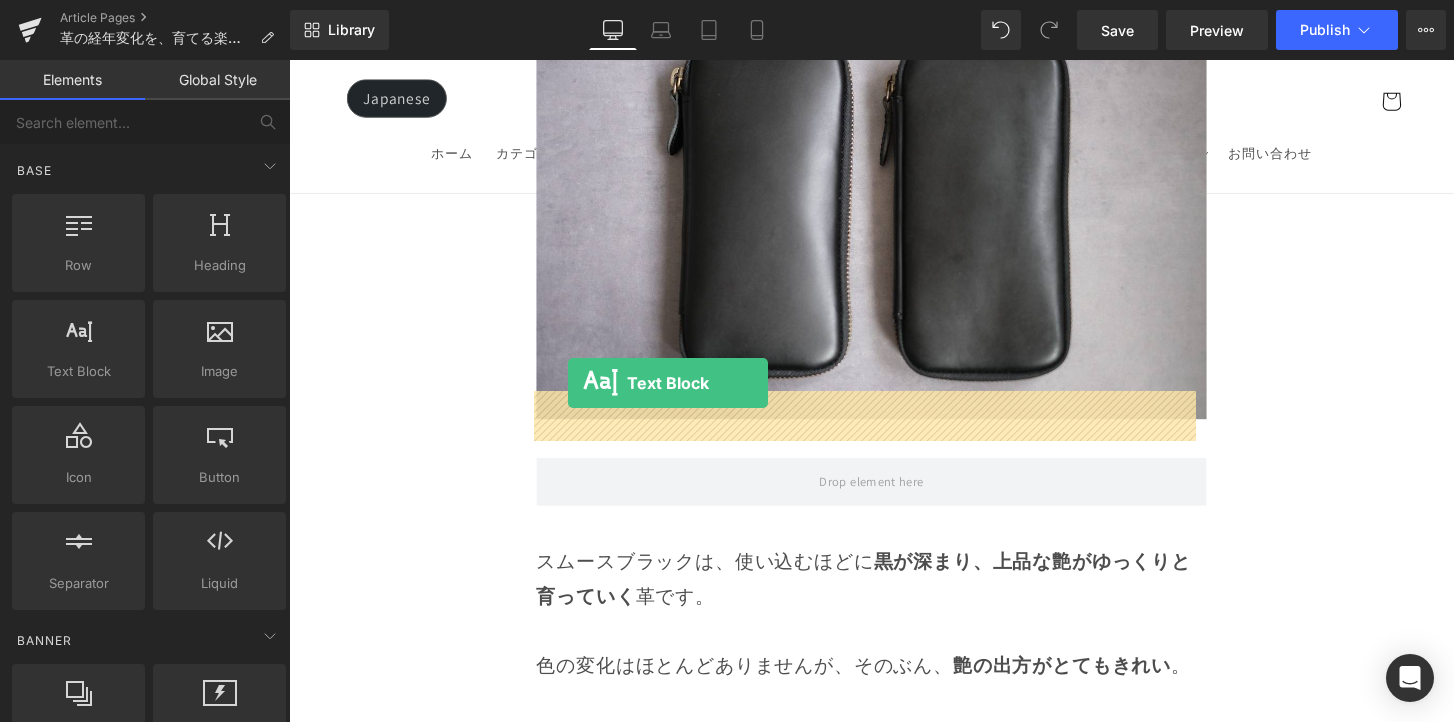 drag, startPoint x: 406, startPoint y: 403, endPoint x: 579, endPoint y: 395, distance: 173.18488 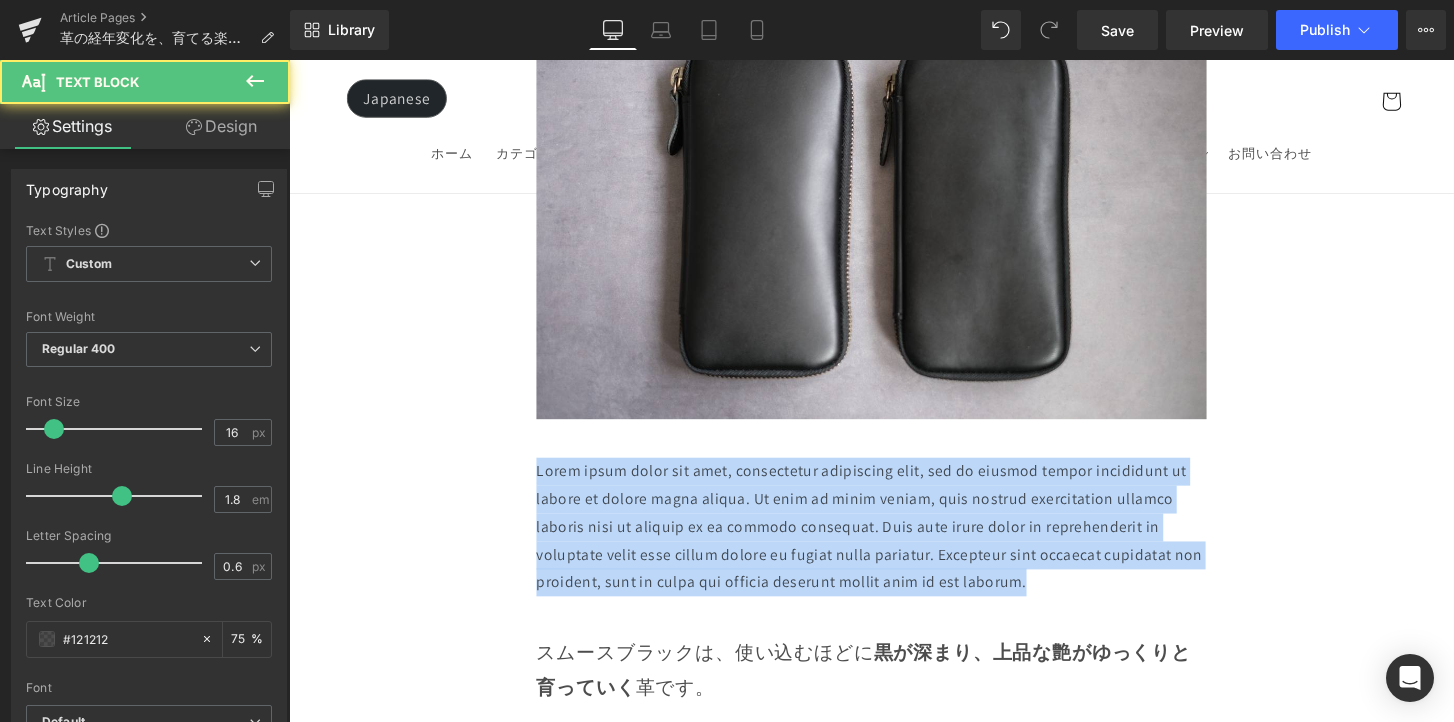 drag, startPoint x: 1045, startPoint y: 529, endPoint x: 510, endPoint y: 425, distance: 545.01465 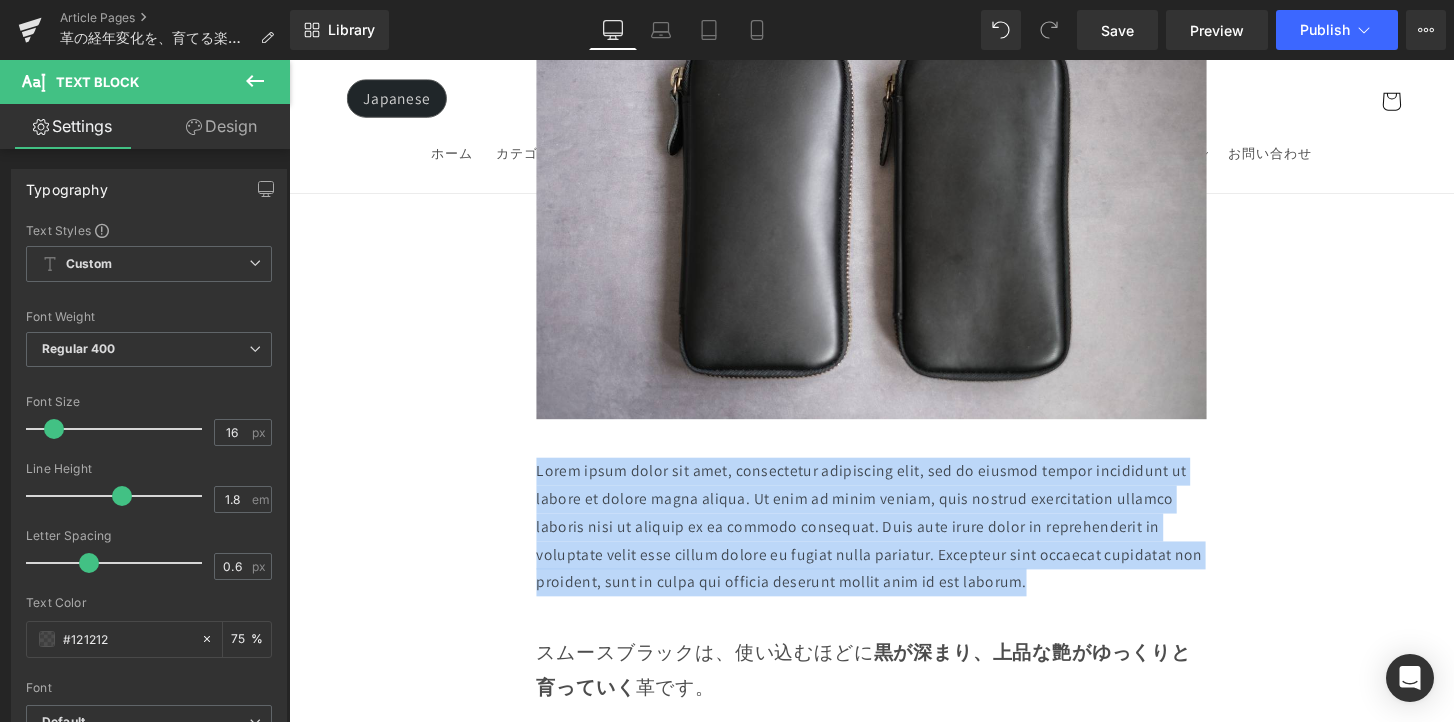 type 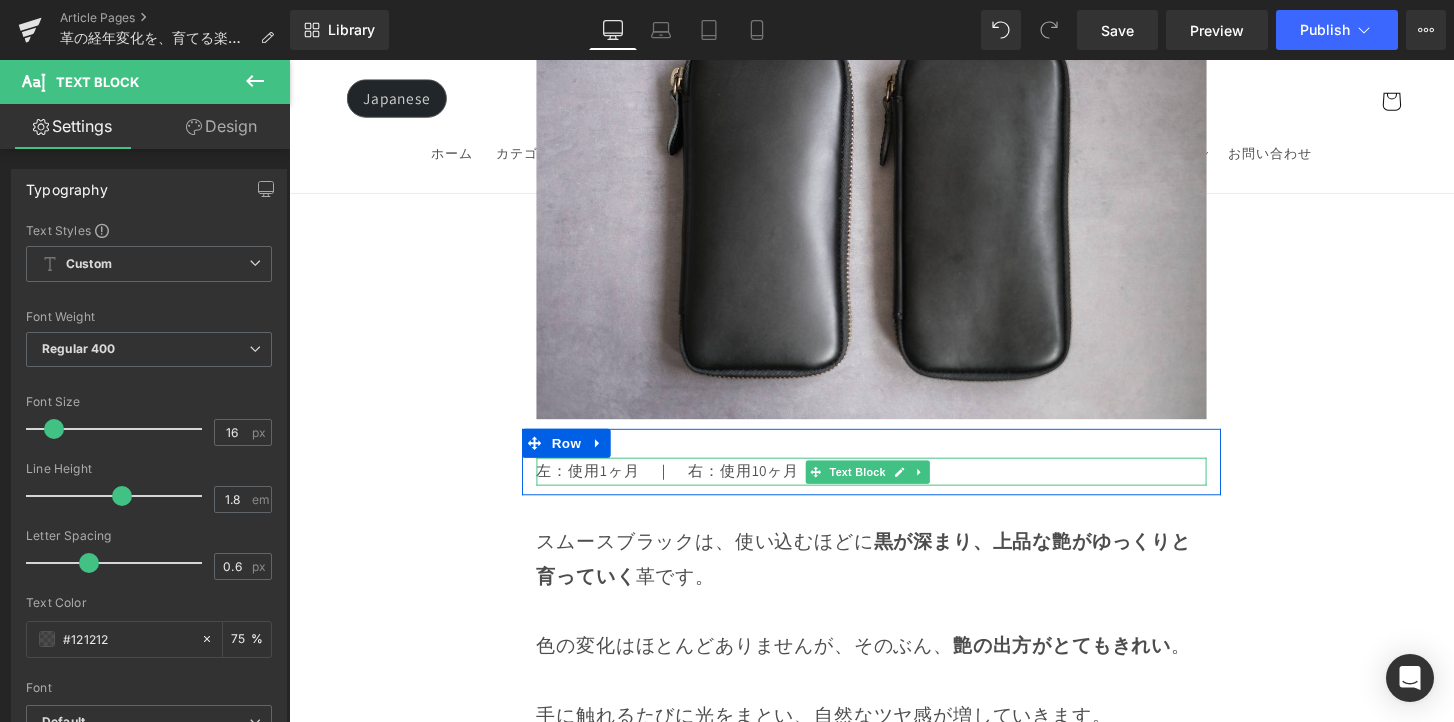 click on "左：使用1ヶ月　｜　右：使用10ヶ月" at bounding box center (894, 487) 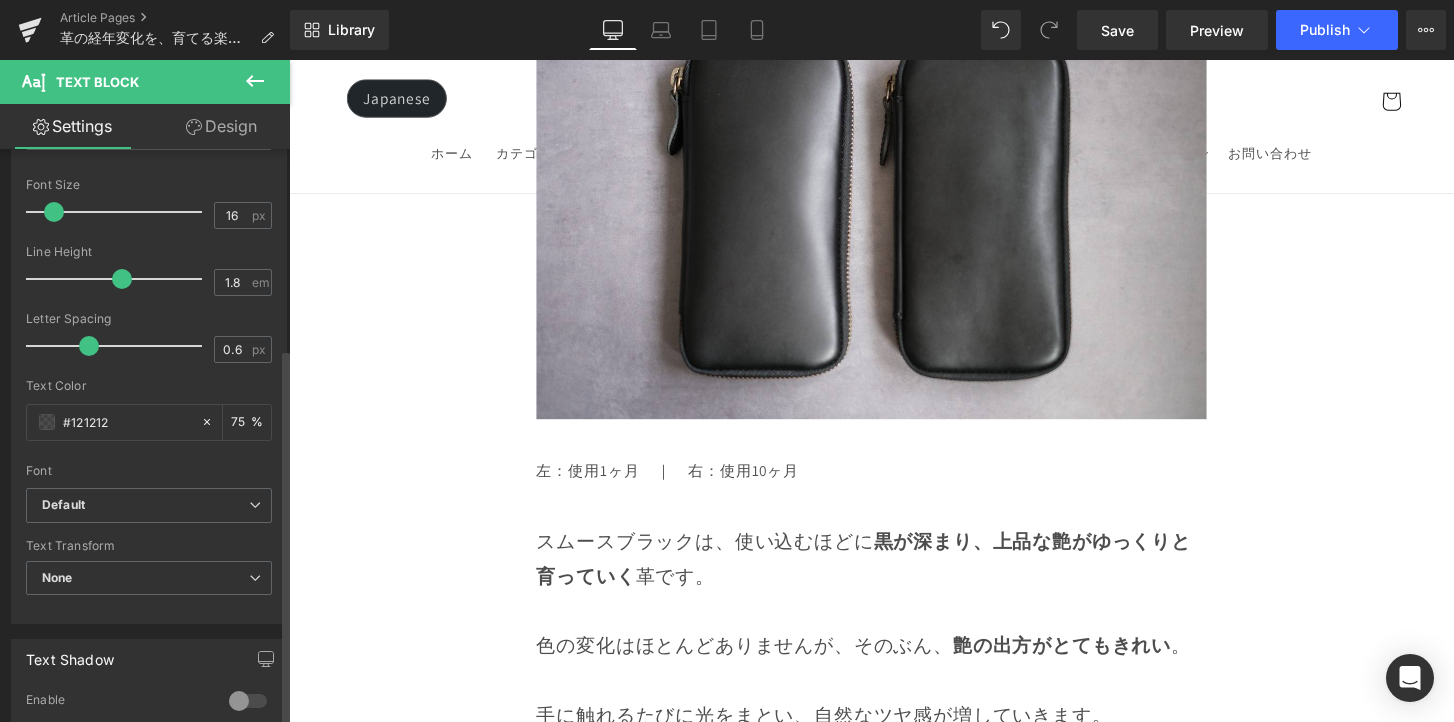 scroll, scrollTop: 664, scrollLeft: 0, axis: vertical 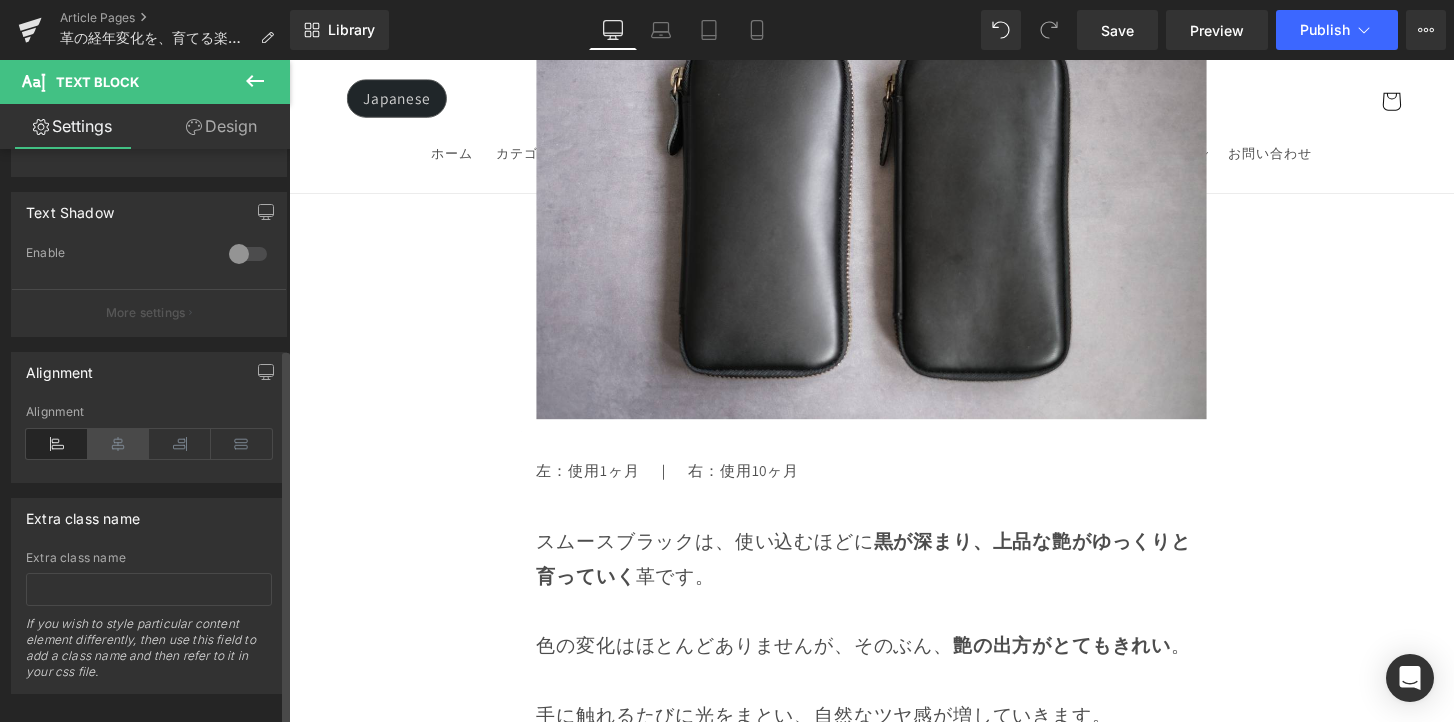 click at bounding box center (119, 444) 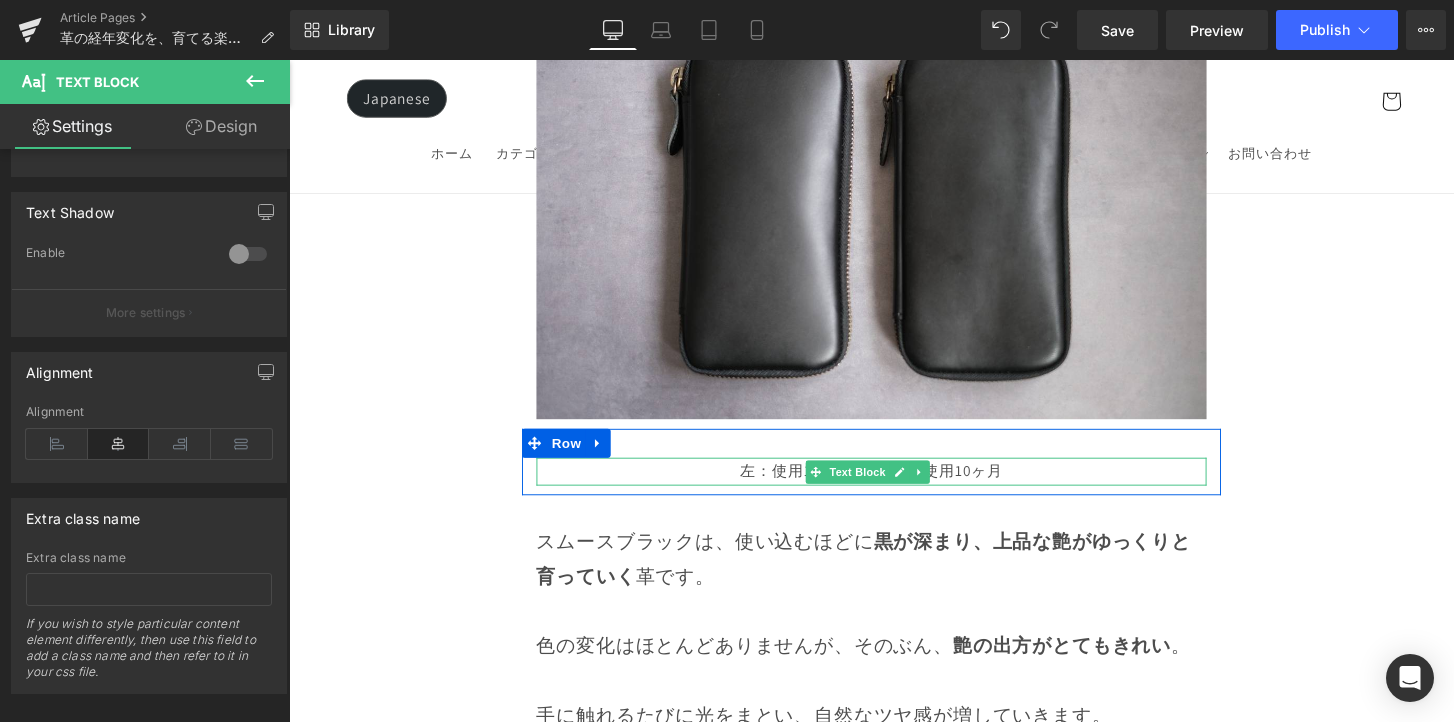 click at bounding box center [894, 499] 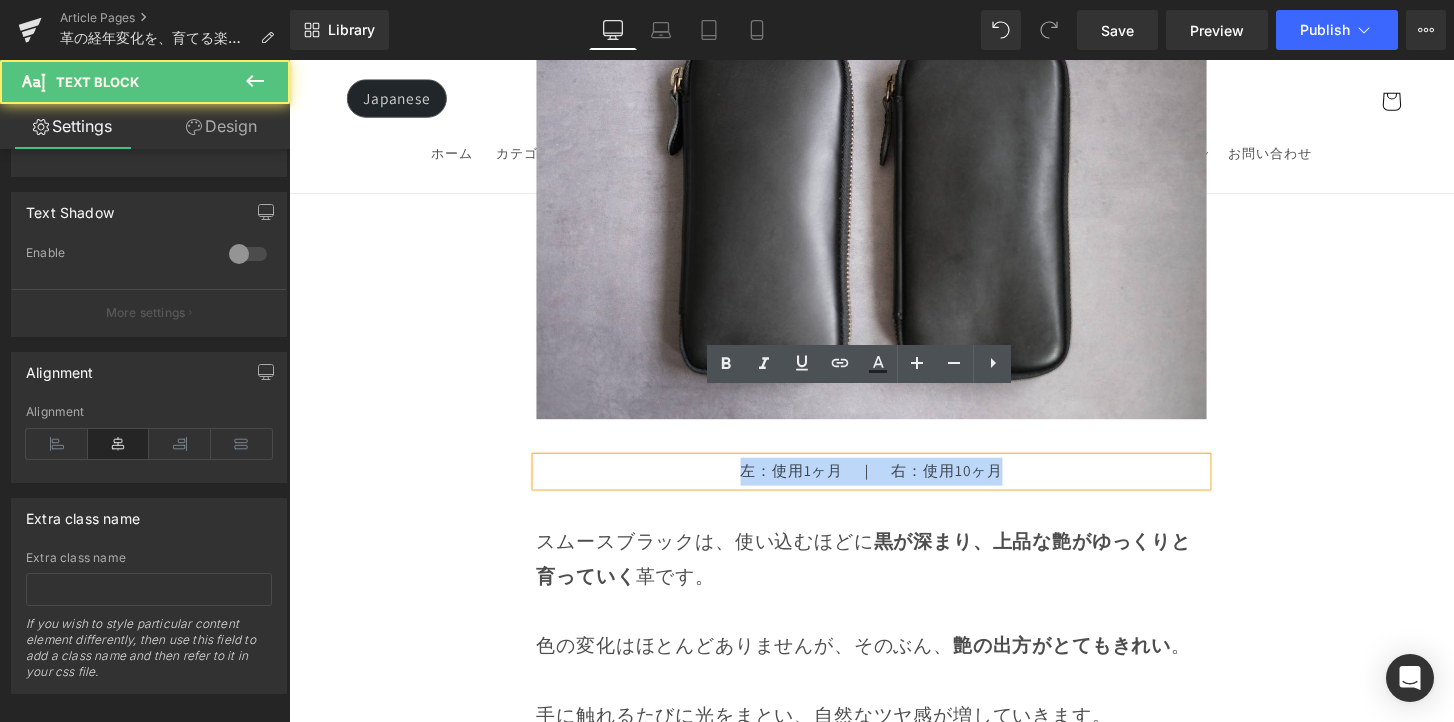 drag, startPoint x: 663, startPoint y: 427, endPoint x: 1056, endPoint y: 429, distance: 393.0051 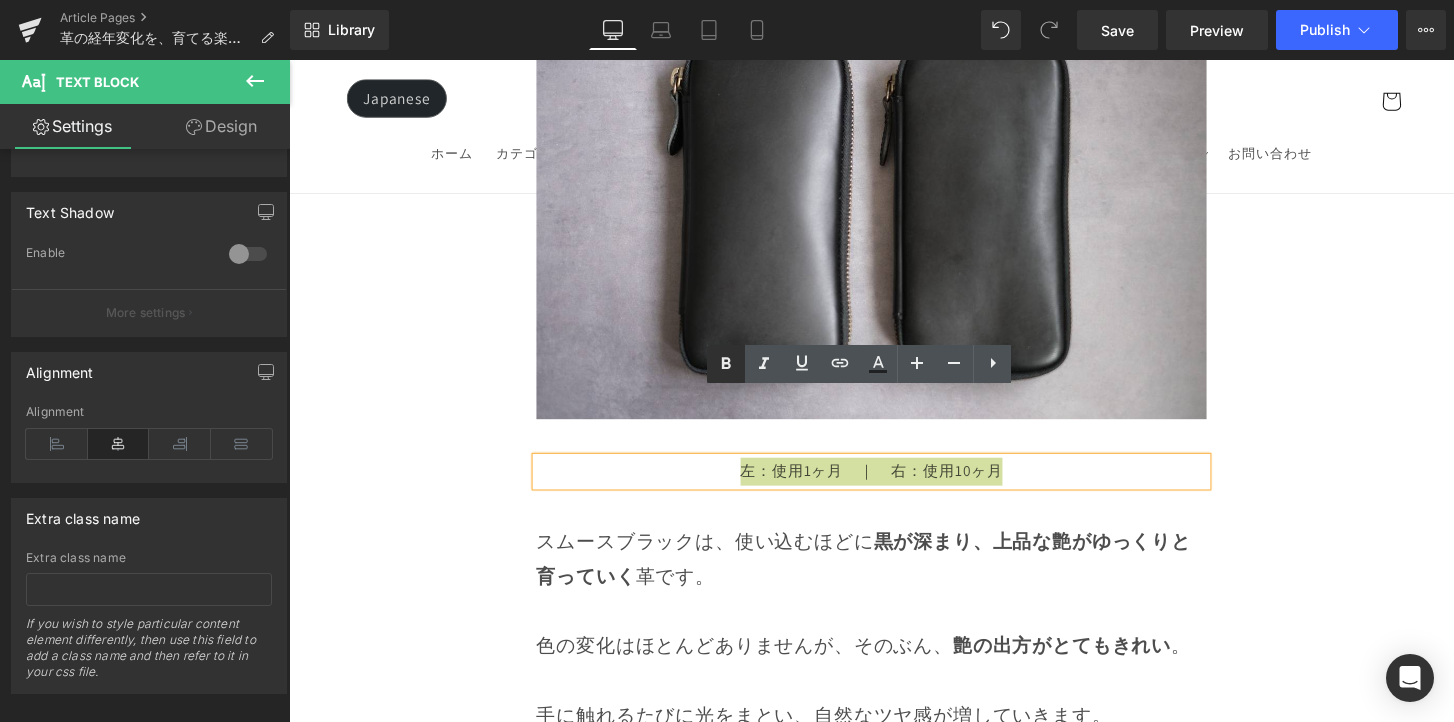click 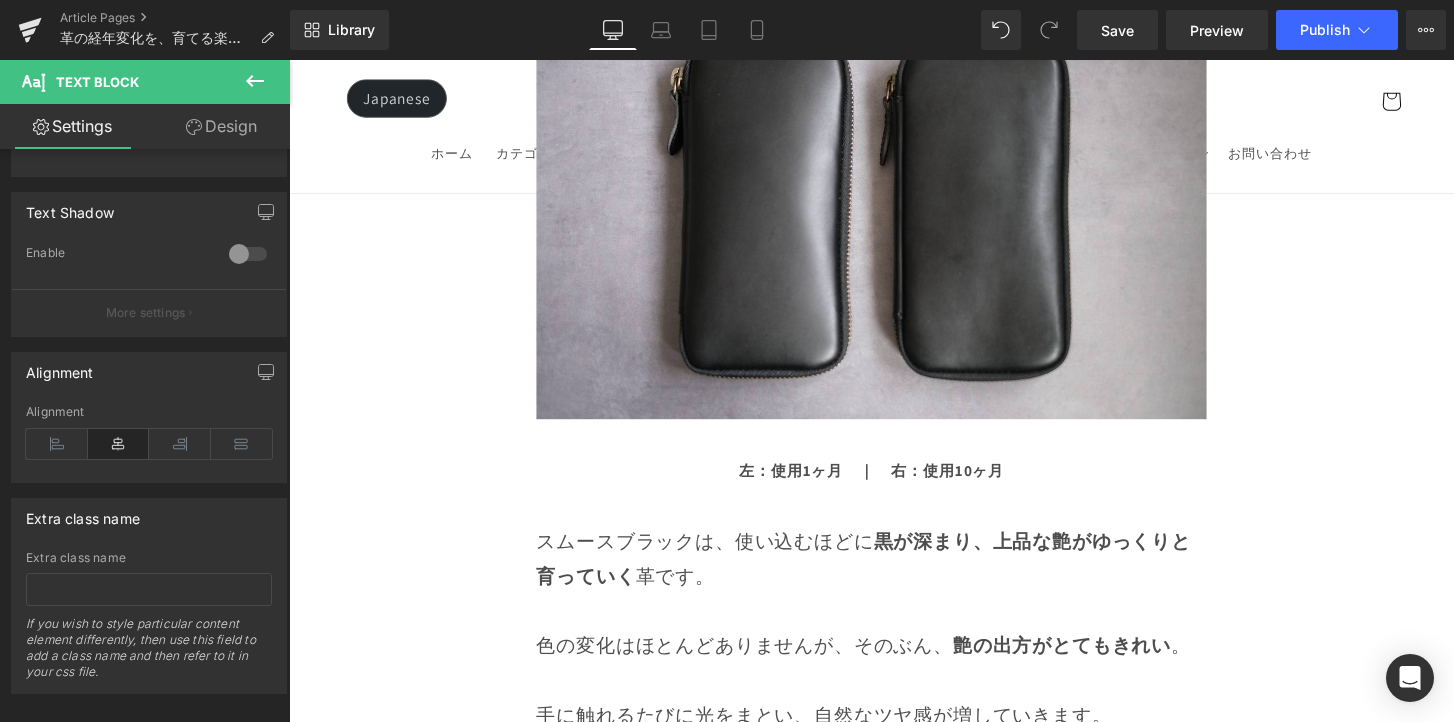 click on "Image         Row
革は育てるもの 経年変化という贅沢な時間
Heading         Row
革製品に触れていると、ふとした瞬間に「これは自分だけのものだ」と感じることがあります。
それは、使う人の手の温もりや、過ごした時間が、そのまま革に刻まれていくからかもしれません。 最初はまだ固くて、どこかよそよそしかった革が、
毎日の中で少しずつ馴染み、色づき、艶を増していく。 その変化は決して急がせることができない、
けれど確かに積み重なる、静かで贅沢な時間。 気づけば、世界にひとつだけの“自分だけの革”に育っている。 このブログでは、エイジングの魅力や楽しみ方、色や艶の変化の仕方、そして革を美しく育てるコツをご紹介していきます。
Text Block         Row         Row" at bounding box center (894, 4582) 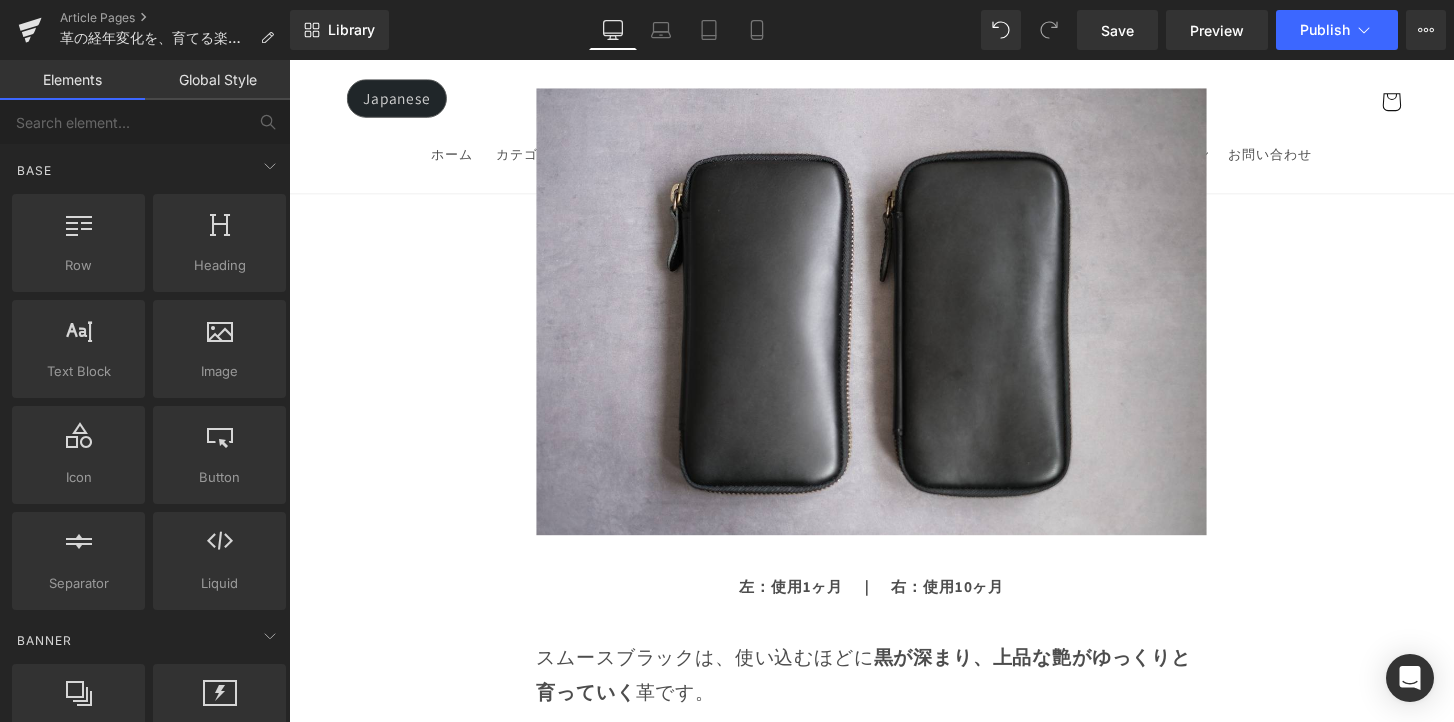 scroll, scrollTop: 6048, scrollLeft: 0, axis: vertical 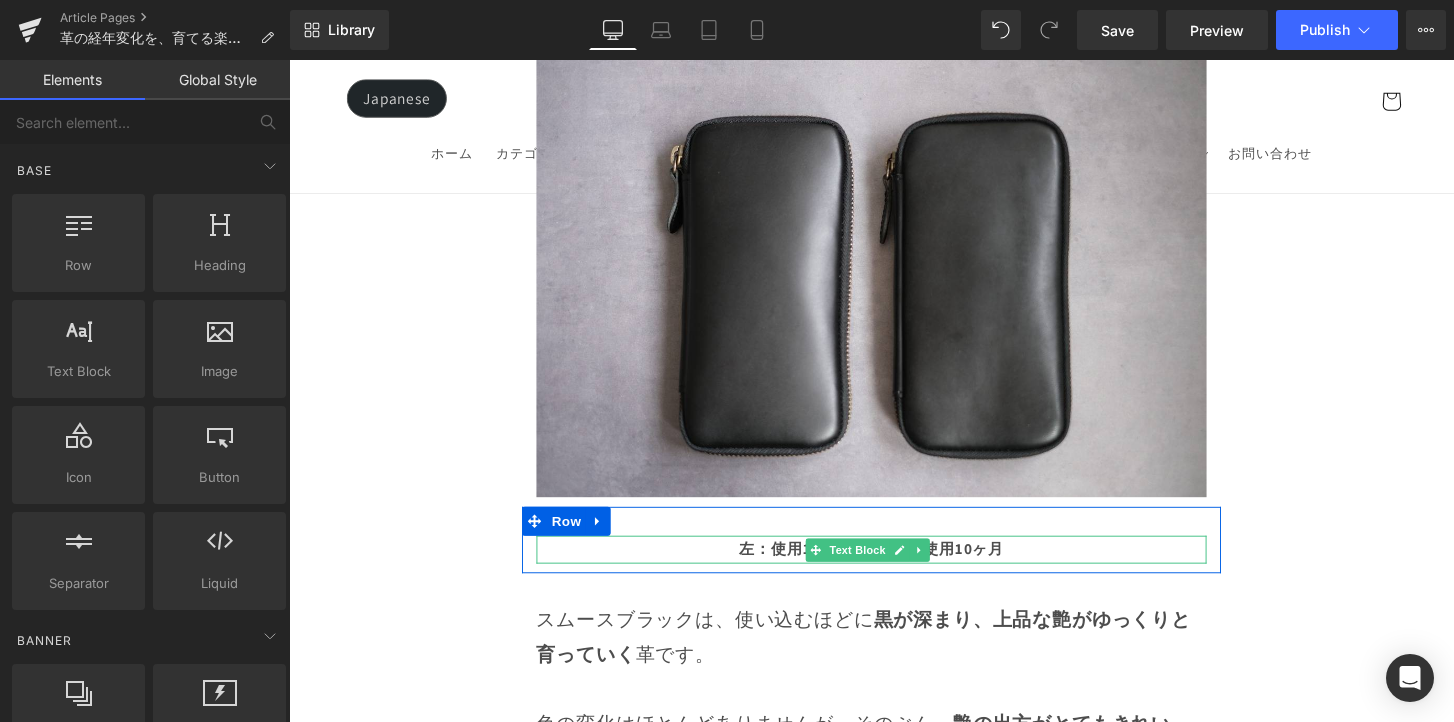 click on "左：使用1ヶ月　｜　右：使用10ヶ月" at bounding box center [894, 567] 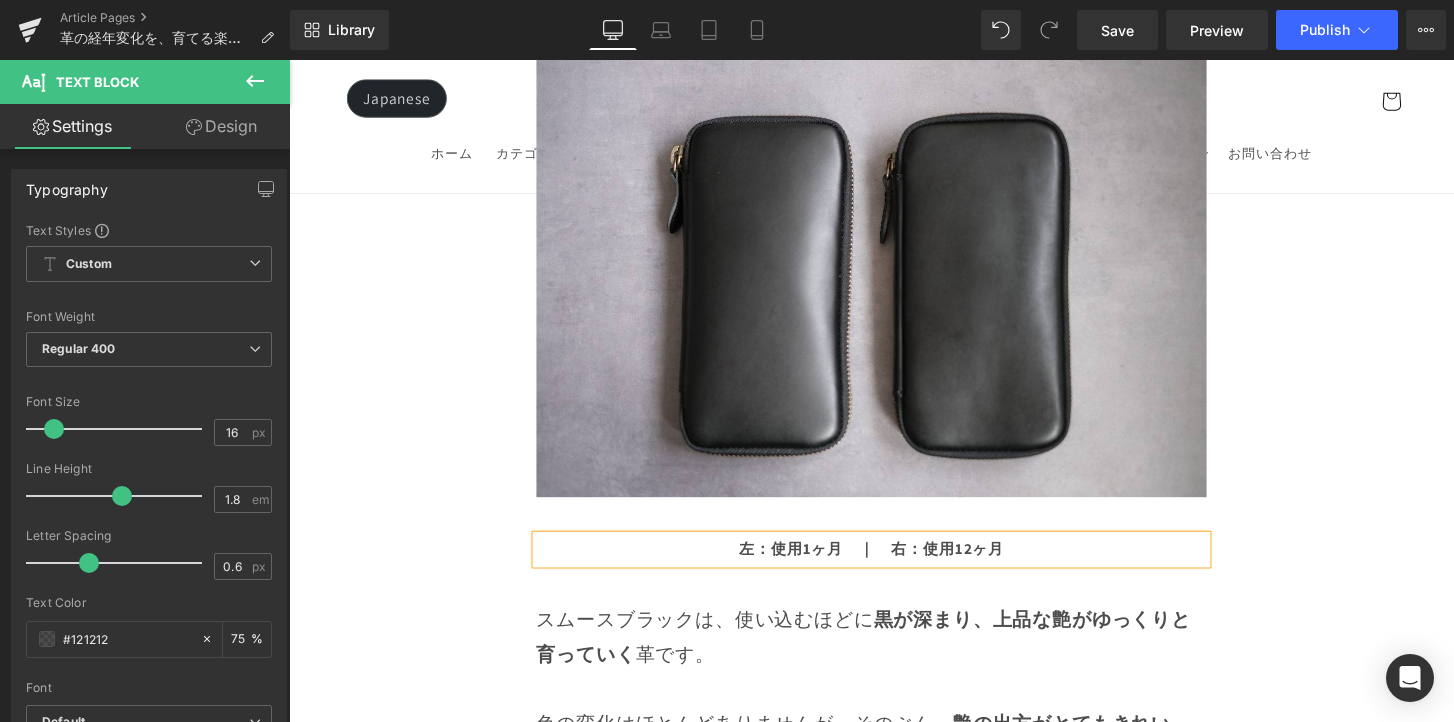 click on "Image         Row
革は育てるもの 経年変化という贅沢な時間
Heading         Row
革製品に触れていると、ふとした瞬間に「これは自分だけのものだ」と感じることがあります。
それは、使う人の手の温もりや、過ごした時間が、そのまま革に刻まれていくからかもしれません。 最初はまだ固くて、どこかよそよそしかった革が、
毎日の中で少しずつ馴染み、色づき、艶を増していく。 その変化は決して急がせることができない、
けれど確かに積み重なる、静かで贅沢な時間。 気づけば、世界にひとつだけの“自分だけの革”に育っている。 このブログでは、エイジングの魅力や楽しみ方、色や艶の変化の仕方、そして革を美しく育てるコツをご紹介していきます。
Text Block         Row         Row" at bounding box center (894, 4663) 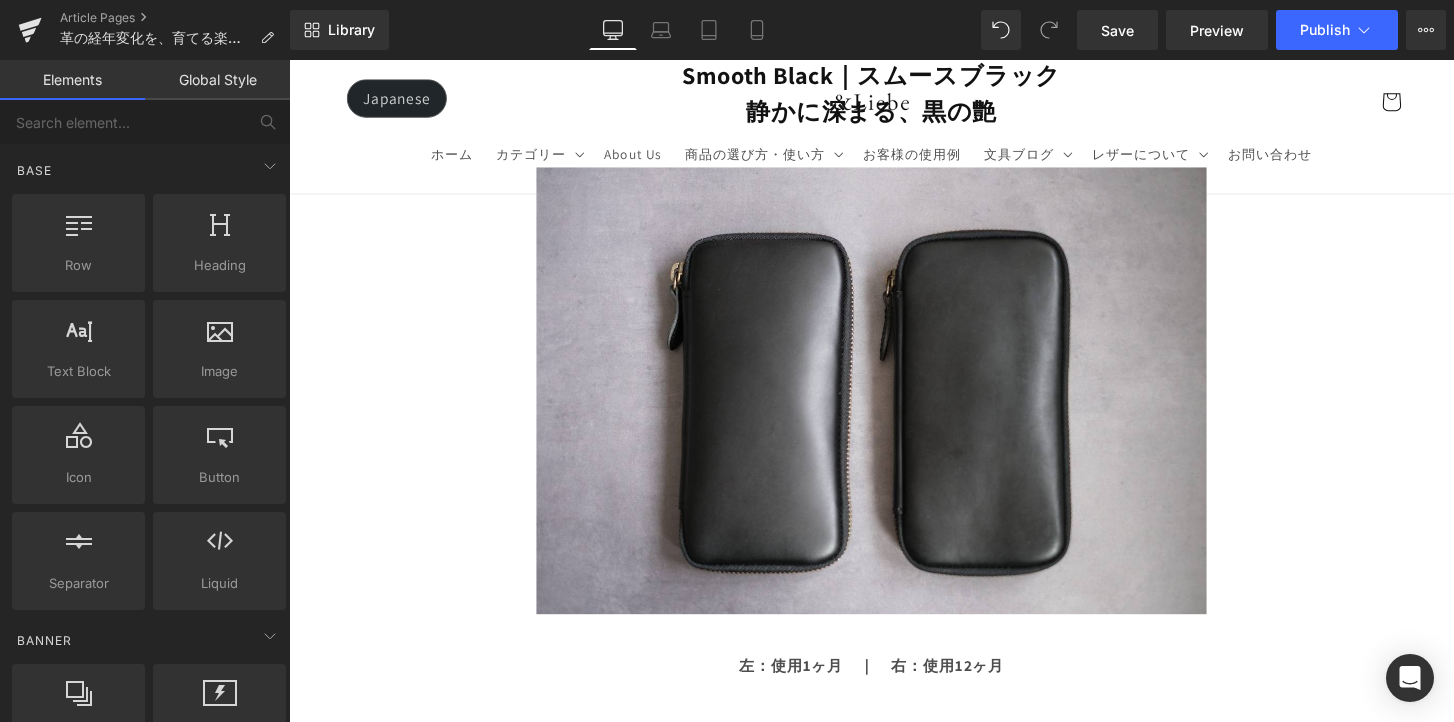scroll, scrollTop: 5500, scrollLeft: 0, axis: vertical 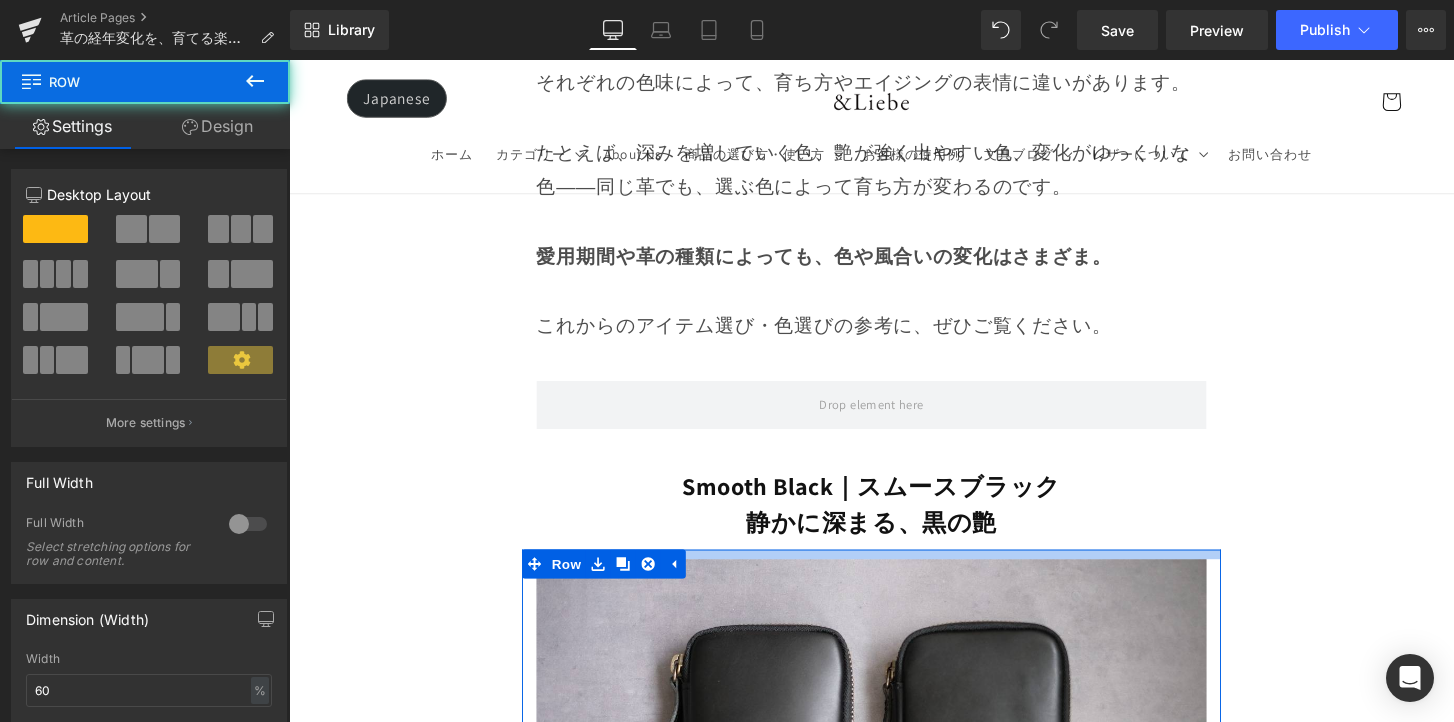 drag, startPoint x: 1015, startPoint y: 506, endPoint x: 1031, endPoint y: 488, distance: 24.083189 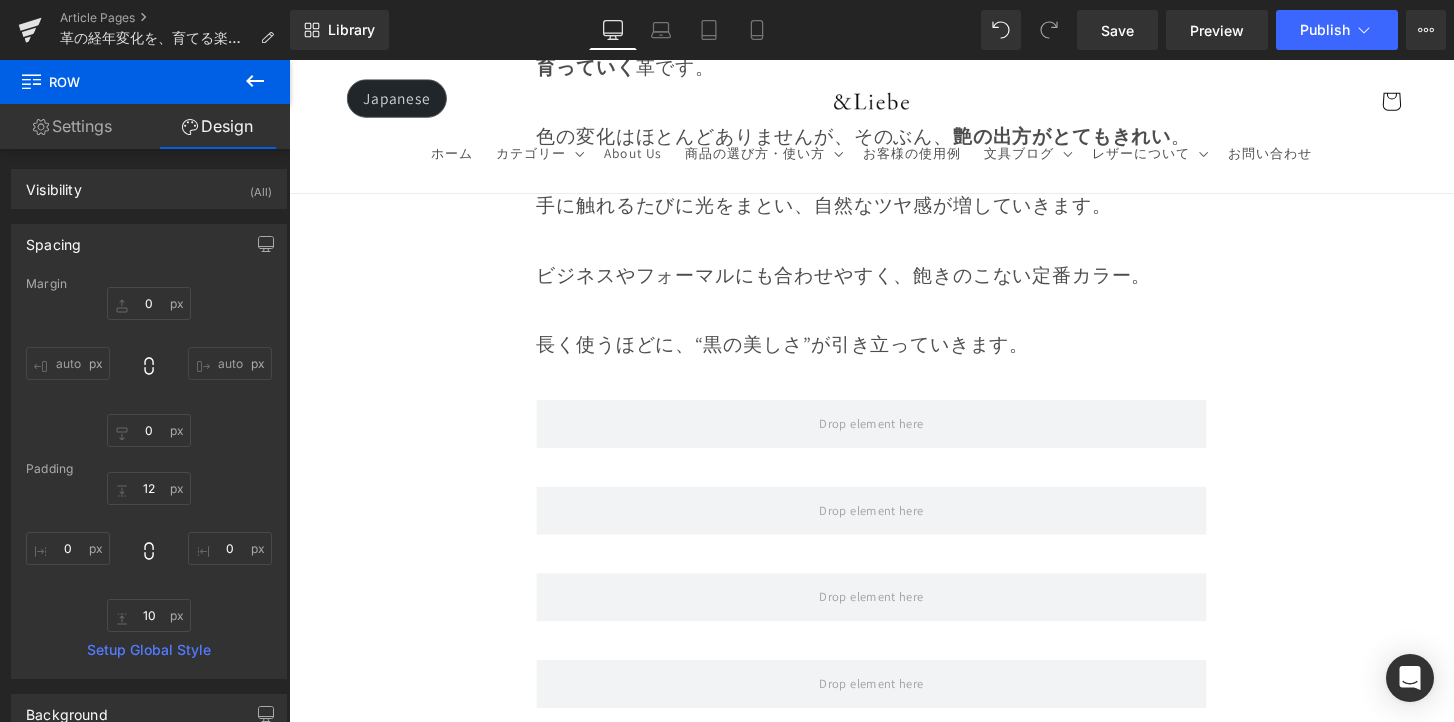 scroll, scrollTop: 6798, scrollLeft: 0, axis: vertical 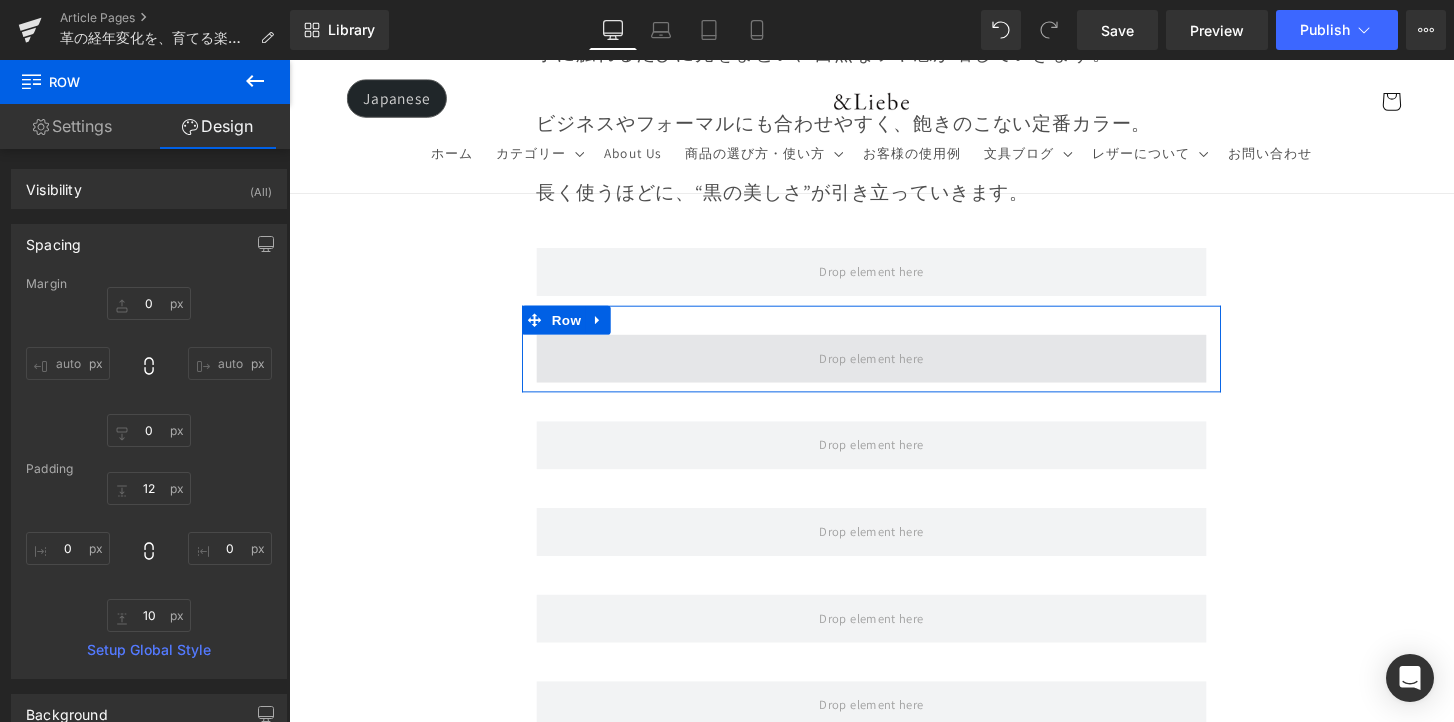 click at bounding box center [894, 369] 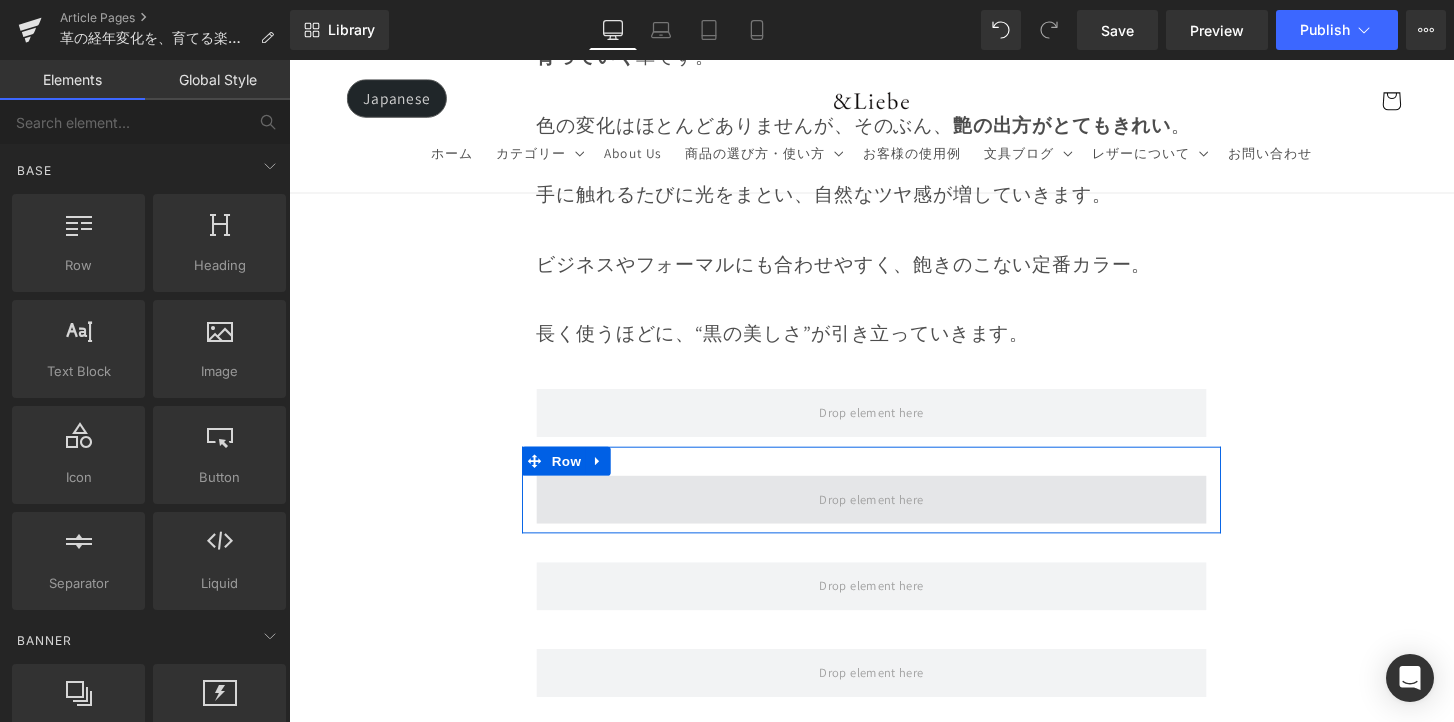 scroll, scrollTop: 6633, scrollLeft: 0, axis: vertical 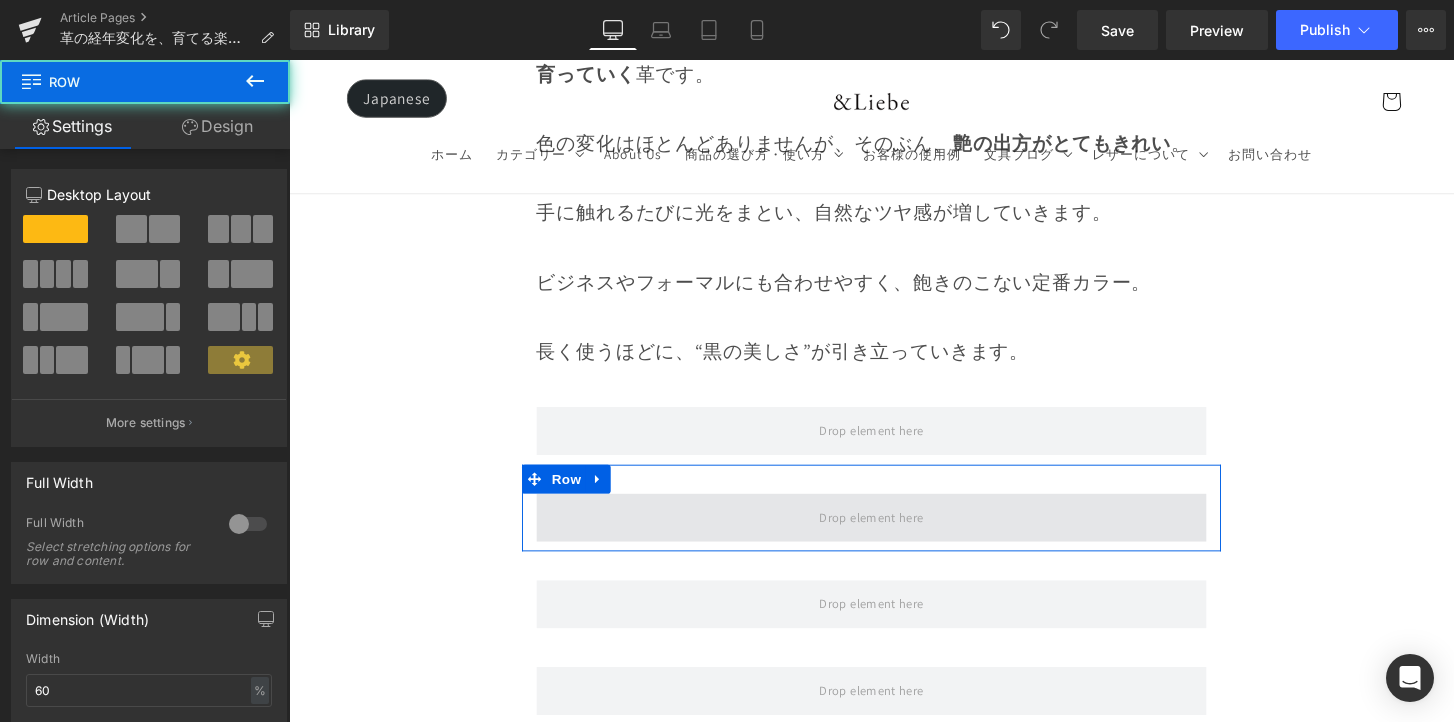 click at bounding box center [894, 535] 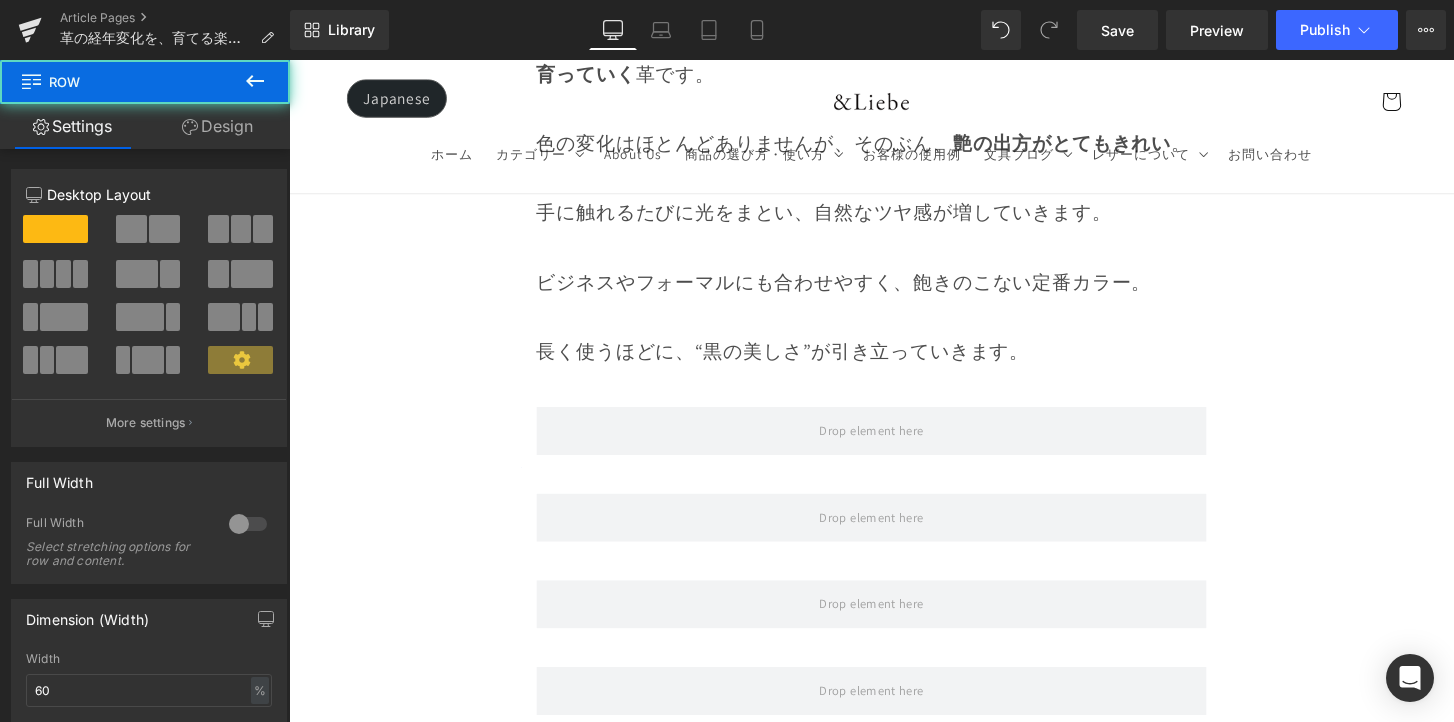 click 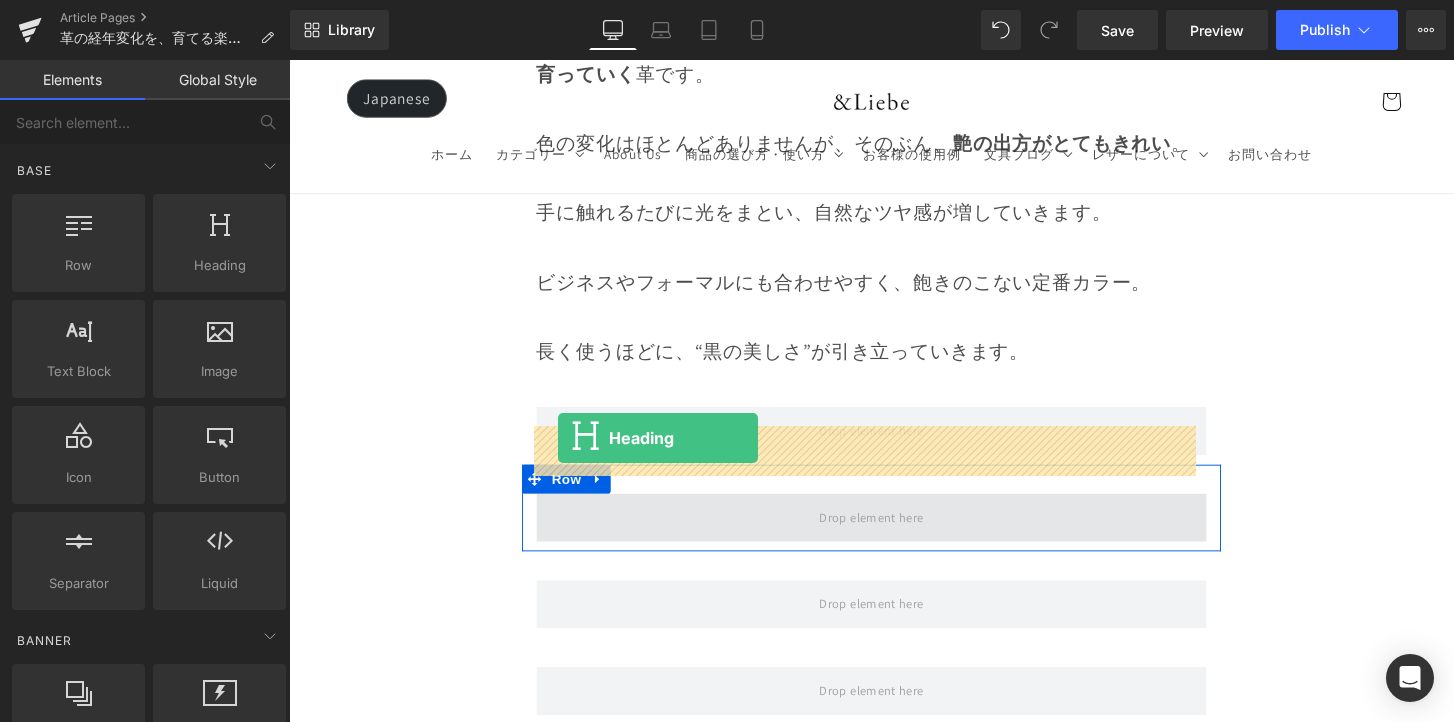 drag, startPoint x: 544, startPoint y: 354, endPoint x: 570, endPoint y: 453, distance: 102.357216 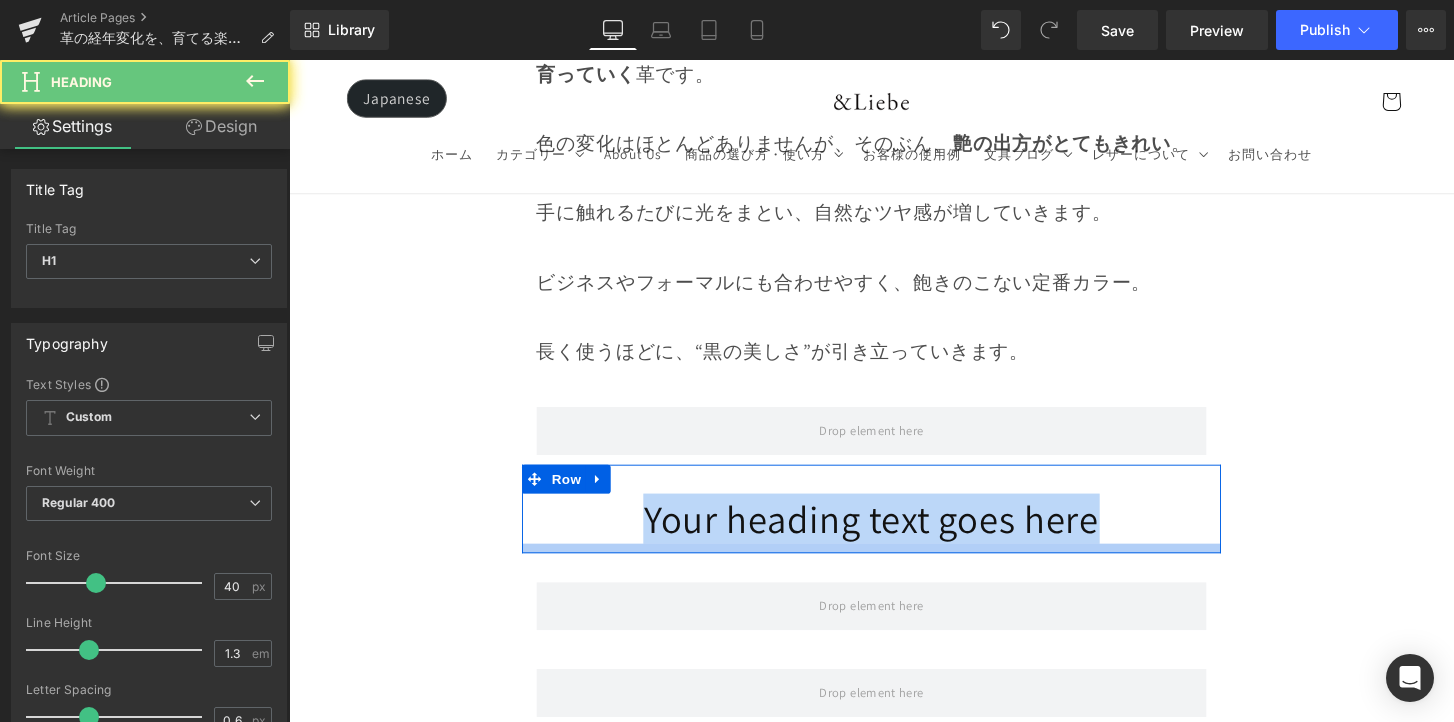 drag, startPoint x: 811, startPoint y: 477, endPoint x: 1097, endPoint y: 496, distance: 286.63043 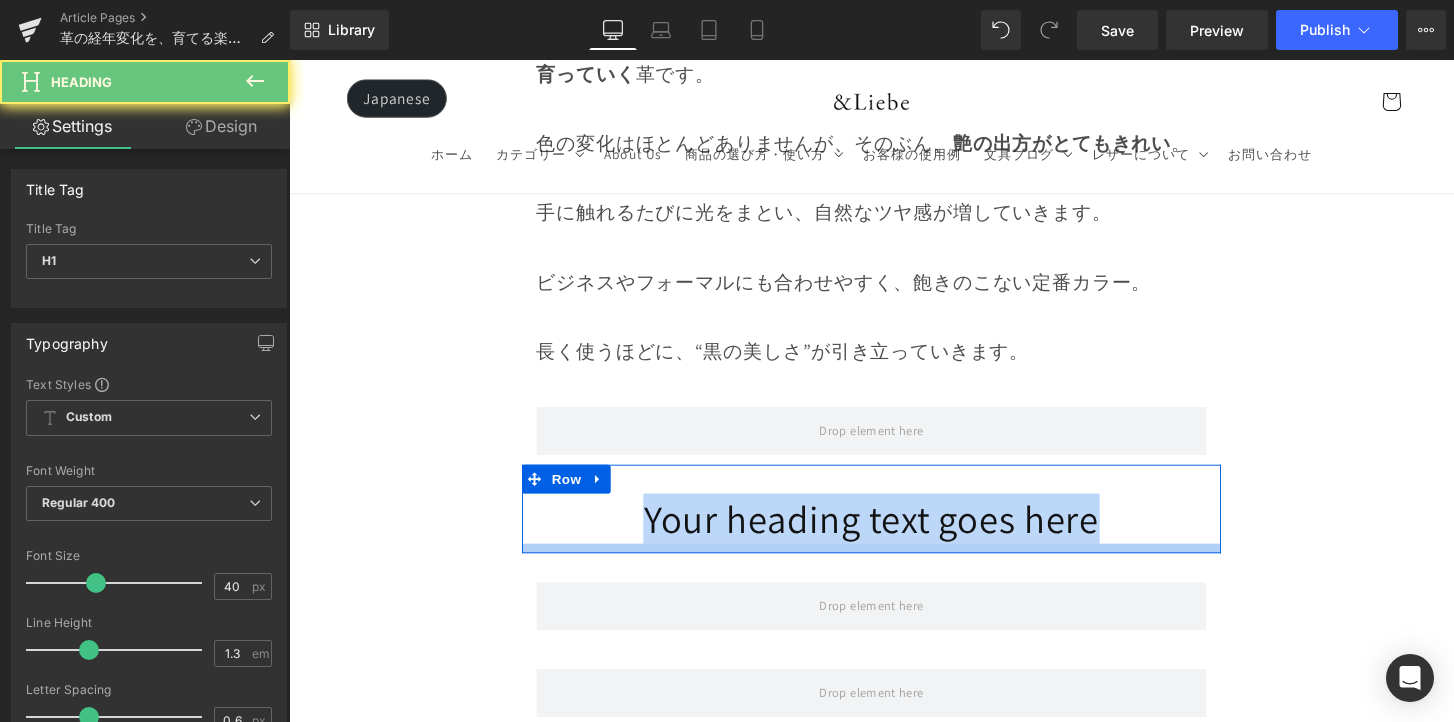 click on "Your heading text goes here
Heading         Row" at bounding box center [894, 526] 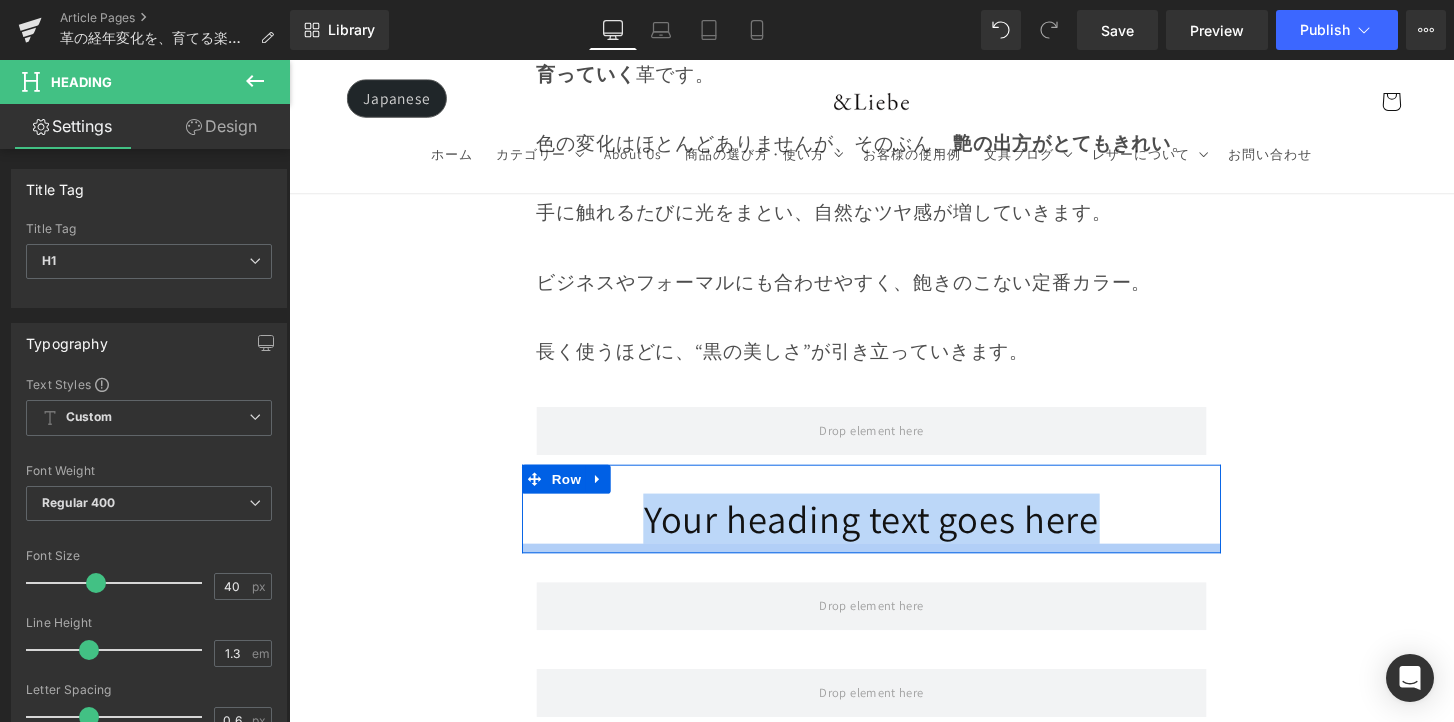 type 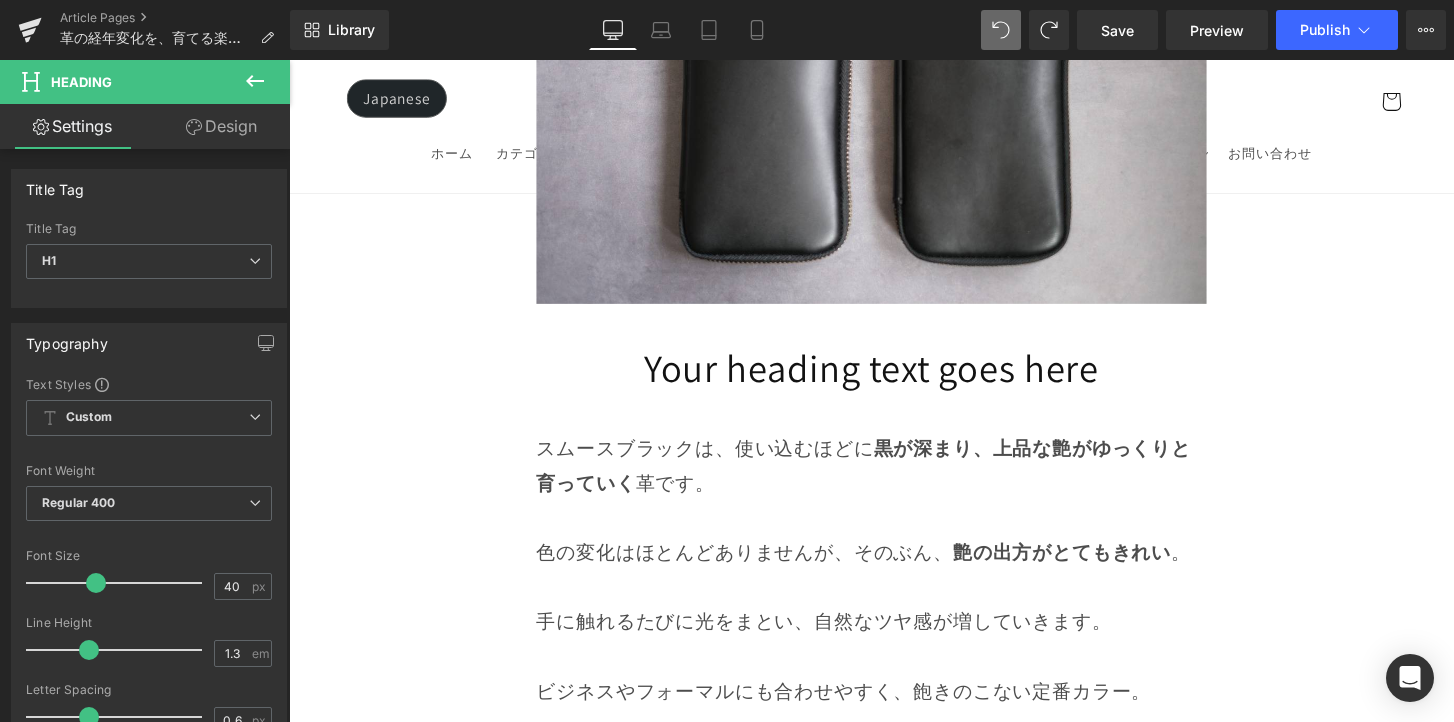 scroll, scrollTop: 6656, scrollLeft: 0, axis: vertical 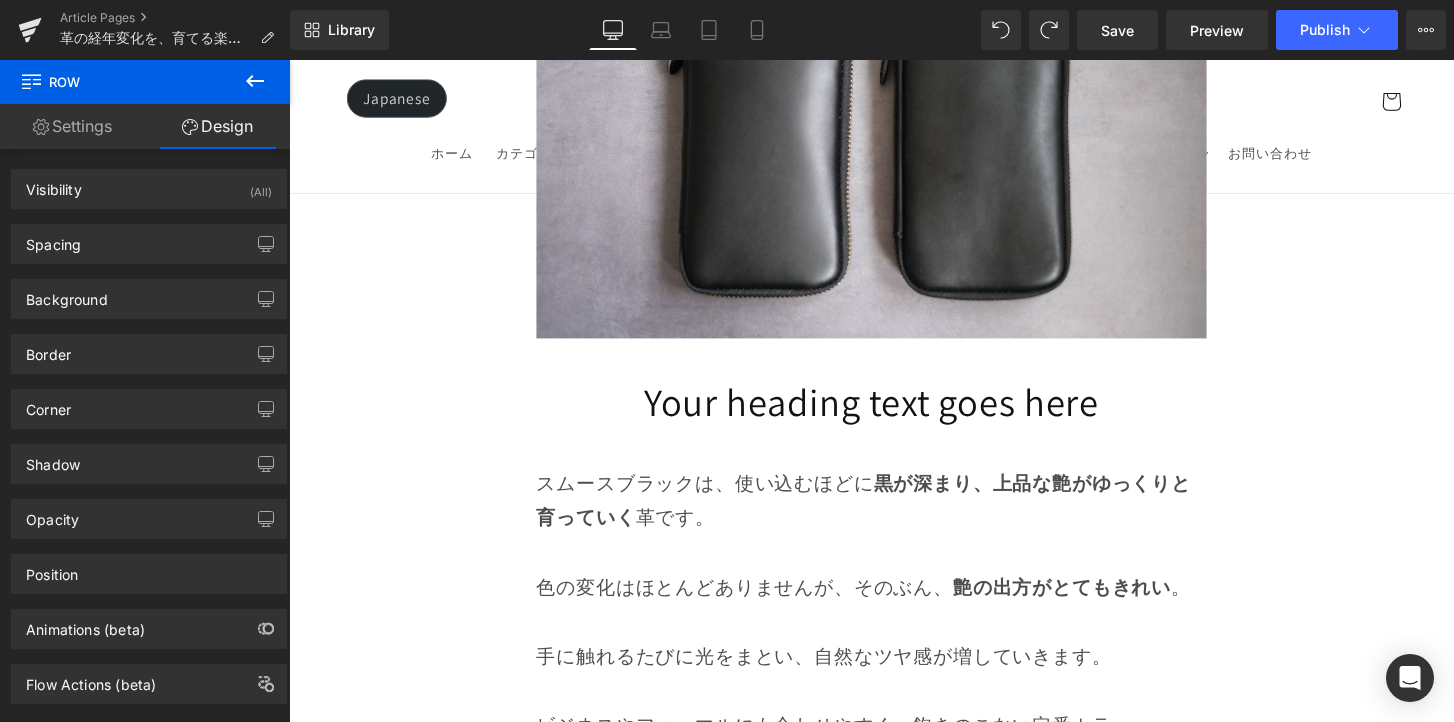 click on "Your heading text goes here" at bounding box center [894, 415] 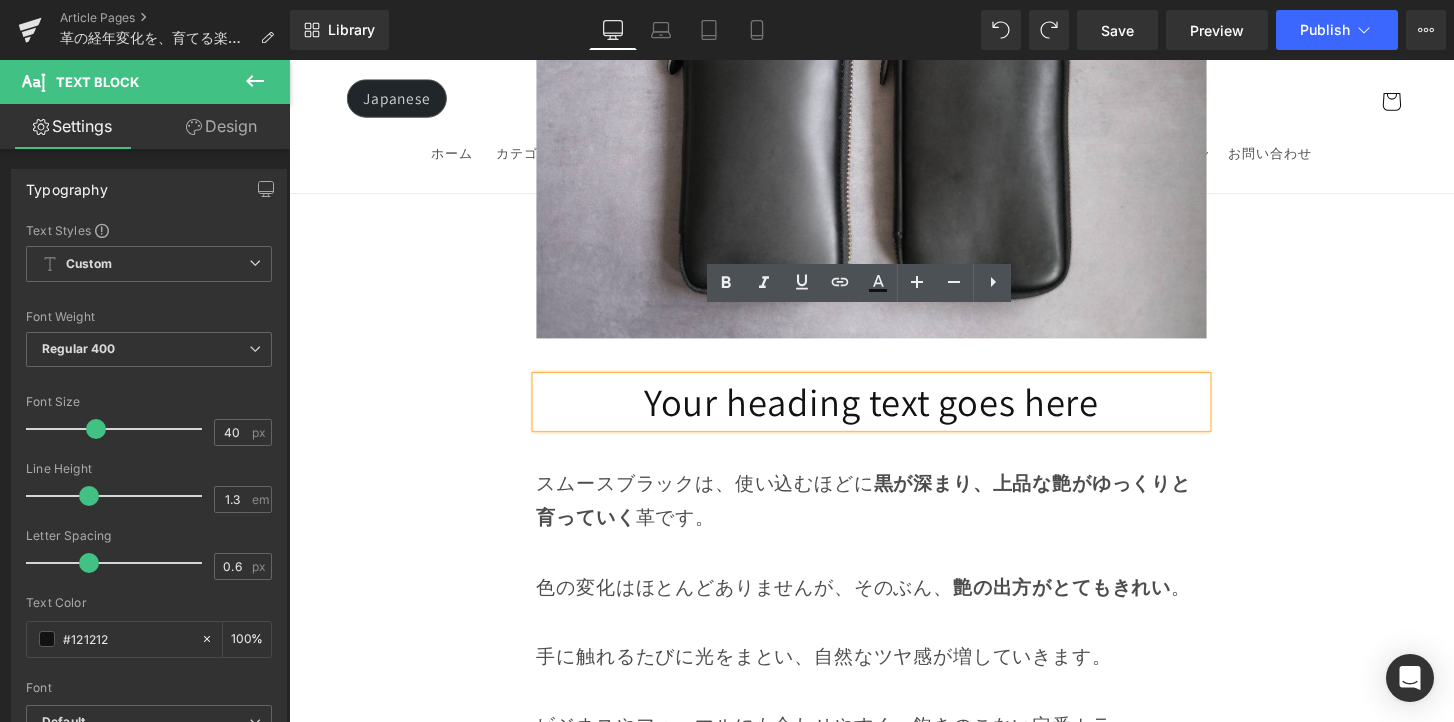 click on "Image         Row
革は育てるもの 経年変化という贅沢な時間
Heading         Row
革製品に触れていると、ふとした瞬間に「これは自分だけのものだ」と感じることがあります。
それは、使う人の手の温もりや、過ごした時間が、そのまま革に刻まれていくからかもしれません。 最初はまだ固くて、どこかよそよそしかった革が、
毎日の中で少しずつ馴染み、色づき、艶を増していく。 その変化は決して急がせることができない、
けれど確かに積み重なる、静かで贅沢な時間。 気づけば、世界にひとつだけの“自分だけの革”に育っている。 このブログでは、エイジングの魅力や楽しみ方、色や艶の変化の仕方、そして革を美しく育てるコツをご紹介していきます。
Text Block         Row         Row" at bounding box center (894, 4513) 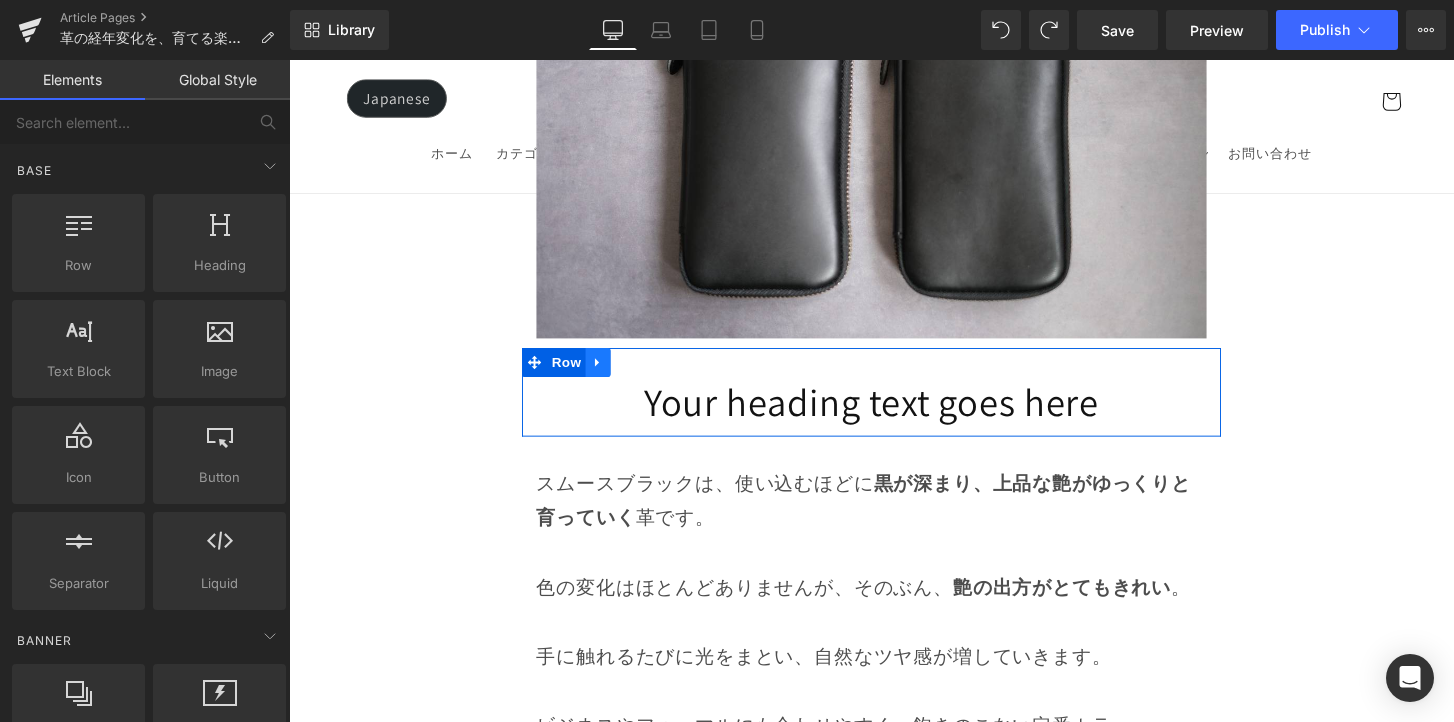 click at bounding box center (610, 374) 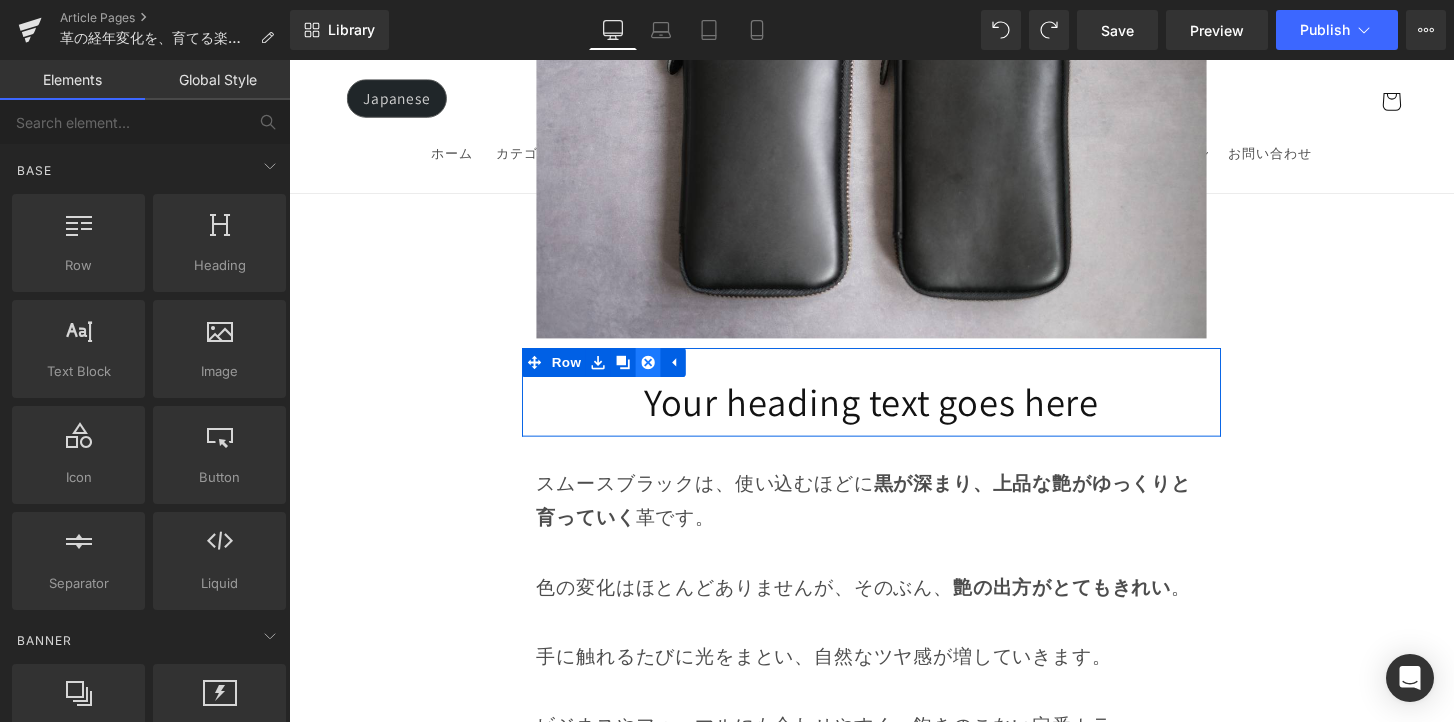 click 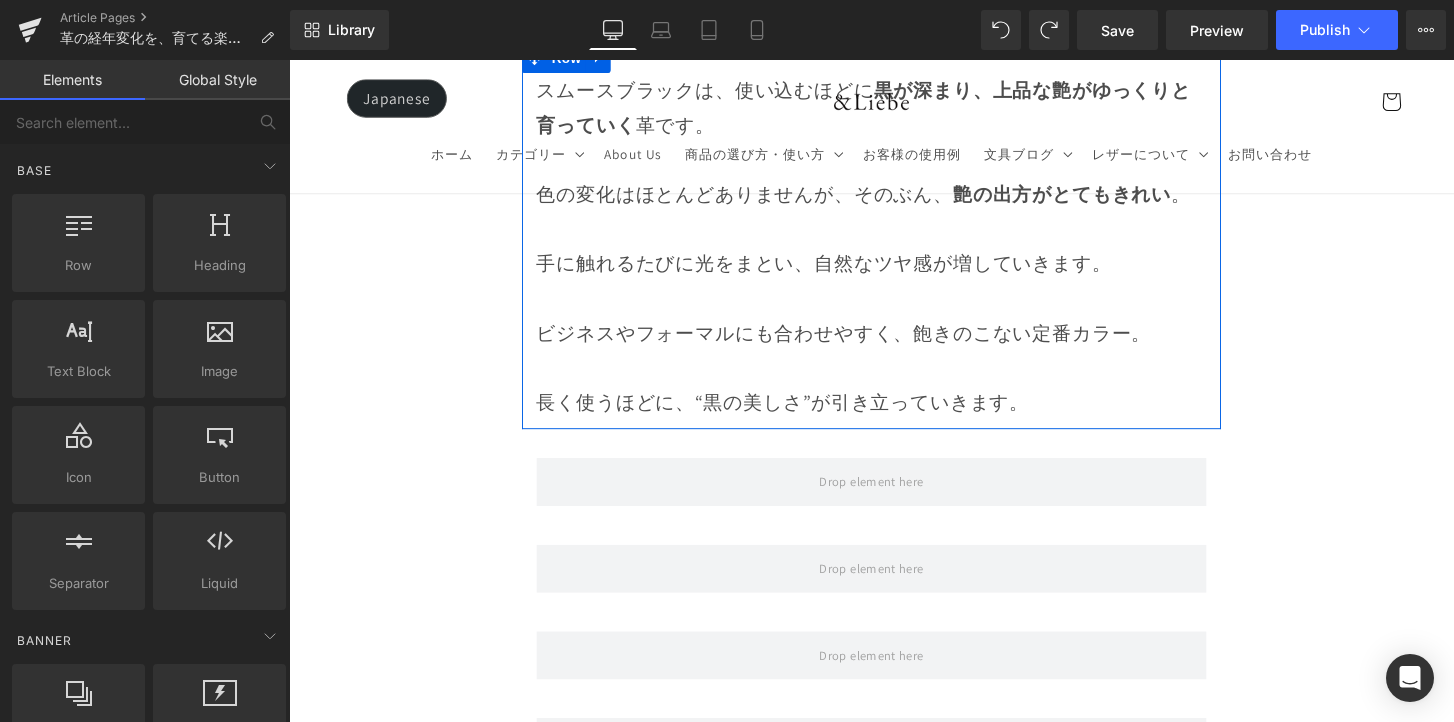 scroll, scrollTop: 6532, scrollLeft: 0, axis: vertical 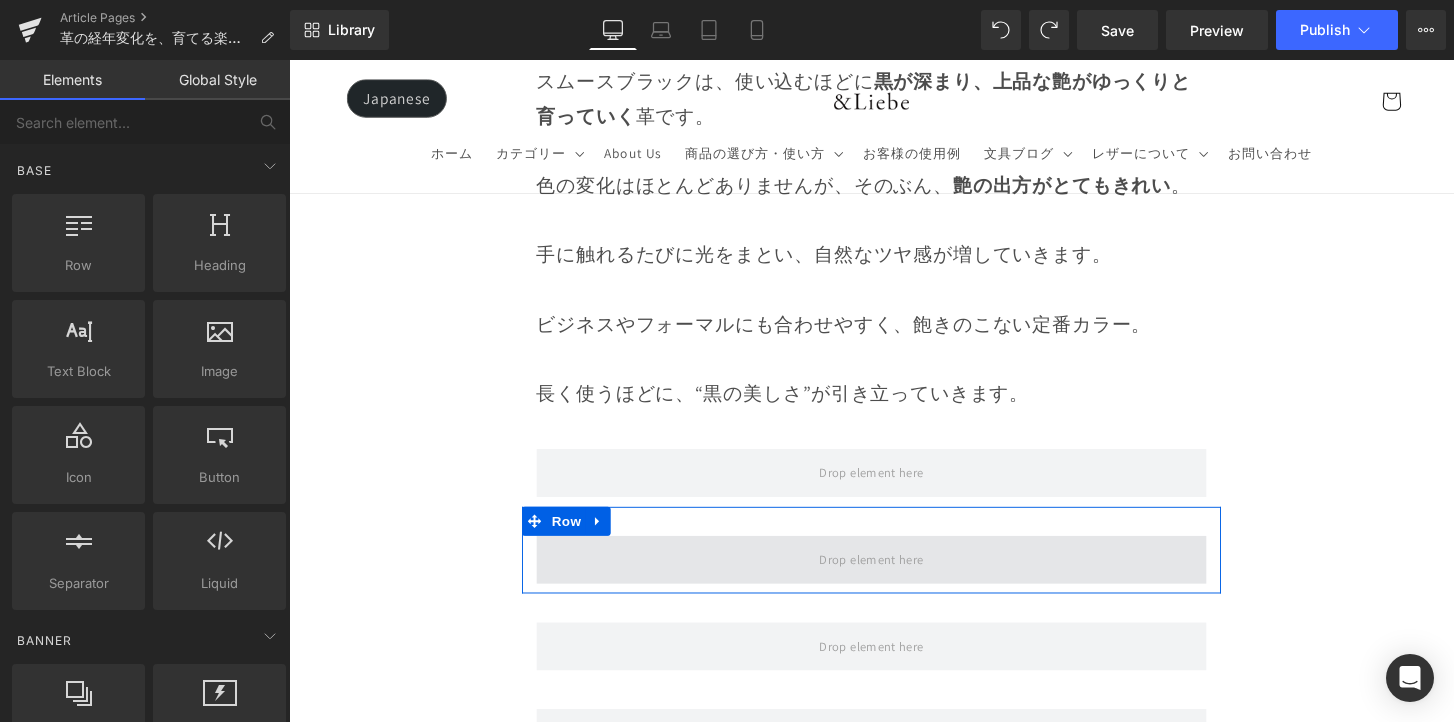 click at bounding box center (894, 579) 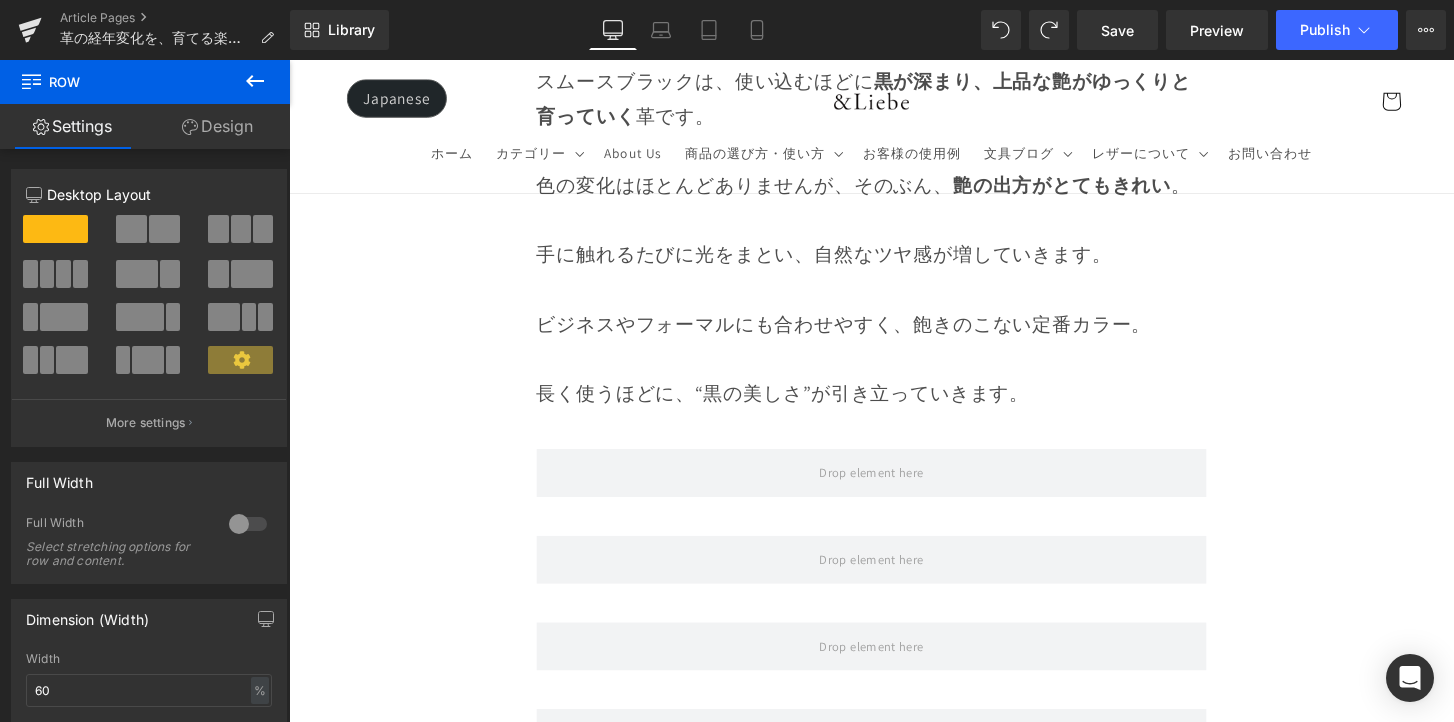 click 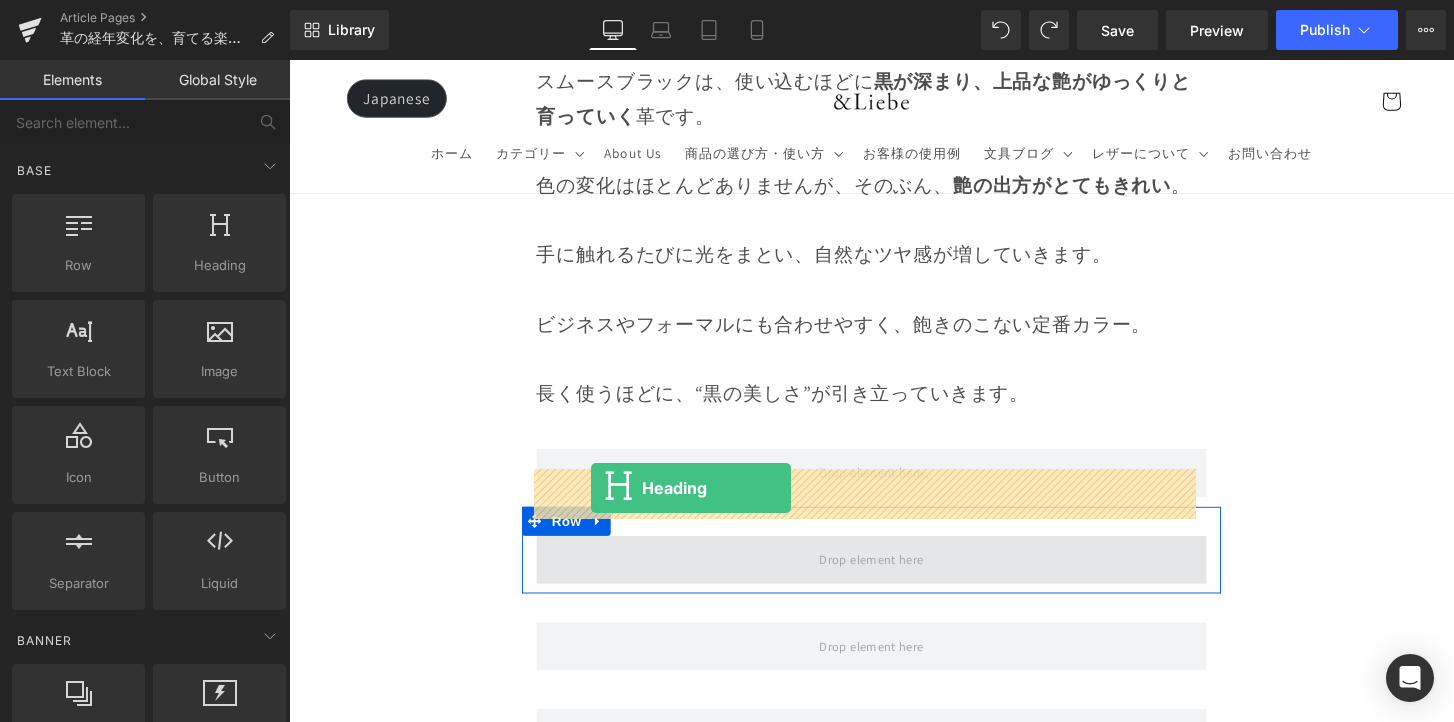 drag, startPoint x: 555, startPoint y: 371, endPoint x: 601, endPoint y: 504, distance: 140.73024 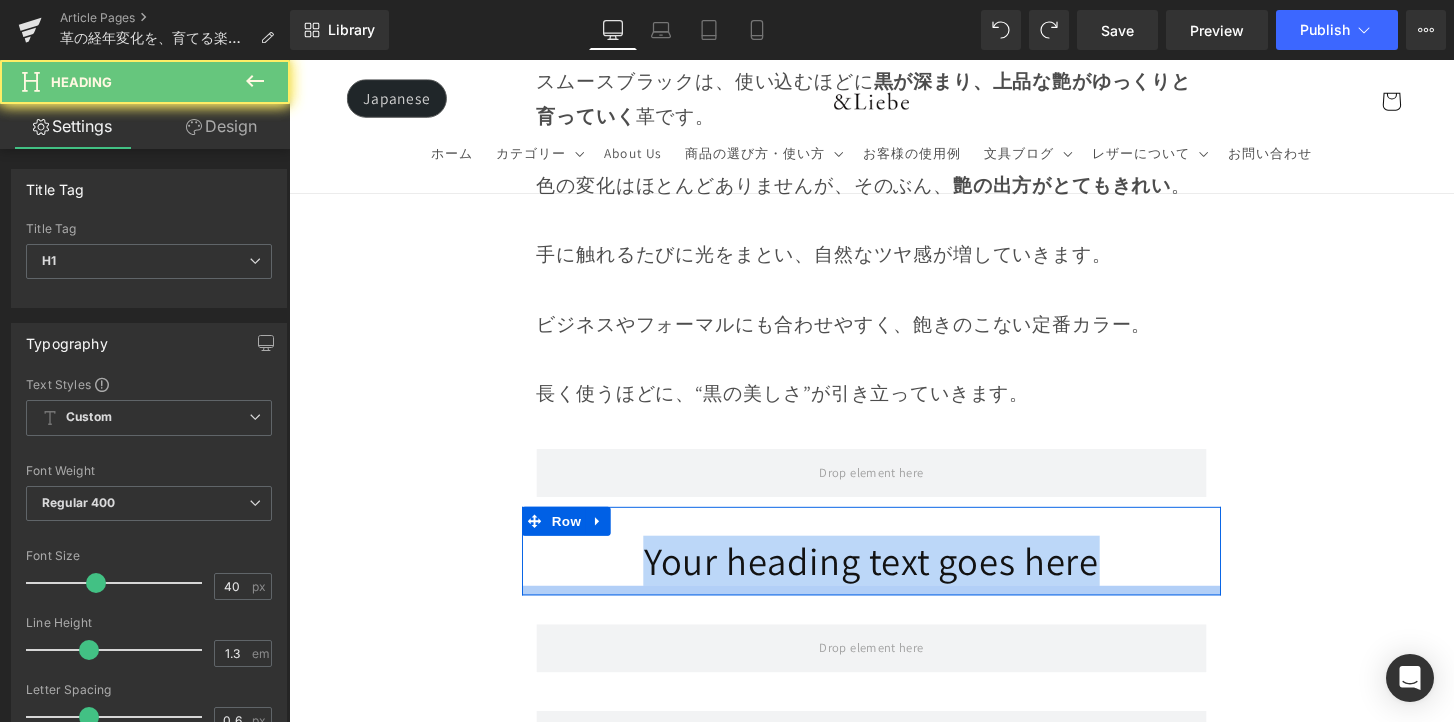 drag, startPoint x: 956, startPoint y: 551, endPoint x: 1205, endPoint y: 539, distance: 249.28899 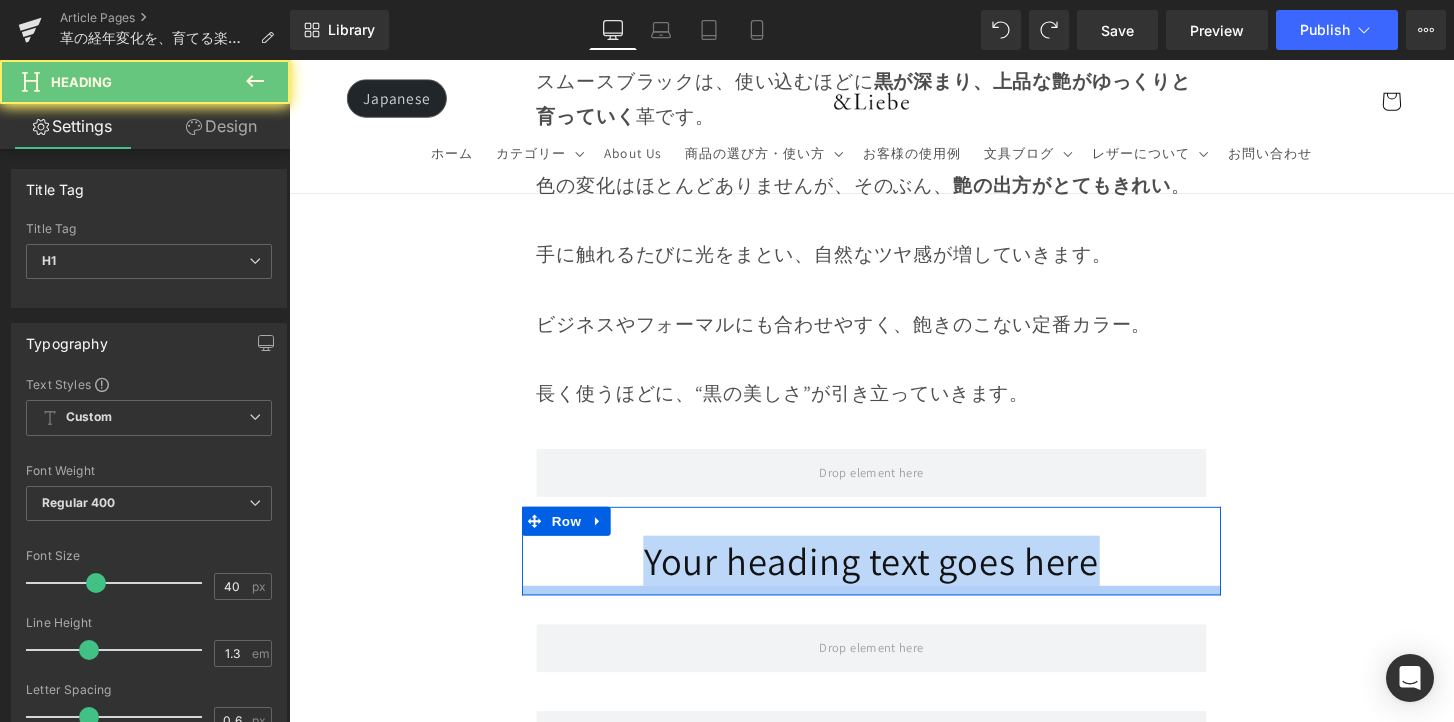 click on "Your heading text goes here
Heading         Row" at bounding box center (894, 570) 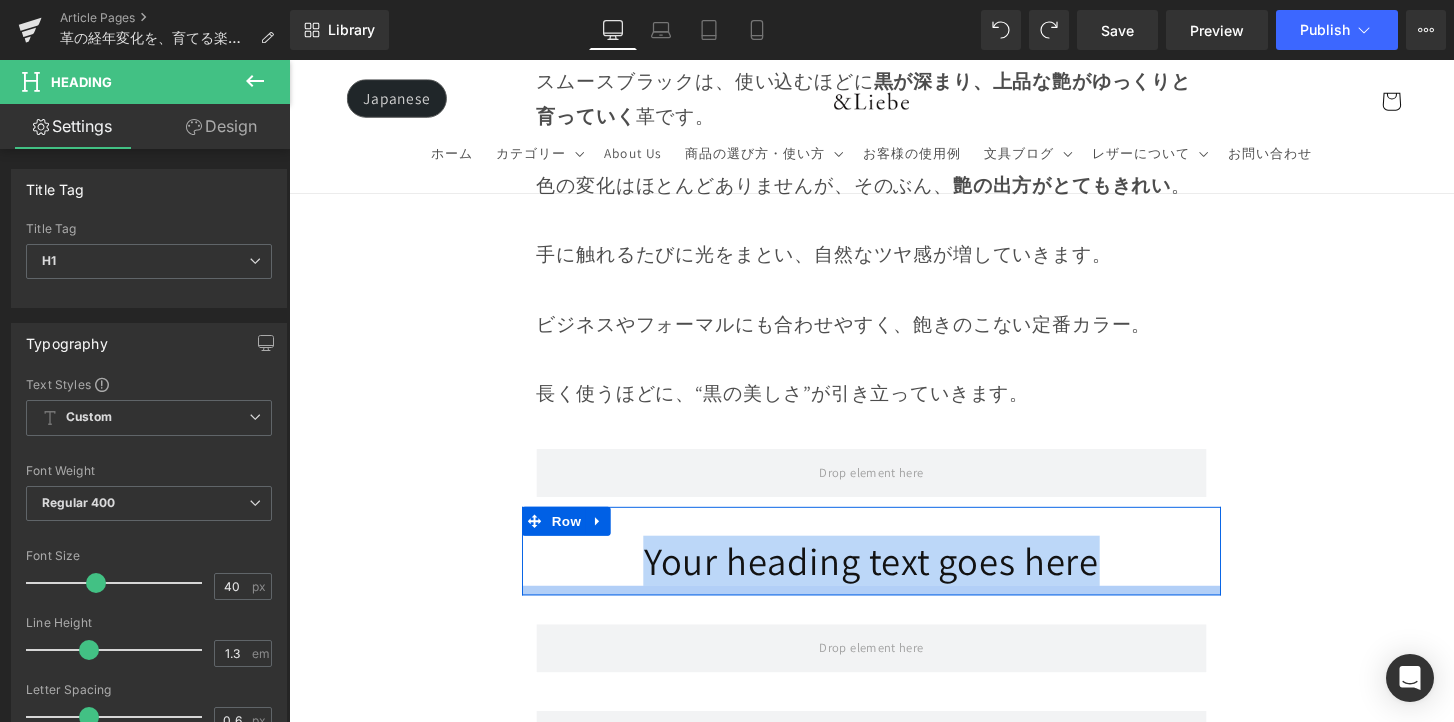 type 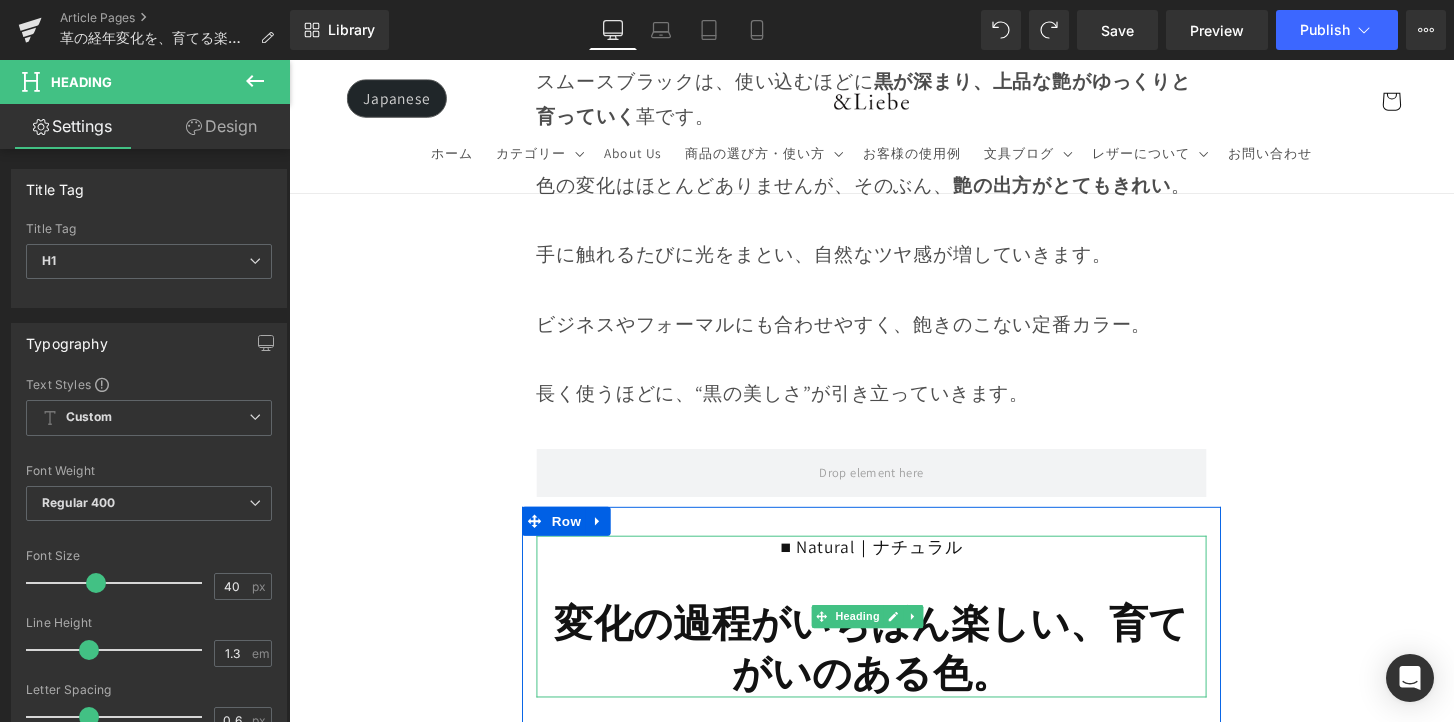 click on "変化の過程がいちばん楽しい、育てがいのある色。" at bounding box center [894, 670] 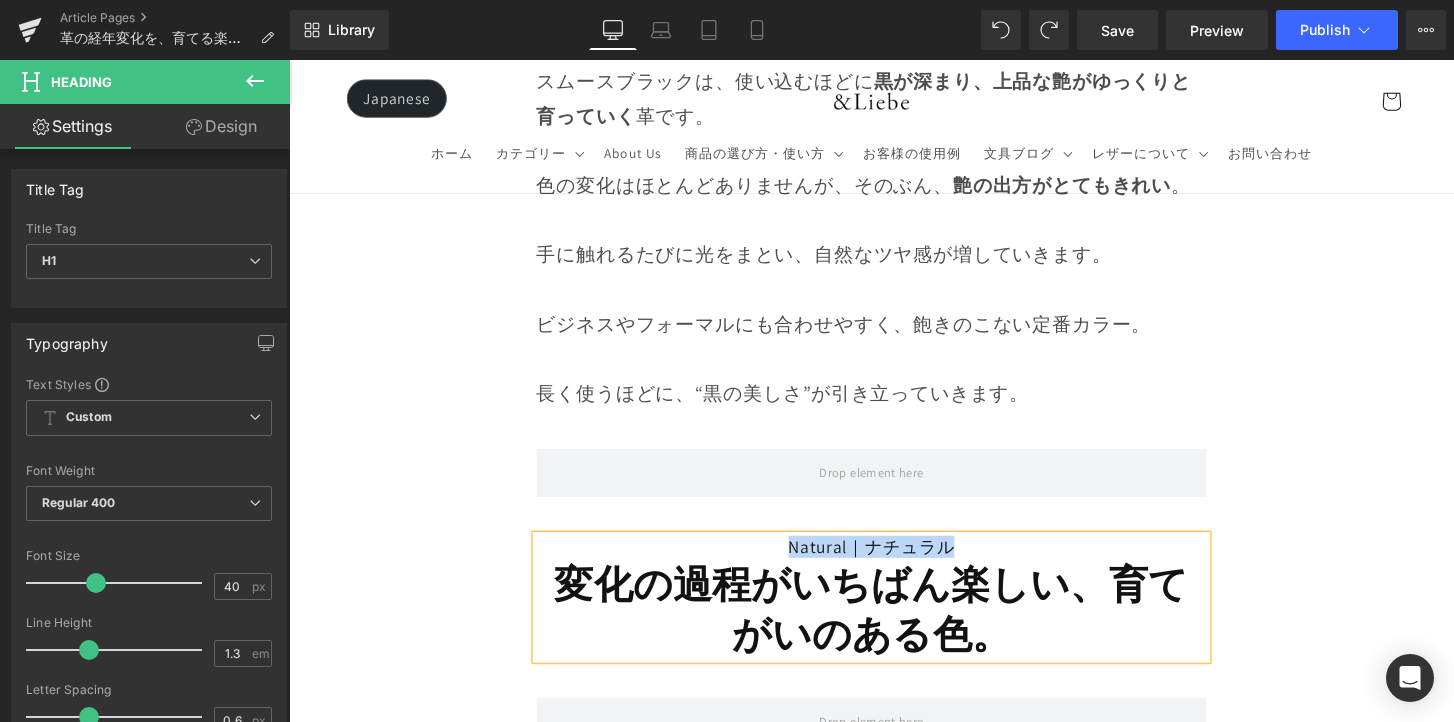 drag, startPoint x: 895, startPoint y: 512, endPoint x: 977, endPoint y: 501, distance: 82.73451 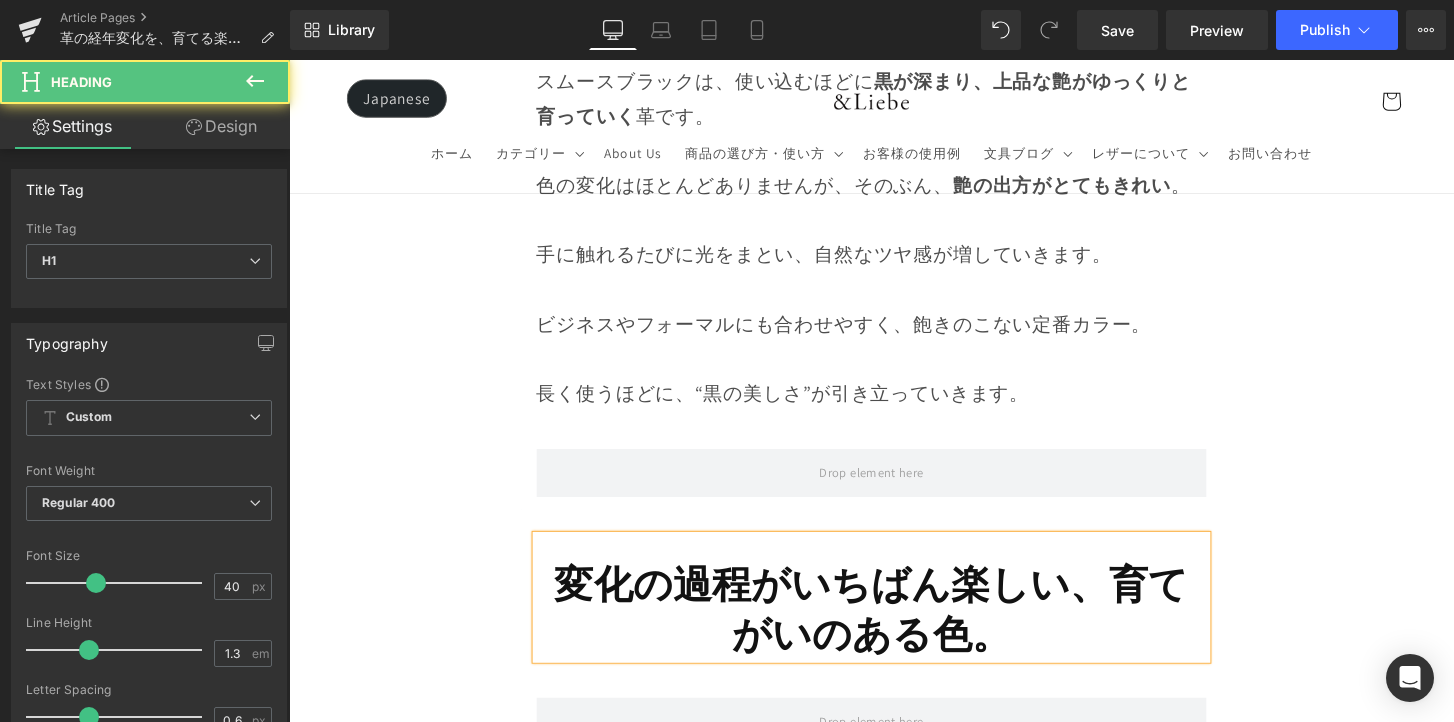 click on "変化の過程がいちばん楽しい、育てがいのある色。" at bounding box center (894, 630) 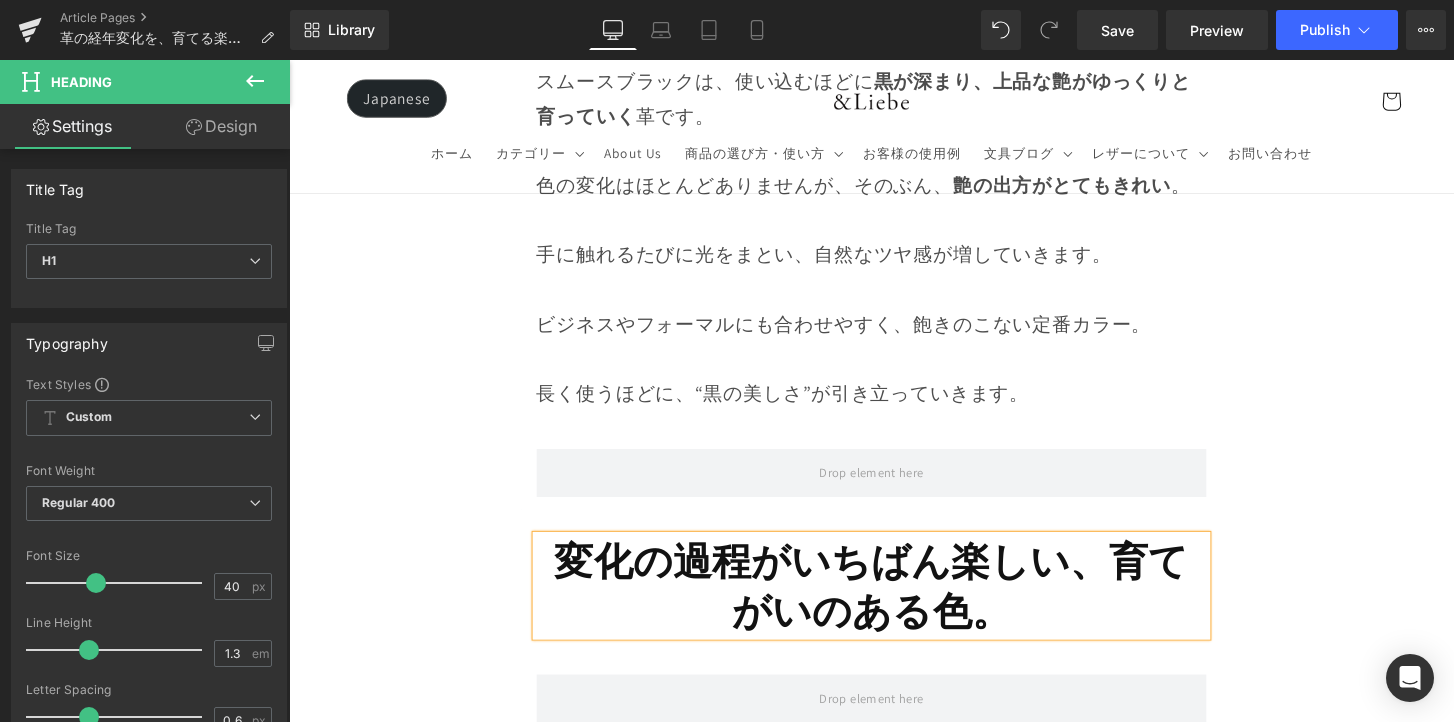 click on "変化の過程がいちばん楽しい、育てがいのある色。" at bounding box center (894, 606) 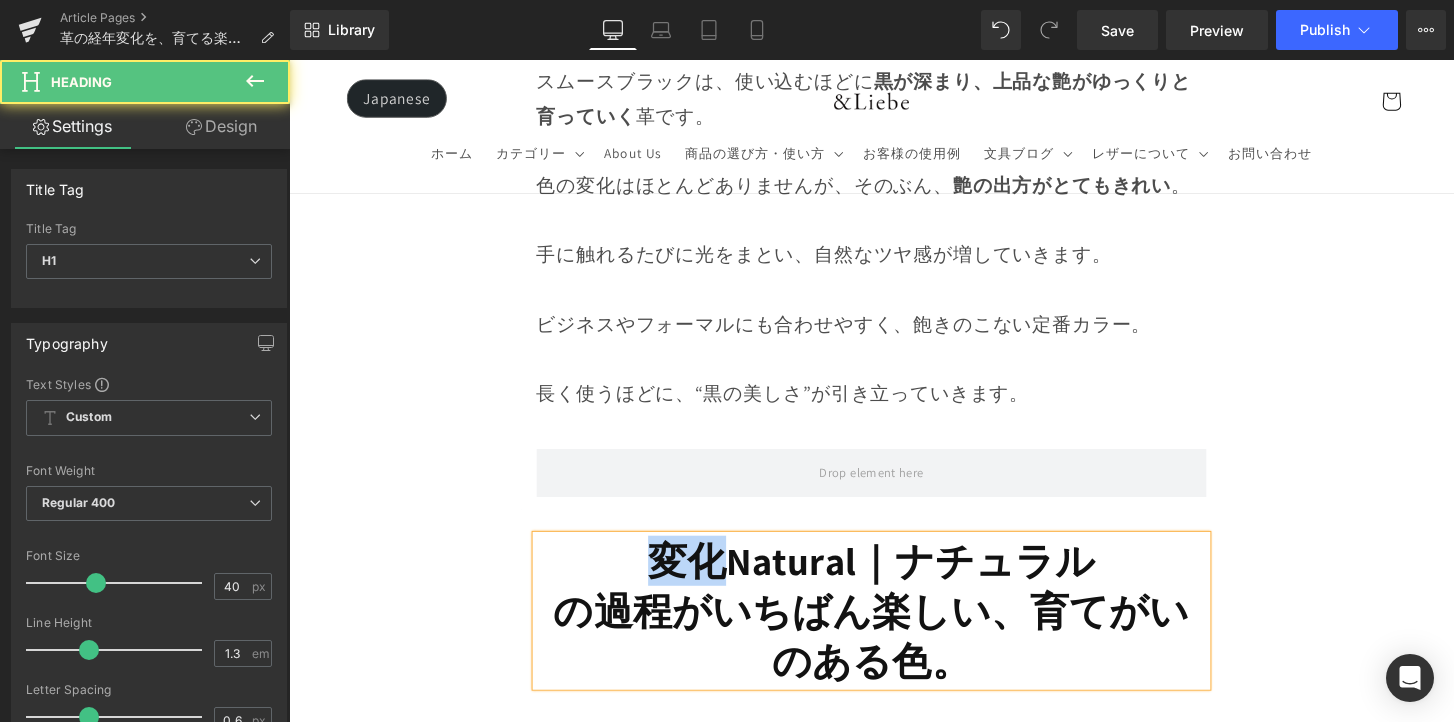 drag, startPoint x: 703, startPoint y: 524, endPoint x: 658, endPoint y: 531, distance: 45.54119 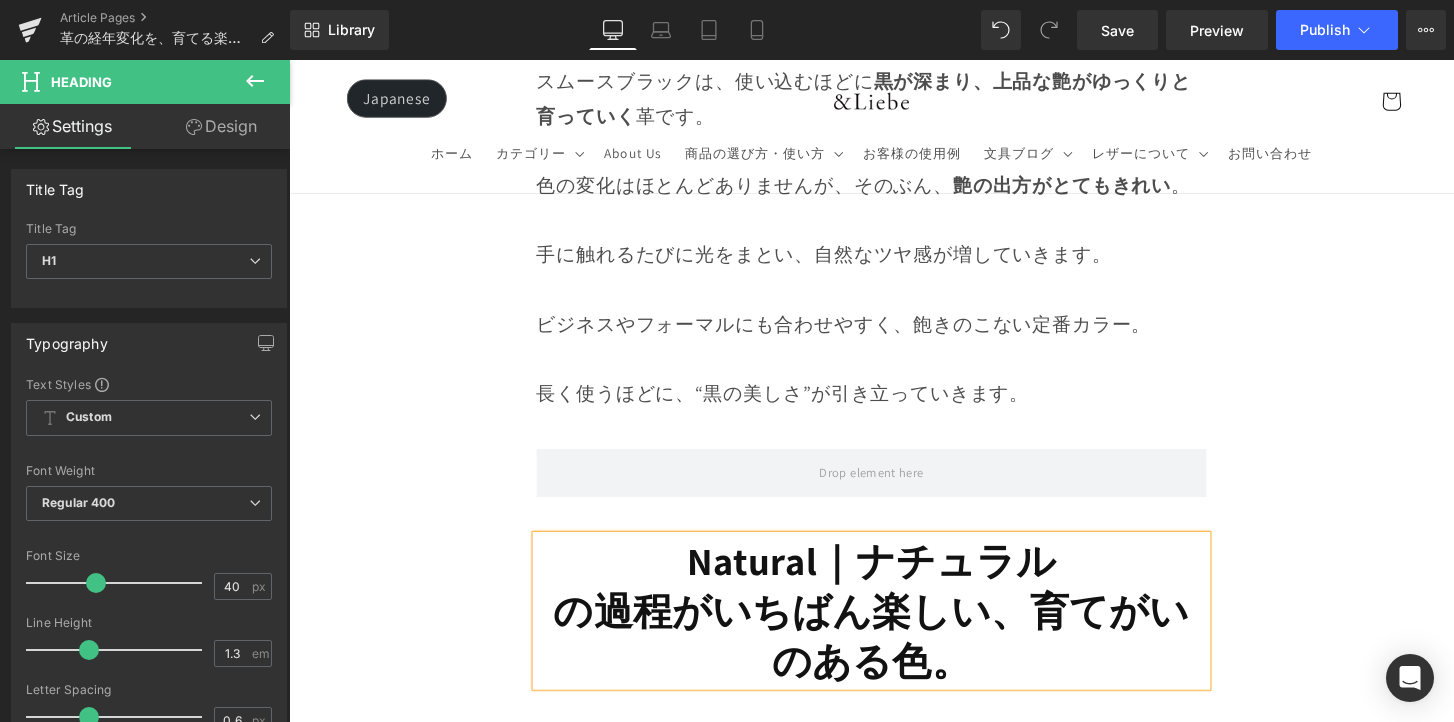 click on "Natural｜ナチュラル" at bounding box center (894, 580) 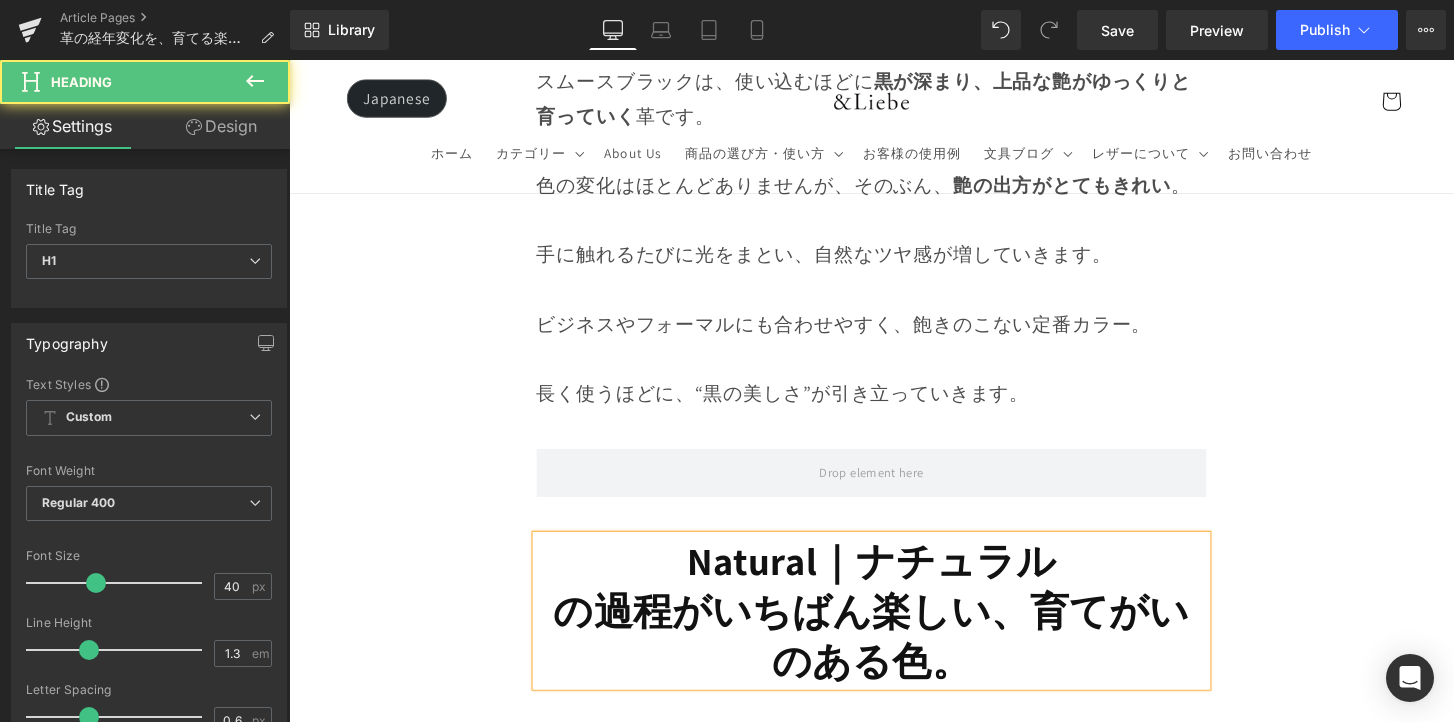 click on "の過程がいちばん楽しい、育てがいのある色。" at bounding box center (894, 658) 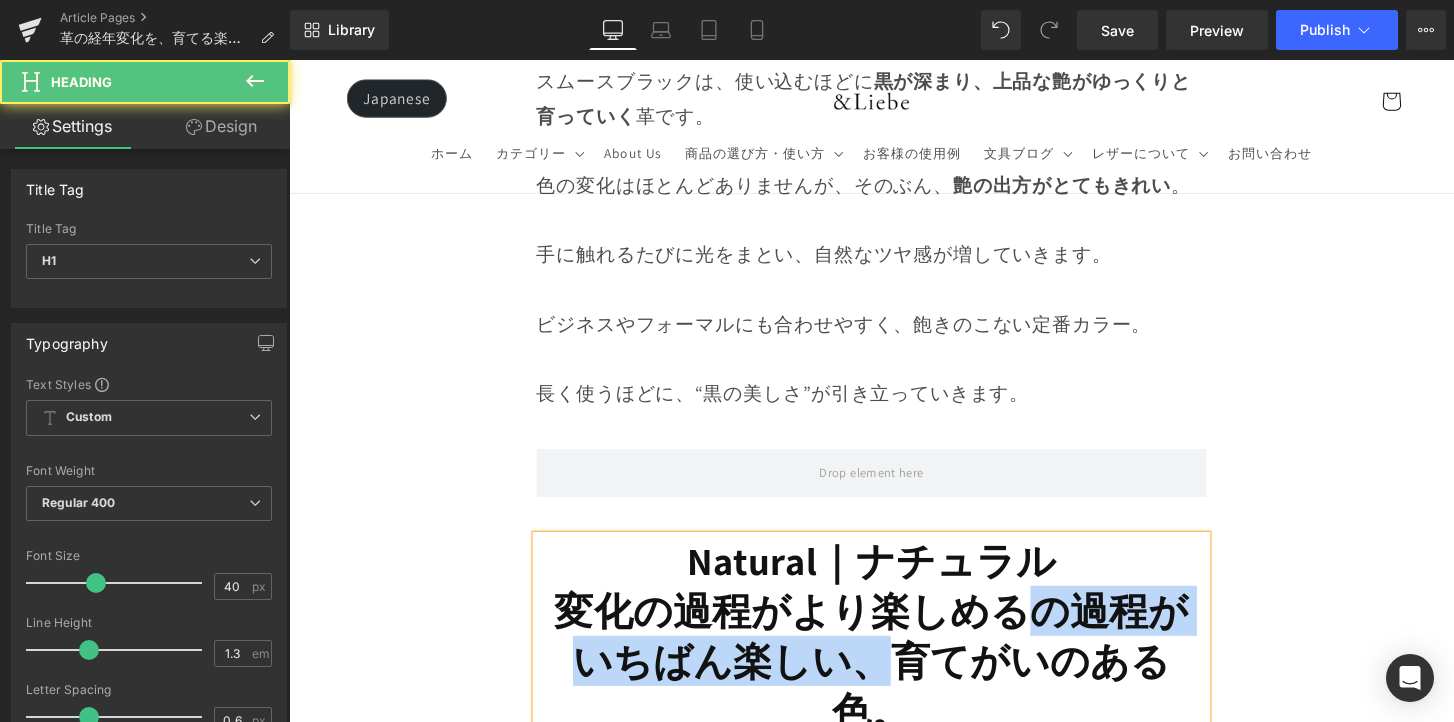 drag, startPoint x: 1051, startPoint y: 569, endPoint x: 894, endPoint y: 619, distance: 164.76953 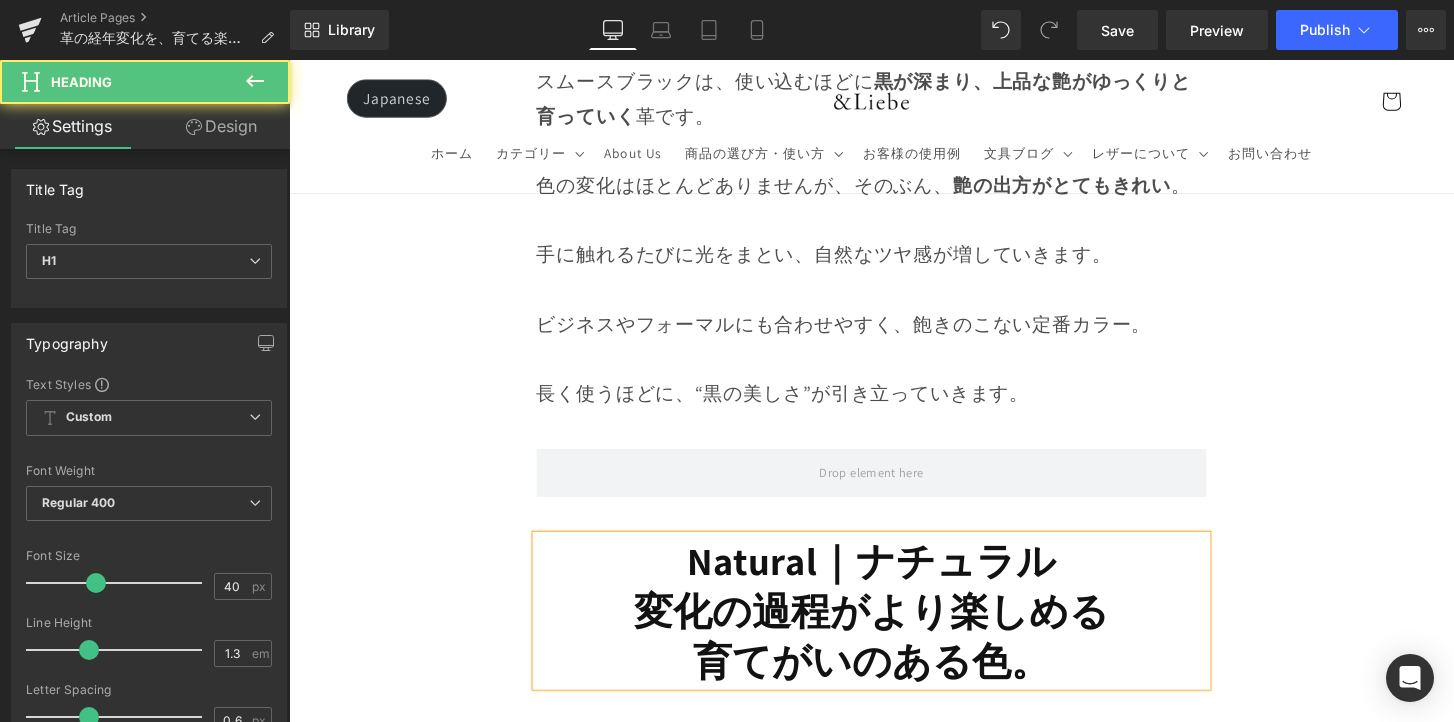click on "育てがいのある色。" at bounding box center (893, 684) 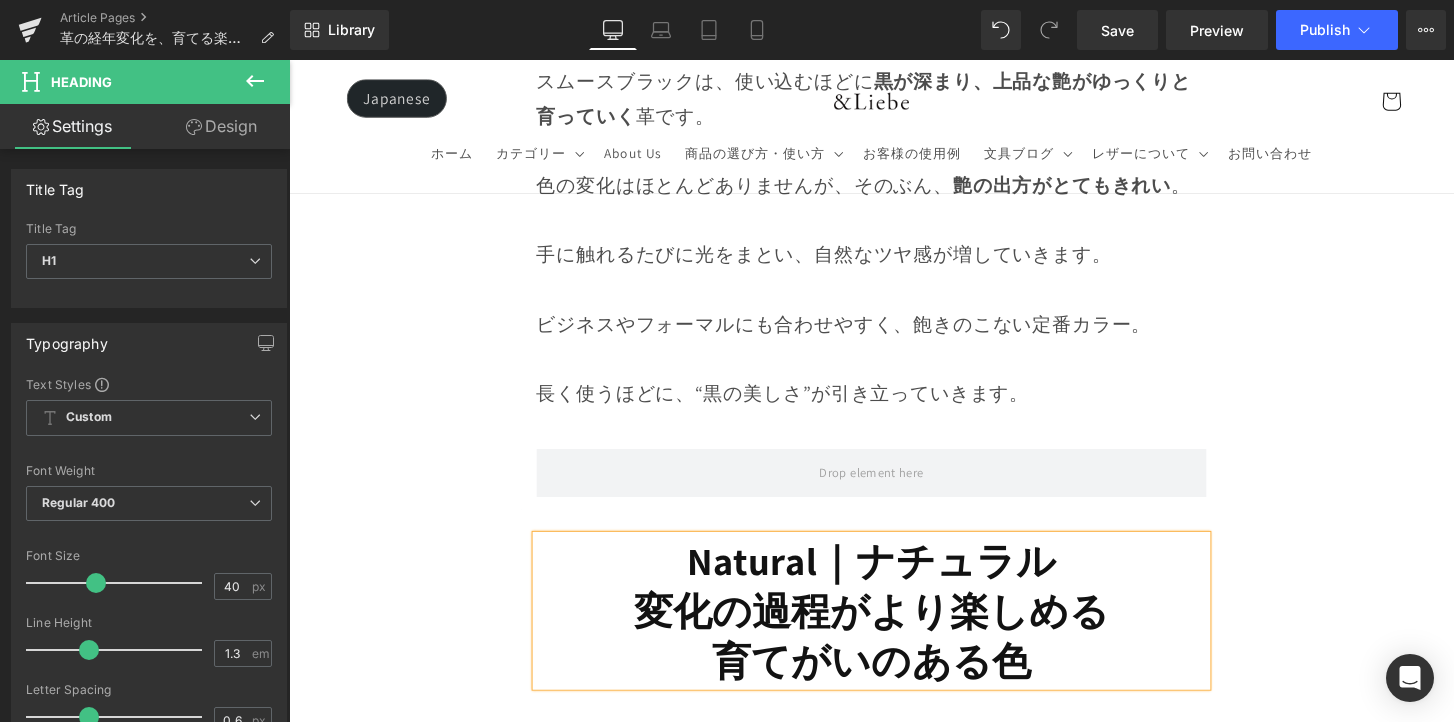 click on "Image         Row
革は育てるもの 経年変化という贅沢な時間
Heading         Row
革製品に触れていると、ふとした瞬間に「これは自分だけのものだ」と感じることがあります。
それは、使う人の手の温もりや、過ごした時間が、そのまま革に刻まれていくからかもしれません。 最初はまだ固くて、どこかよそよそしかった革が、
毎日の中で少しずつ馴染み、色づき、艶を増していく。 その変化は決して急がせることができない、
けれど確かに積み重なる、静かで贅沢な時間。 気づけば、世界にひとつだけの“自分だけの革”に育っている。 このブログでは、エイジングの魅力や楽しみ方、色や艶の変化の仕方、そして革を美しく育てるコツをご紹介していきます。
Text Block         Row         Row" at bounding box center [894, 4195] 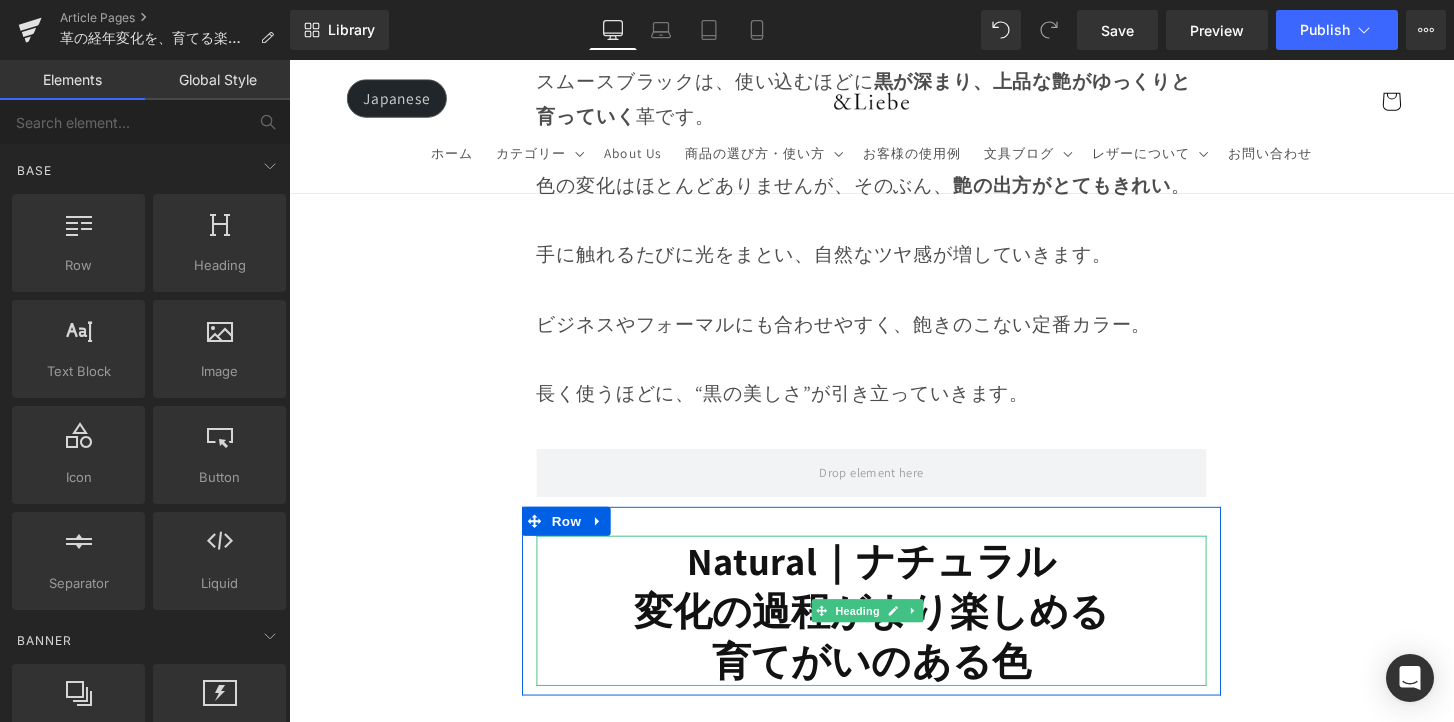 click on "育てがいのある色" at bounding box center [894, 684] 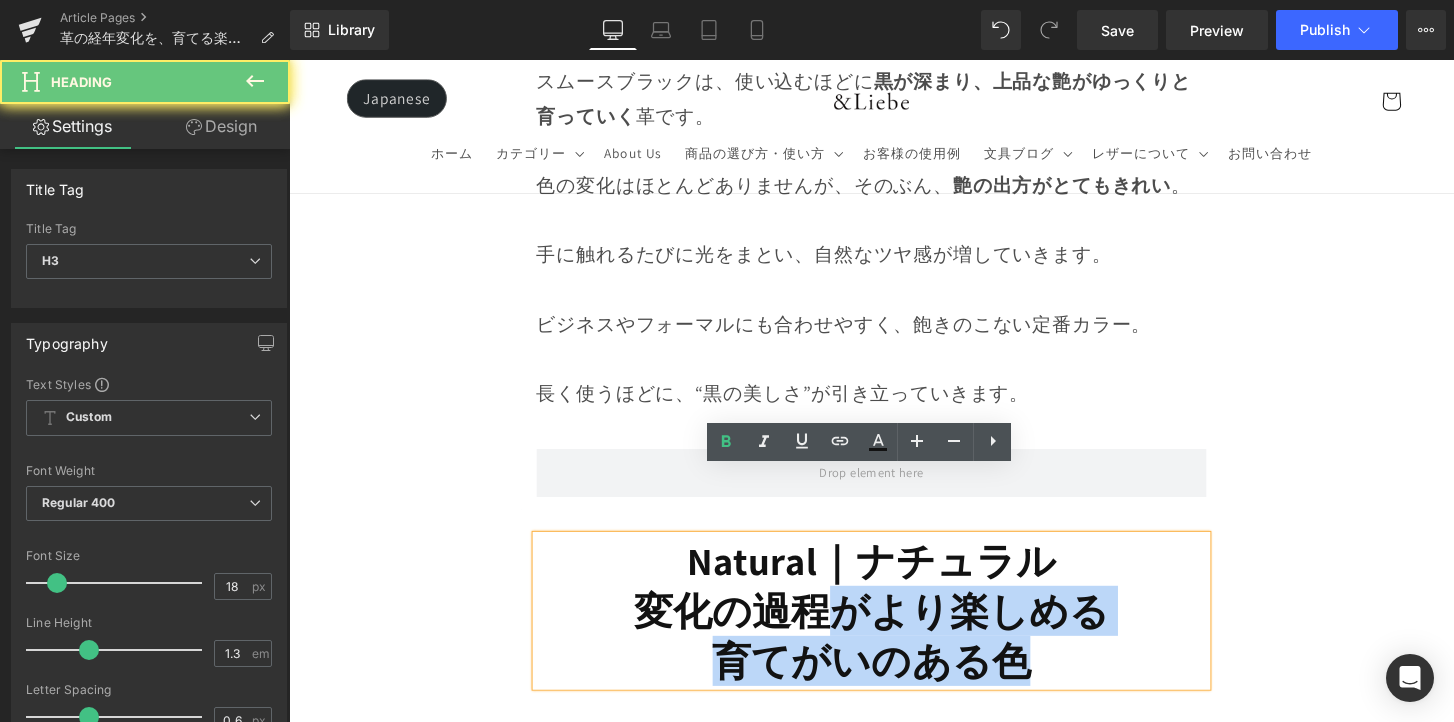 drag, startPoint x: 1041, startPoint y: 616, endPoint x: 826, endPoint y: 565, distance: 220.96606 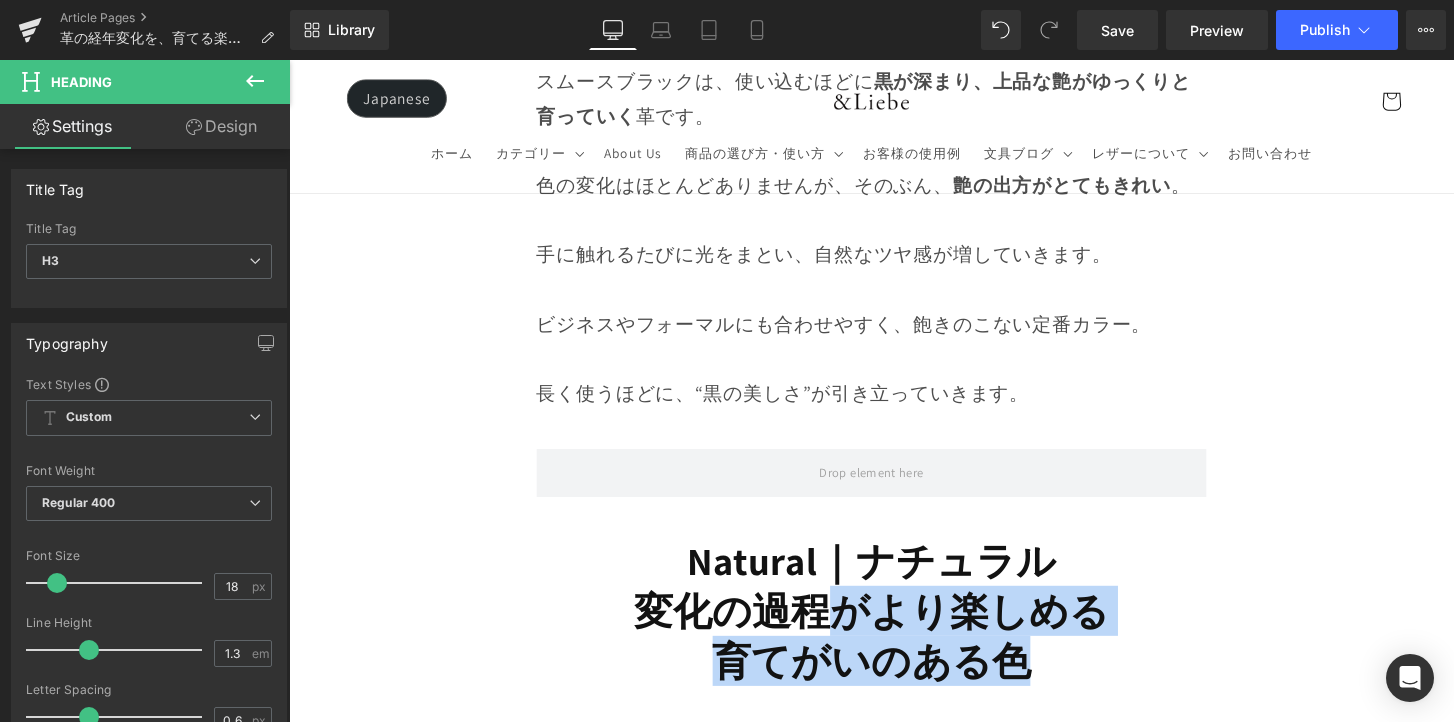 click on "育てがいのある色" at bounding box center [894, 684] 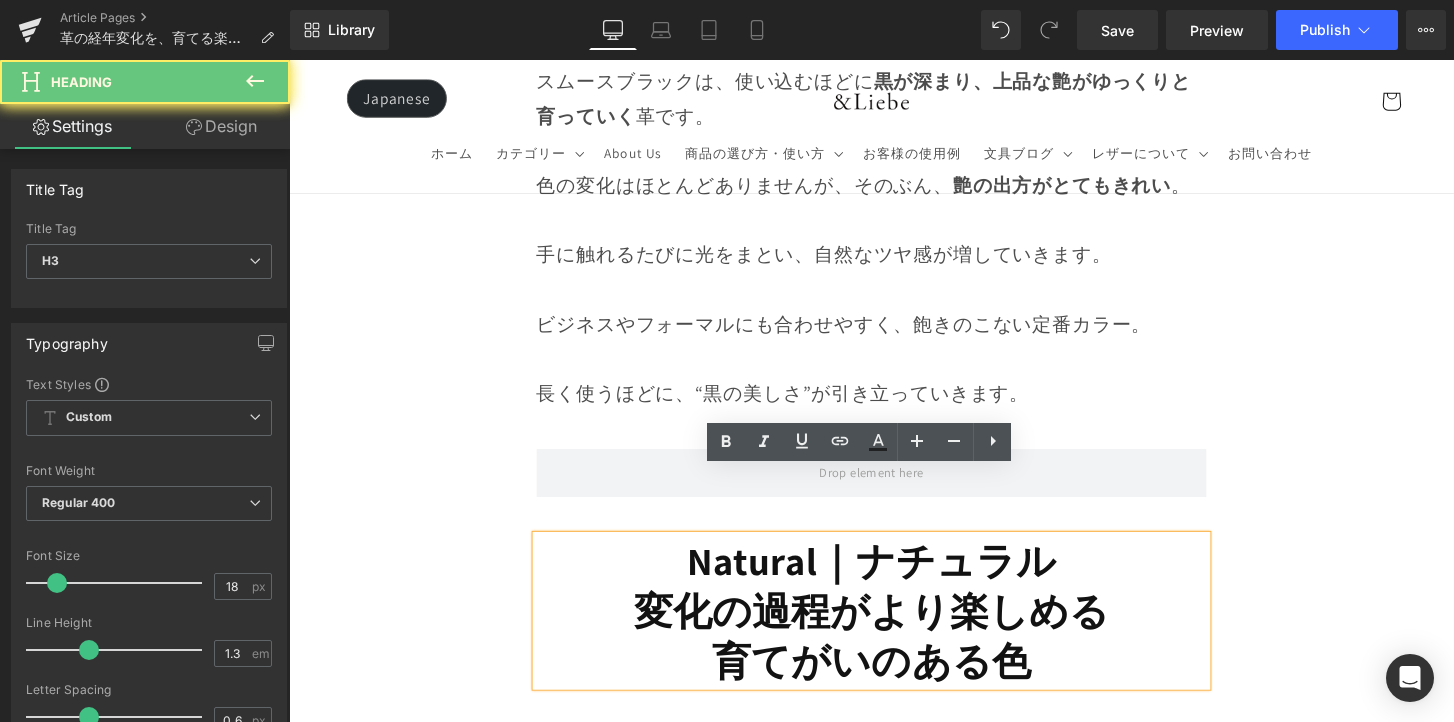 click on "変化の過程がより楽しめる" at bounding box center [894, 632] 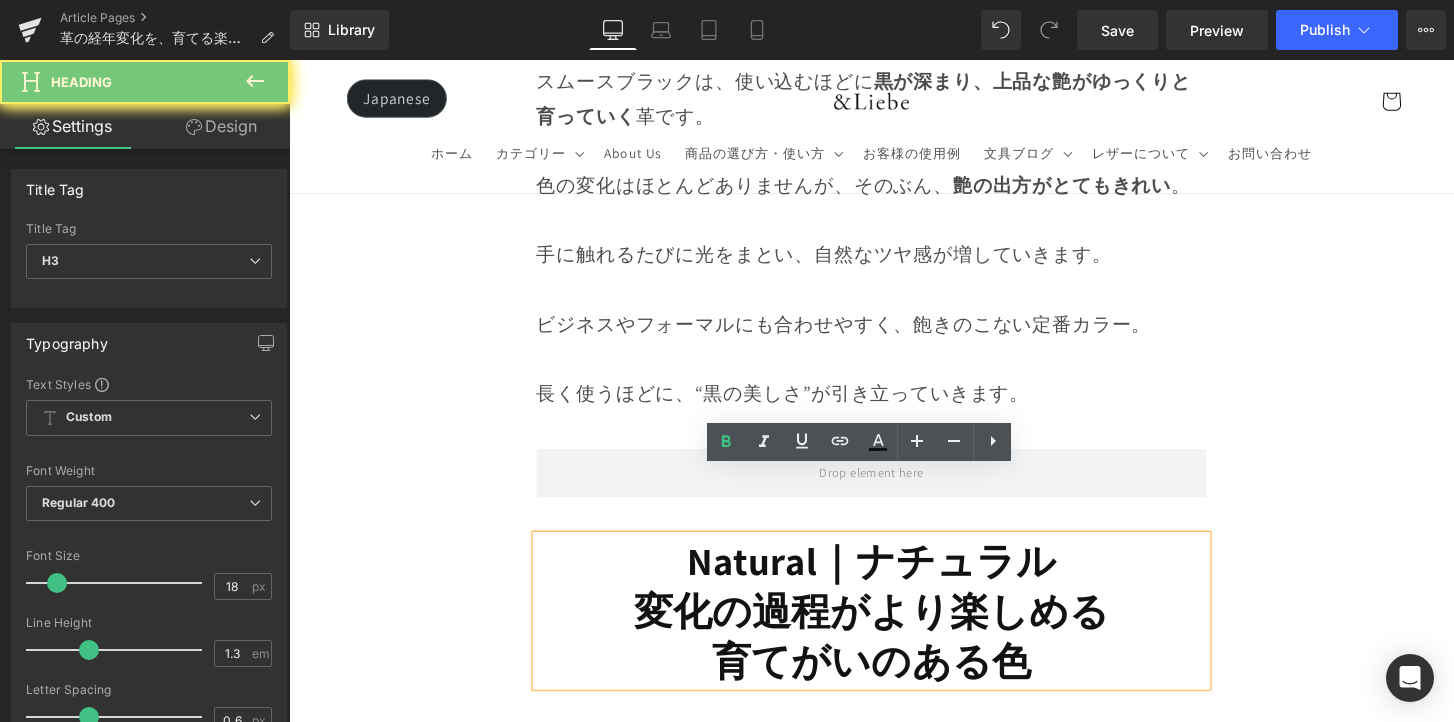 click on "変化の過程がより楽しめる" at bounding box center [894, 632] 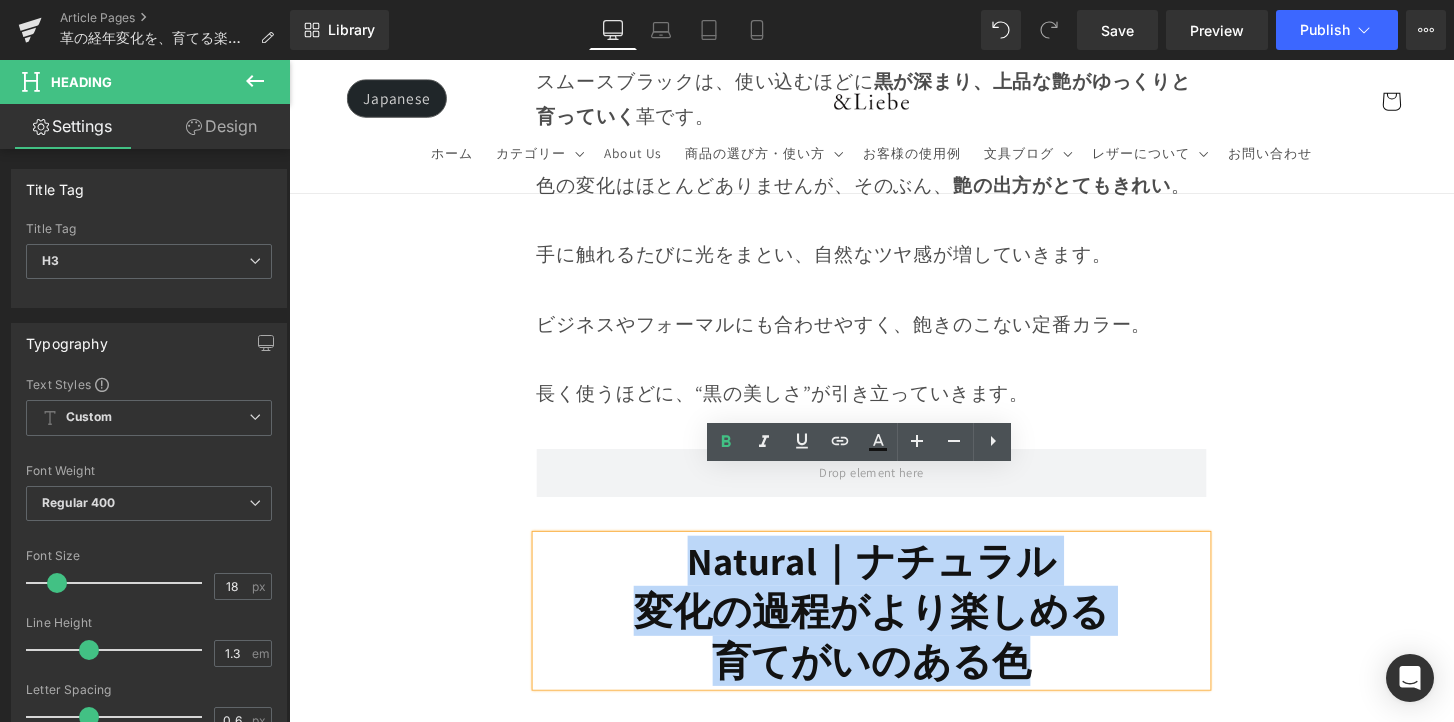 drag, startPoint x: 992, startPoint y: 551, endPoint x: 1081, endPoint y: 599, distance: 101.118744 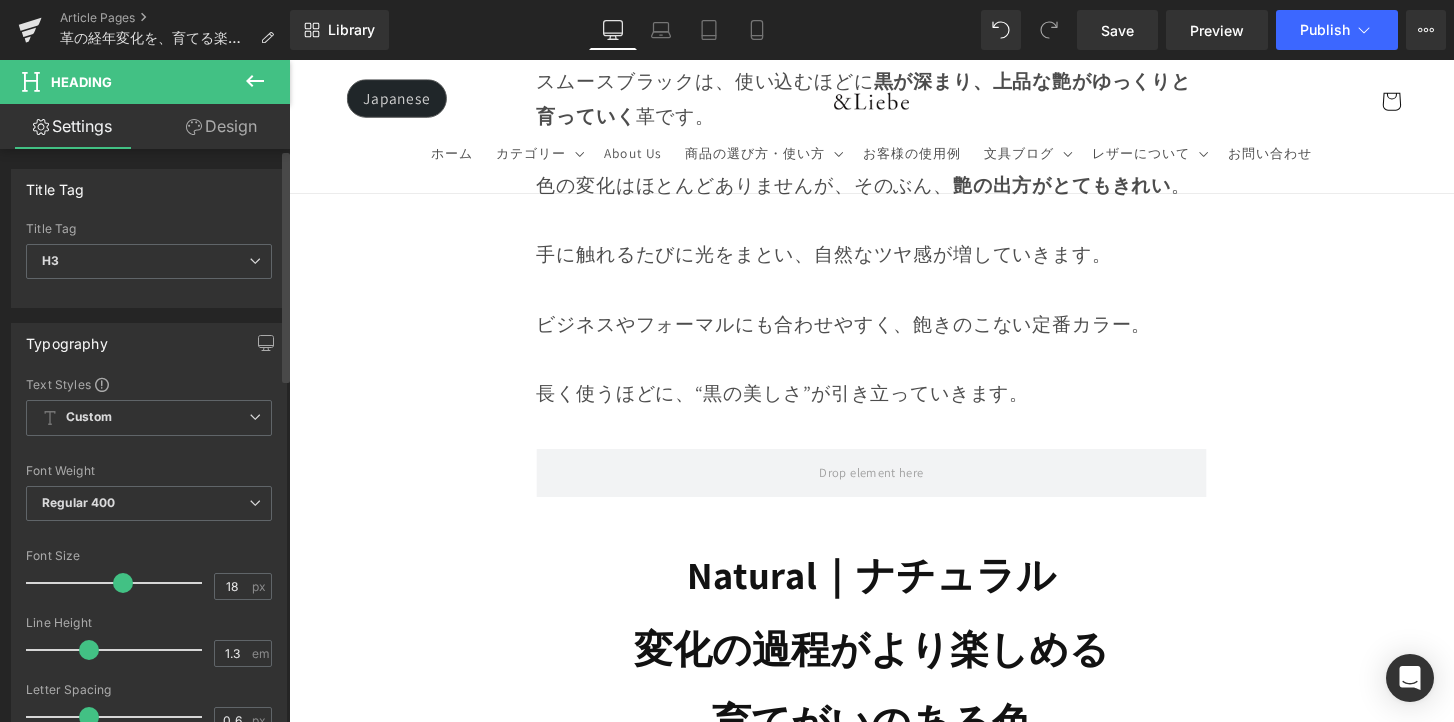 drag, startPoint x: 56, startPoint y: 585, endPoint x: 121, endPoint y: 592, distance: 65.37584 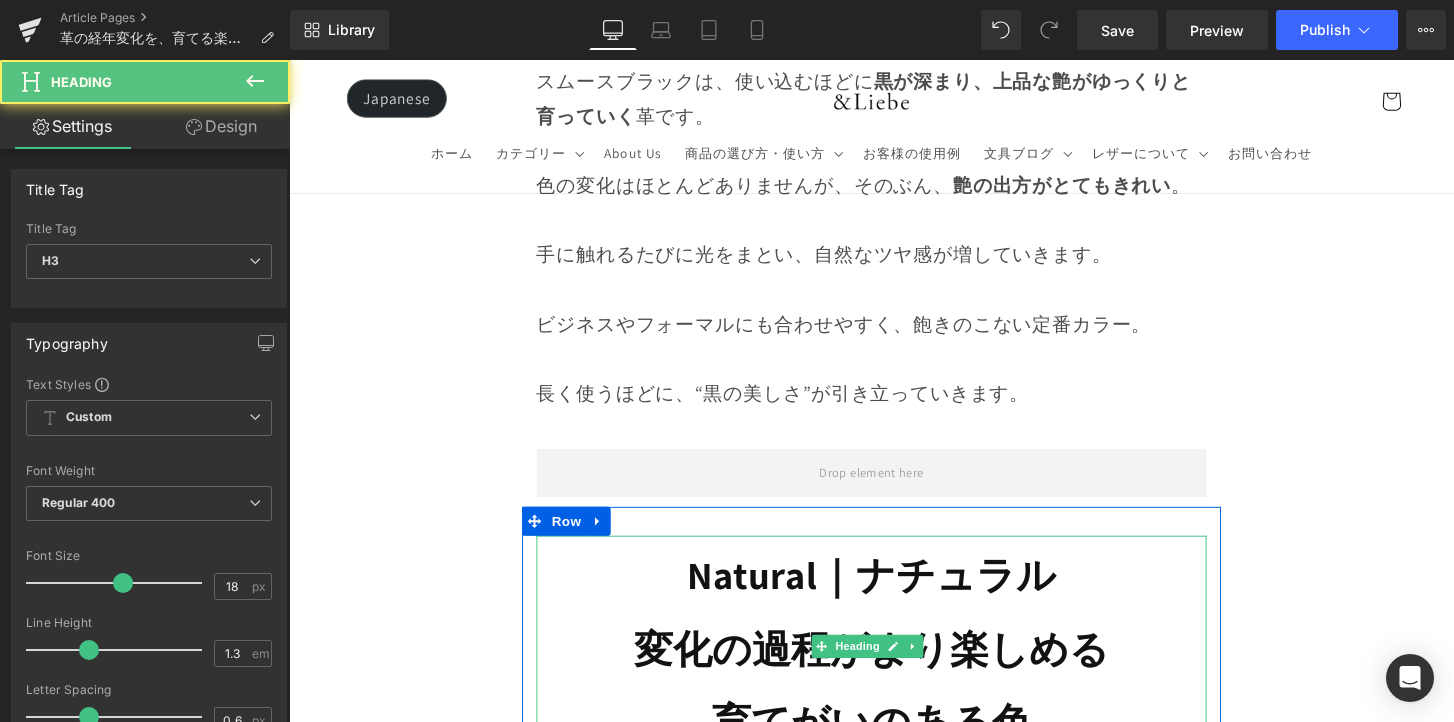 click on "変化の過程がより楽しめる" at bounding box center [894, 669] 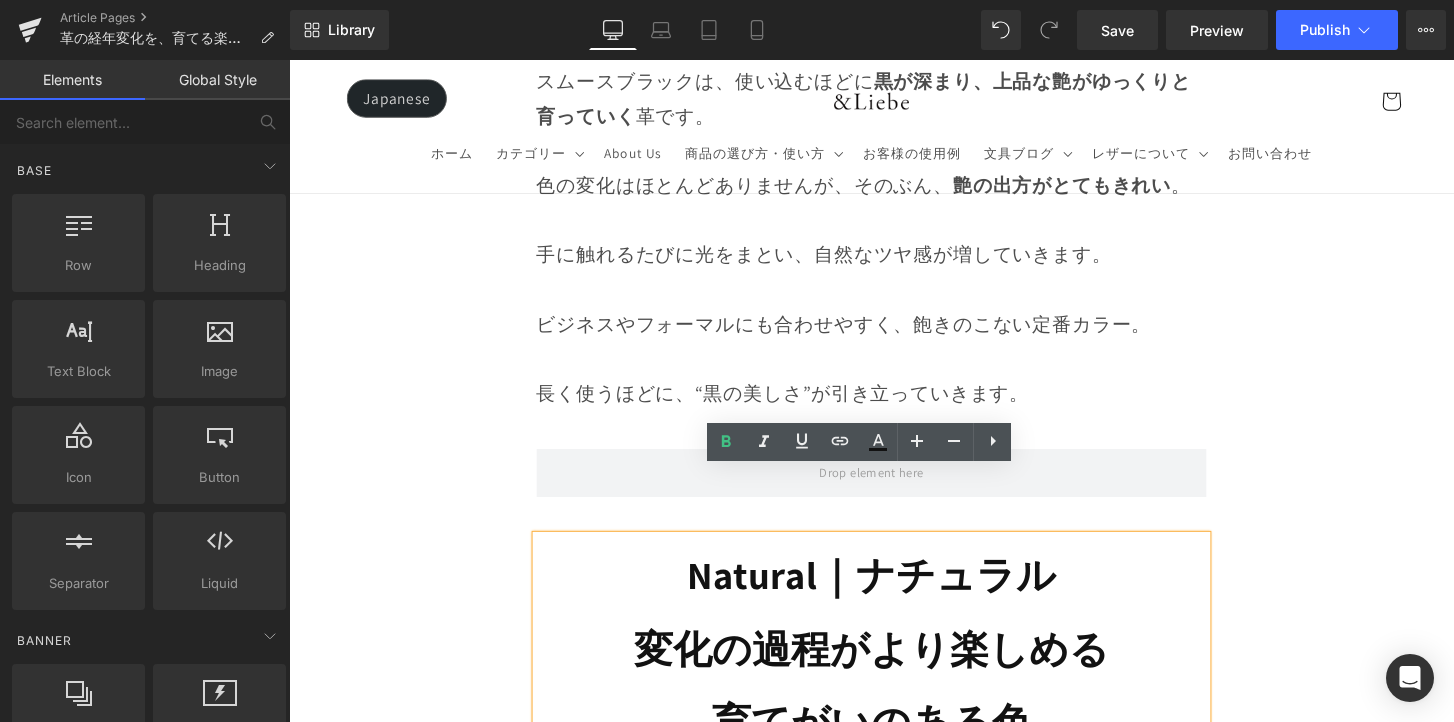 click on "Image         Row
革は育てるもの 経年変化という贅沢な時間
Heading         Row
革製品に触れていると、ふとした瞬間に「これは自分だけのものだ」と感じることがあります。
それは、使う人の手の温もりや、過ごした時間が、そのまま革に刻まれていくからかもしれません。 最初はまだ固くて、どこかよそよそしかった革が、
毎日の中で少しずつ馴染み、色づき、艶を増していく。 その変化は決して急がせることができない、
けれど確かに積み重なる、静かで贅沢な時間。 気づけば、世界にひとつだけの“自分だけの革”に育っている。 このブログでは、エイジングの魅力や楽しみ方、色や艶の変化の仕方、そして革を美しく育てるコツをご紹介していきます。
Text Block         Row         Row" at bounding box center (894, 4232) 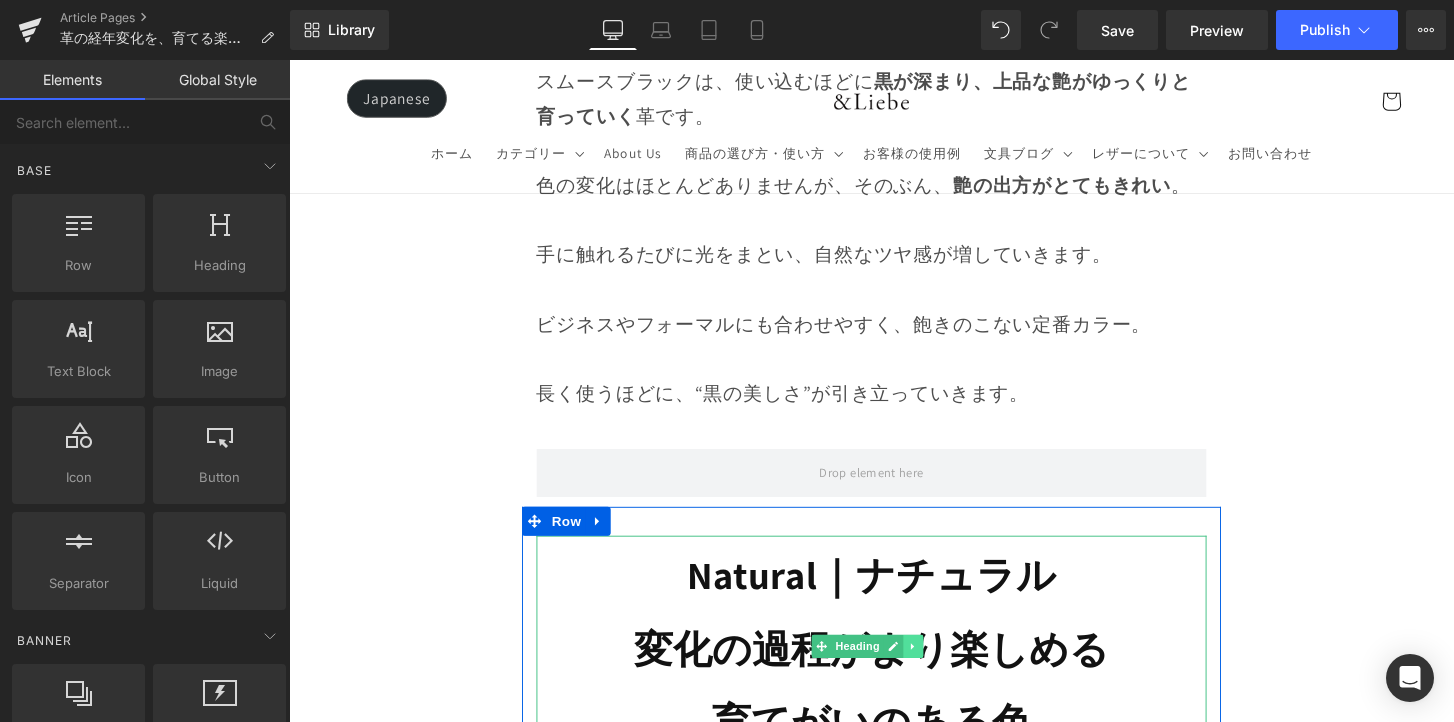 click 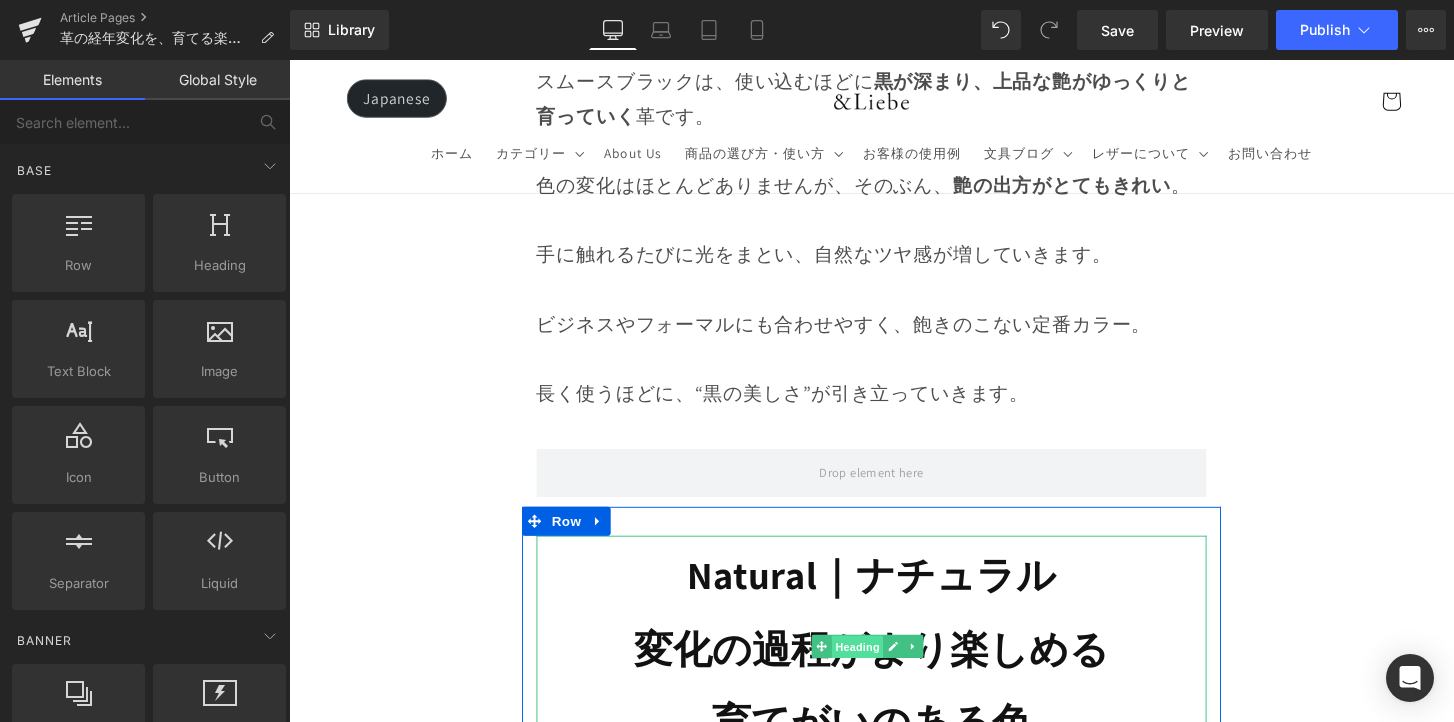 click on "Heading" at bounding box center [879, 670] 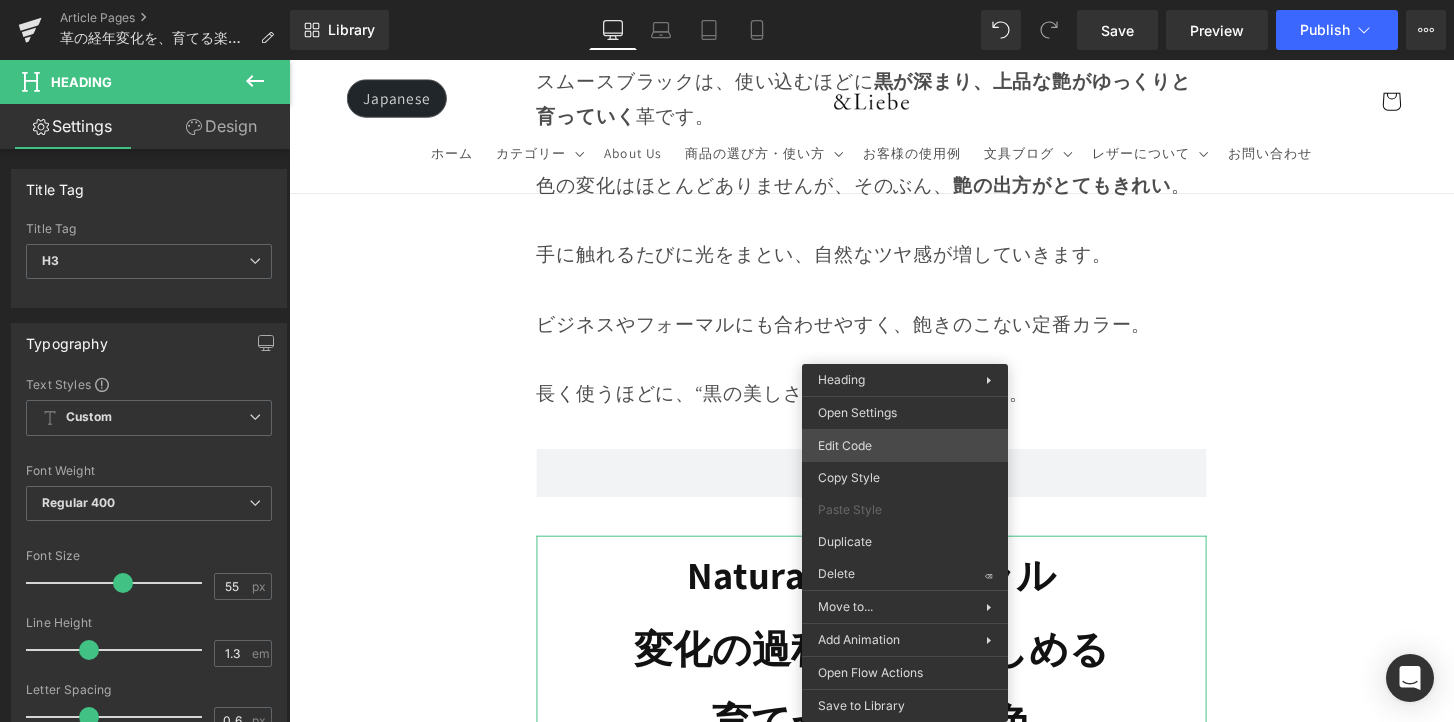 click on "Heading  You are previewing how the   will restyle your page. You can not edit Elements in Preset Preview Mode.  Article Pages 革の経年変化を、育てる楽しみへ。 Library Desktop Desktop Laptop Tablet Mobile Save Preview Publish Scheduled View Live Page View with current Template Save Template to Library Schedule Publish  Optimize  Publish Settings Shortcuts  Your page can’t be published   You've reached the maximum number of published pages on your plan  (54/999999).  You need to upgrade your plan or unpublish all your pages to get 1 publish slot.   Unpublish pages   Upgrade plan  Elements Global Style Base Row  rows, columns, layouts, div Heading  headings, titles, h1,h2,h3,h4,h5,h6 Text Block  texts, paragraphs, contents, blocks Image  images, photos, alts, uploads Icon  icons, symbols Button  button, call to action, cta Separator  separators, dividers, horizontal lines Liquid  liquid, custom code, html, javascript, css, reviews, apps, applications, embeded, iframe Banner Parallax  Stack" at bounding box center (727, 0) 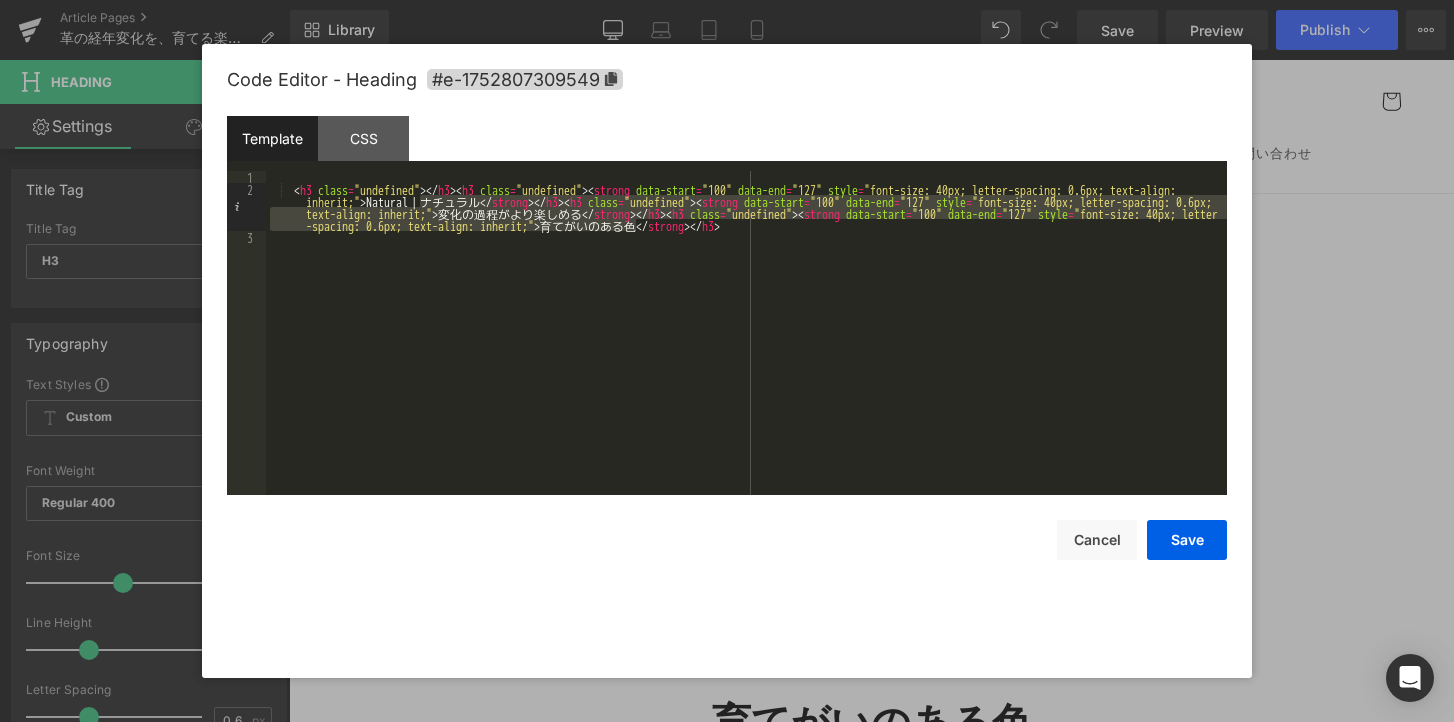 drag, startPoint x: 630, startPoint y: 227, endPoint x: 421, endPoint y: 204, distance: 210.26175 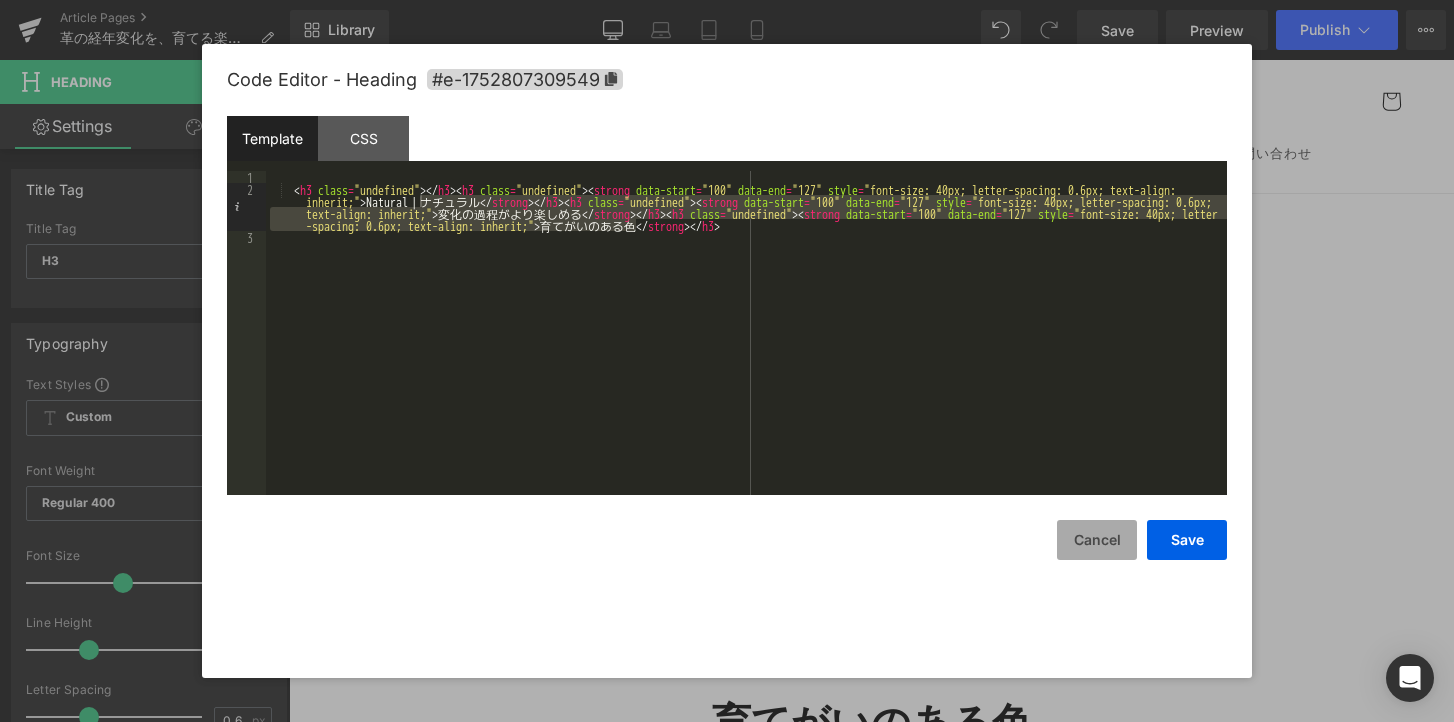 click on "Cancel" at bounding box center [1097, 540] 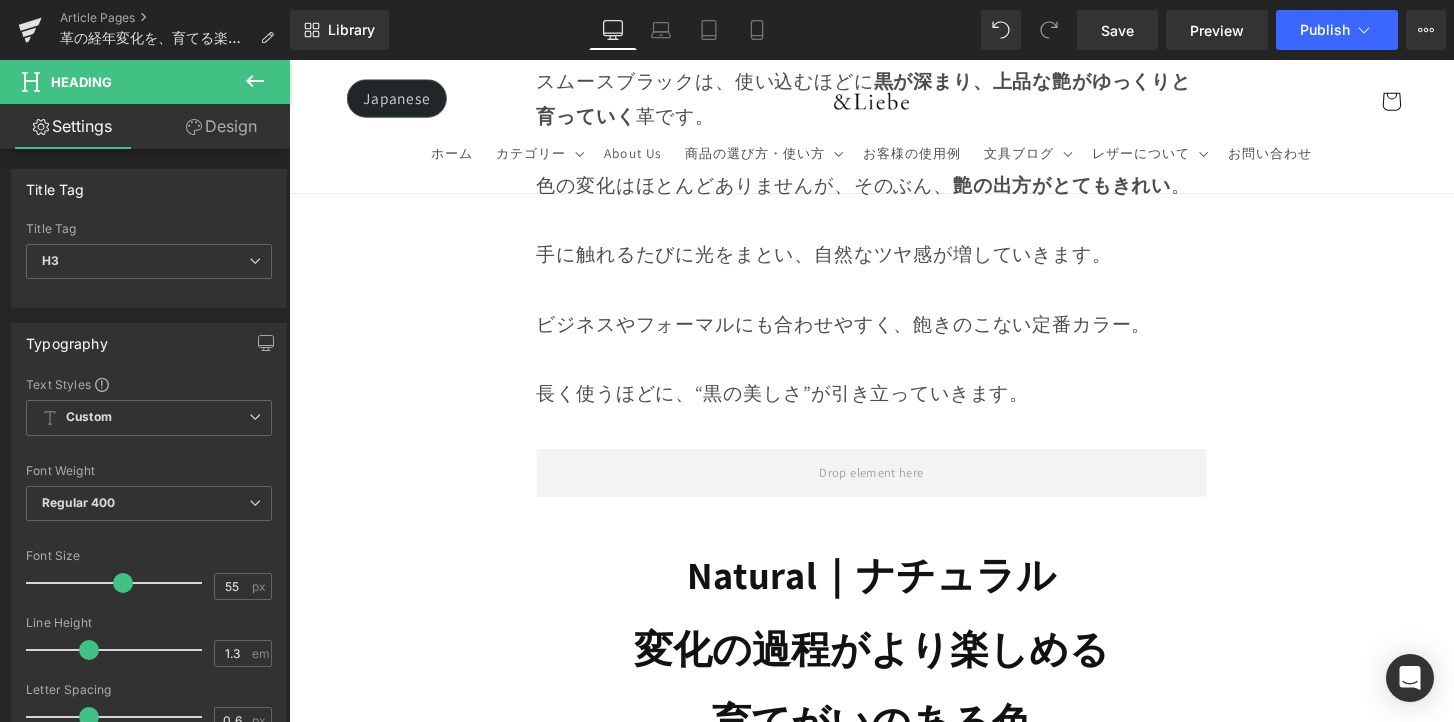 click on "Image         Row
革は育てるもの 経年変化という贅沢な時間
Heading         Row
革製品に触れていると、ふとした瞬間に「これは自分だけのものだ」と感じることがあります。
それは、使う人の手の温もりや、過ごした時間が、そのまま革に刻まれていくからかもしれません。 最初はまだ固くて、どこかよそよそしかった革が、
毎日の中で少しずつ馴染み、色づき、艶を増していく。 その変化は決して急がせることができない、
けれど確かに積み重なる、静かで贅沢な時間。 気づけば、世界にひとつだけの“自分だけの革”に育っている。 このブログでは、エイジングの魅力や楽しみ方、色や艶の変化の仕方、そして革を美しく育てるコツをご紹介していきます。
Text Block         Row         Row" at bounding box center [894, 4232] 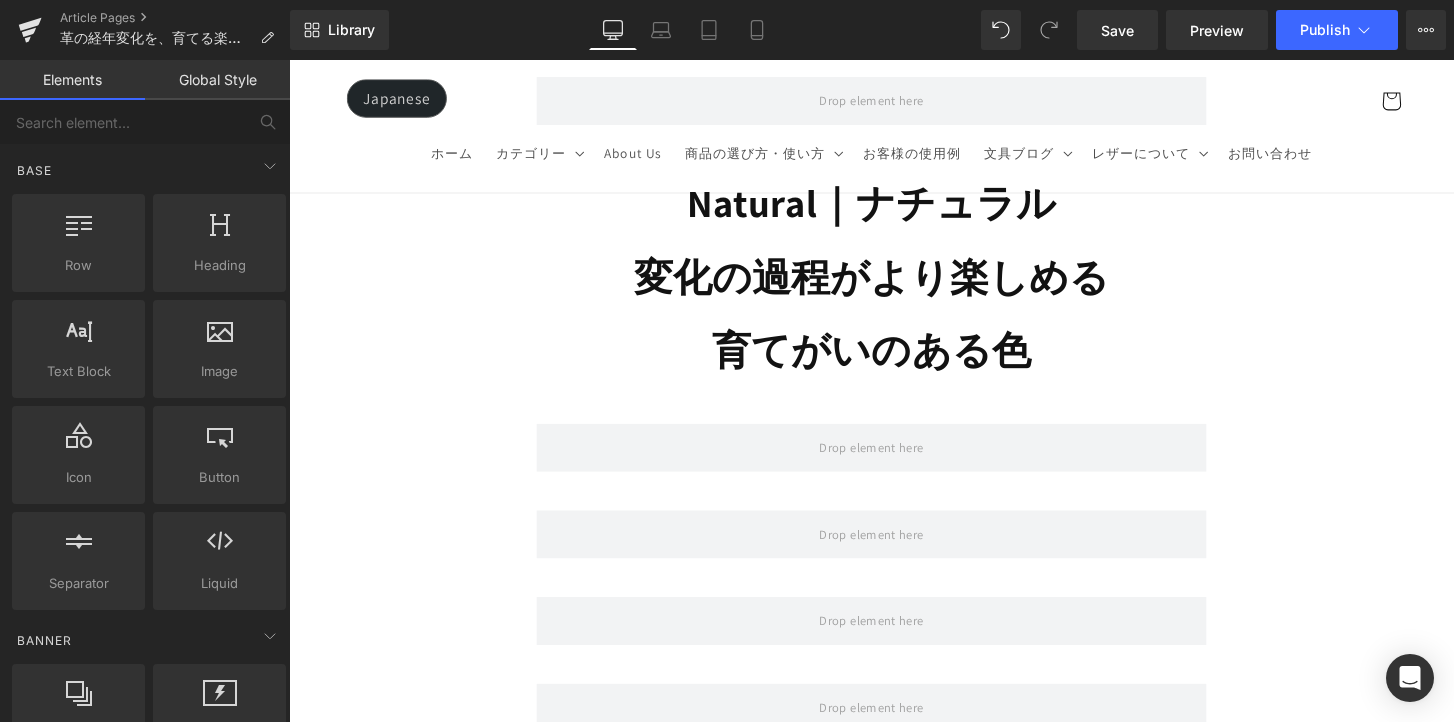 scroll, scrollTop: 6932, scrollLeft: 0, axis: vertical 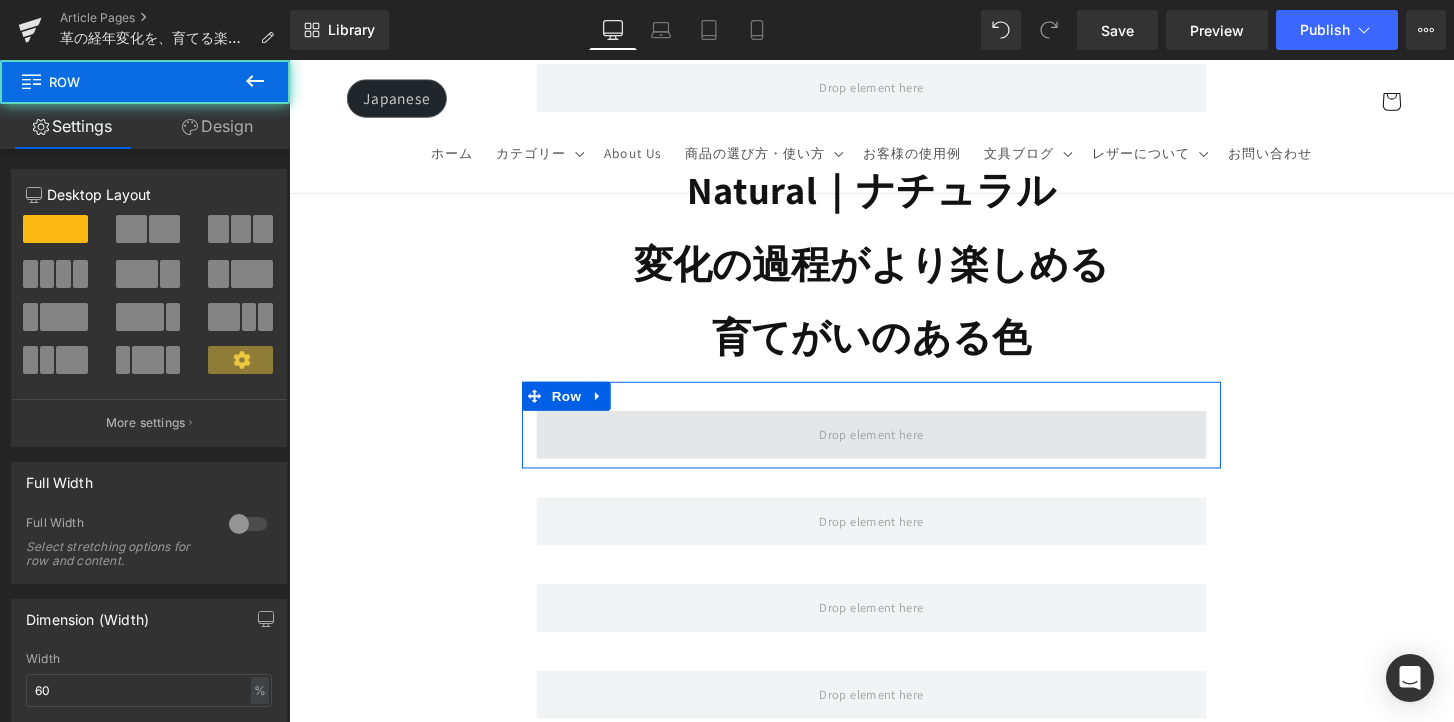 click at bounding box center [894, 449] 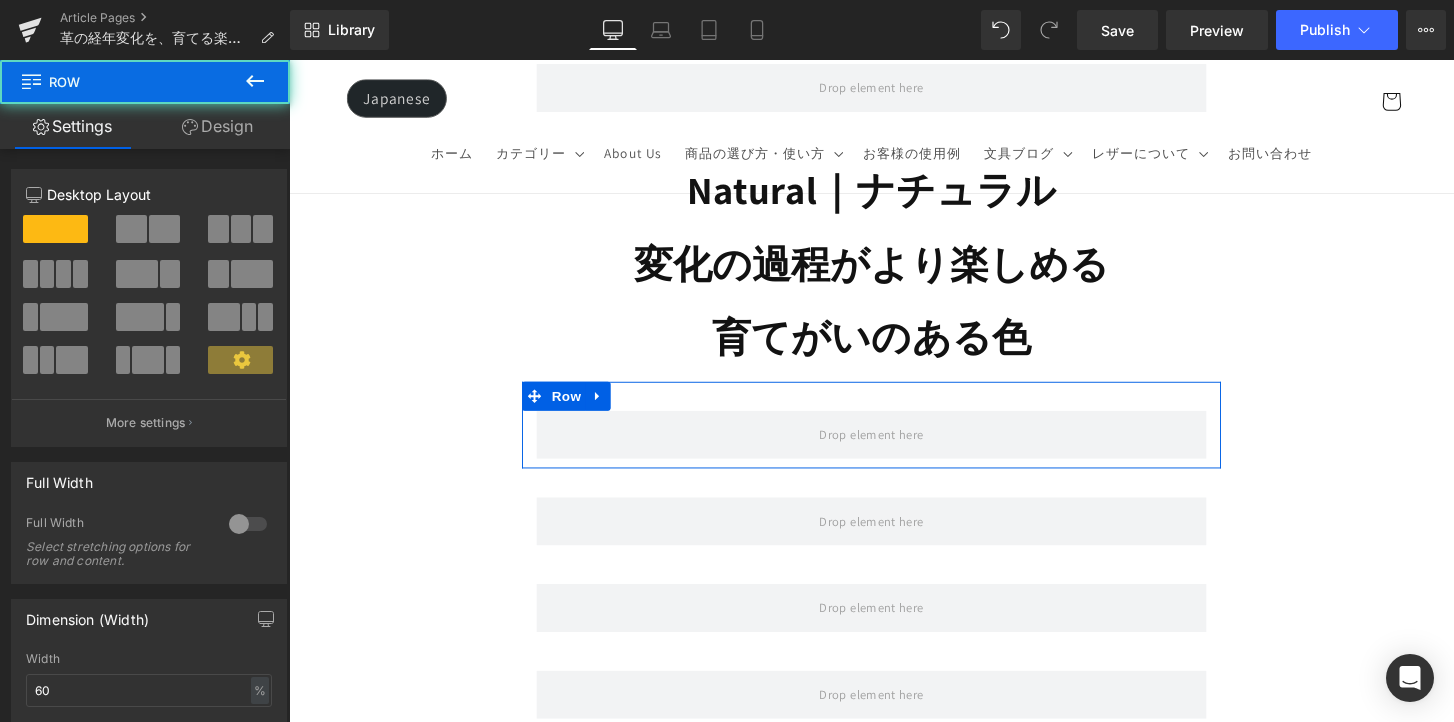 click 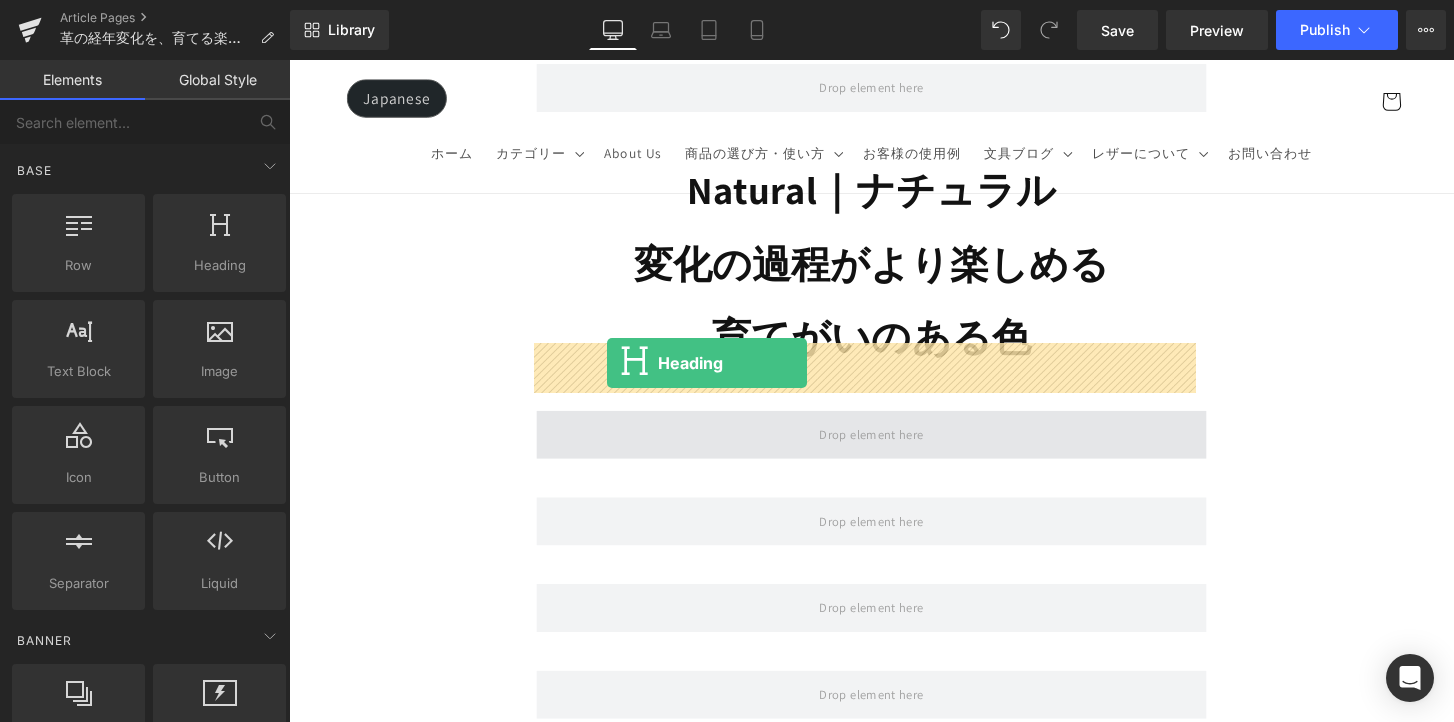 drag, startPoint x: 576, startPoint y: 354, endPoint x: 618, endPoint y: 375, distance: 46.957428 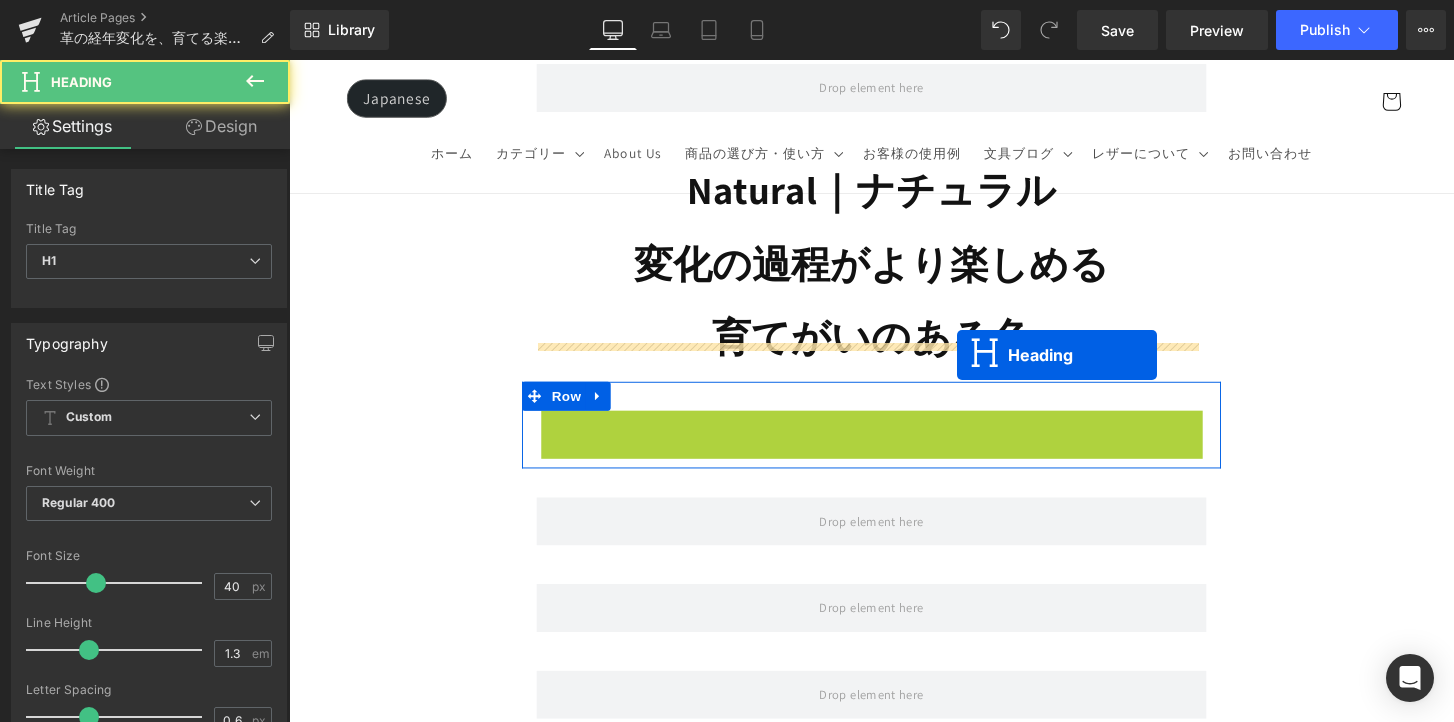 drag, startPoint x: 968, startPoint y: 372, endPoint x: 980, endPoint y: 368, distance: 12.649111 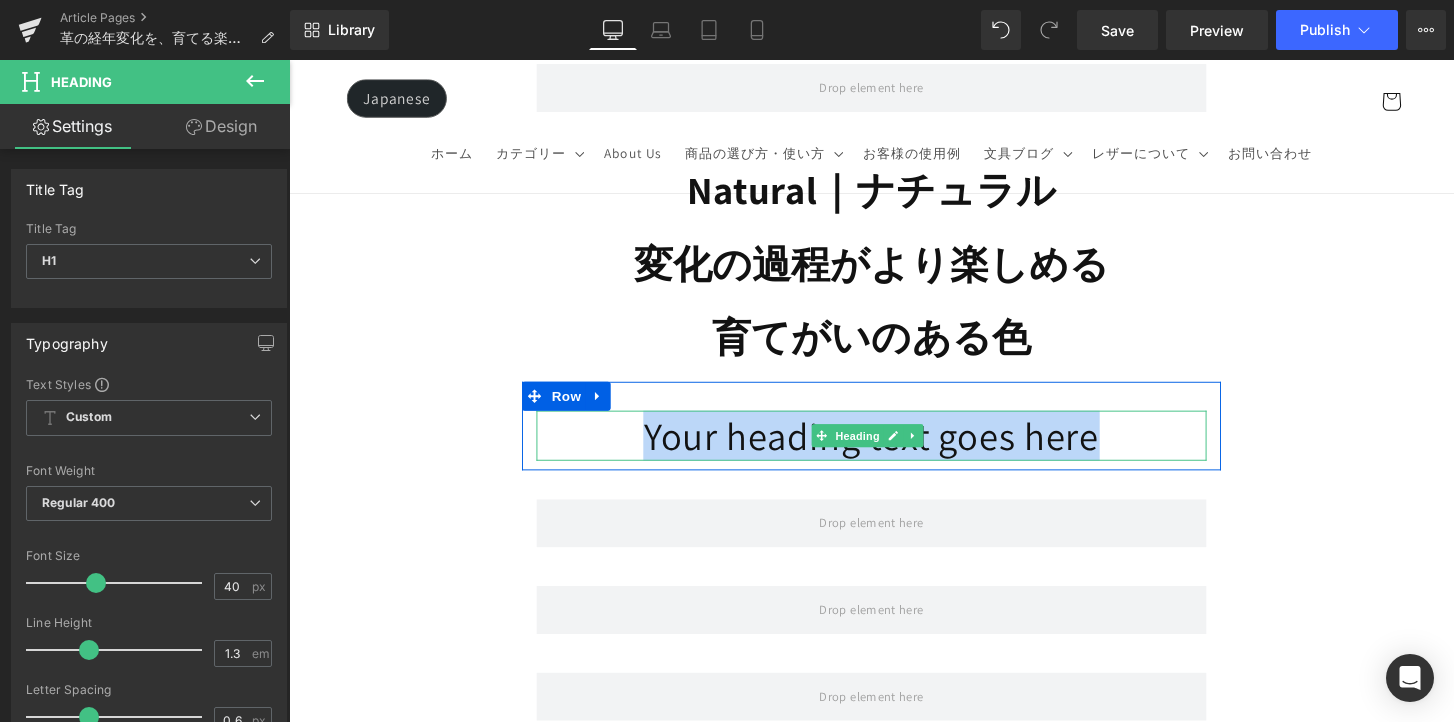 drag, startPoint x: 1145, startPoint y: 378, endPoint x: 638, endPoint y: 384, distance: 507.0355 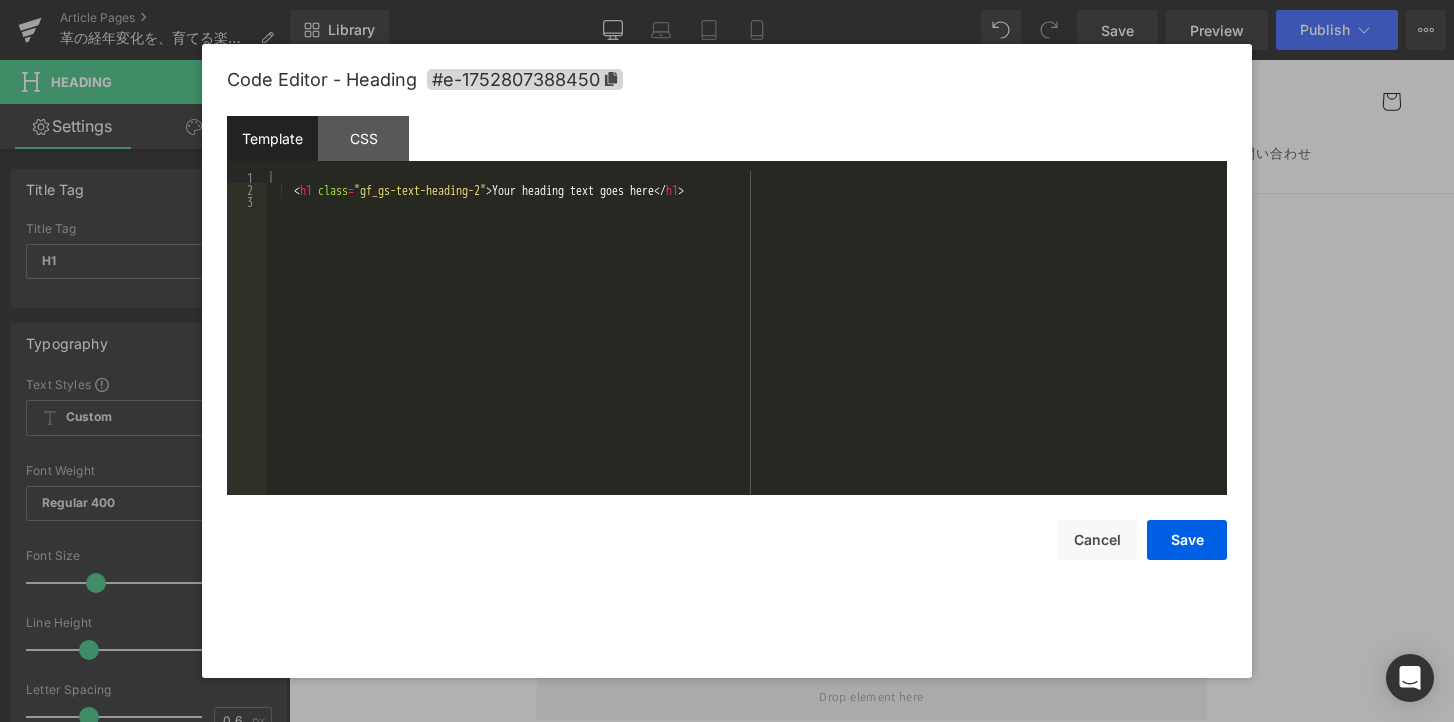 click on "Heading  You are previewing how the   will restyle your page. You can not edit Elements in Preset Preview Mode.  Article Pages 革の経年変化を、育てる楽しみへ。 Library Desktop Desktop Laptop Tablet Mobile Save Preview Publish Scheduled View Live Page View with current Template Save Template to Library Schedule Publish  Optimize  Publish Settings Shortcuts  Your page can’t be published   You've reached the maximum number of published pages on your plan  (54/999999).  You need to upgrade your plan or unpublish all your pages to get 1 publish slot.   Unpublish pages   Upgrade plan  Elements Global Style Base Row  rows, columns, layouts, div Heading  headings, titles, h1,h2,h3,h4,h5,h6 Text Block  texts, paragraphs, contents, blocks Image  images, photos, alts, uploads Icon  icons, symbols Button  button, call to action, cta Separator  separators, dividers, horizontal lines Liquid  liquid, custom code, html, javascript, css, reviews, apps, applications, embeded, iframe Banner Parallax  Stack" at bounding box center (727, 0) 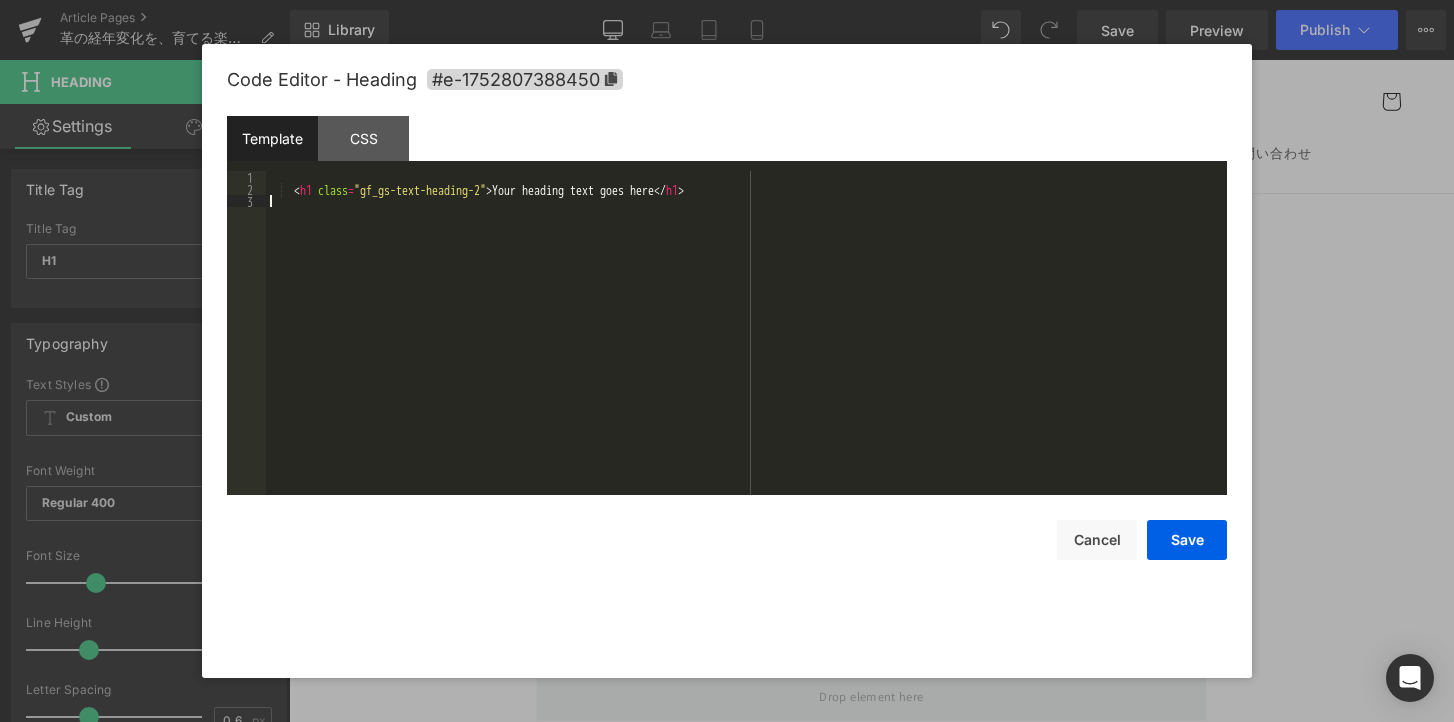 click on "< h1   class = "gf_gs-text-heading-2" > Your heading text goes here </ h1 >" at bounding box center [746, 345] 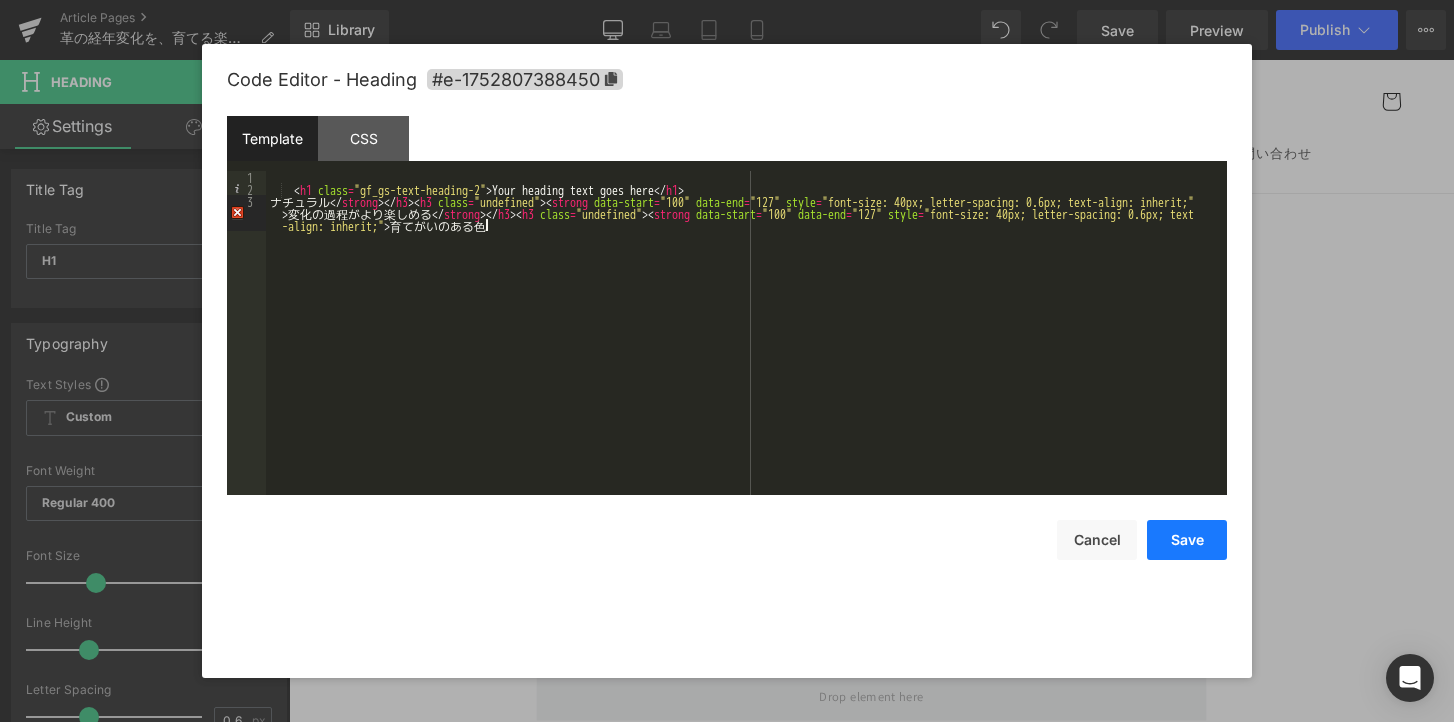 click on "Save" at bounding box center (1187, 540) 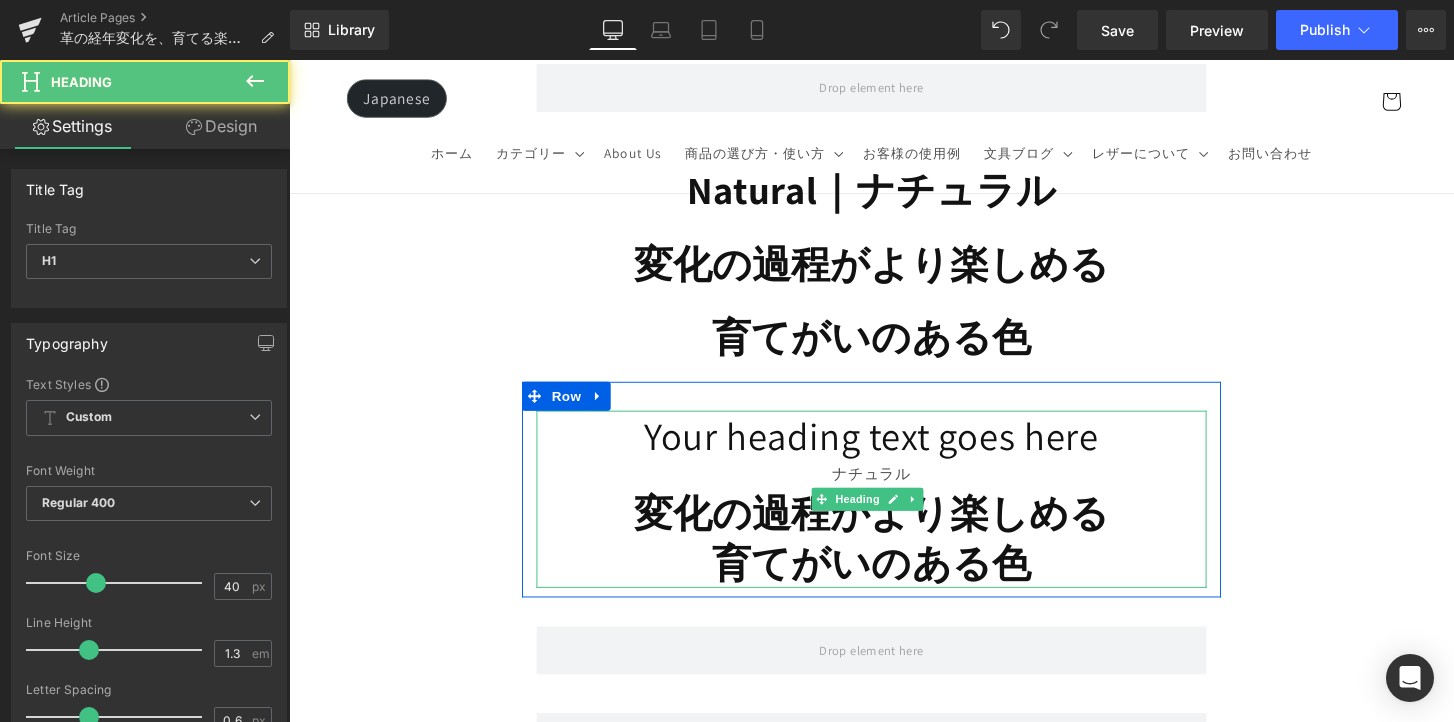 drag, startPoint x: 794, startPoint y: 421, endPoint x: 999, endPoint y: 435, distance: 205.4775 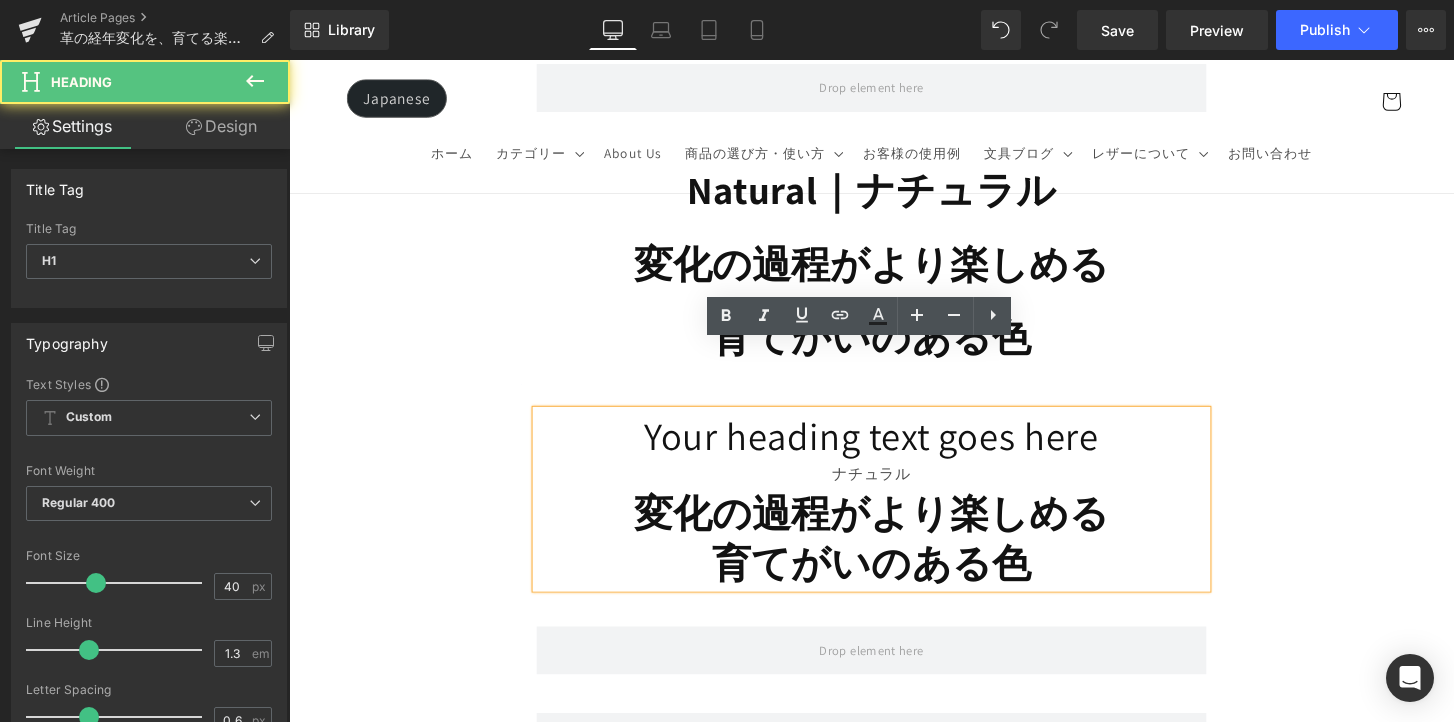 type 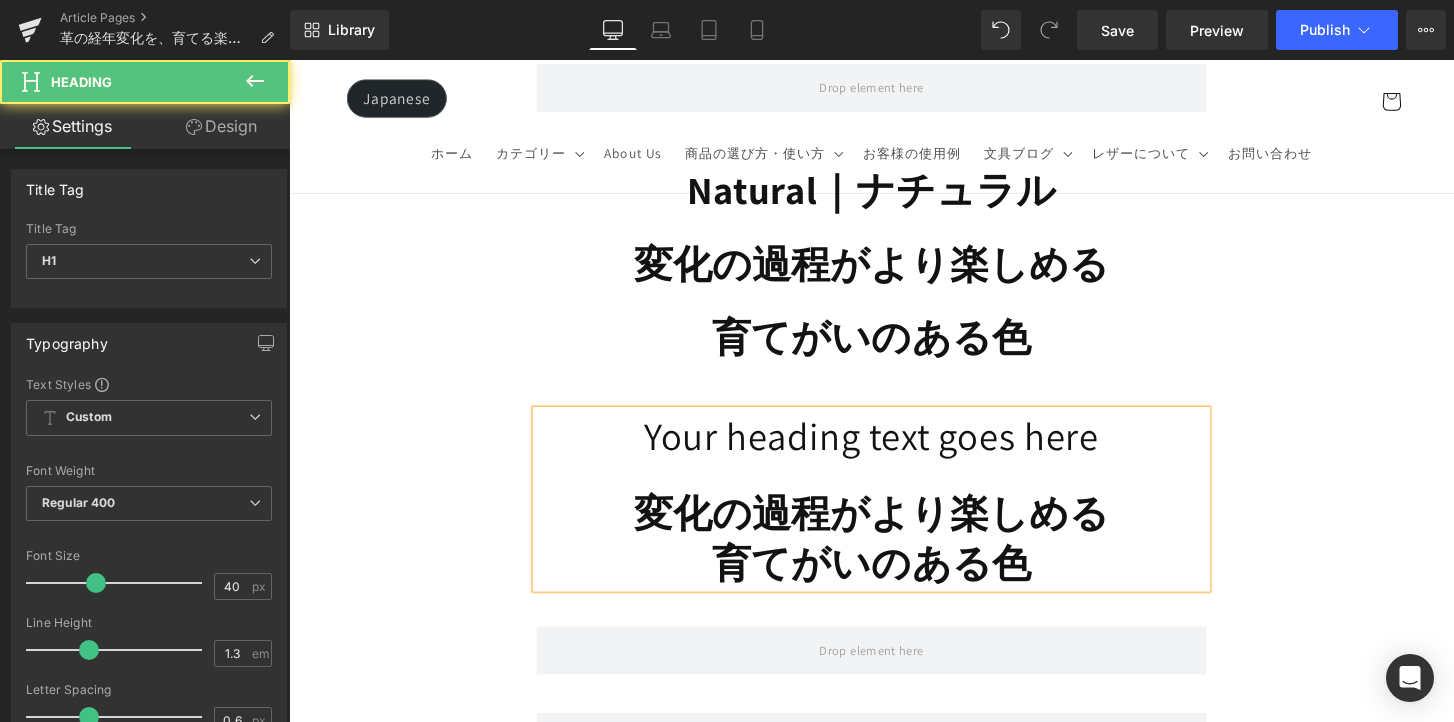 drag, startPoint x: 817, startPoint y: 390, endPoint x: 590, endPoint y: 380, distance: 227.22015 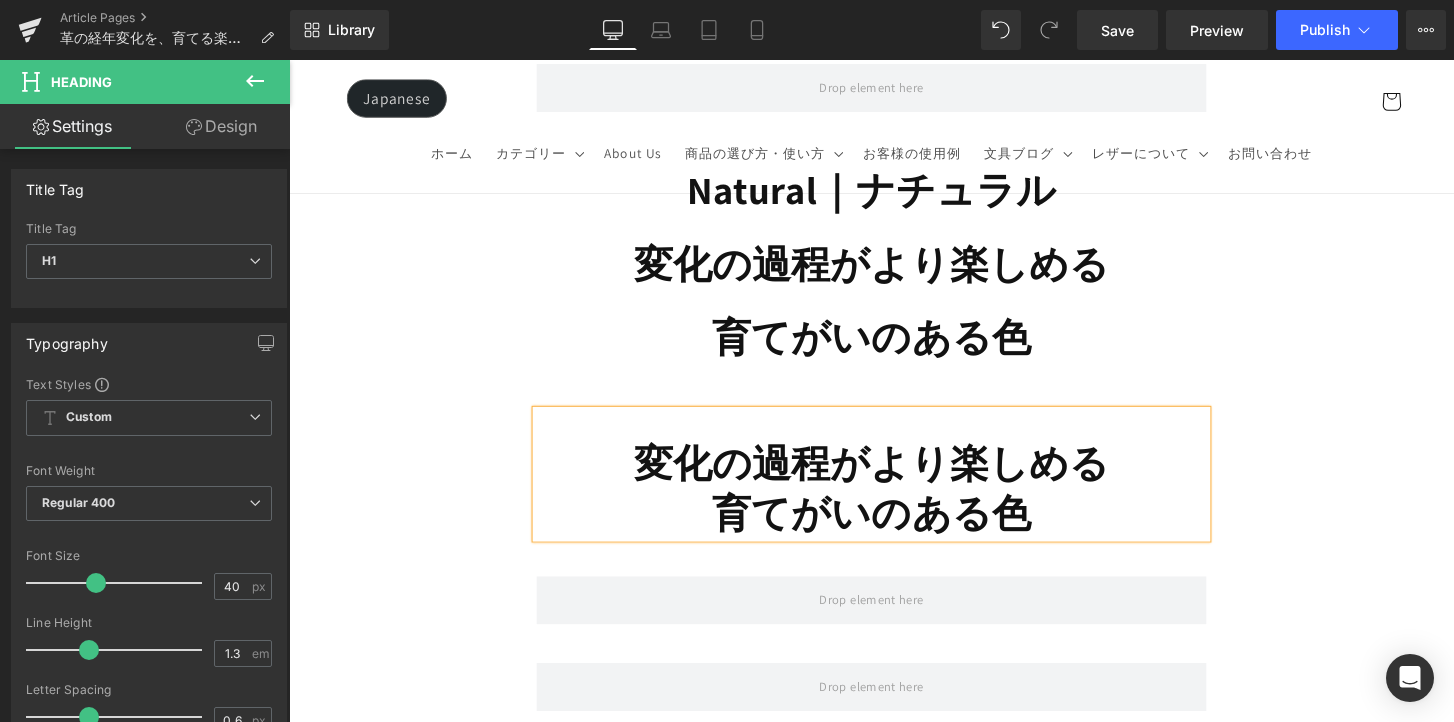 click on "変化の過程がより楽しめる" at bounding box center [894, 478] 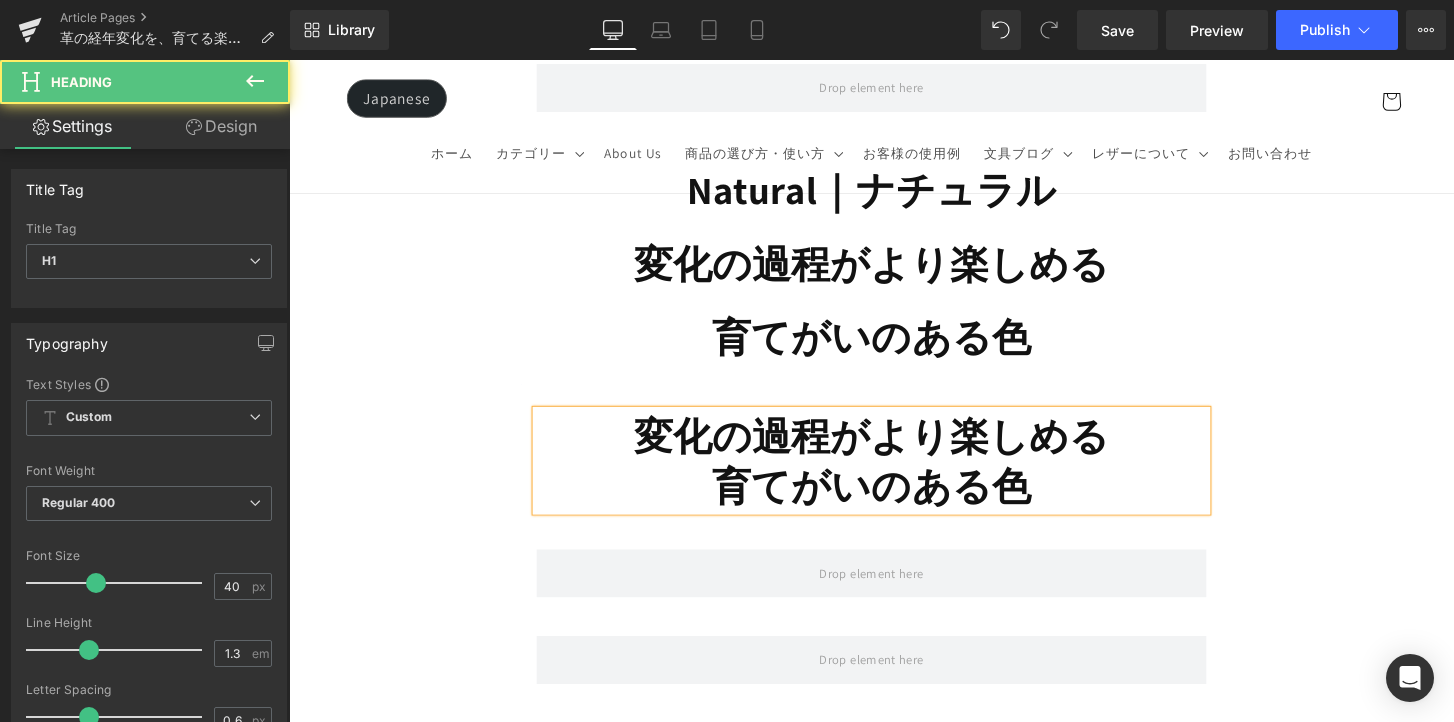 click on "育てがいのある色" at bounding box center (894, 502) 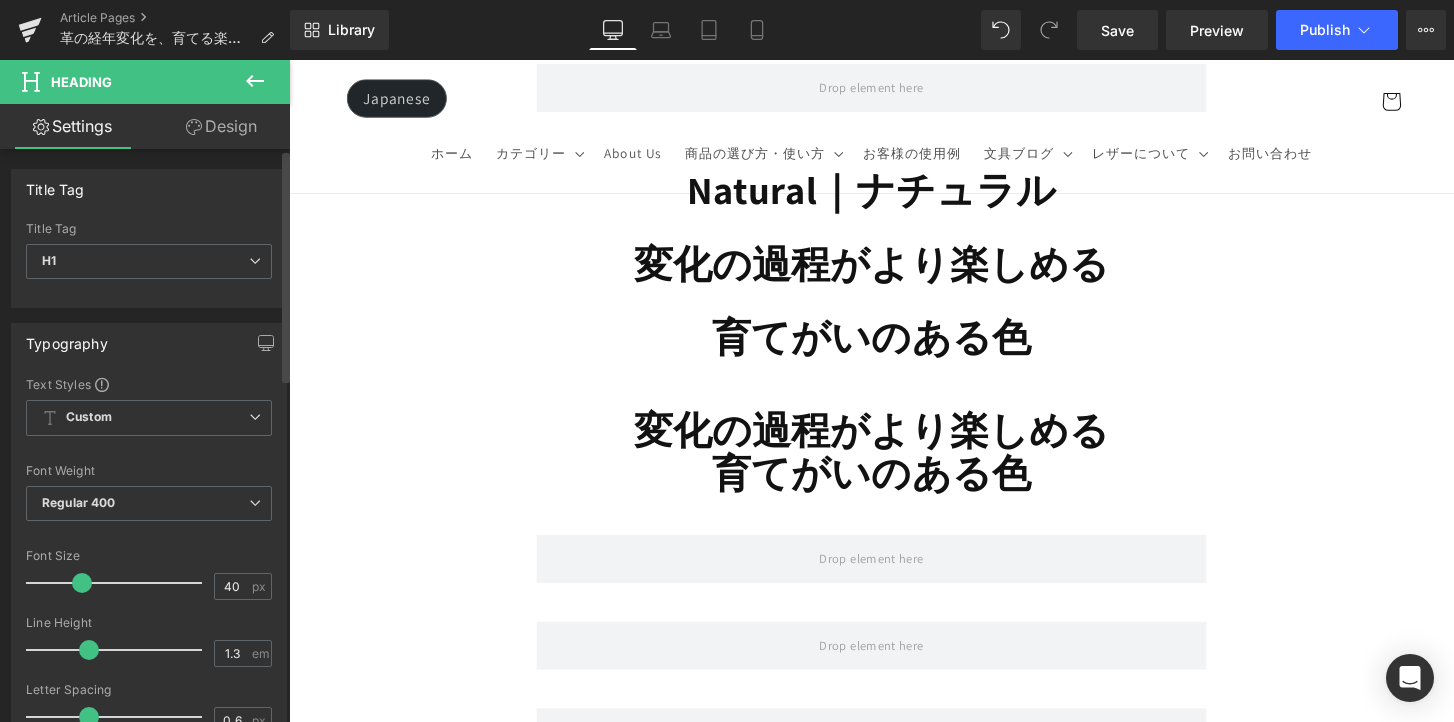 drag, startPoint x: 83, startPoint y: 584, endPoint x: 69, endPoint y: 584, distance: 14 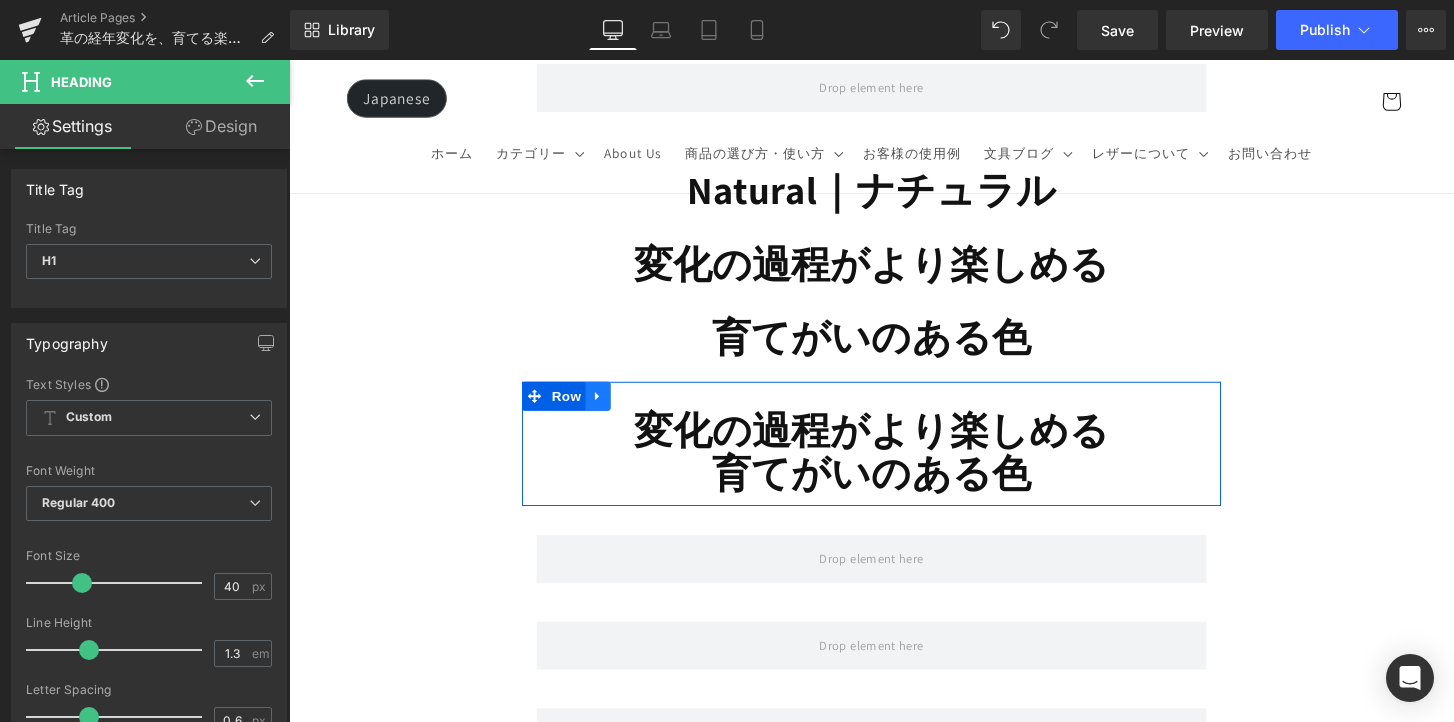 click 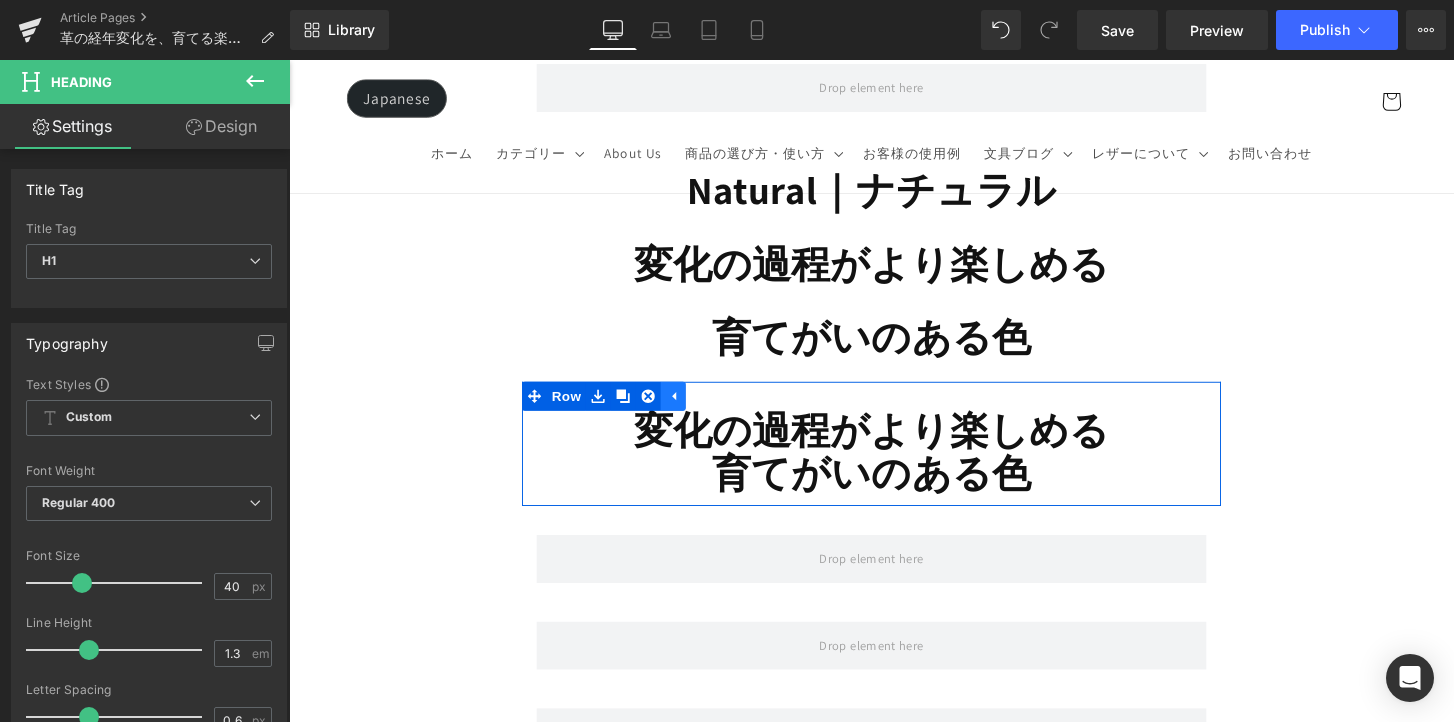 click at bounding box center (688, 409) 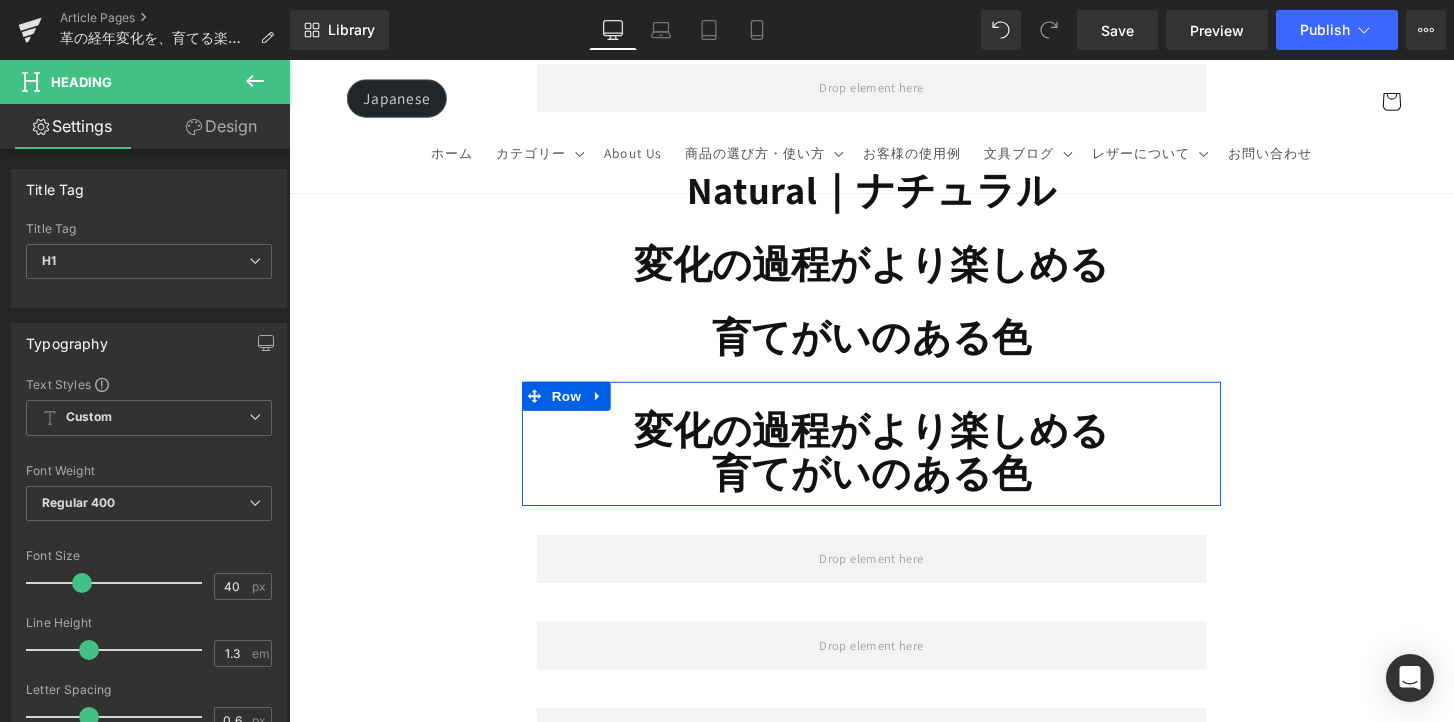 click at bounding box center [610, 409] 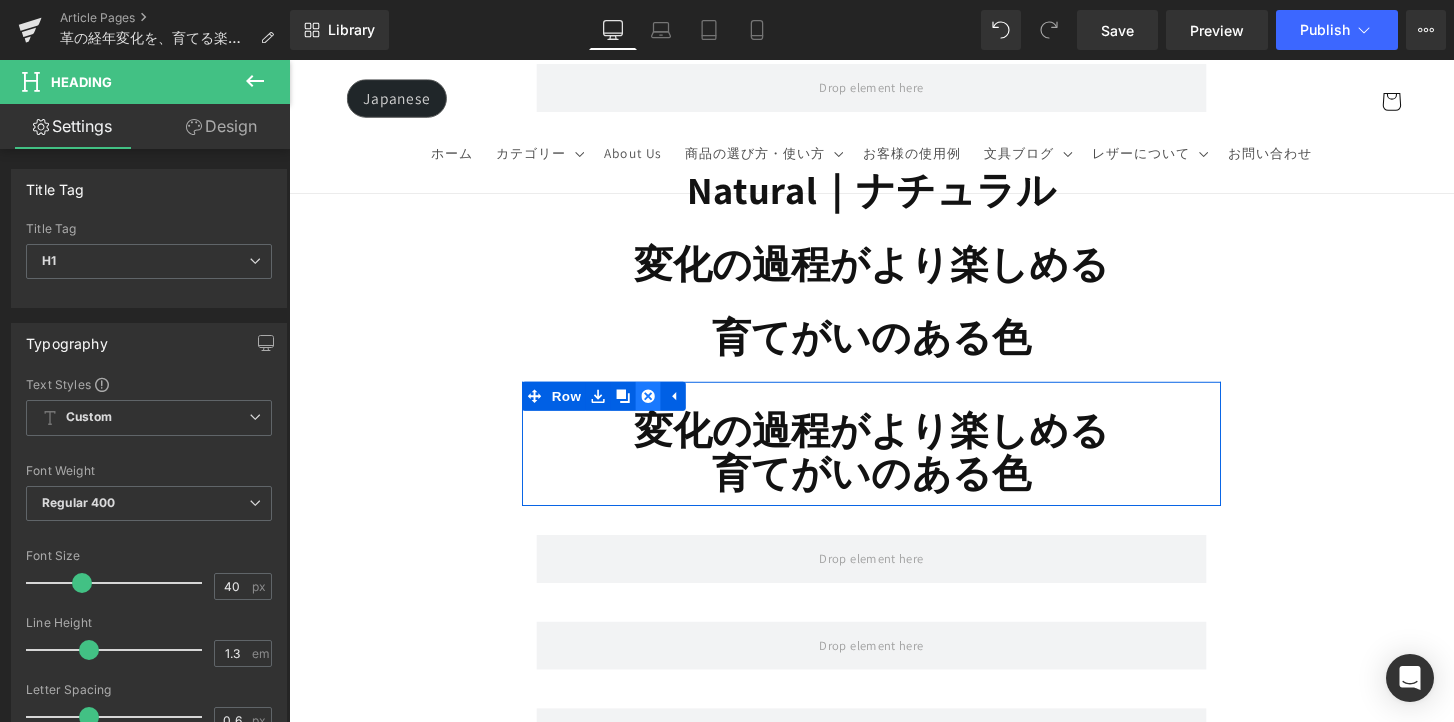 click 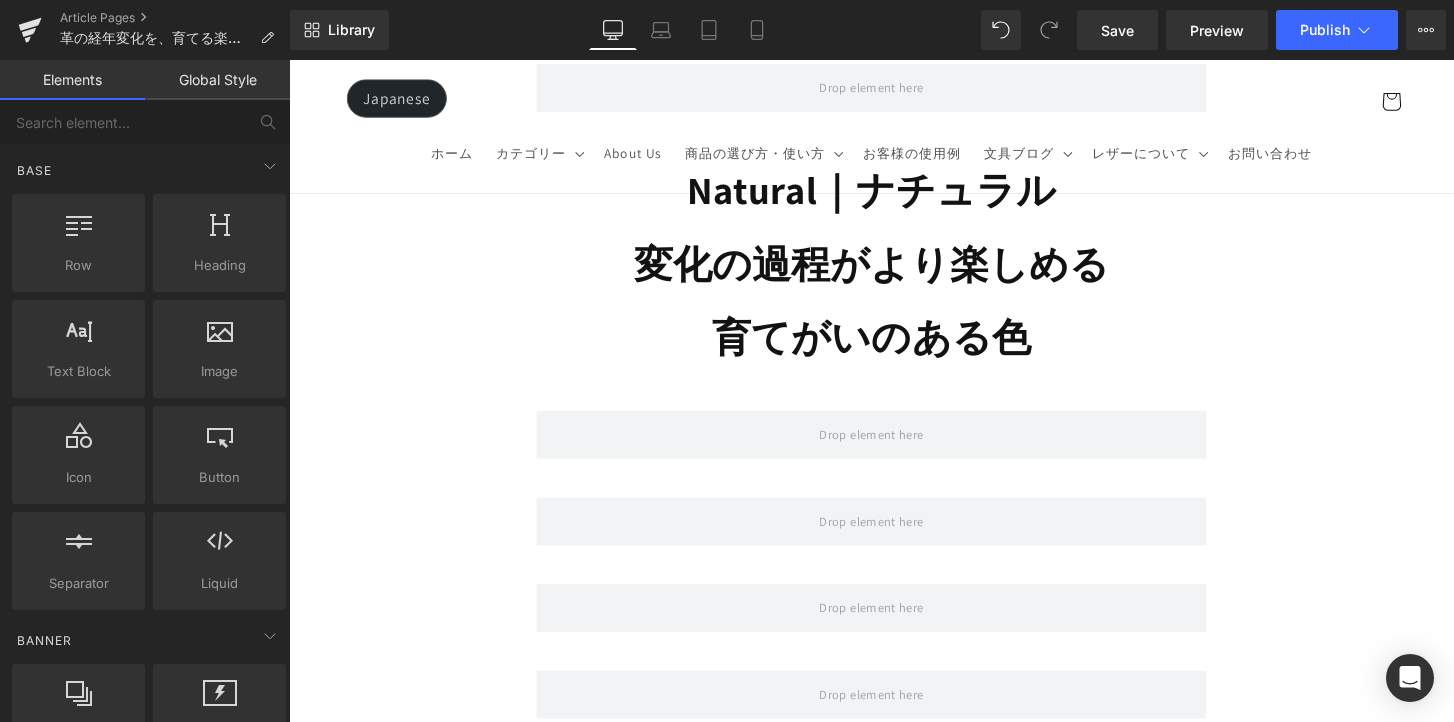 scroll, scrollTop: 6502, scrollLeft: 0, axis: vertical 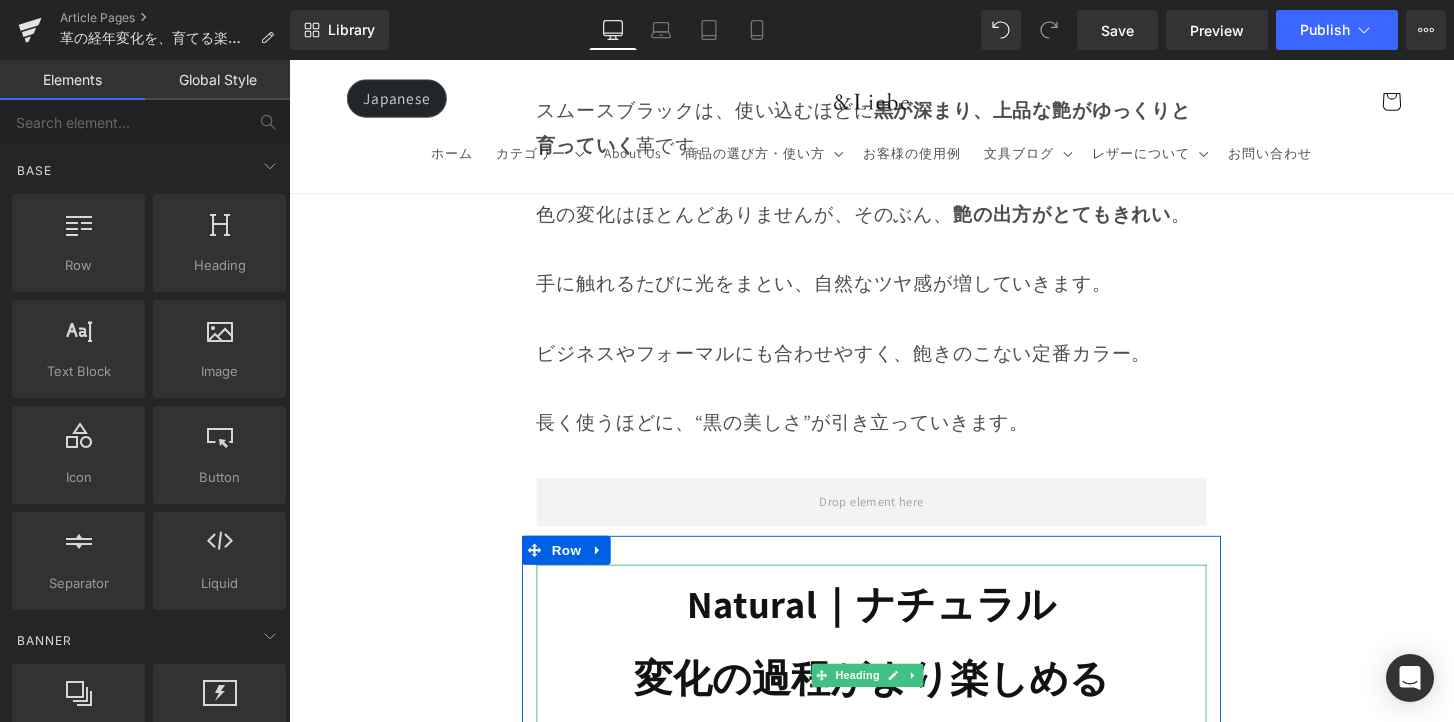 click on "Natural｜ナチュラル" at bounding box center [894, 624] 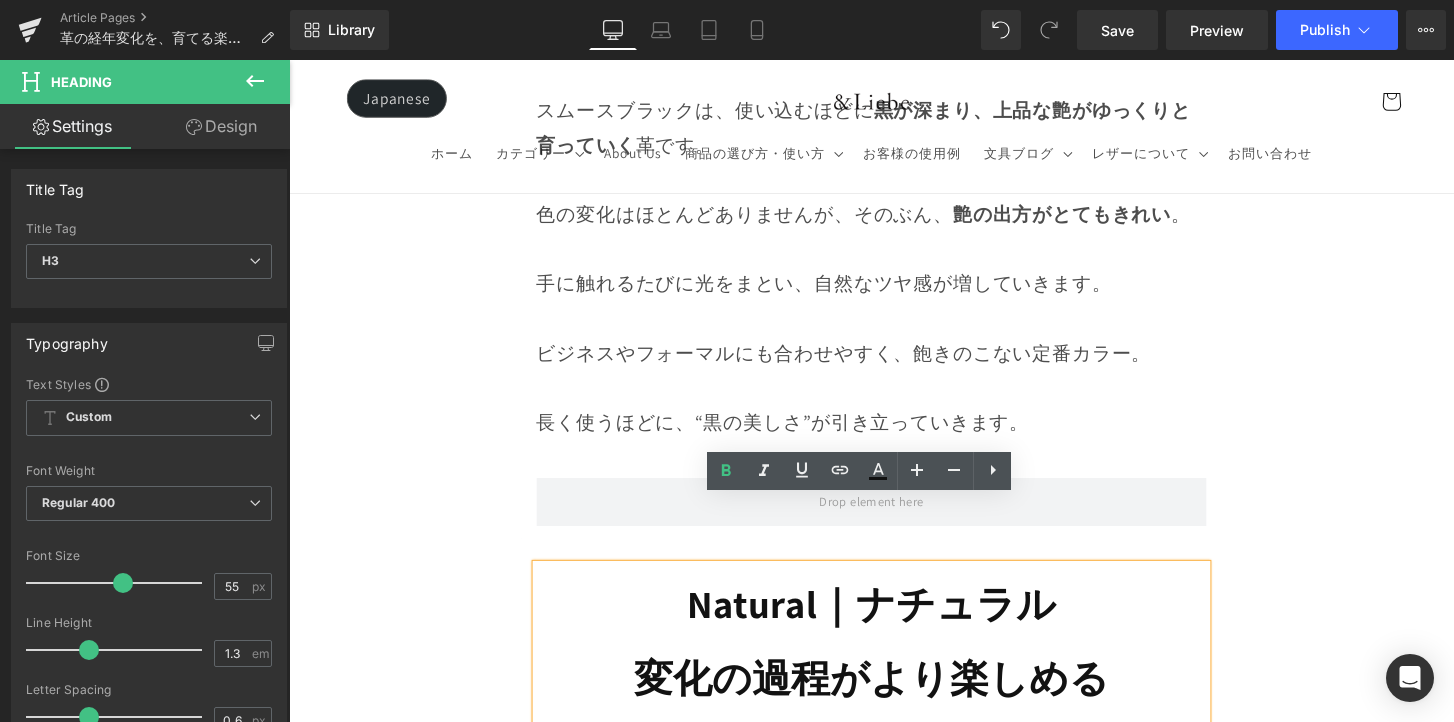 click on "Image         Row
革は育てるもの 経年変化という贅沢な時間
Heading         Row
革製品に触れていると、ふとした瞬間に「これは自分だけのものだ」と感じることがあります。
それは、使う人の手の温もりや、過ごした時間が、そのまま革に刻まれていくからかもしれません。 最初はまだ固くて、どこかよそよそしかった革が、
毎日の中で少しずつ馴染み、色づき、艶を増していく。 その変化は決して急がせることができない、
けれど確かに積み重なる、静かで贅沢な時間。 気づけば、世界にひとつだけの“自分だけの革”に育っている。 このブログでは、エイジングの魅力や楽しみ方、色や艶の変化の仕方、そして革を美しく育てるコツをご紹介していきます。
Text Block         Row         Row" at bounding box center (894, 4217) 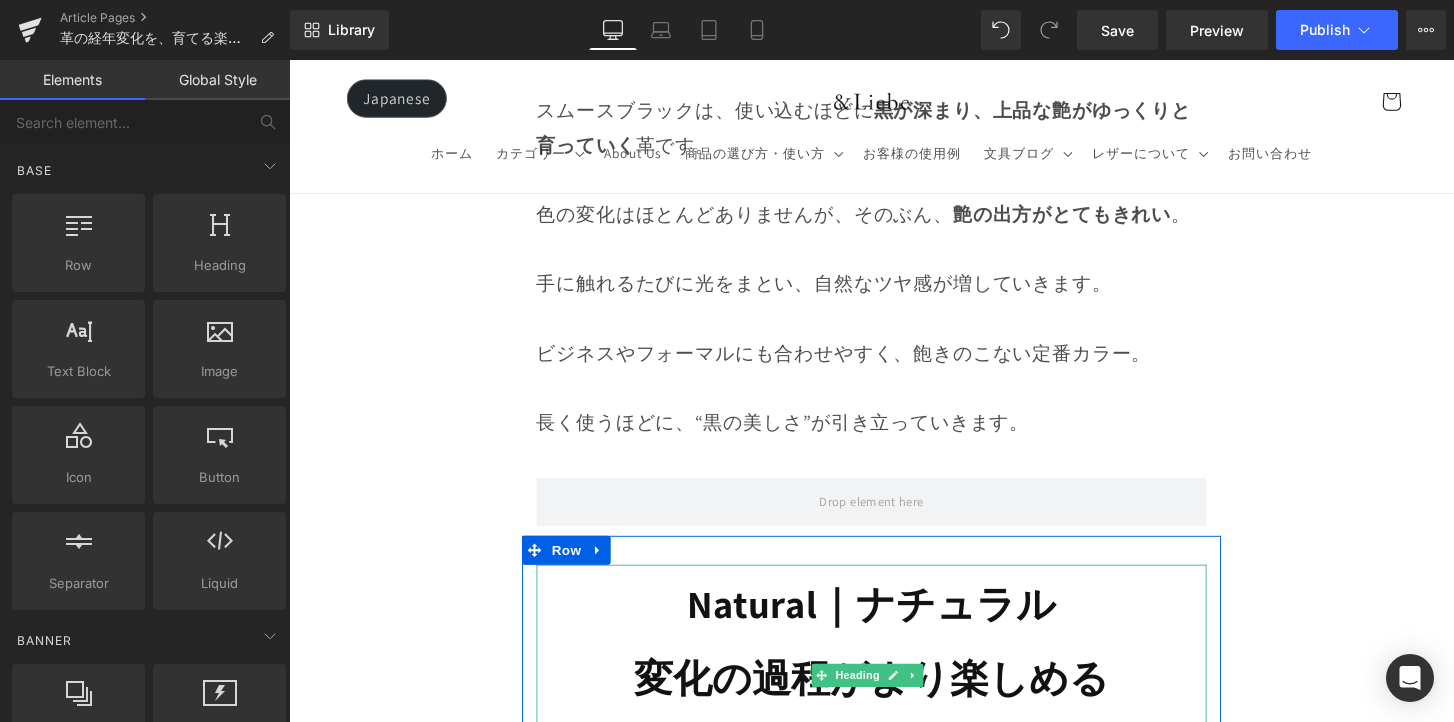 click on "Natural｜ナチュラル" at bounding box center (894, 624) 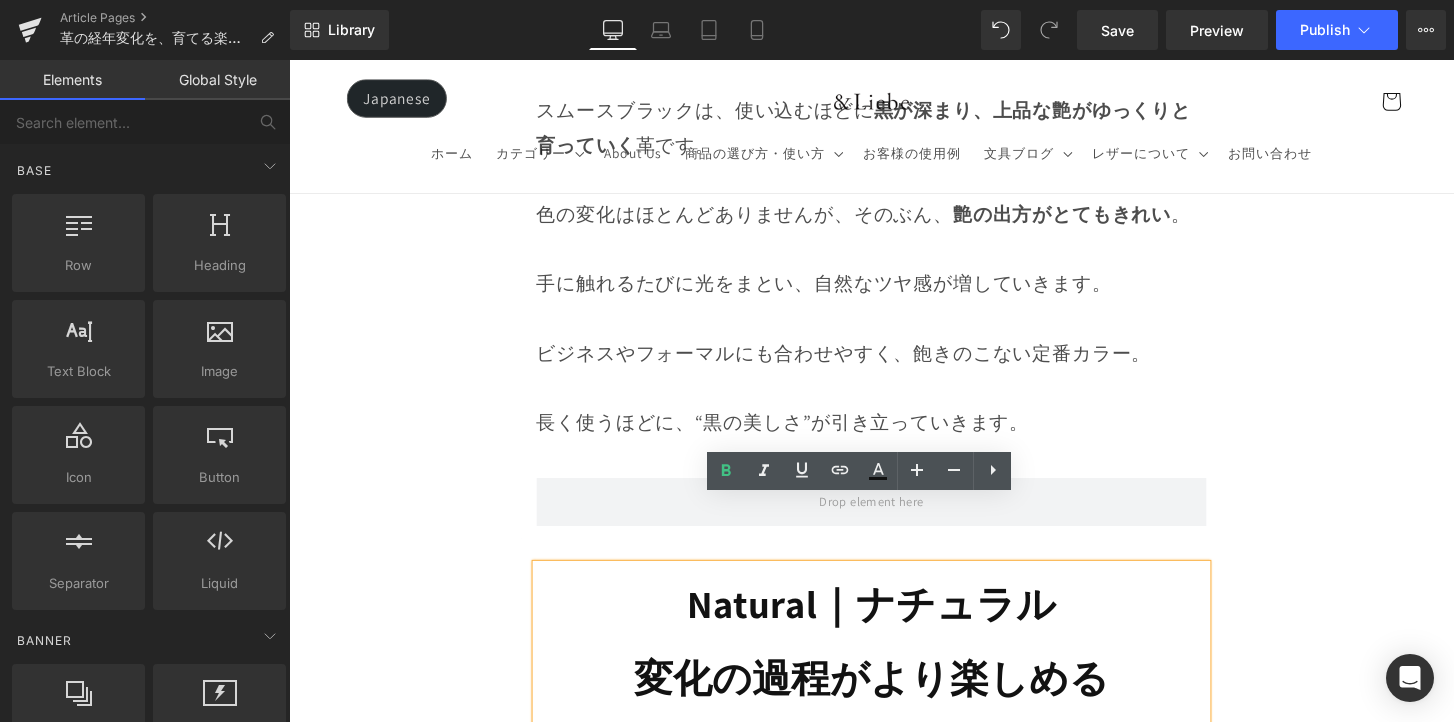 click on "Image         Row
革は育てるもの 経年変化という贅沢な時間
Heading         Row
革製品に触れていると、ふとした瞬間に「これは自分だけのものだ」と感じることがあります。
それは、使う人の手の温もりや、過ごした時間が、そのまま革に刻まれていくからかもしれません。 最初はまだ固くて、どこかよそよそしかった革が、
毎日の中で少しずつ馴染み、色づき、艶を増していく。 その変化は決して急がせることができない、
けれど確かに積み重なる、静かで贅沢な時間。 気づけば、世界にひとつだけの“自分だけの革”に育っている。 このブログでは、エイジングの魅力や楽しみ方、色や艶の変化の仕方、そして革を美しく育てるコツをご紹介していきます。
Text Block         Row         Row" at bounding box center [894, 4217] 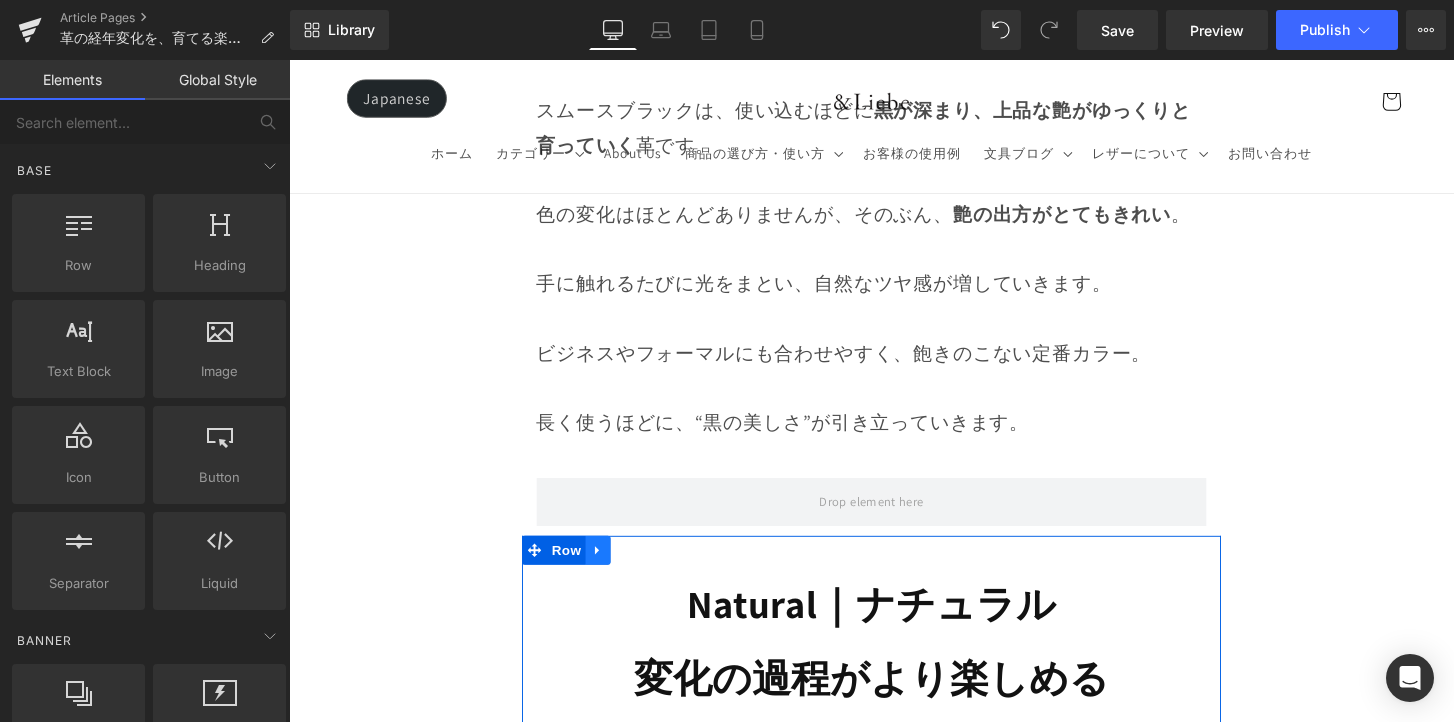 click 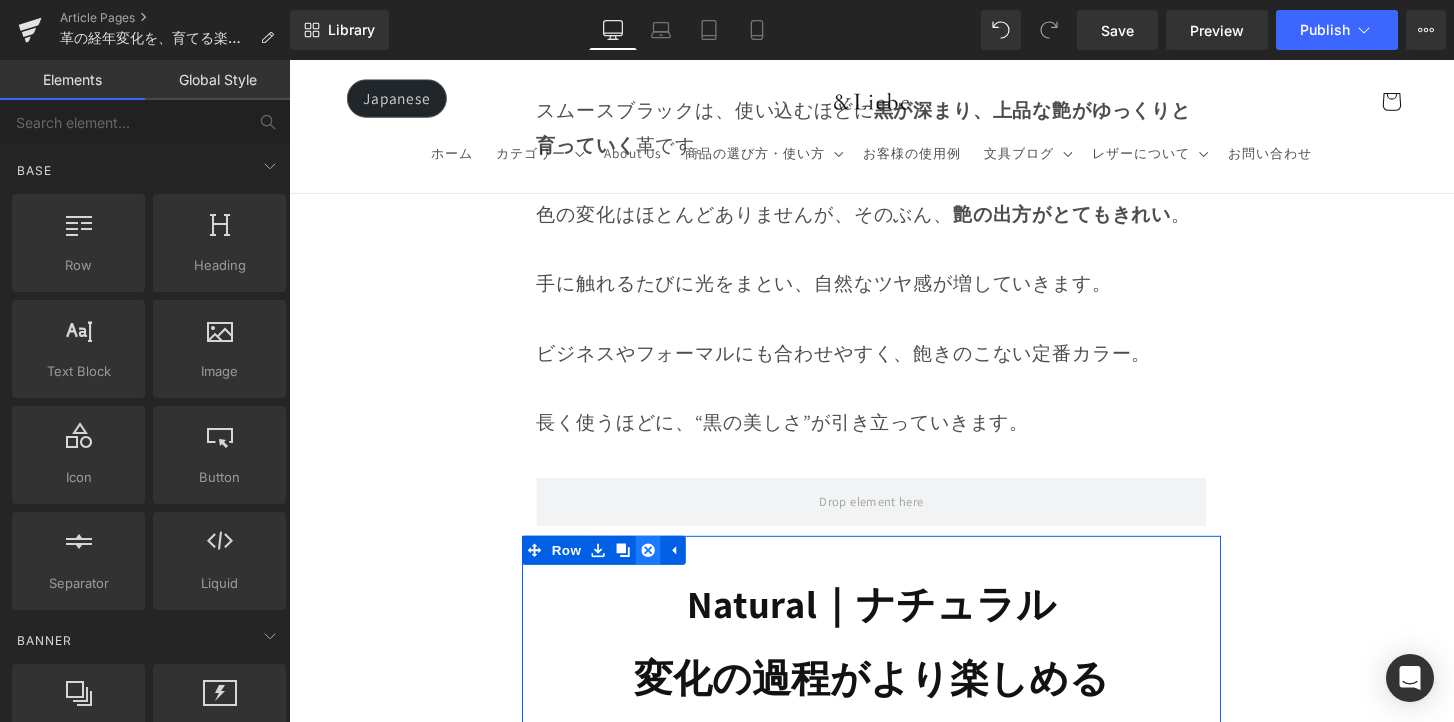 click 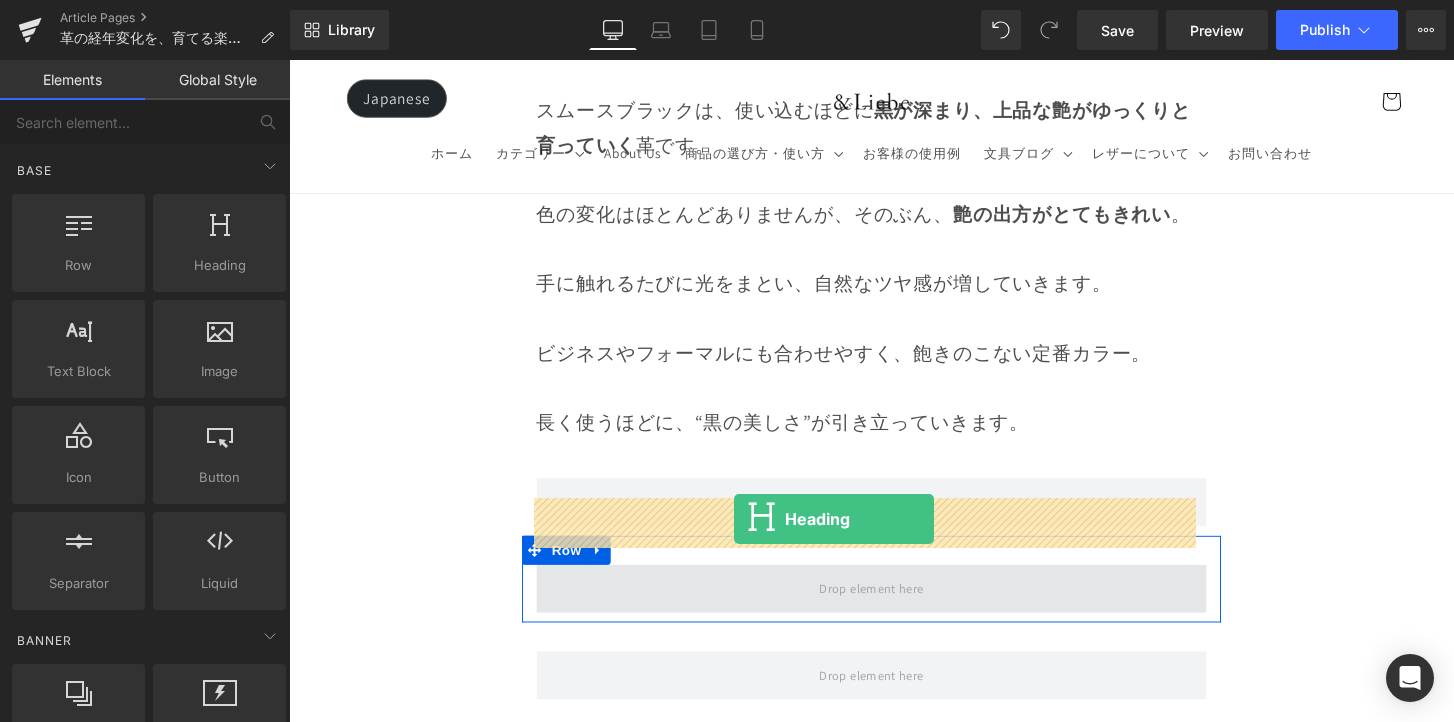 drag, startPoint x: 549, startPoint y: 331, endPoint x: 751, endPoint y: 537, distance: 288.51343 